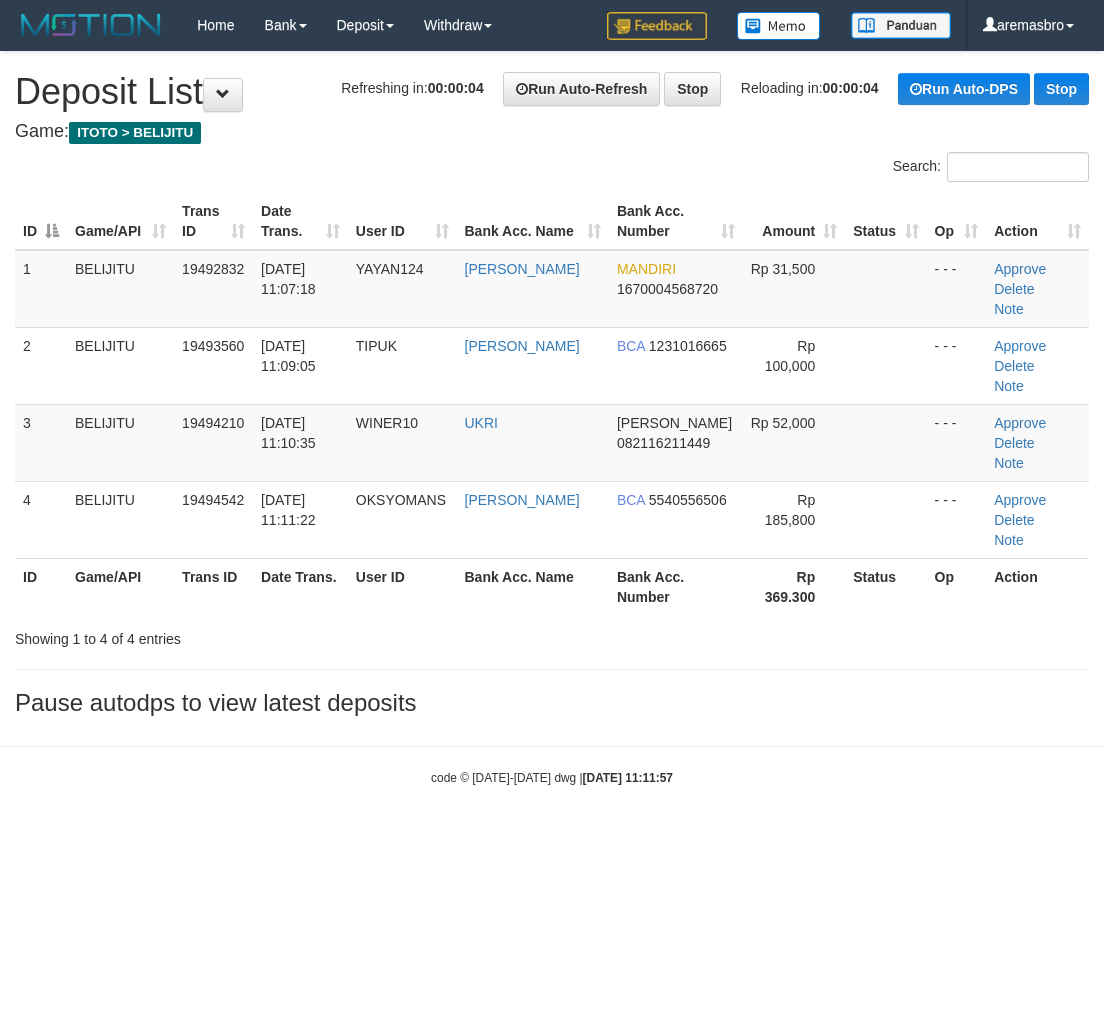 scroll, scrollTop: 0, scrollLeft: 0, axis: both 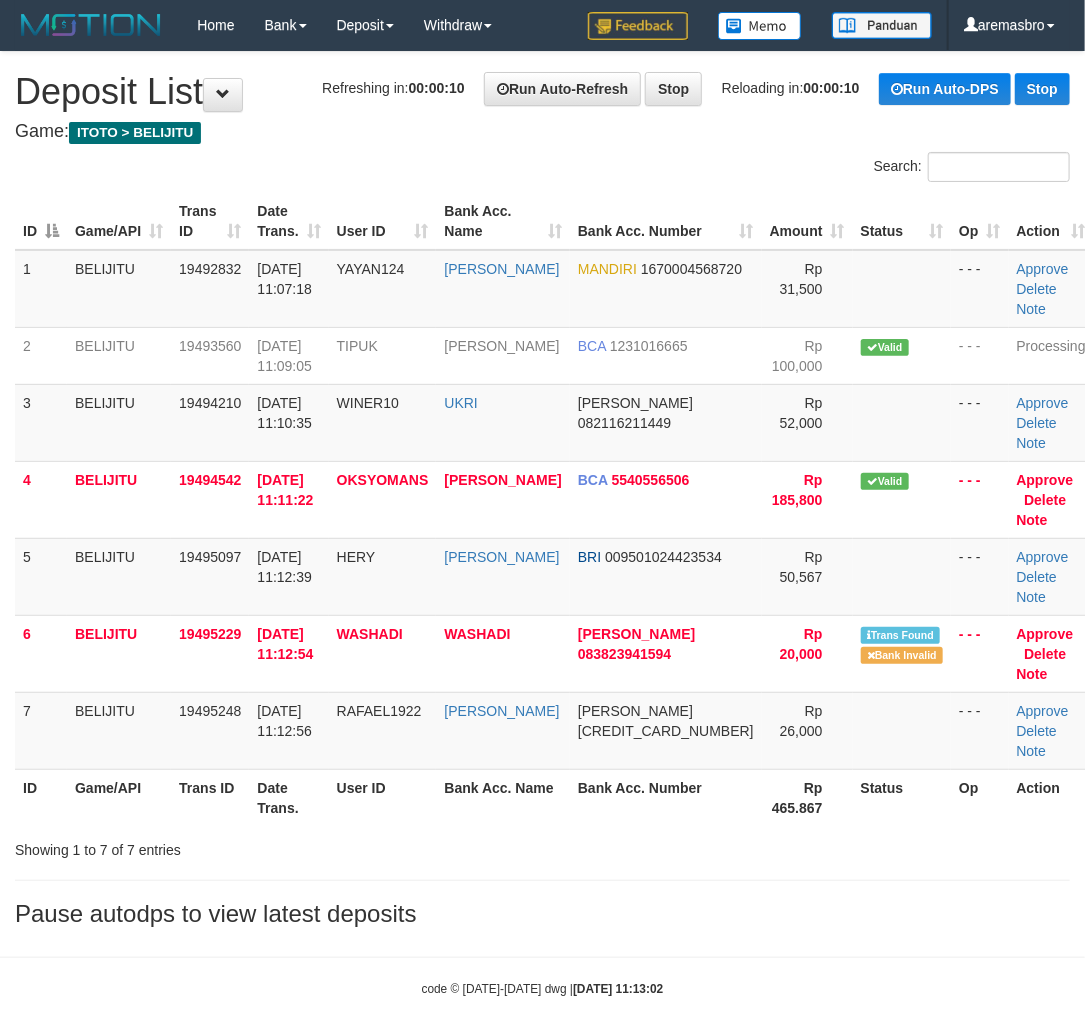 click on "Toggle navigation
Home
Bank
Account List
Load
By Website
Group
[ITOTO]													BELIJITU
By Load Group (DPS)
Group are-20
Group are-30
Mutasi Bank
Search
Sync
-" at bounding box center [542, 524] 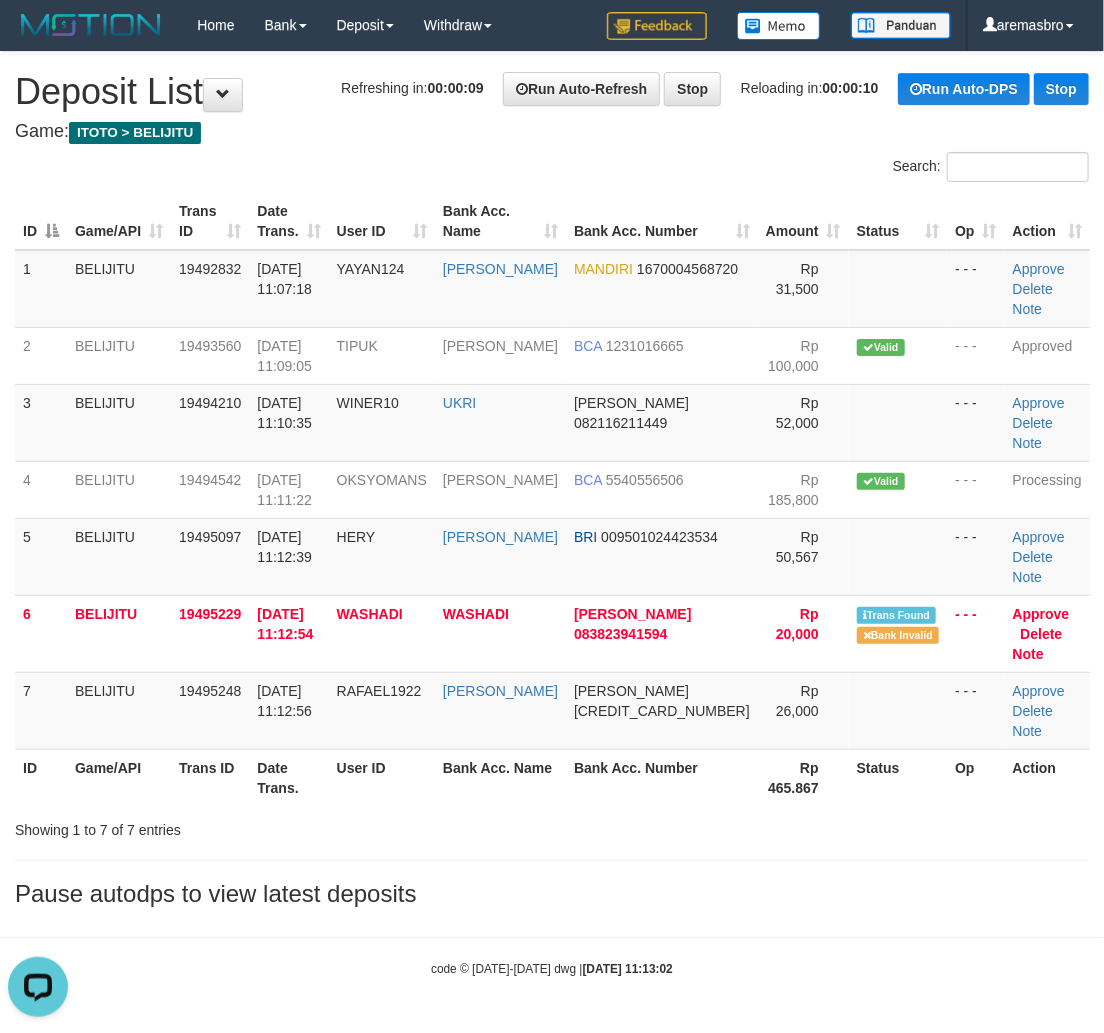 scroll, scrollTop: 0, scrollLeft: 0, axis: both 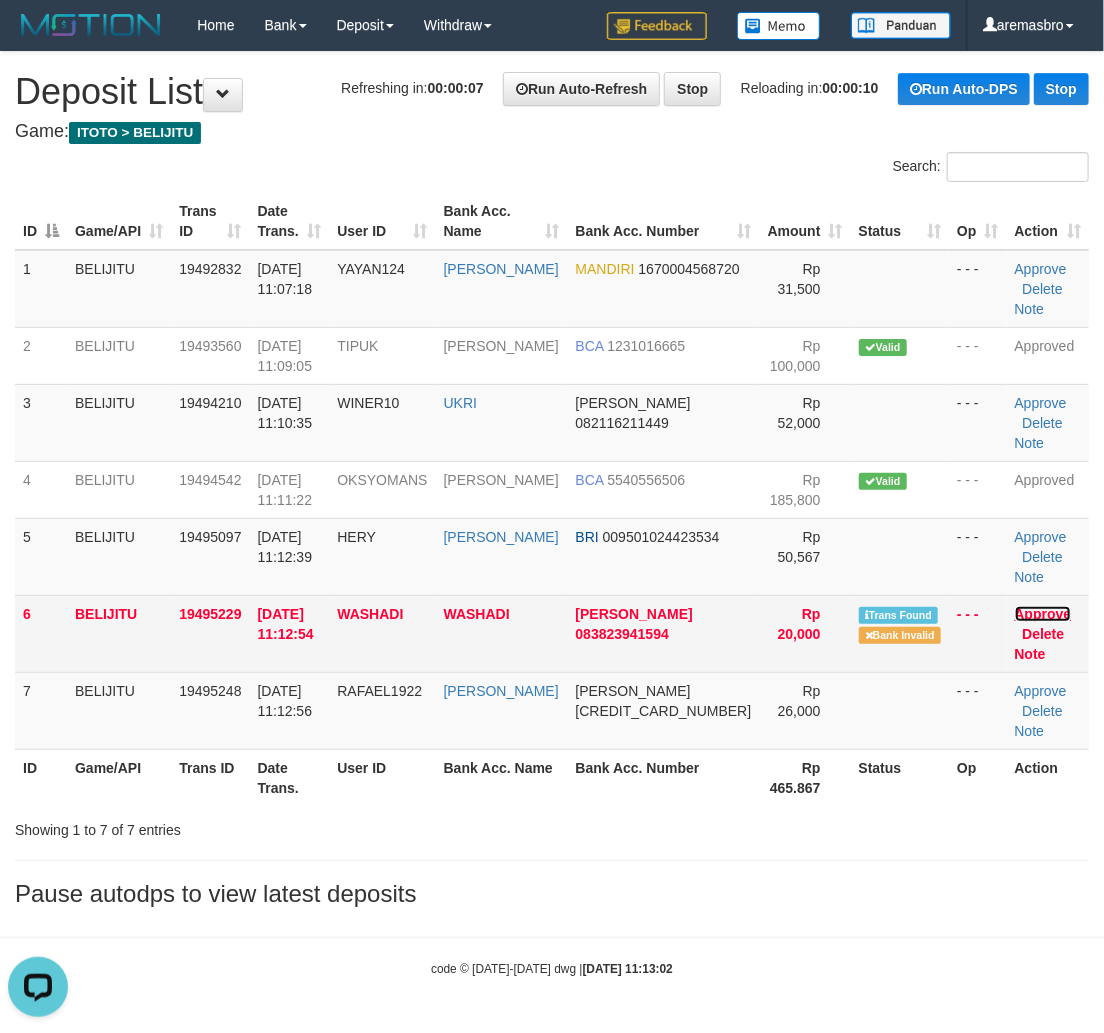 click on "Approve" at bounding box center [1043, 614] 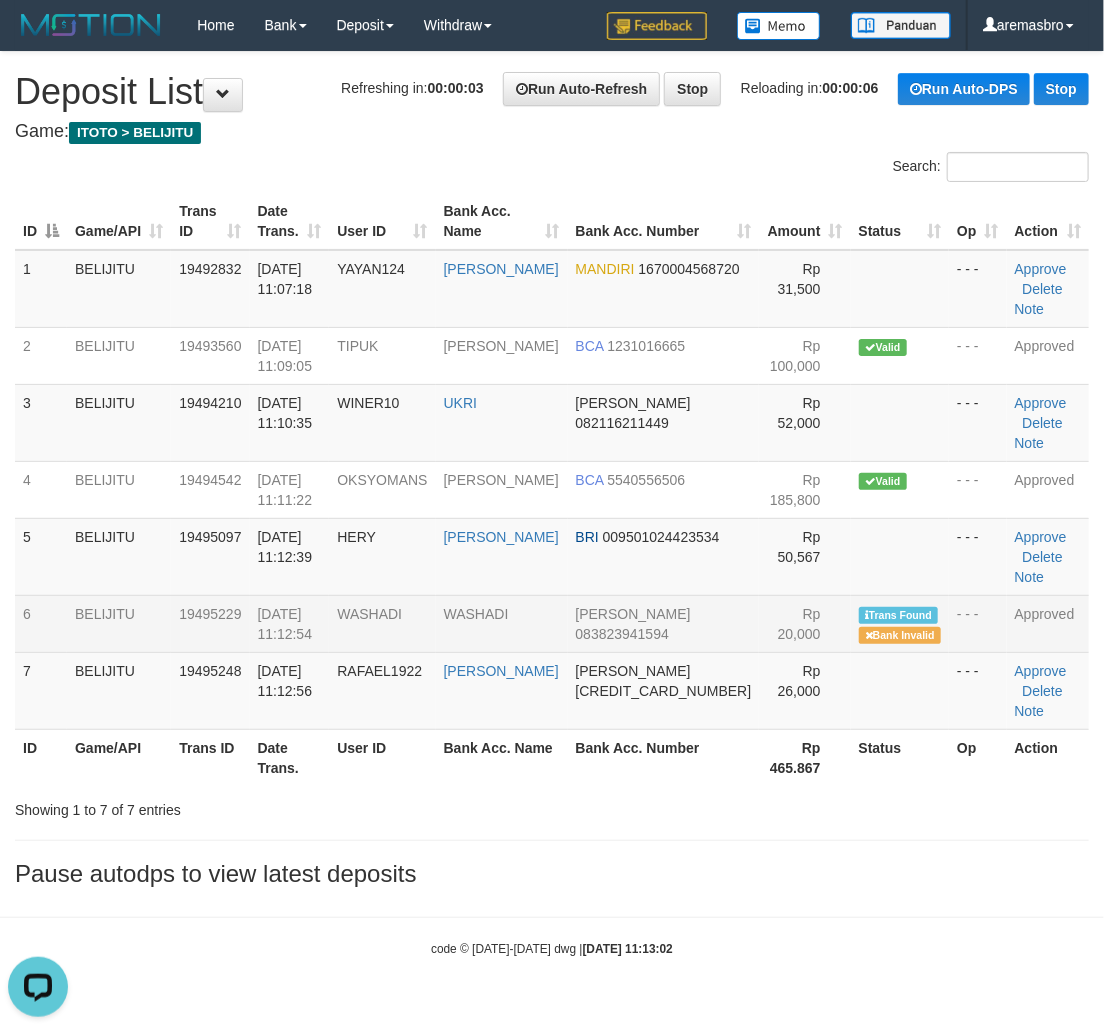 click on "Toggle navigation
Home
Bank
Account List
Load
By Website
Group
[ITOTO]													BELIJITU
By Load Group (DPS)
Group are-20
Group are-30
Mutasi Bank
Search
Sync
-" at bounding box center (552, 504) 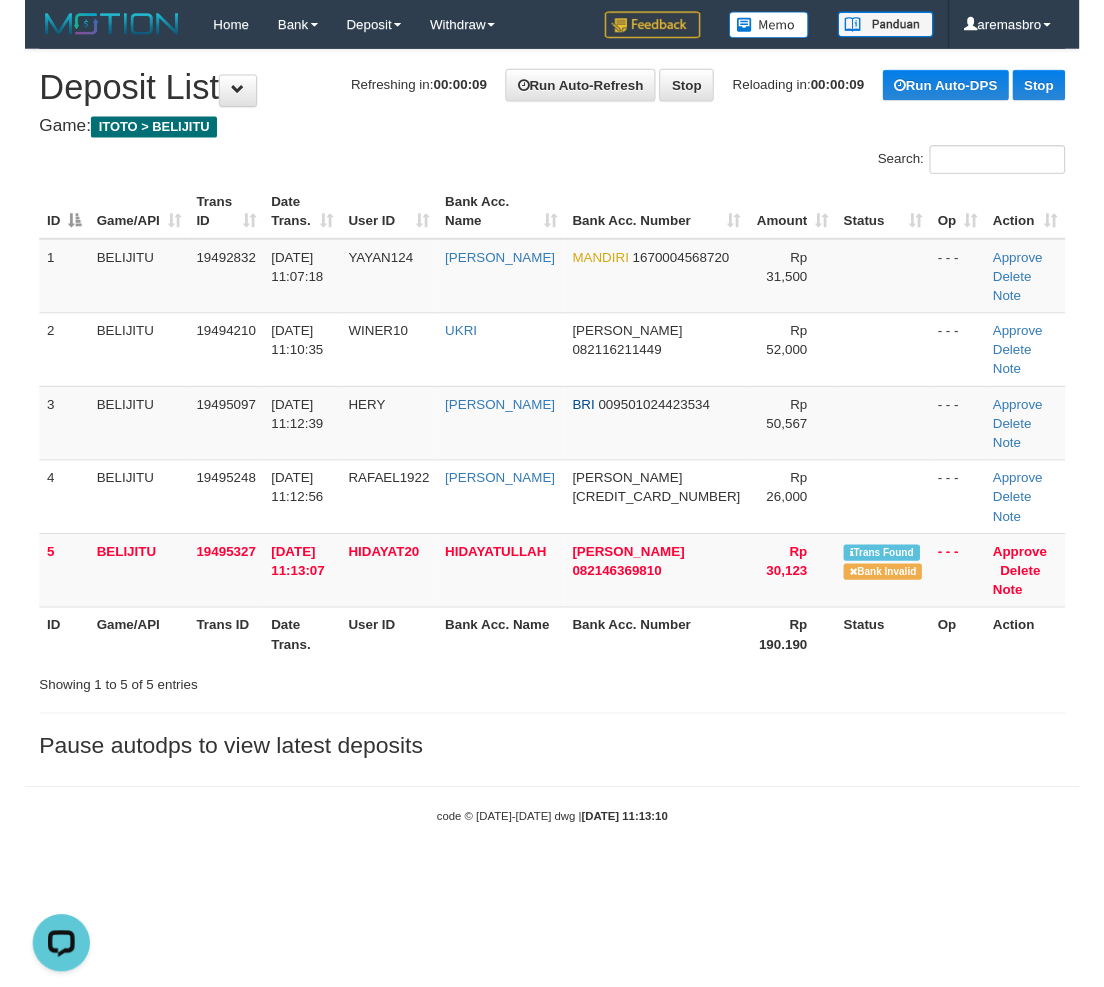 scroll, scrollTop: 0, scrollLeft: 0, axis: both 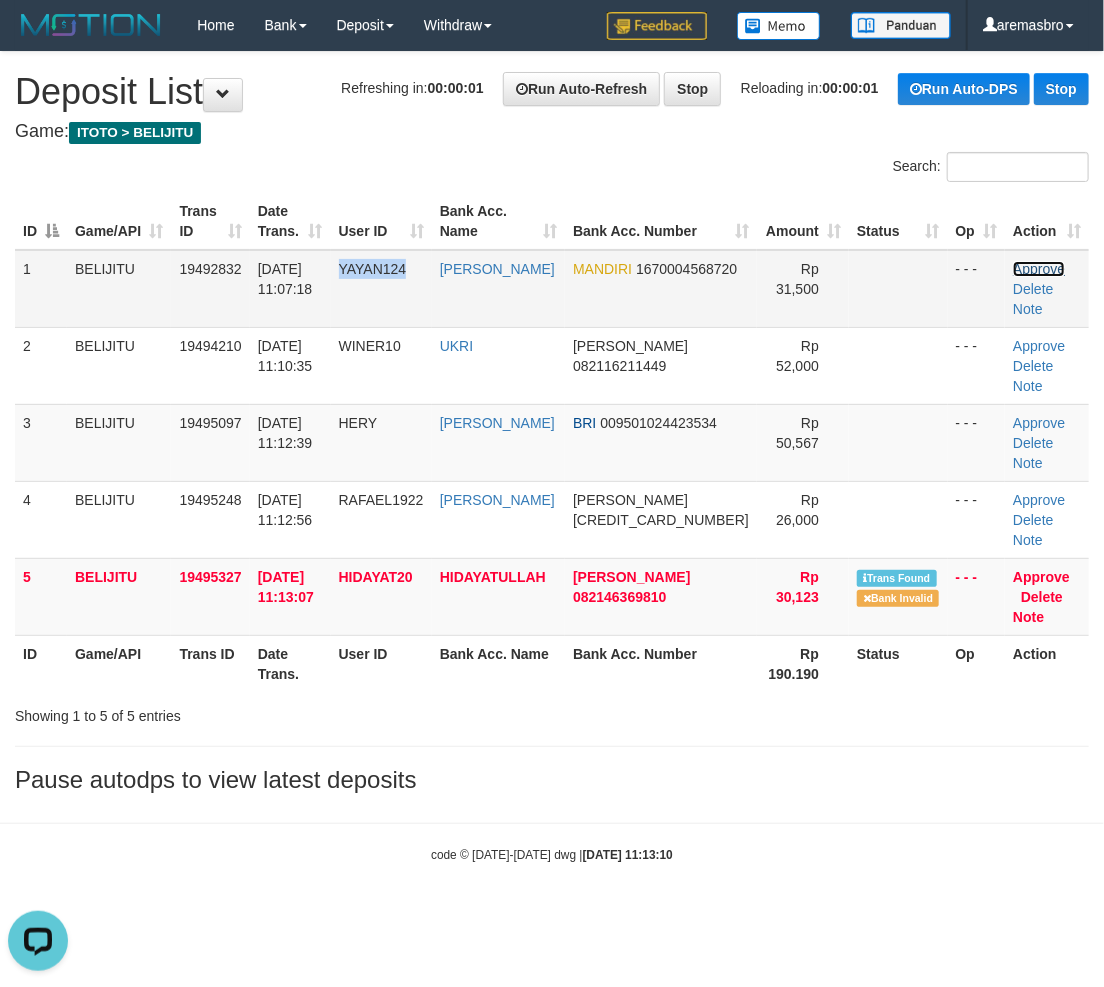 click on "Approve" at bounding box center [1039, 269] 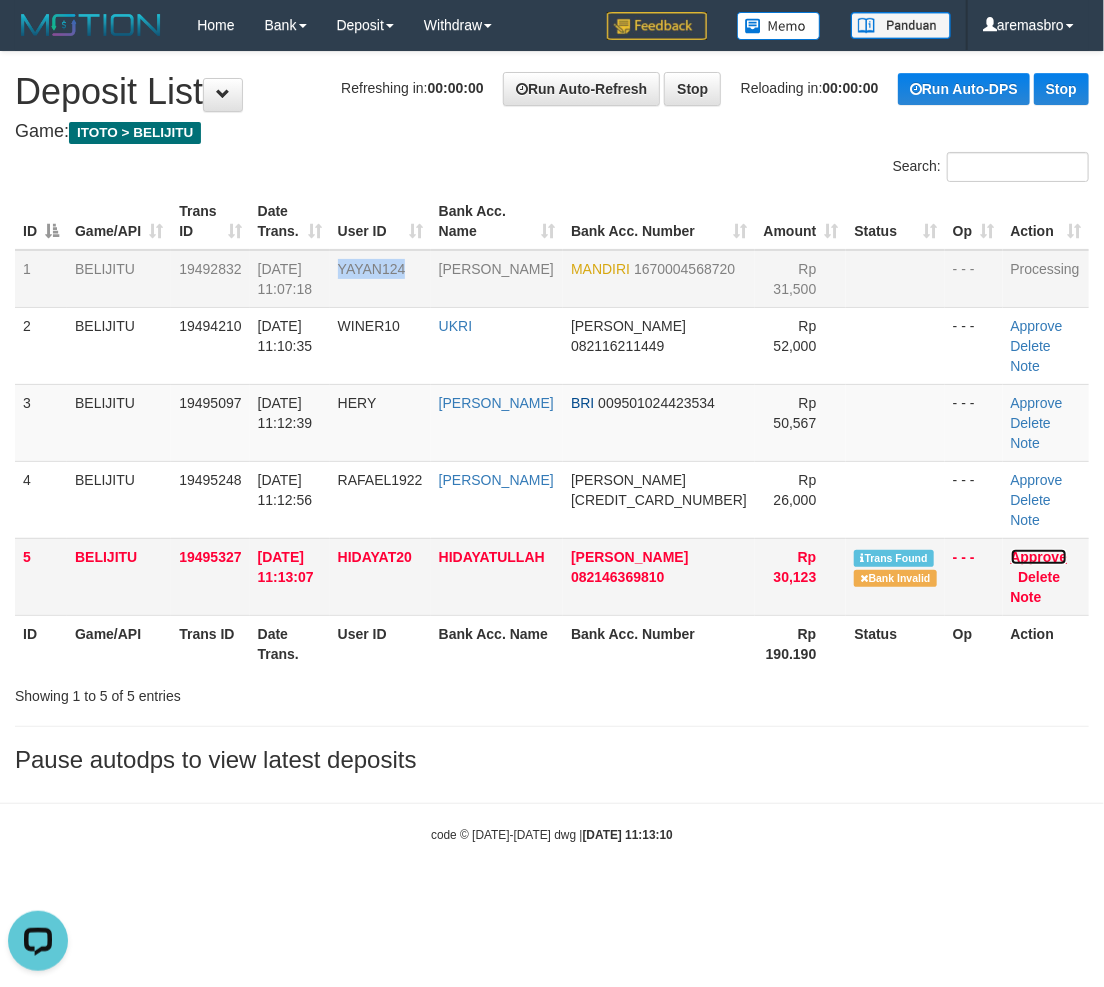 click on "Approve" at bounding box center [1039, 557] 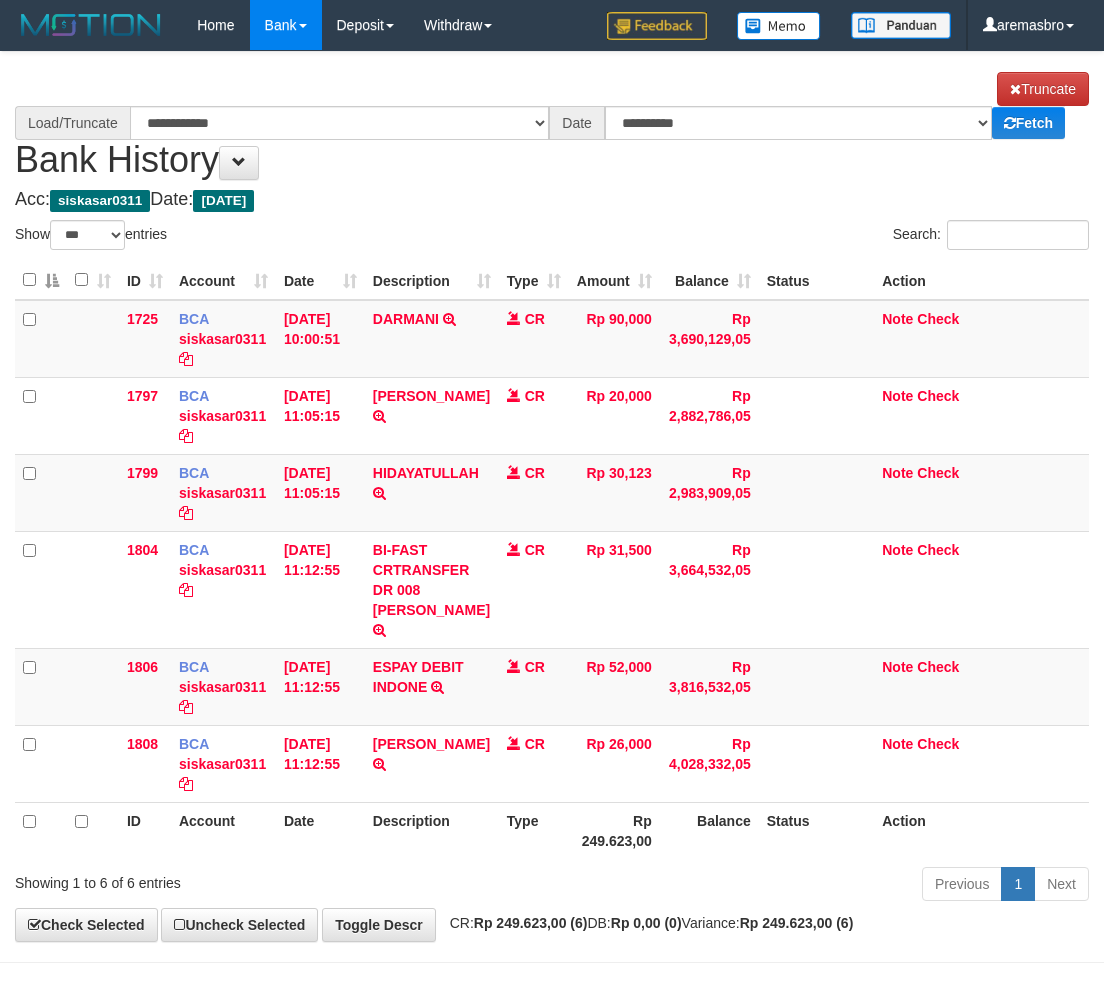 select on "***" 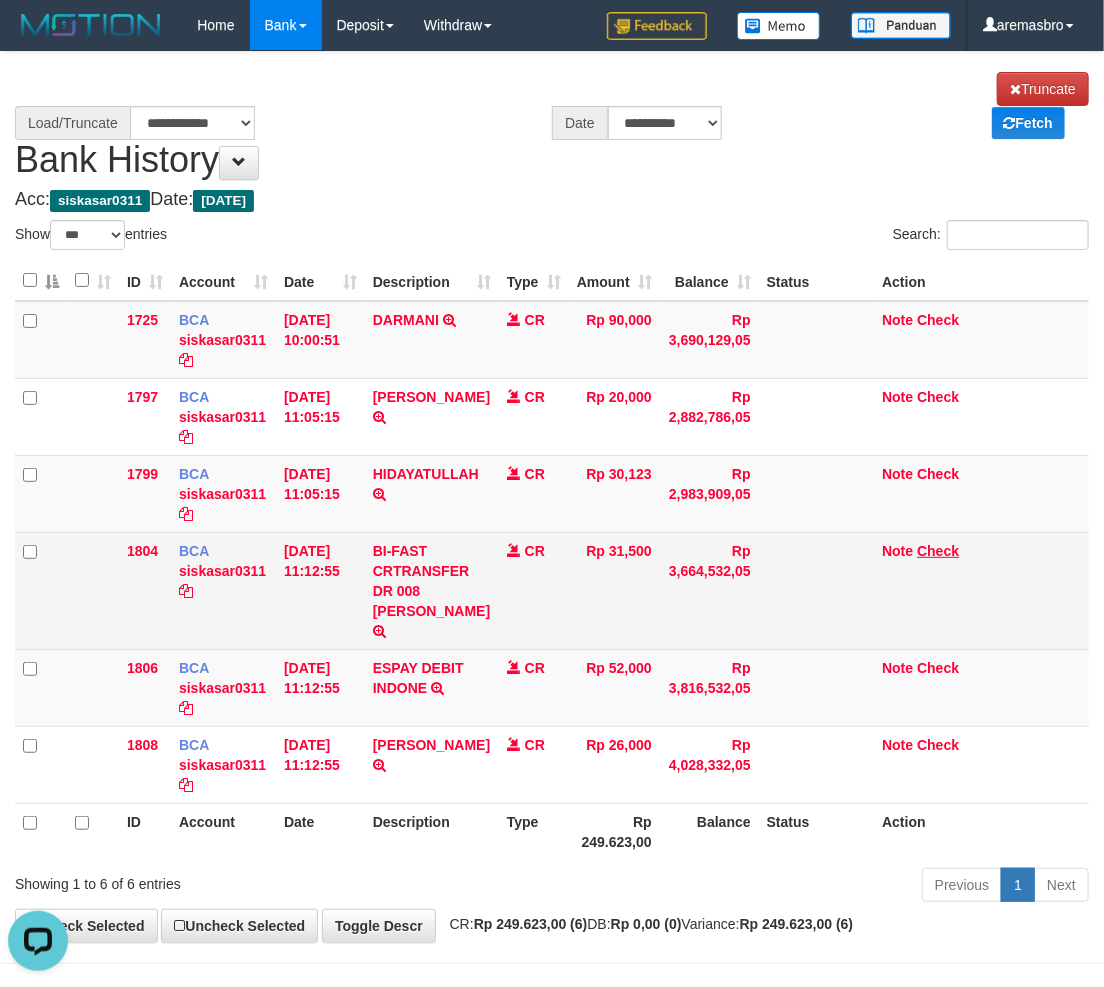 scroll, scrollTop: 0, scrollLeft: 0, axis: both 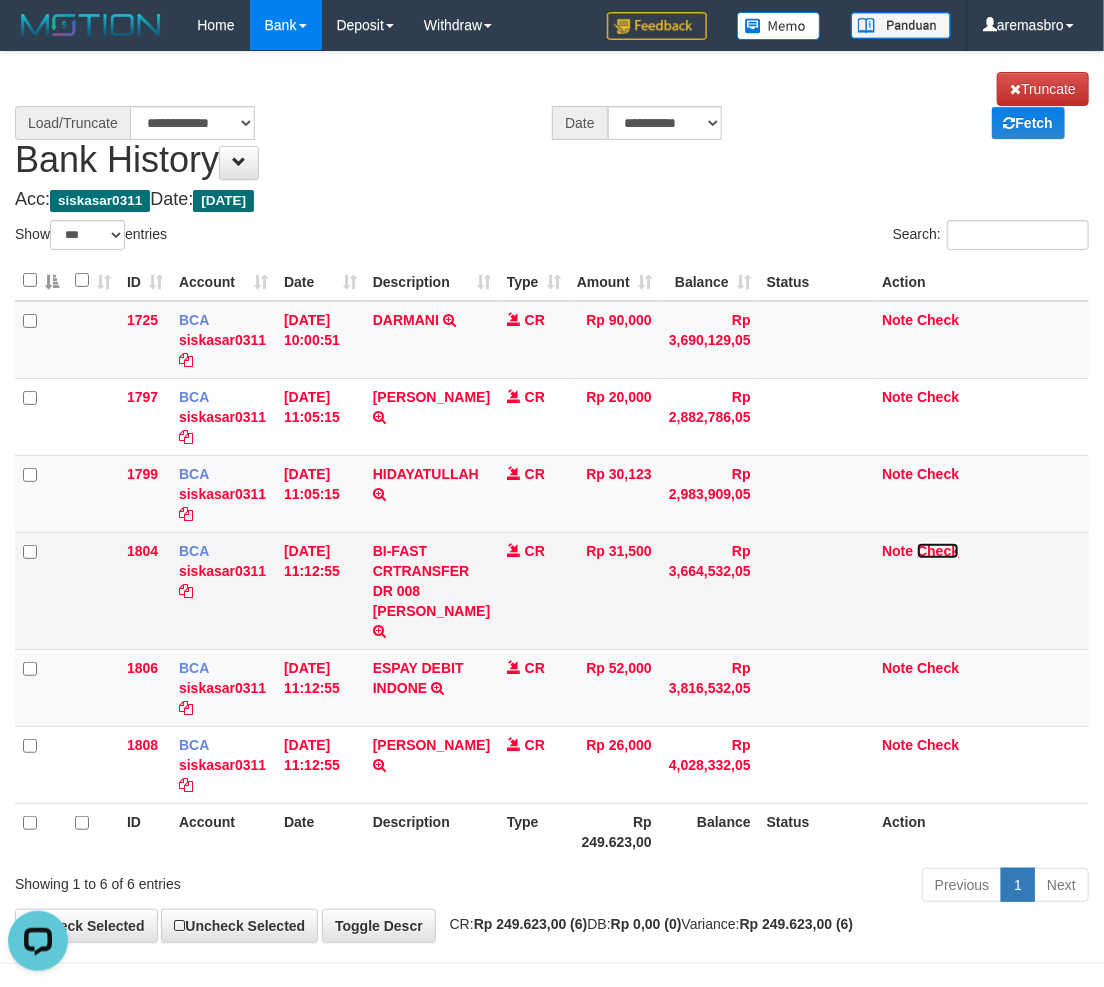 click on "Check" at bounding box center (938, 551) 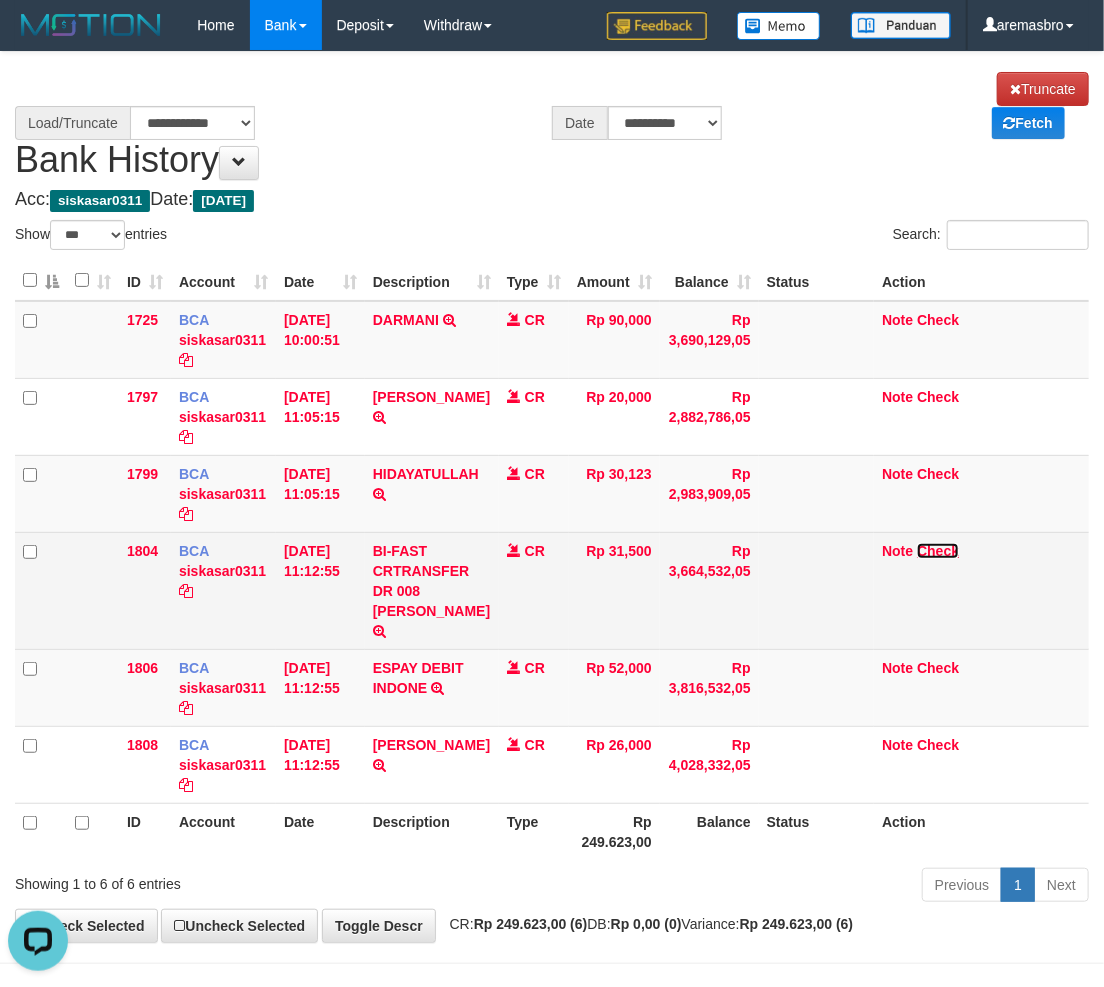 select on "****" 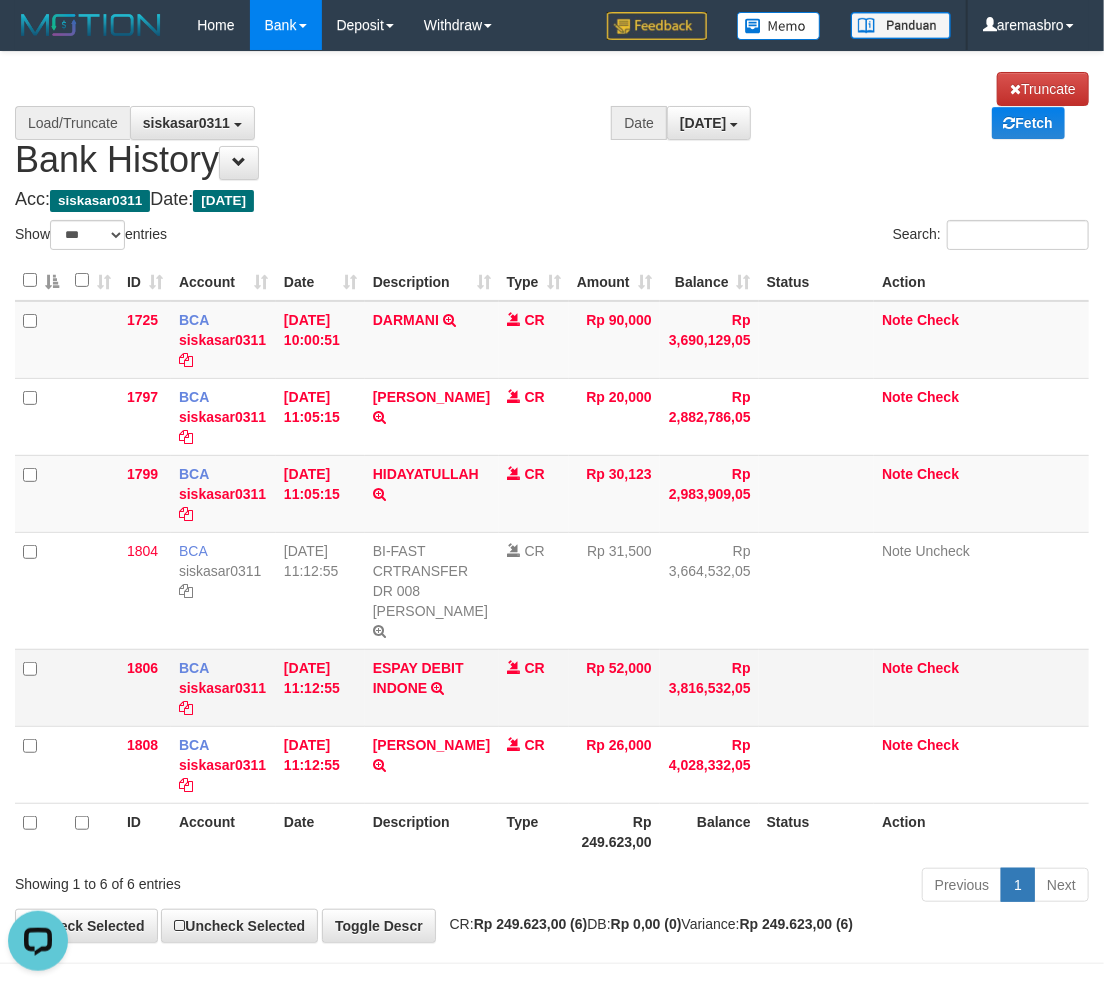 click on "ESPAY DEBIT INDONE       TRSF E-BANKING CR 1007/FTSCY/WS95051
52000.002025071057796442 TRFDN-UKRI
ESPAY DEBIT INDONE" at bounding box center (432, 687) 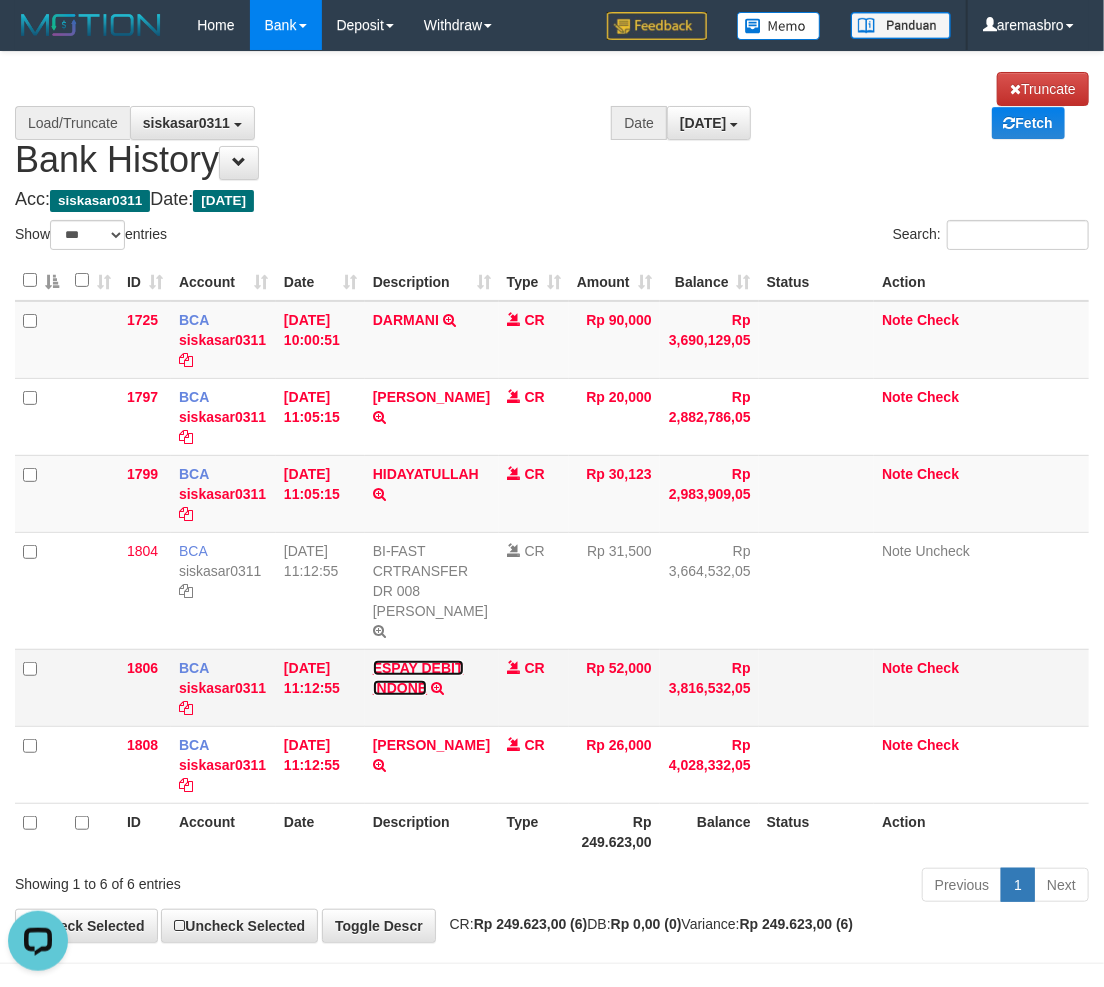 click on "ESPAY DEBIT INDONE" at bounding box center [418, 678] 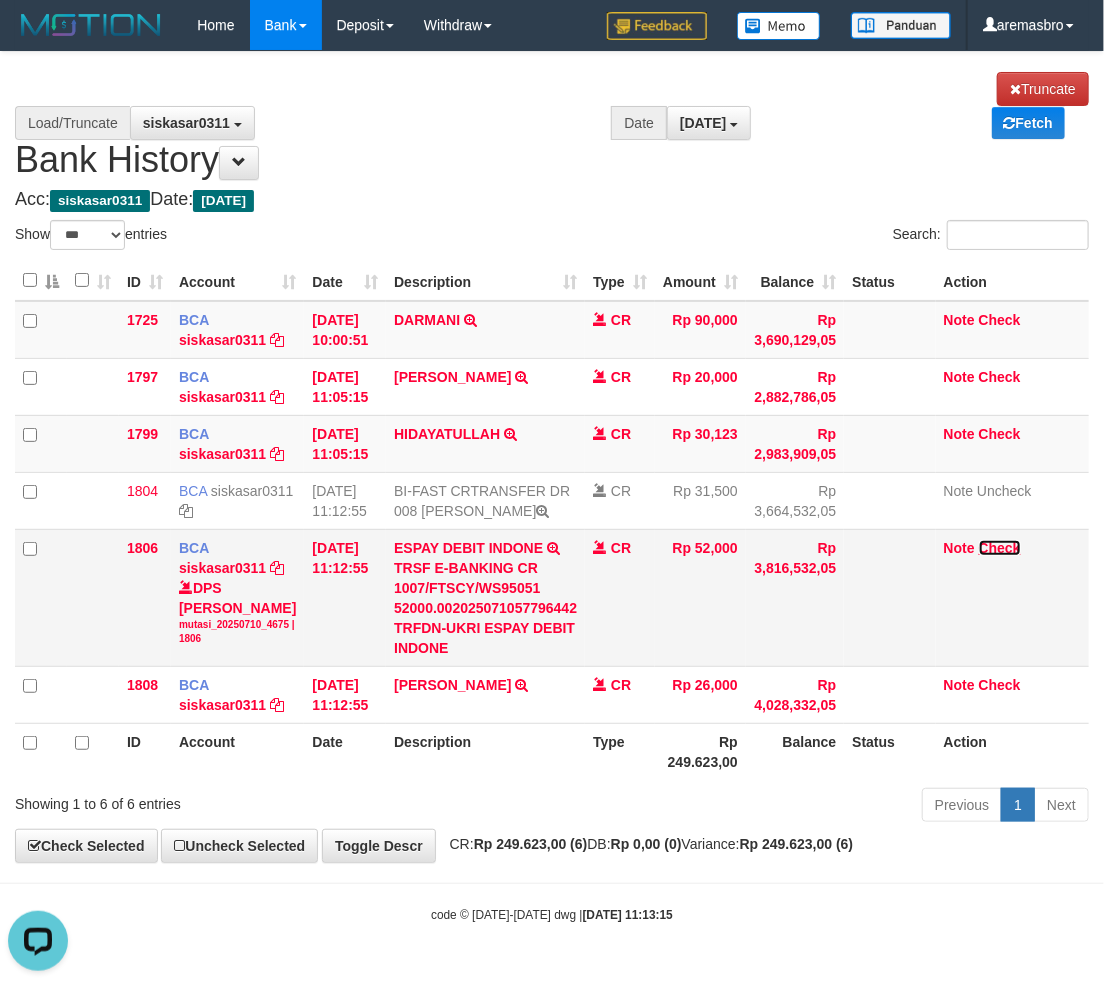 click on "Check" at bounding box center (1000, 548) 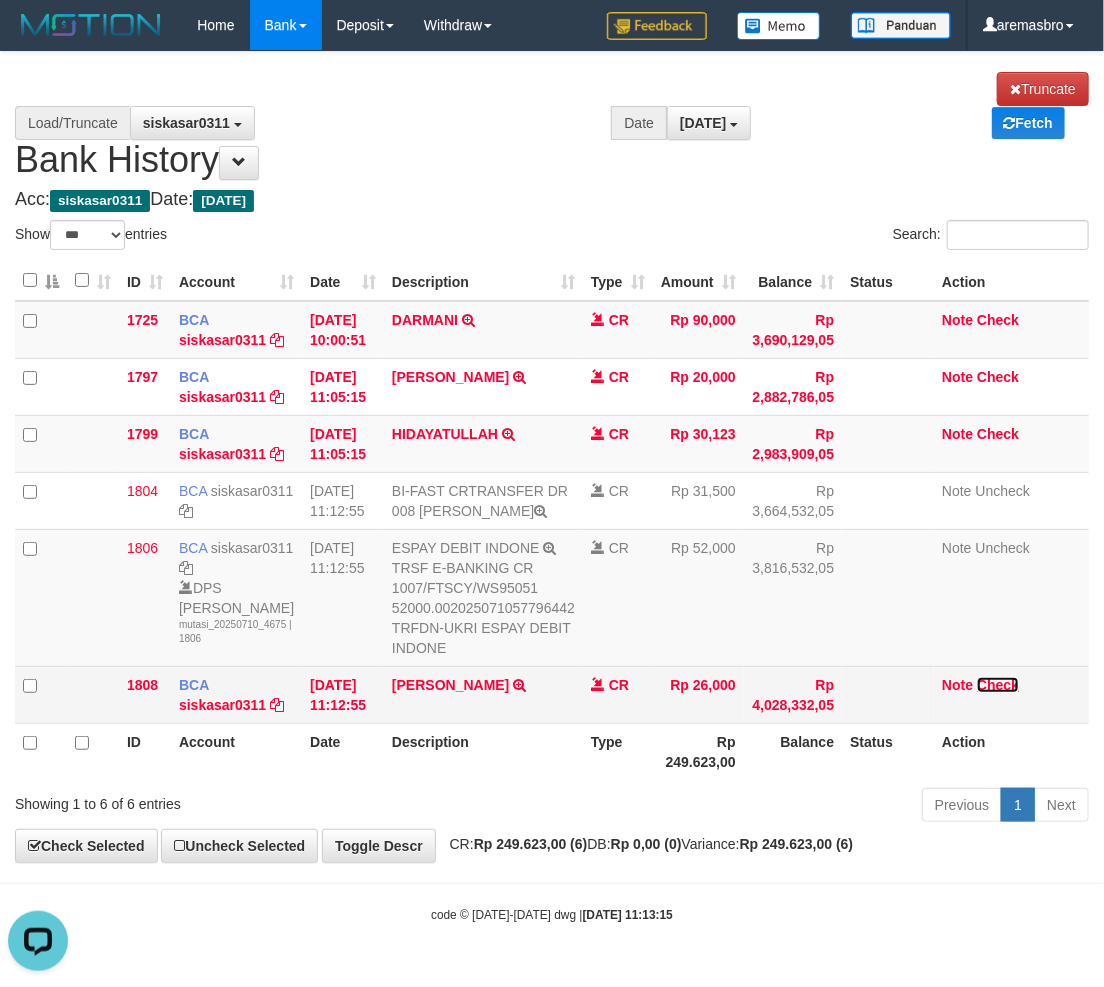 click on "Check" at bounding box center (998, 685) 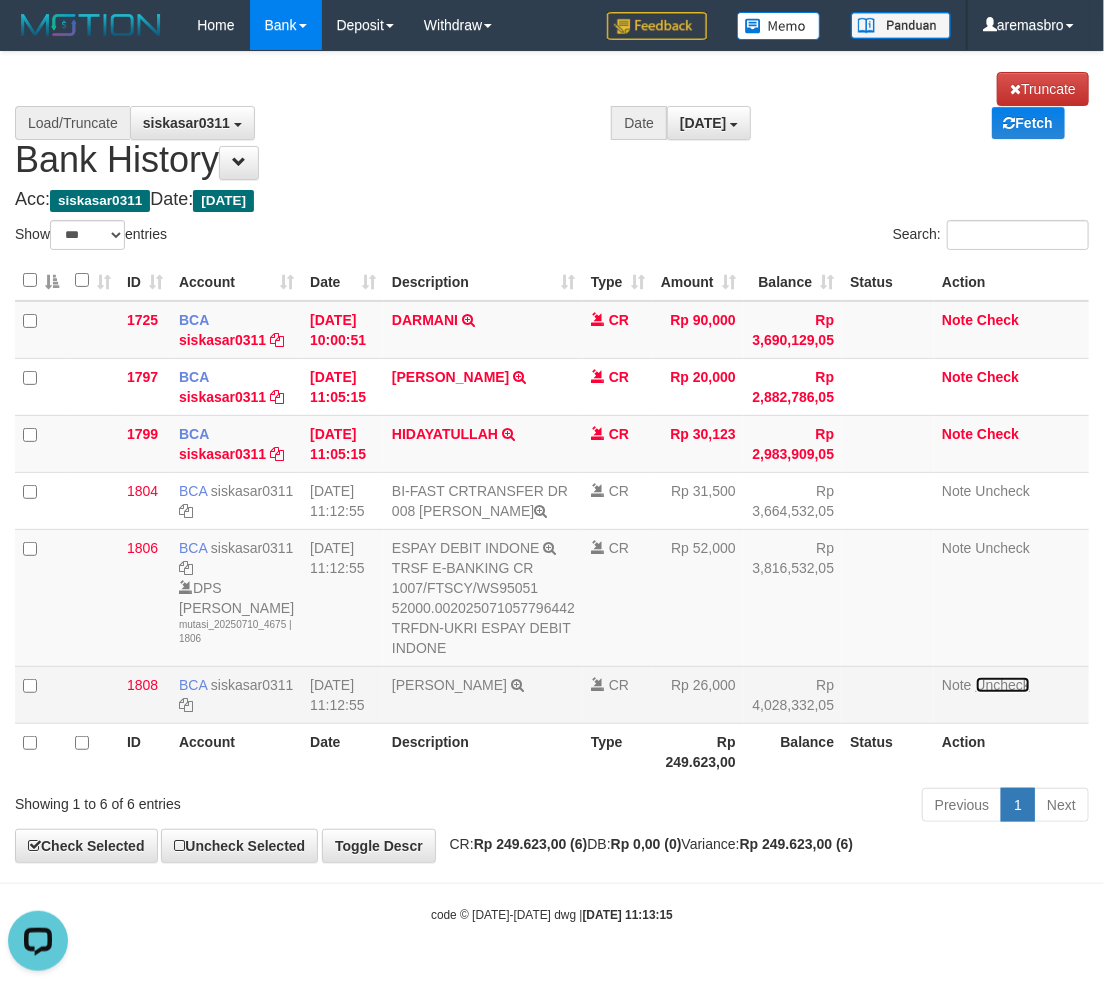 click on "Uncheck" at bounding box center (1003, 685) 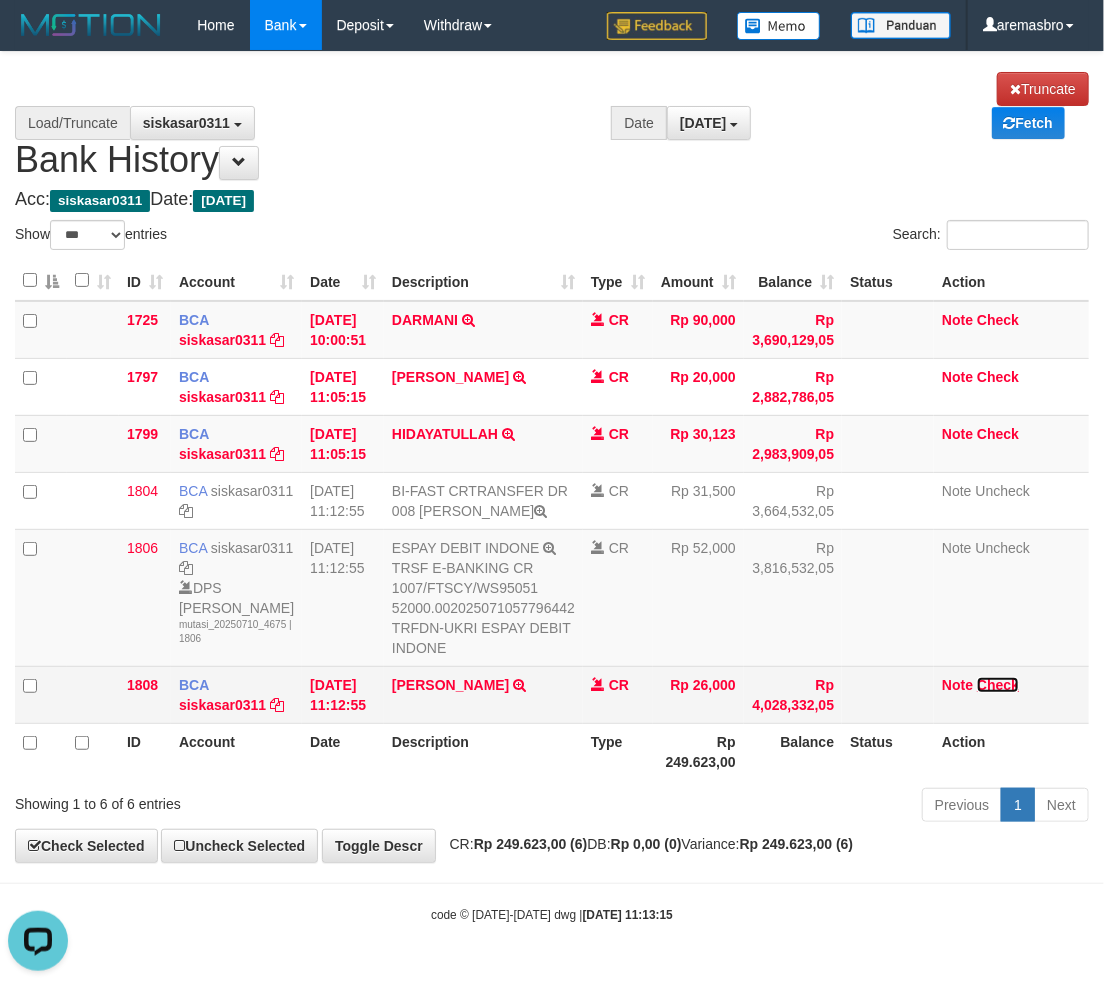 click on "Check" at bounding box center (998, 685) 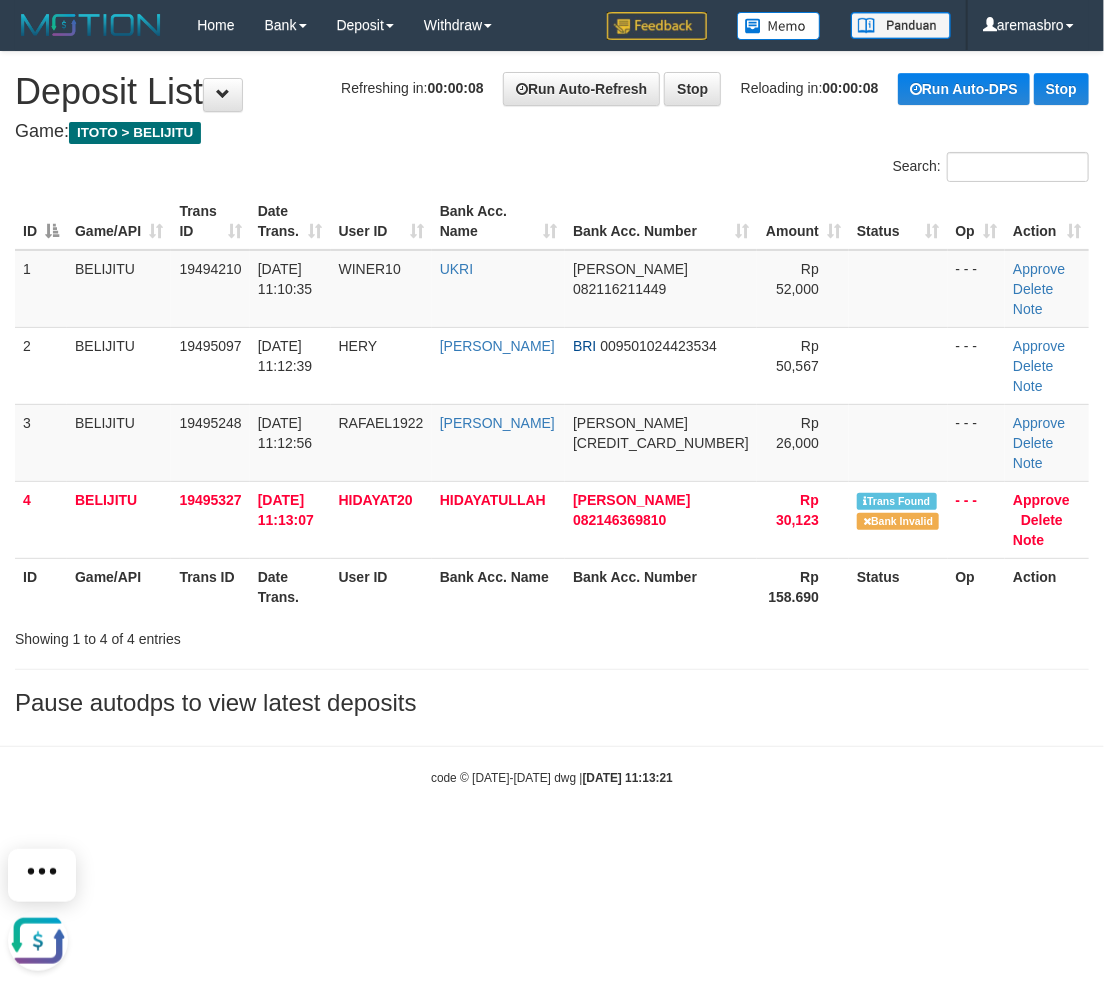 scroll, scrollTop: 0, scrollLeft: 0, axis: both 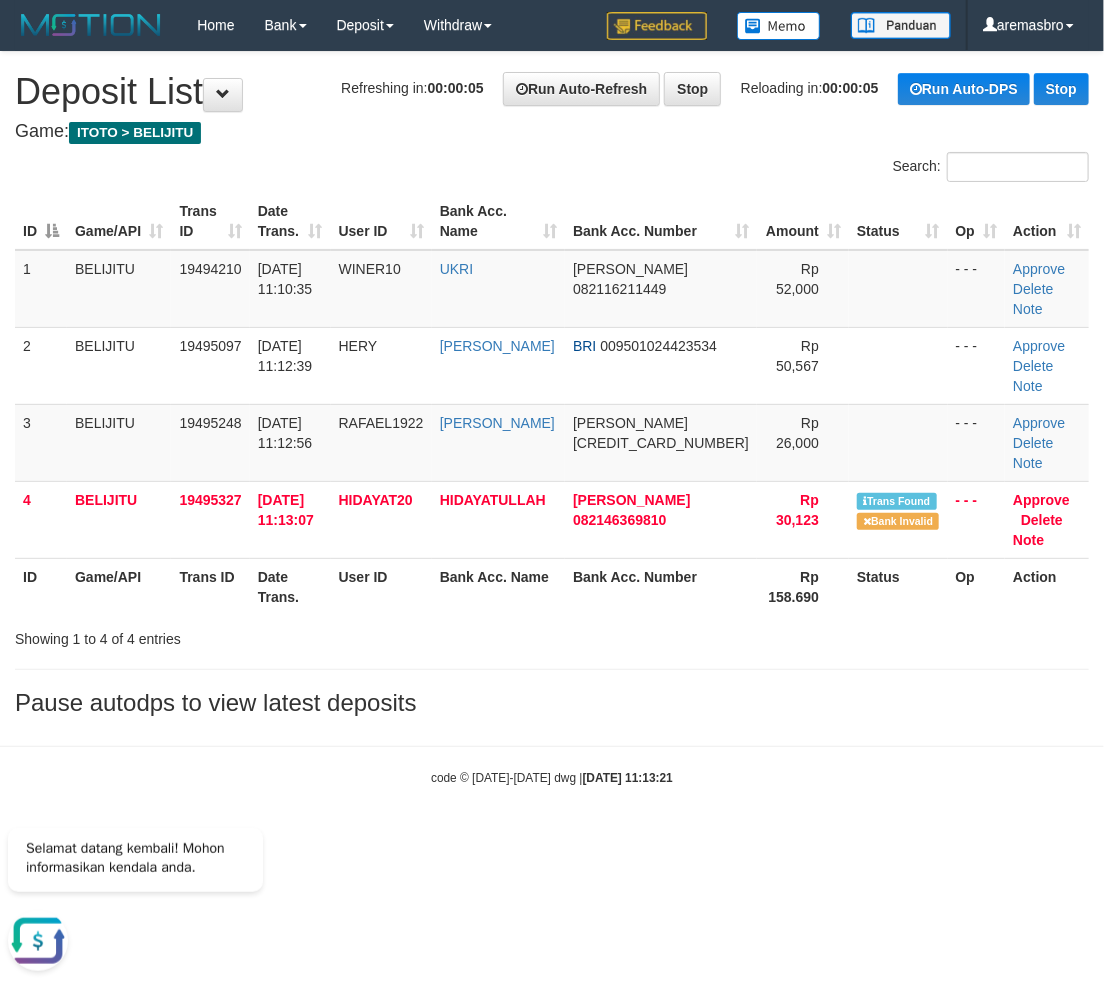 click on "Toggle navigation
Home
Bank
Account List
Load
By Website
Group
[ITOTO]													BELIJITU
By Load Group (DPS)
Group are-20
Group are-30
Mutasi Bank
Search
Sync
-" at bounding box center (552, 418) 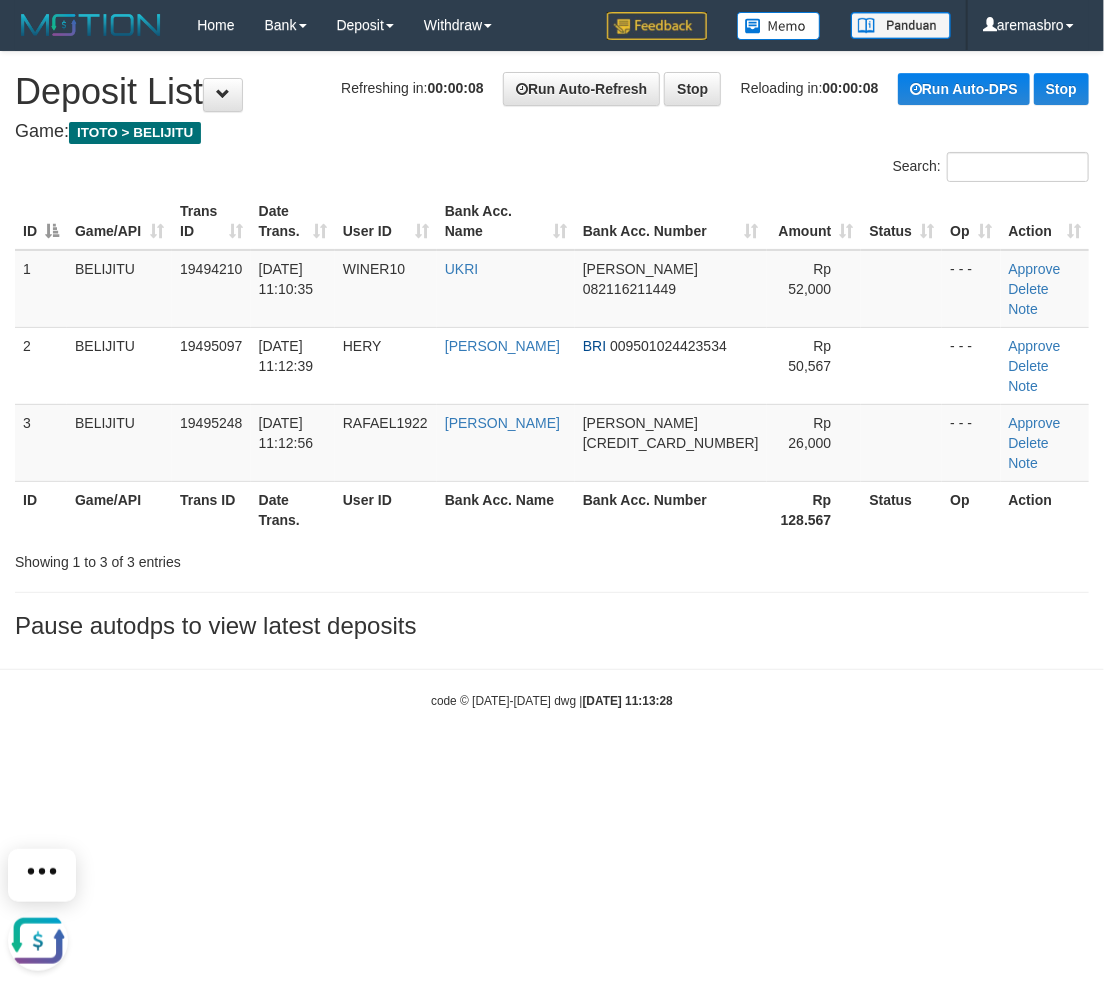 scroll, scrollTop: 0, scrollLeft: 0, axis: both 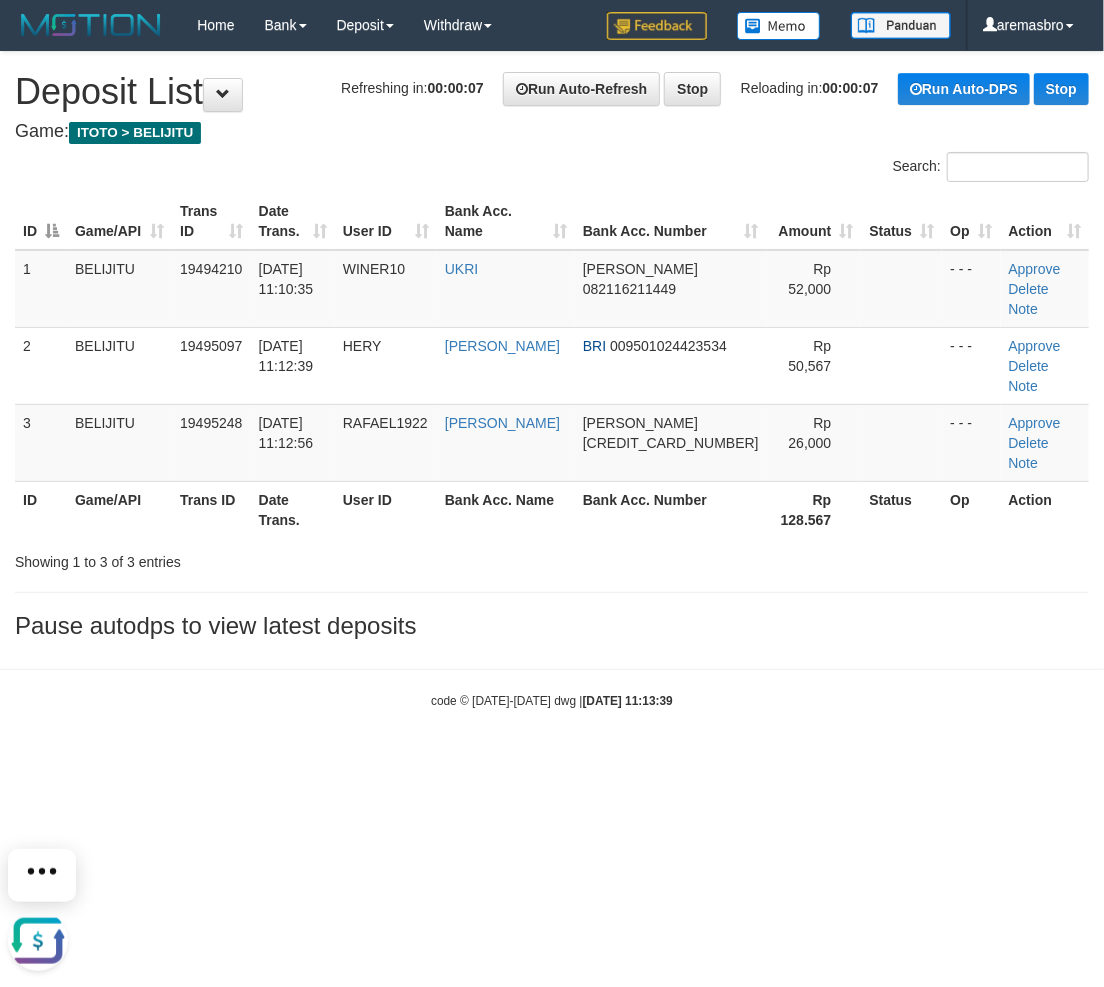 drag, startPoint x: 354, startPoint y: 719, endPoint x: 180, endPoint y: 30, distance: 710.6314 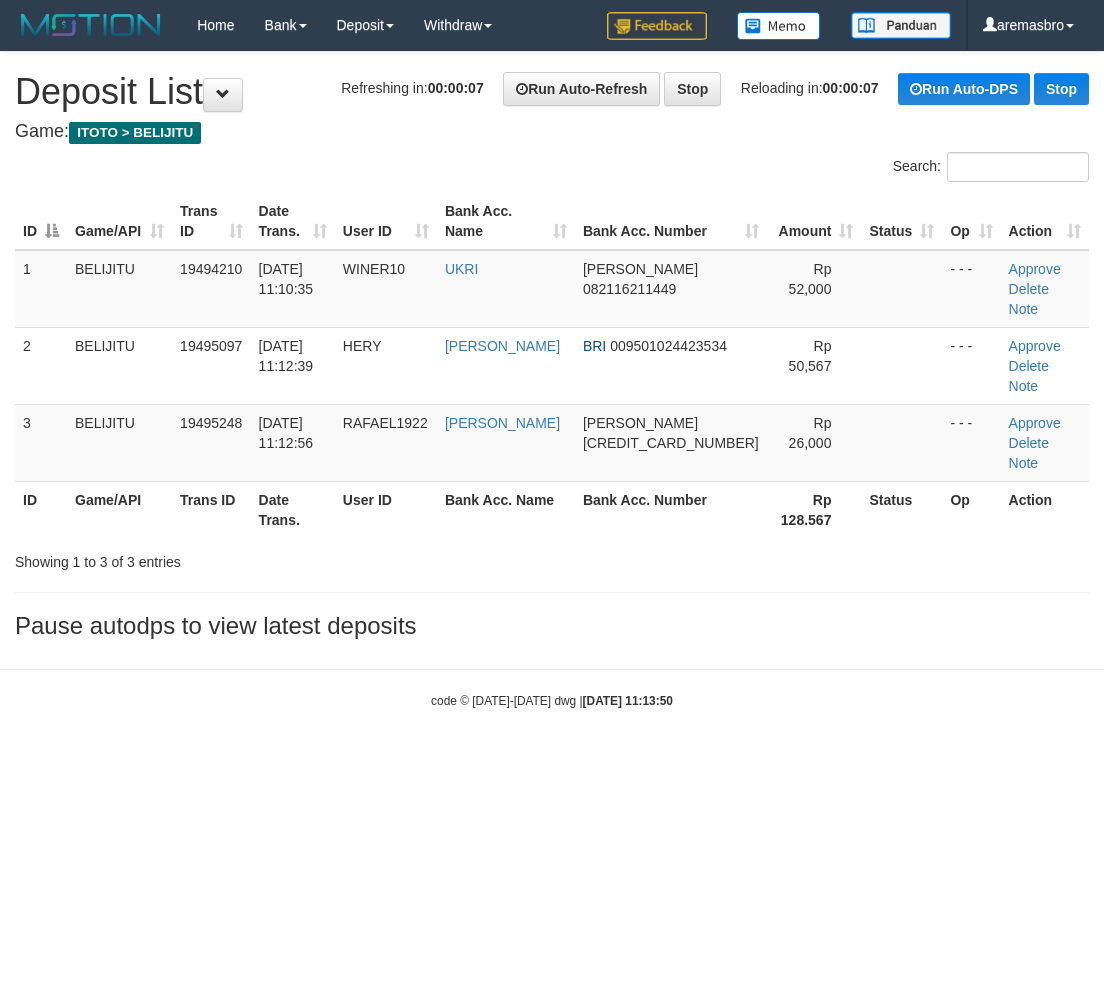 scroll, scrollTop: 0, scrollLeft: 0, axis: both 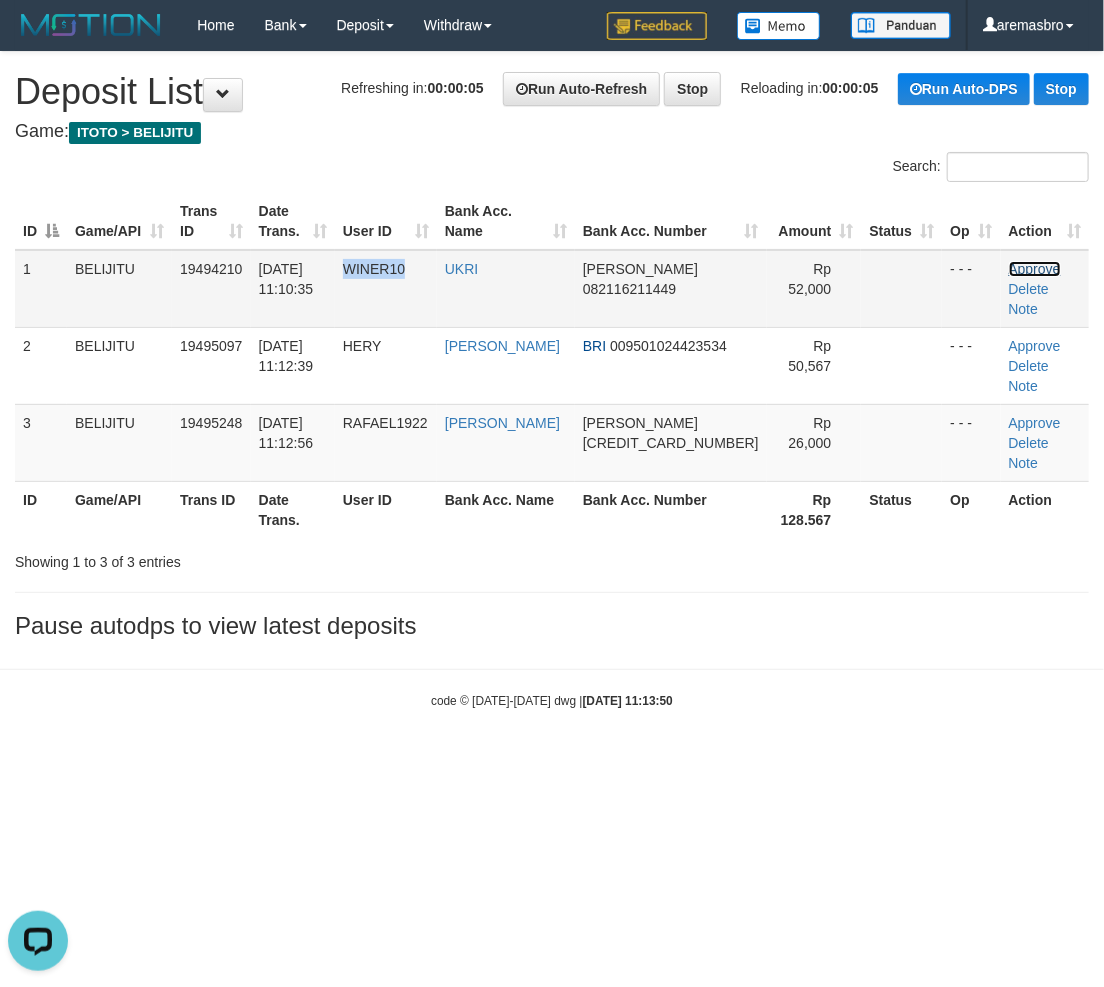 click on "Approve" at bounding box center (1035, 269) 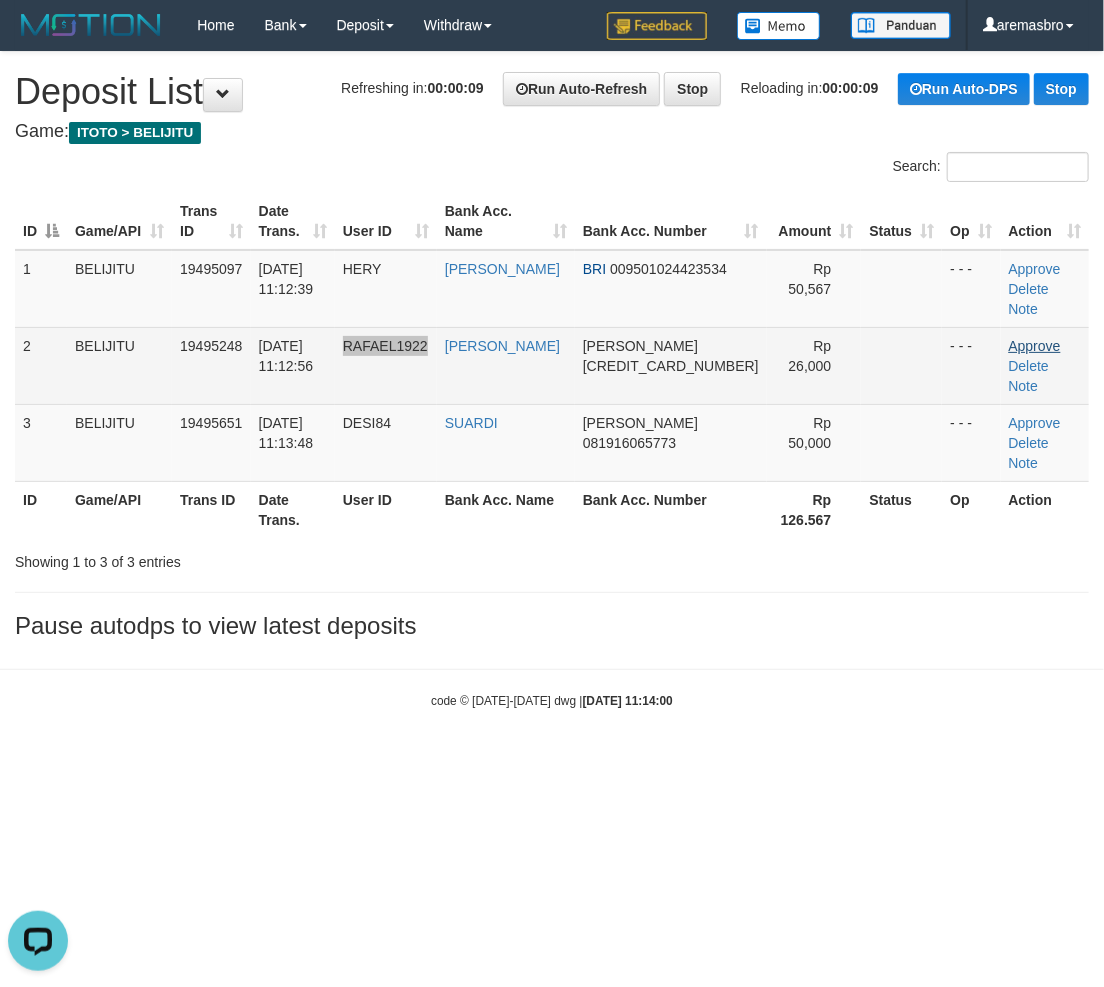 scroll, scrollTop: 0, scrollLeft: 0, axis: both 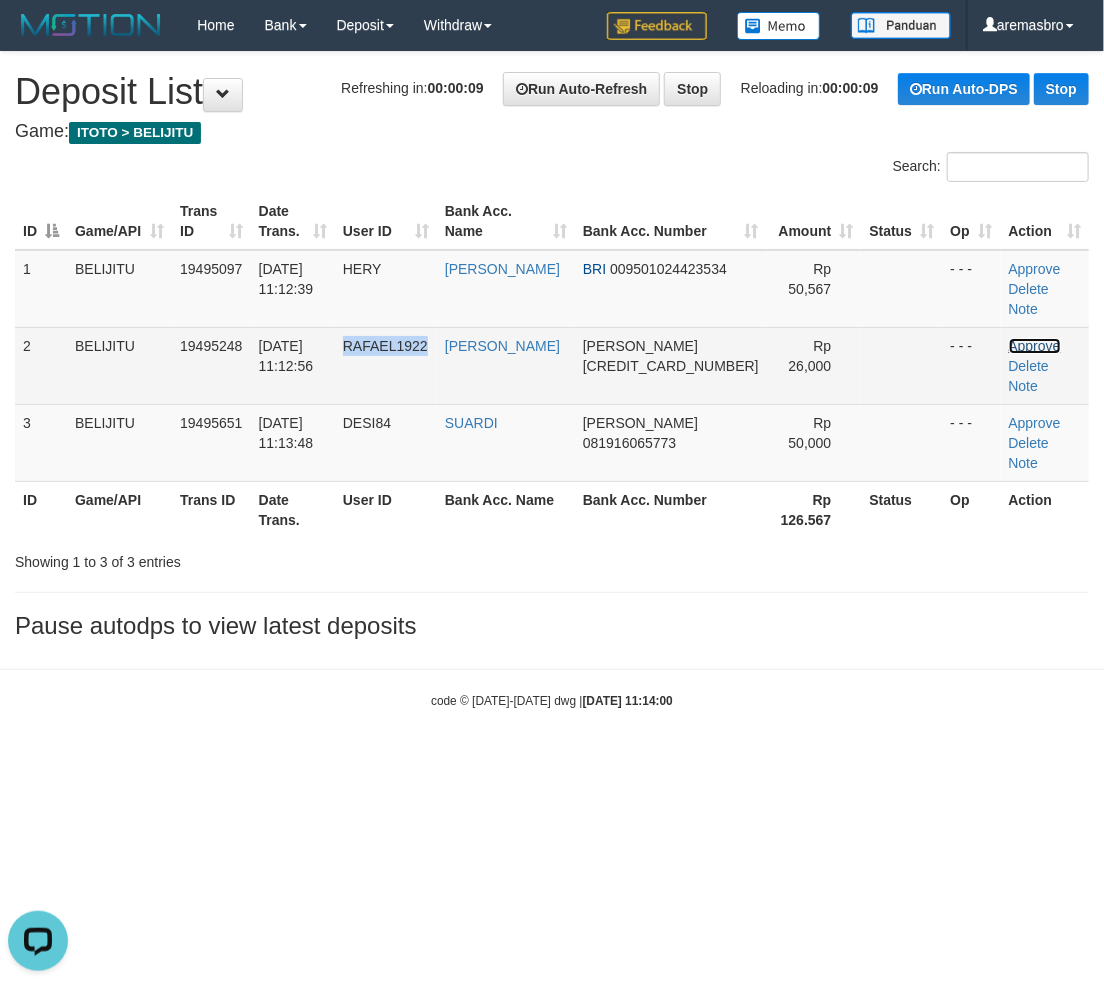 click on "Approve" at bounding box center (1035, 346) 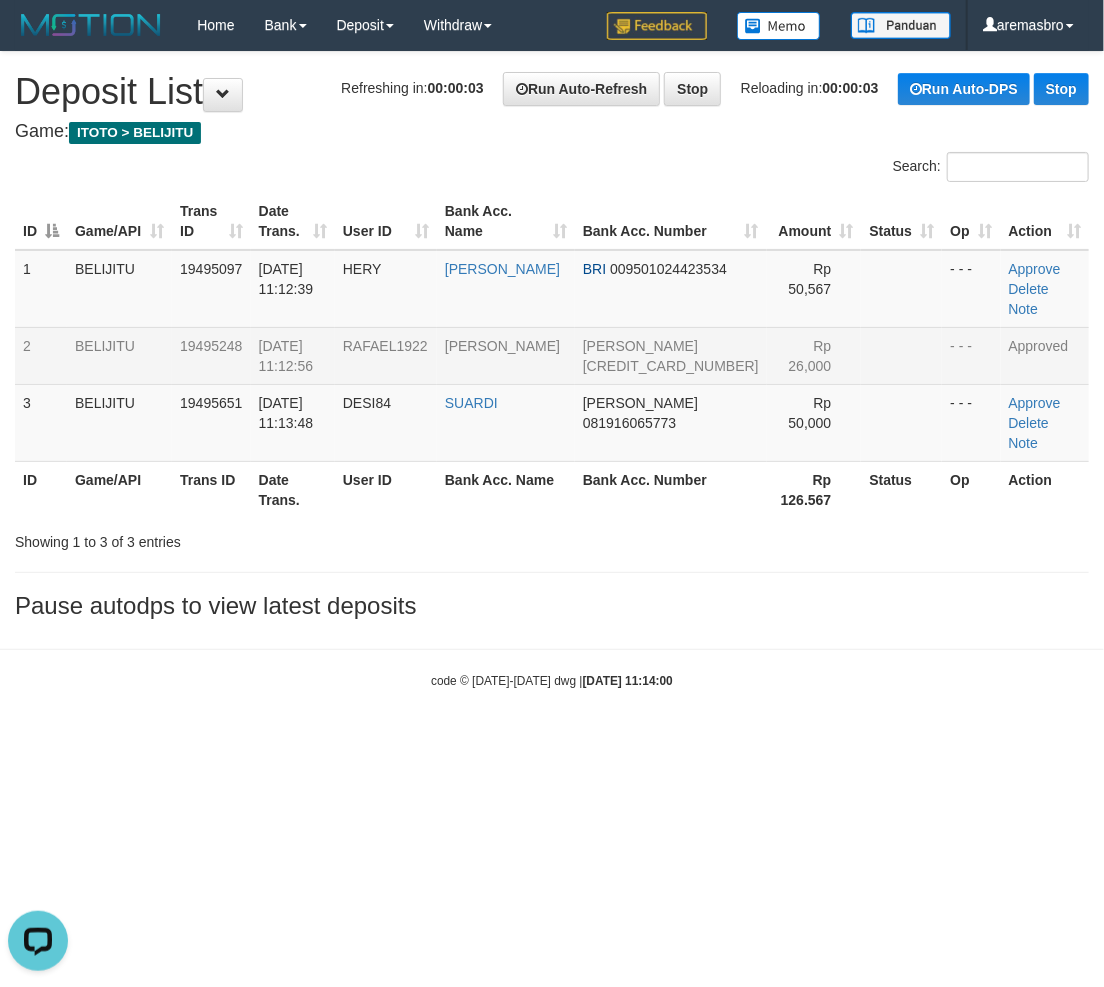 click on "Toggle navigation
Home
Bank
Account List
Load
By Website
Group
[ITOTO]													BELIJITU
By Load Group (DPS)
Group are-20
Group are-30
Mutasi Bank
Search
Sync" at bounding box center (552, 370) 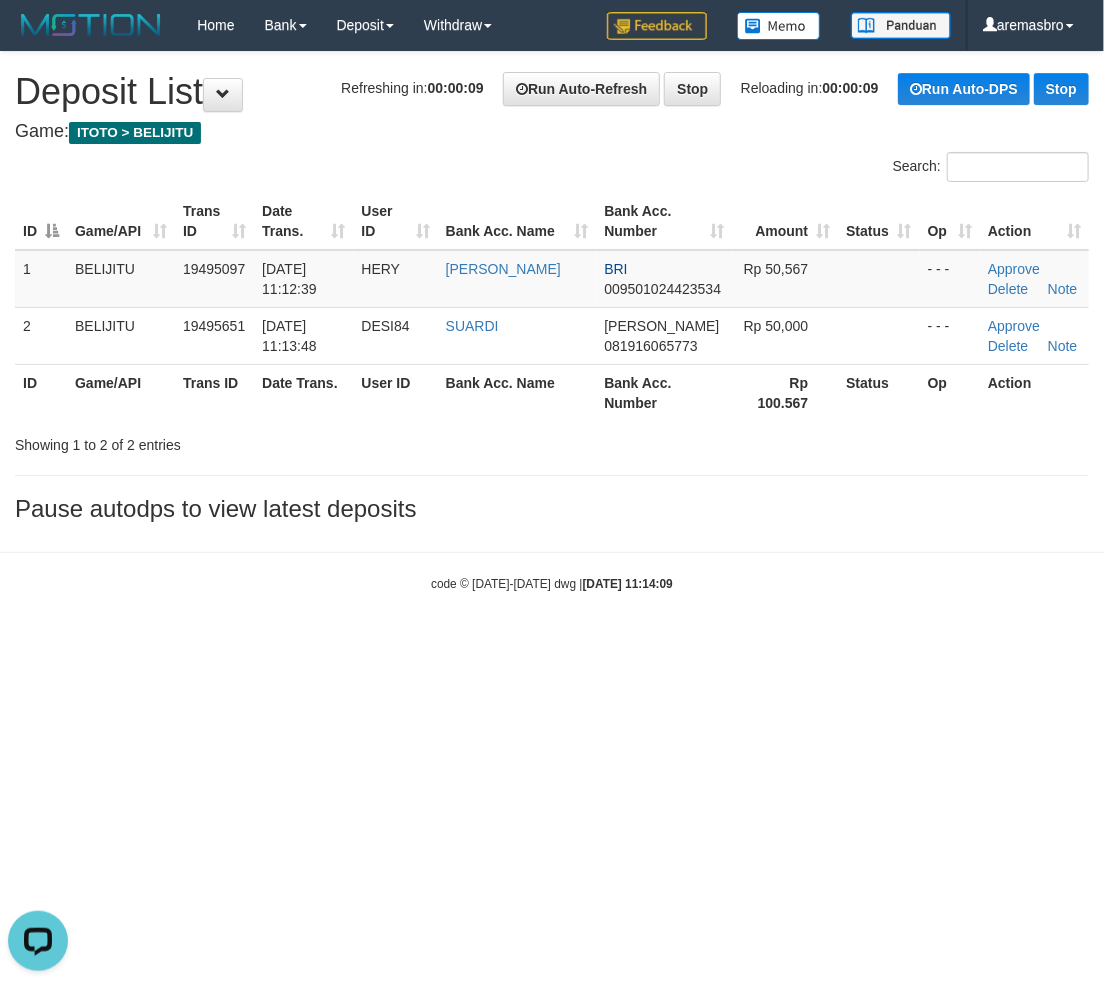 scroll, scrollTop: 0, scrollLeft: 0, axis: both 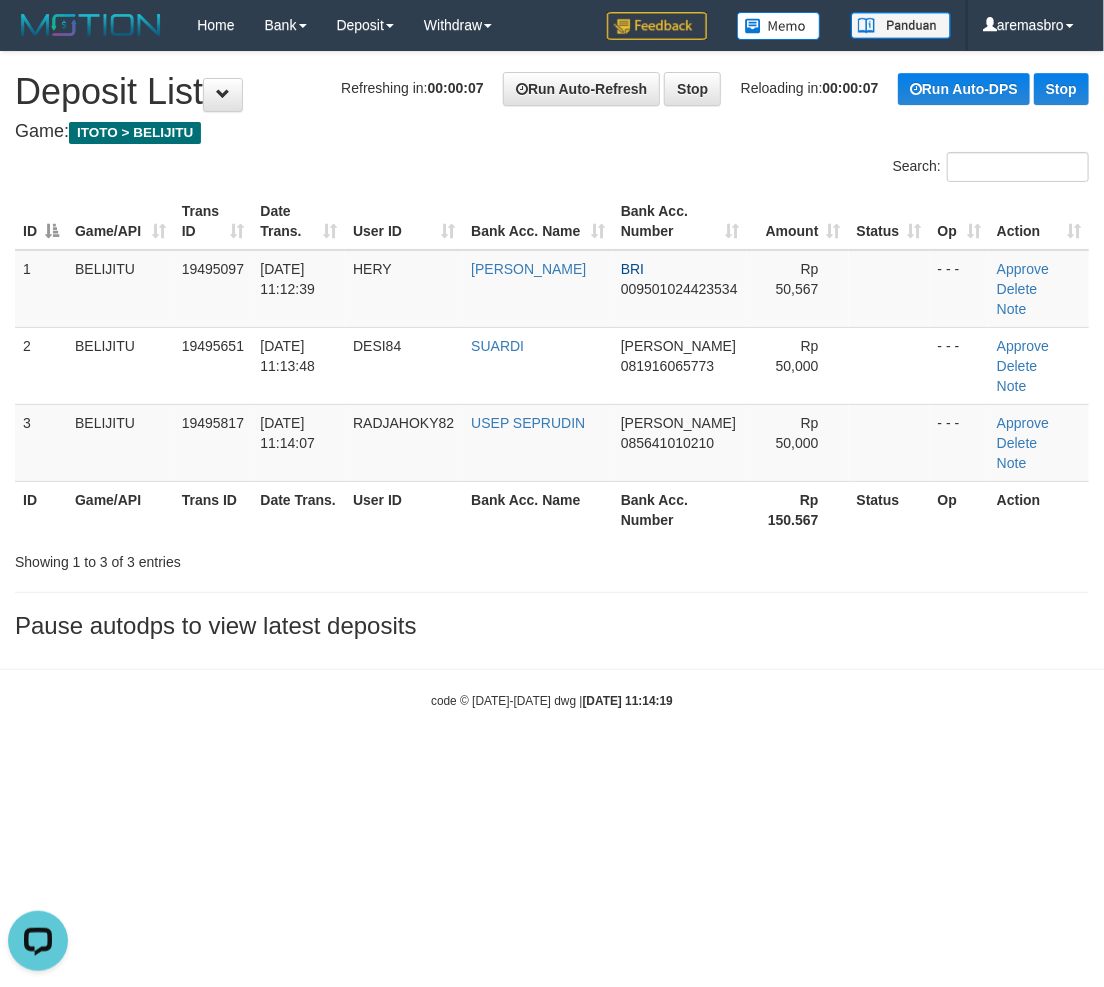 click on "Toggle navigation
Home
Bank
Account List
Load
By Website
Group
[ITOTO]													BELIJITU
By Load Group (DPS)
Group are-20
Group are-30
Mutasi Bank
Search
Sync
-" at bounding box center [552, 380] 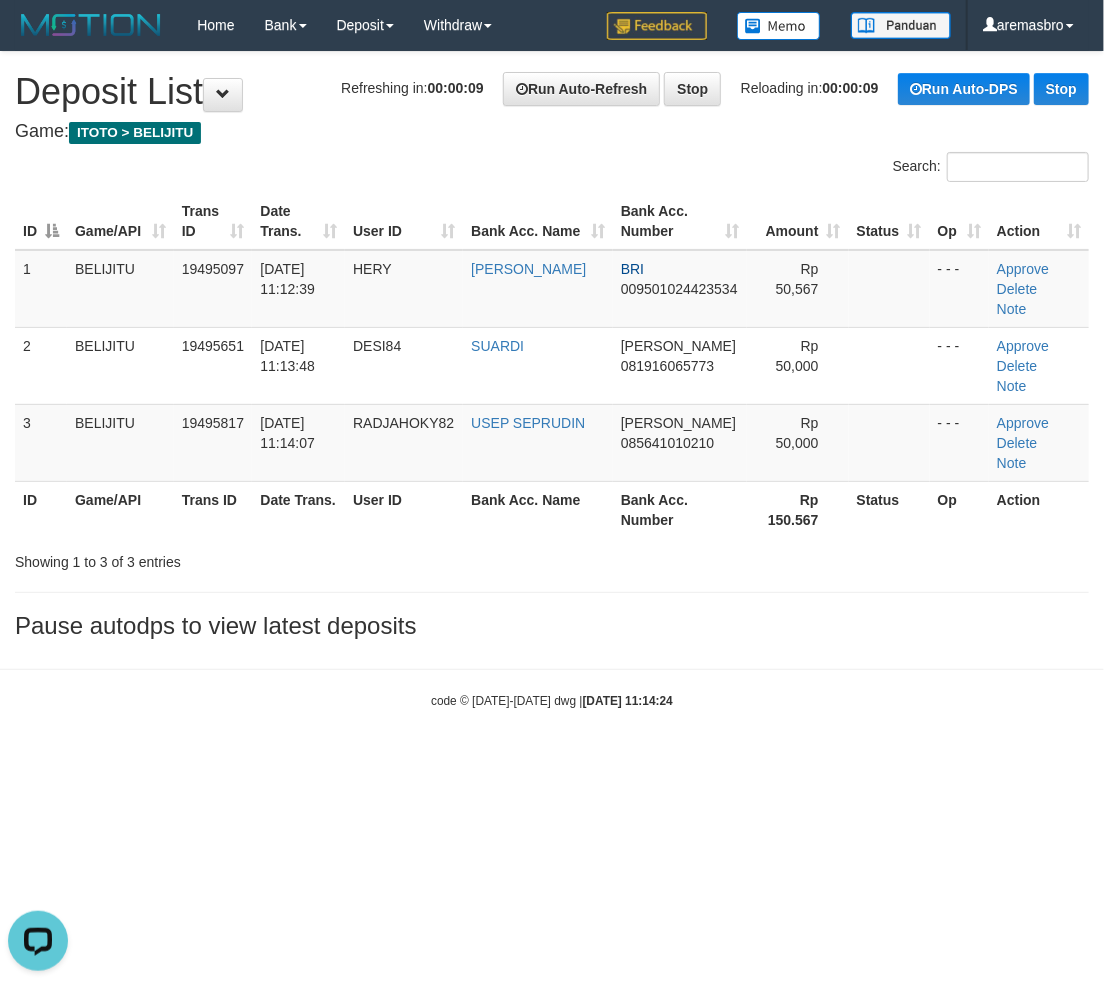 scroll, scrollTop: 0, scrollLeft: 0, axis: both 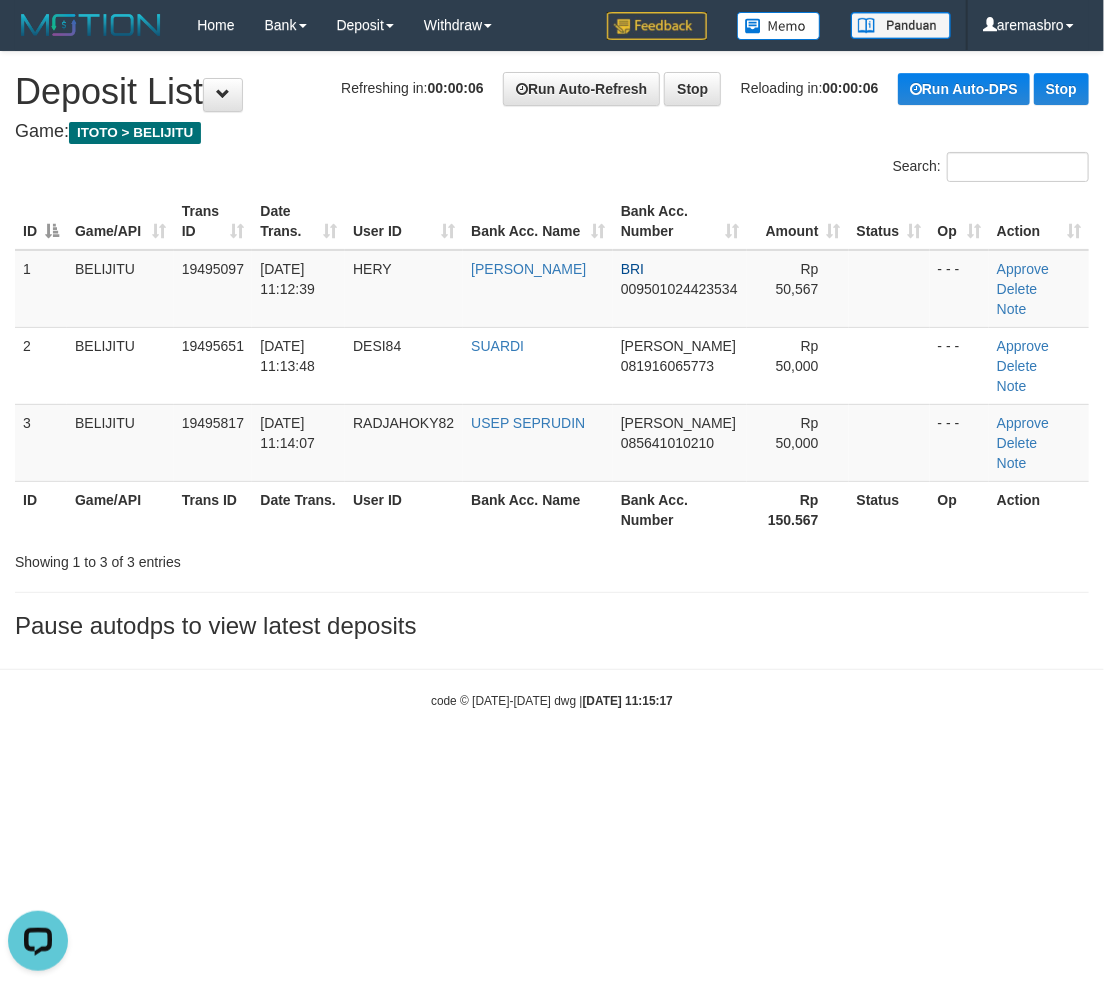 click on "Toggle navigation
Home
Bank
Account List
Load
By Website
Group
[ITOTO]													BELIJITU
By Load Group (DPS)
Group are-20
Group are-30
Mutasi Bank
Search
Sync" at bounding box center (552, 380) 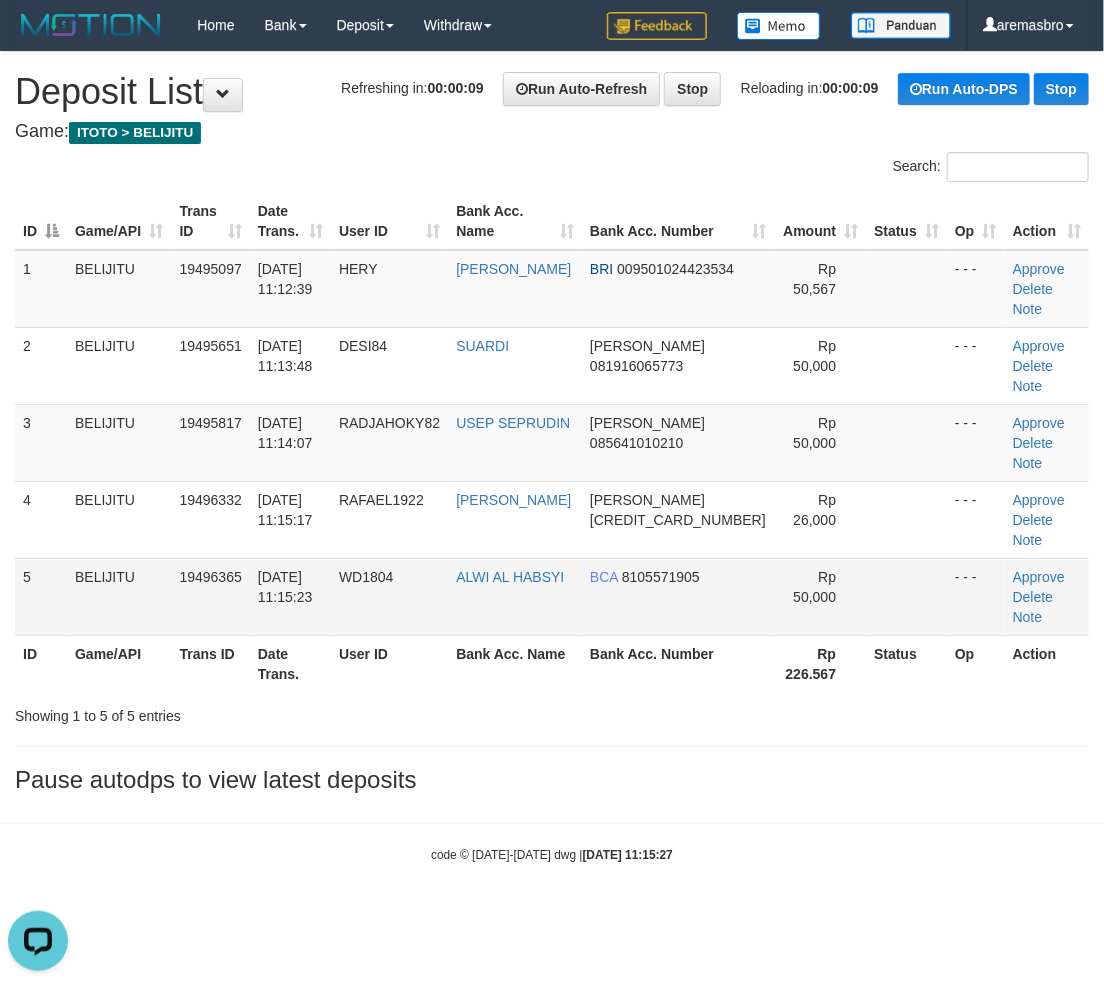 scroll, scrollTop: 0, scrollLeft: 0, axis: both 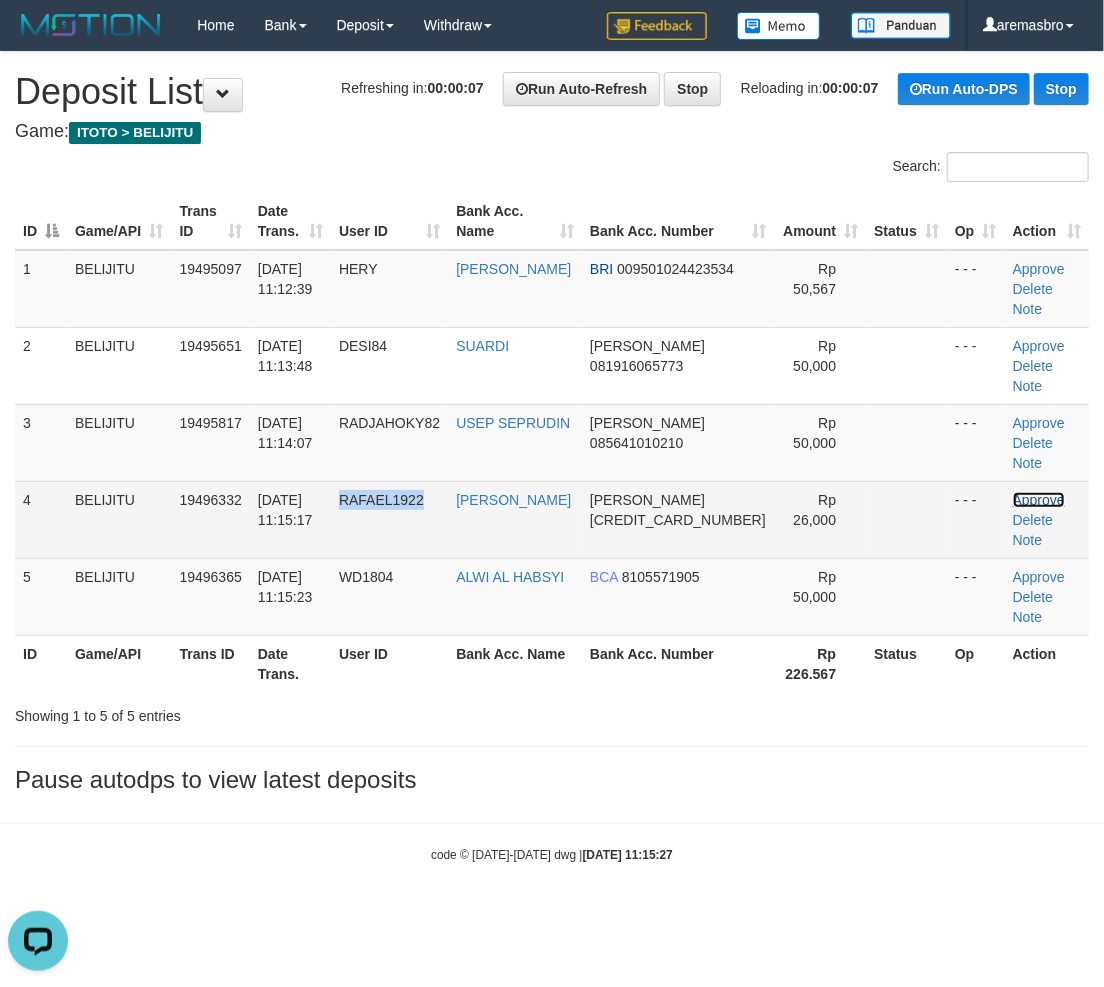 click on "Approve" at bounding box center (1039, 500) 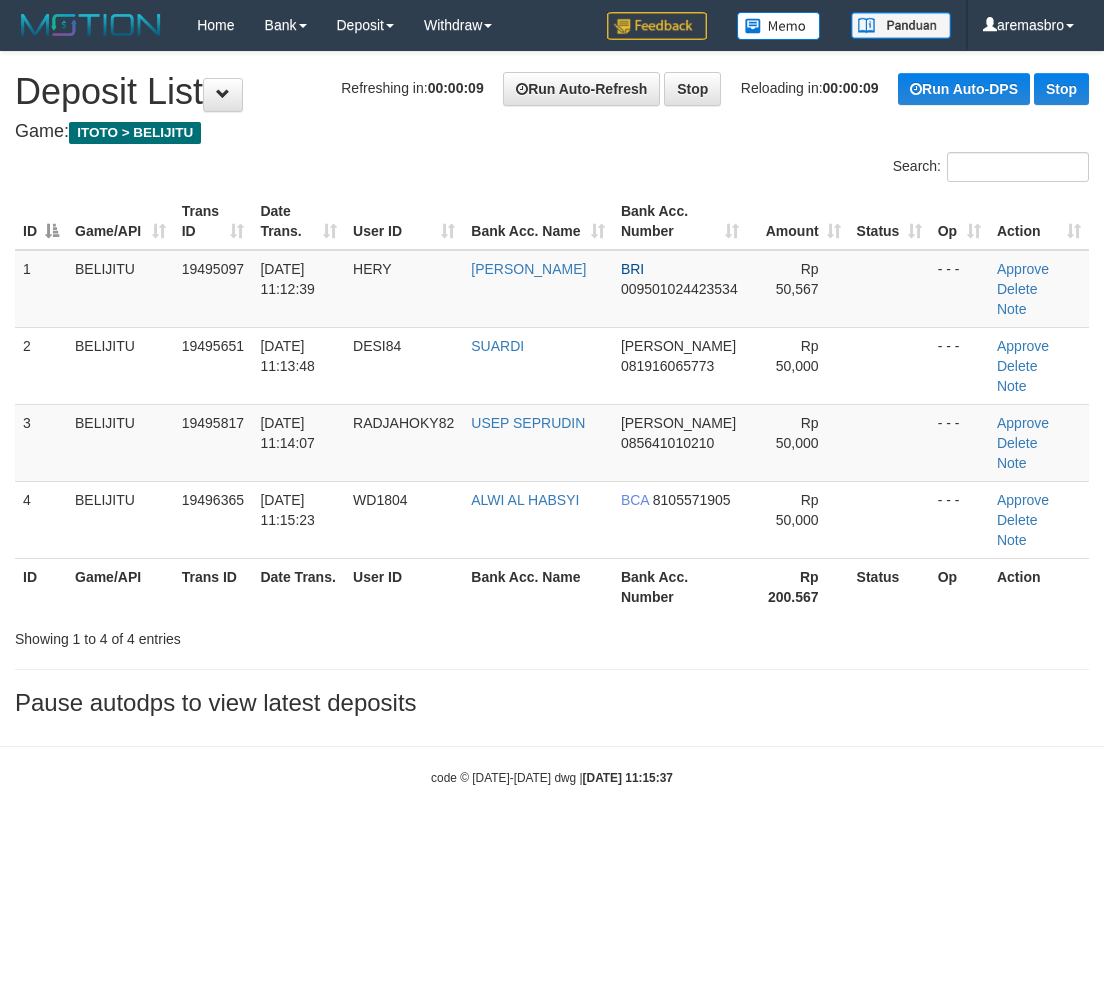 scroll, scrollTop: 0, scrollLeft: 0, axis: both 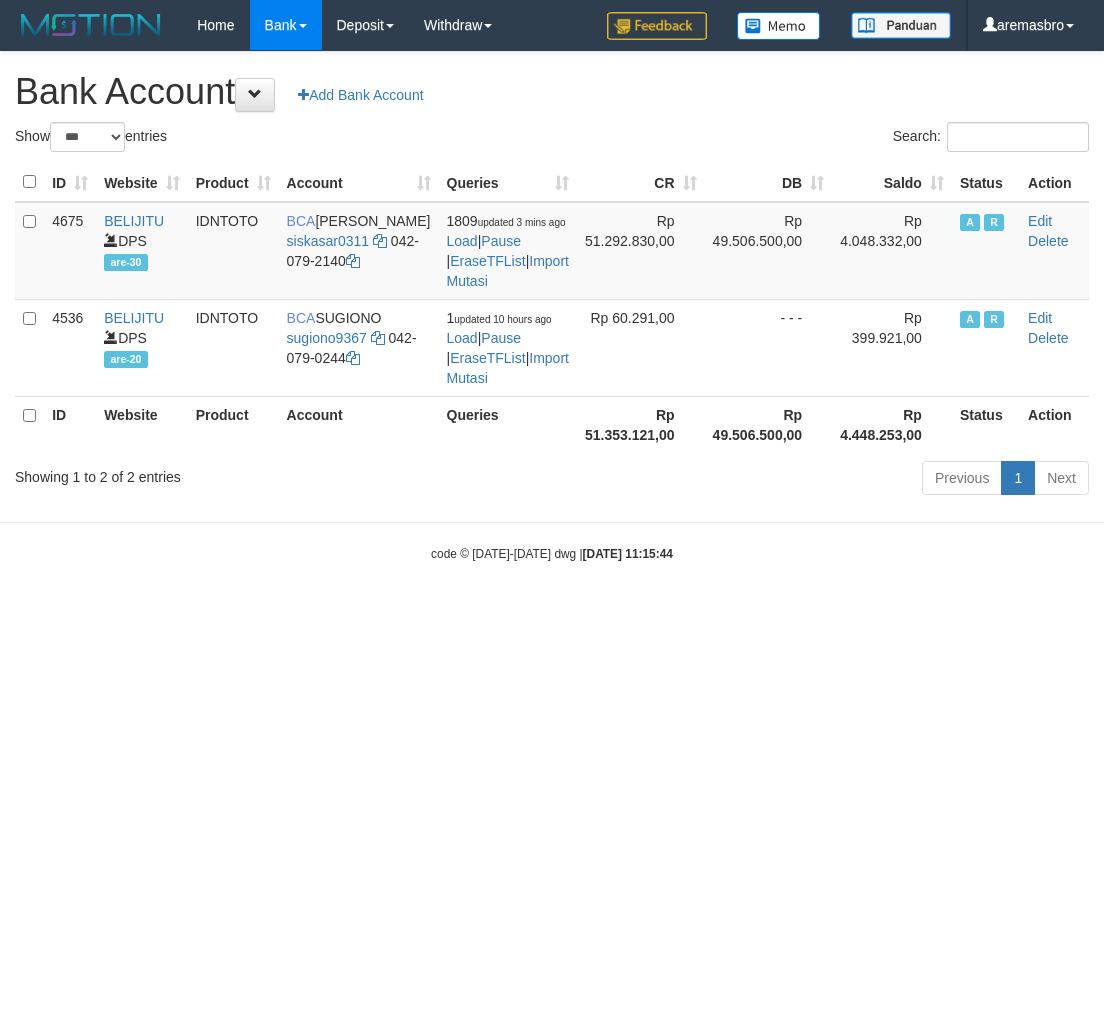 select on "***" 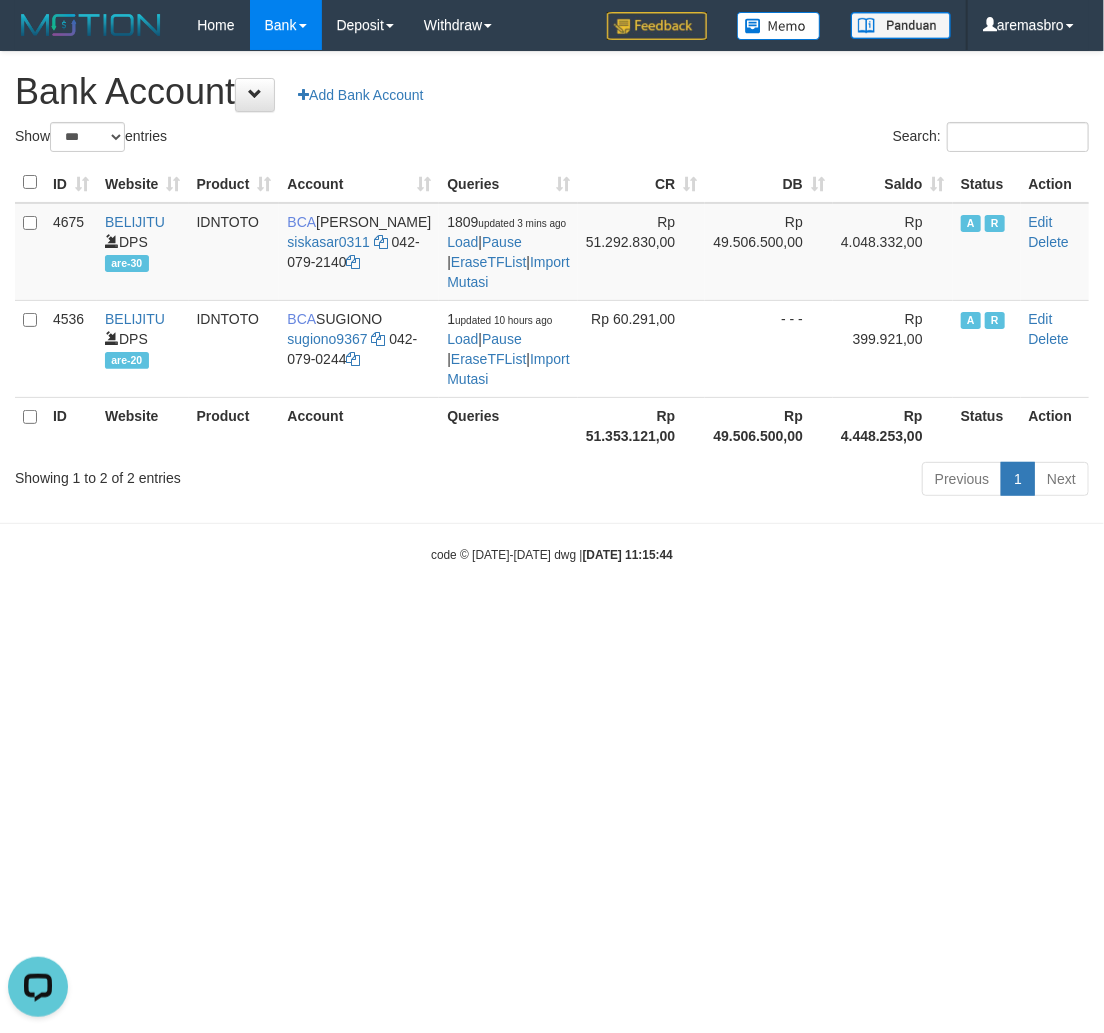 scroll, scrollTop: 0, scrollLeft: 0, axis: both 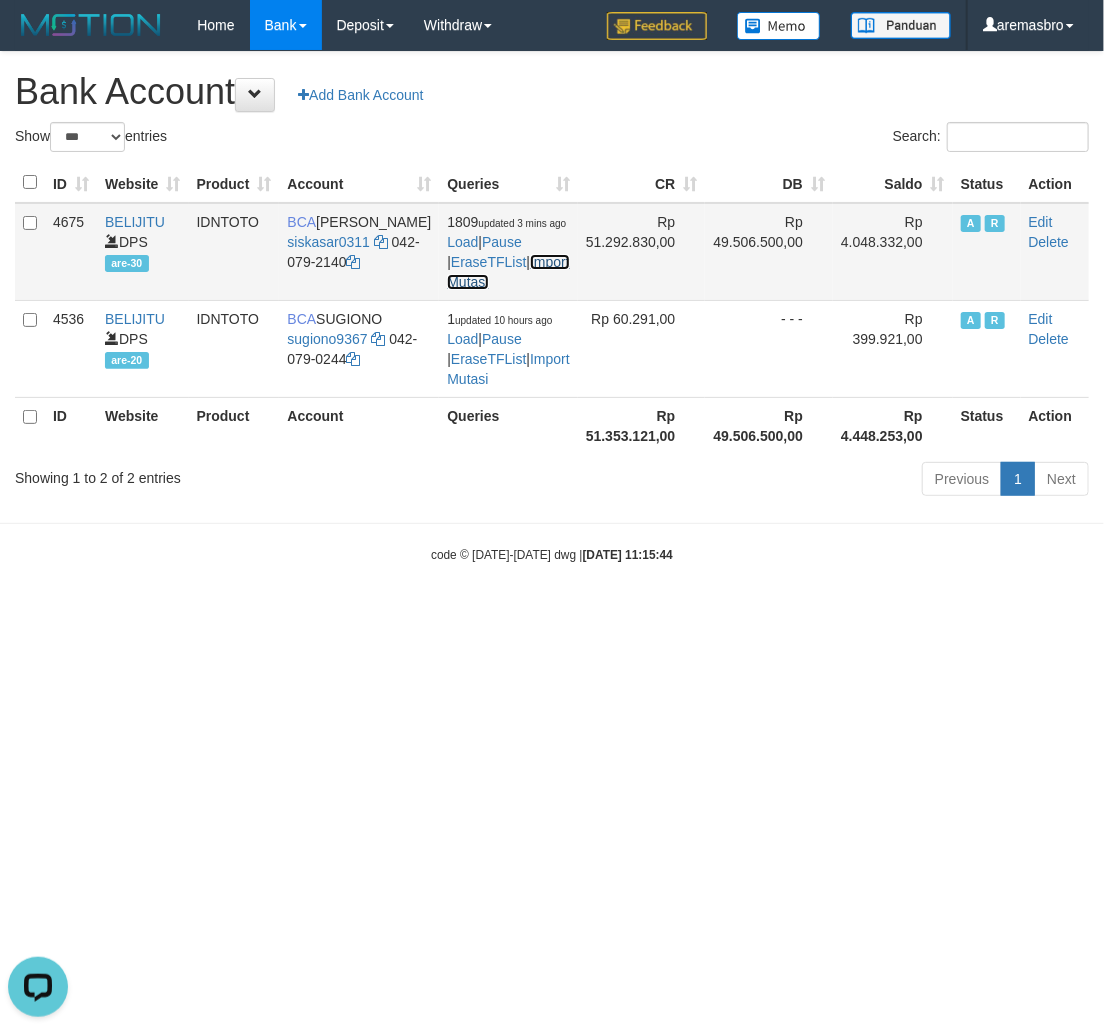 click on "Import Mutasi" at bounding box center (508, 272) 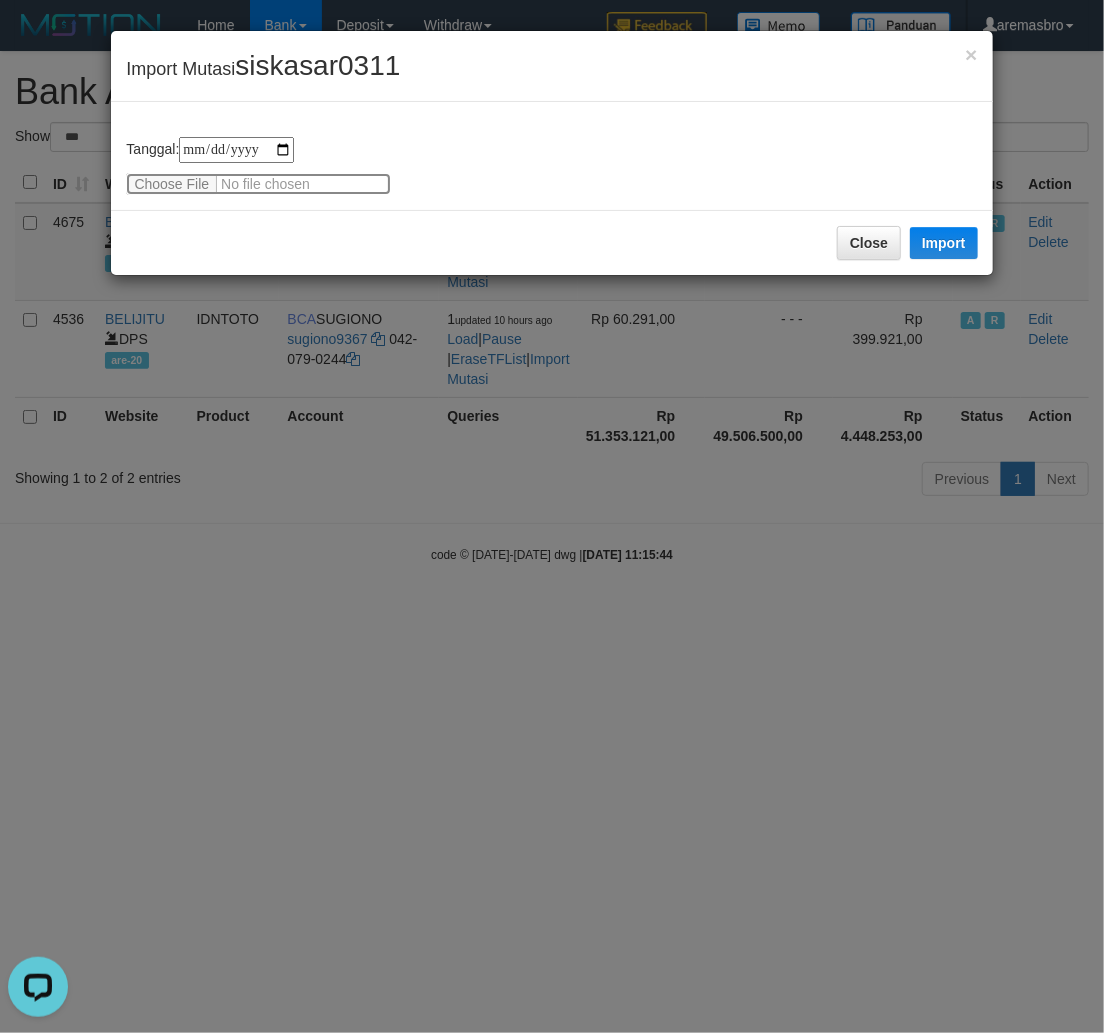 click at bounding box center (258, 184) 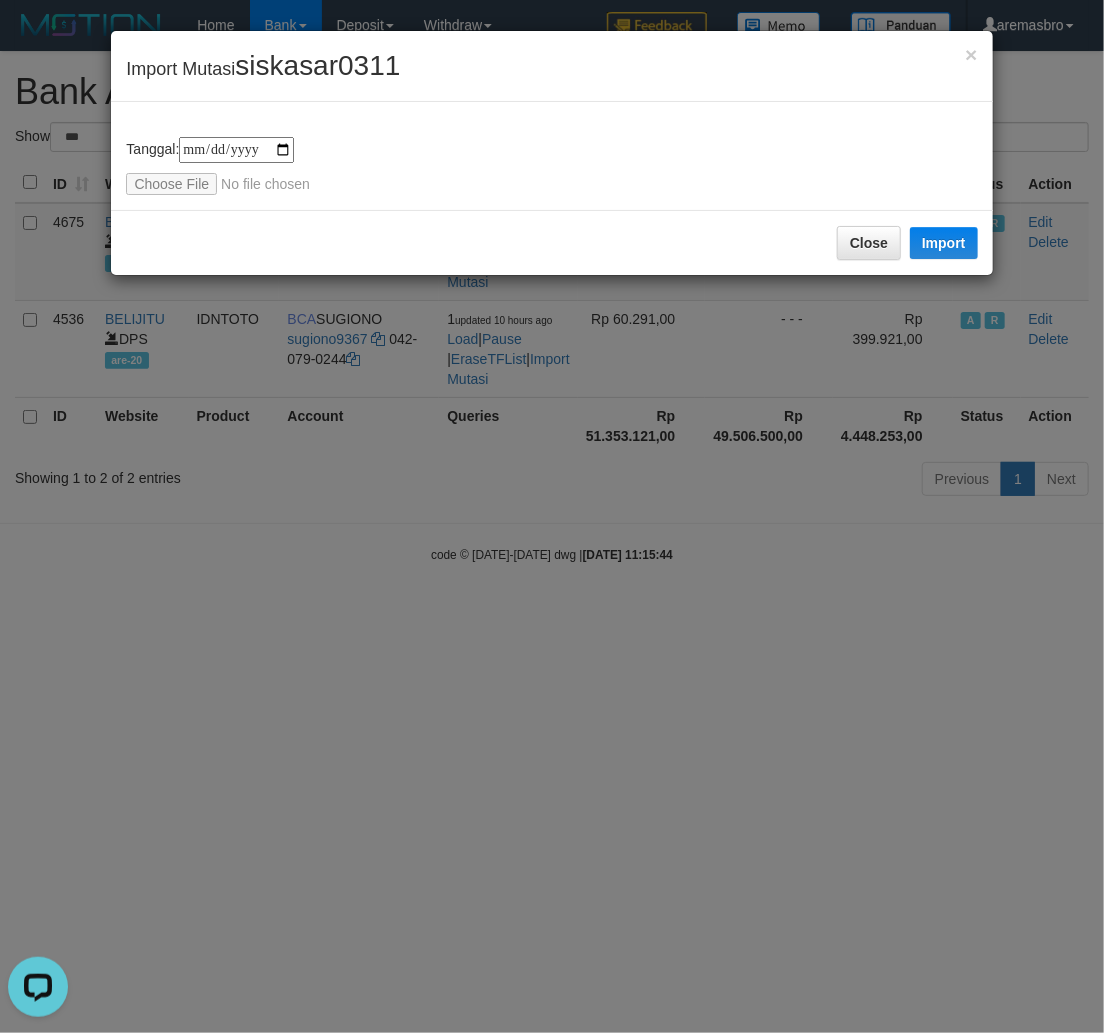 type on "**********" 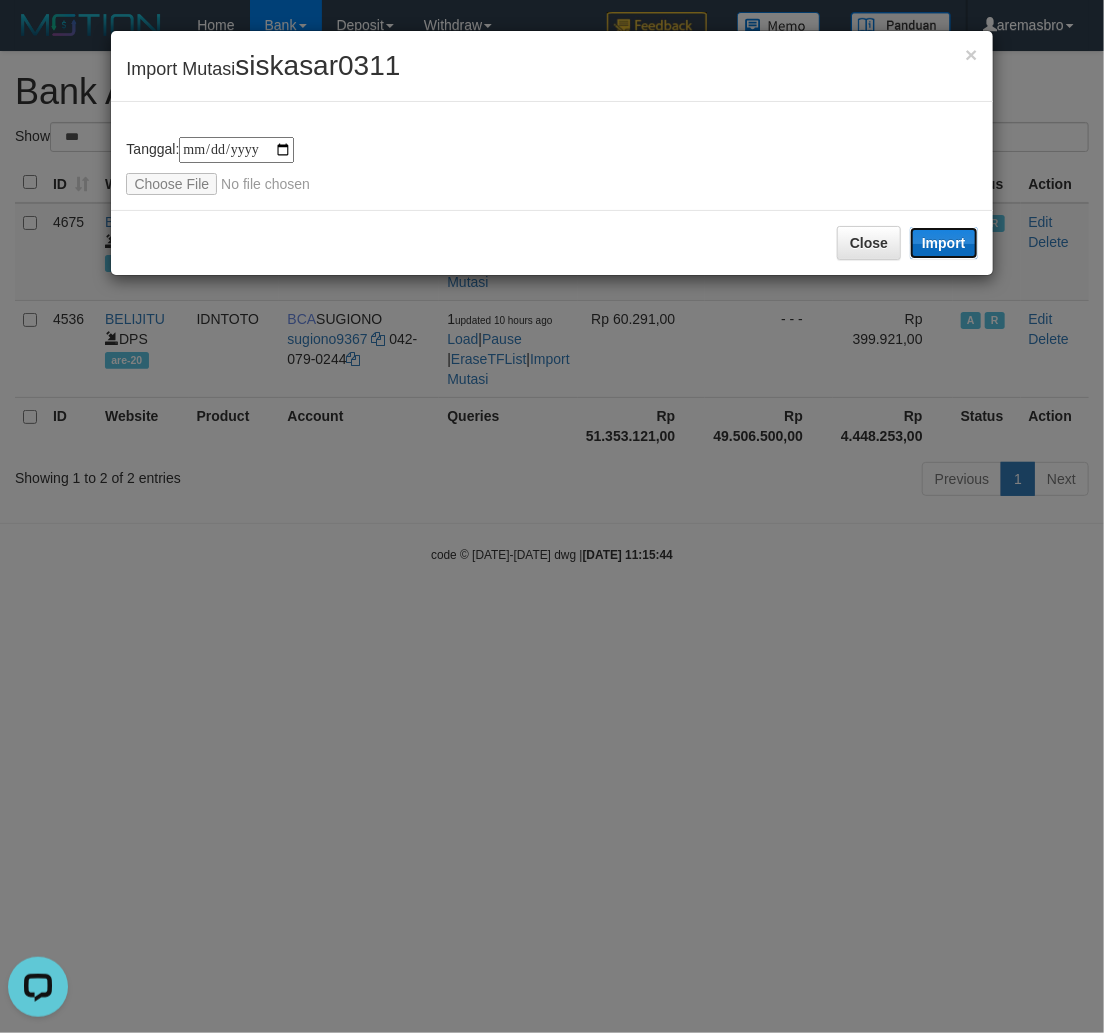 click on "Import" at bounding box center [944, 243] 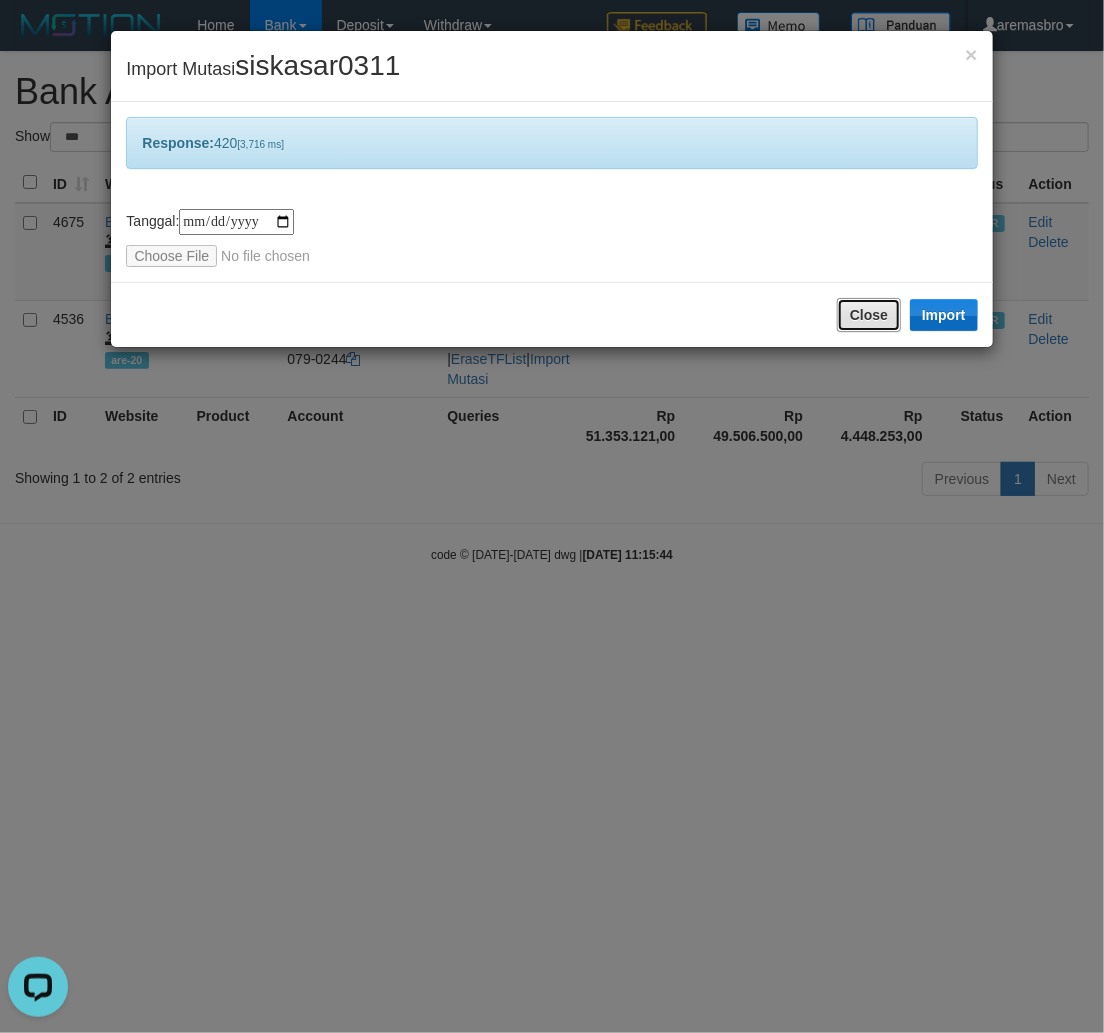click on "Close" at bounding box center (869, 315) 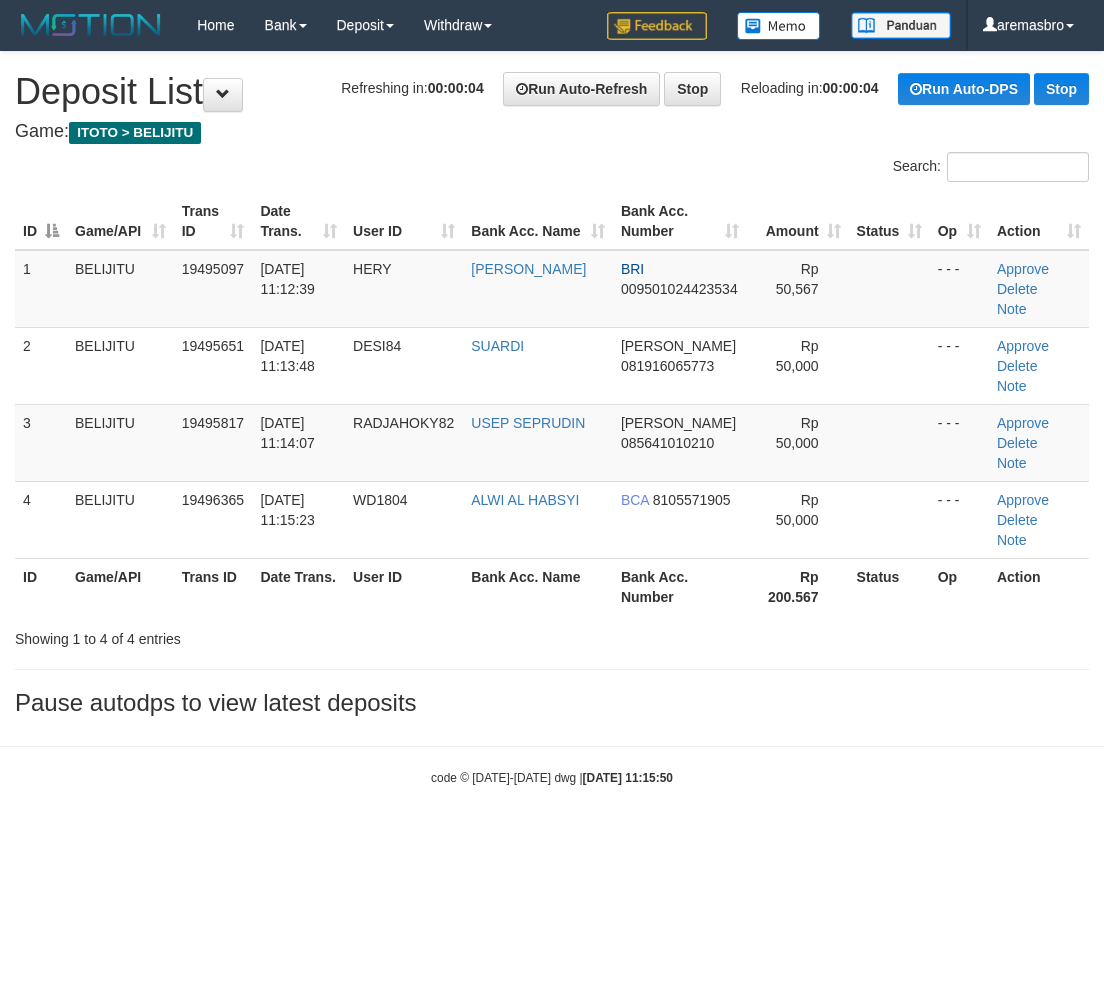 scroll, scrollTop: 0, scrollLeft: 0, axis: both 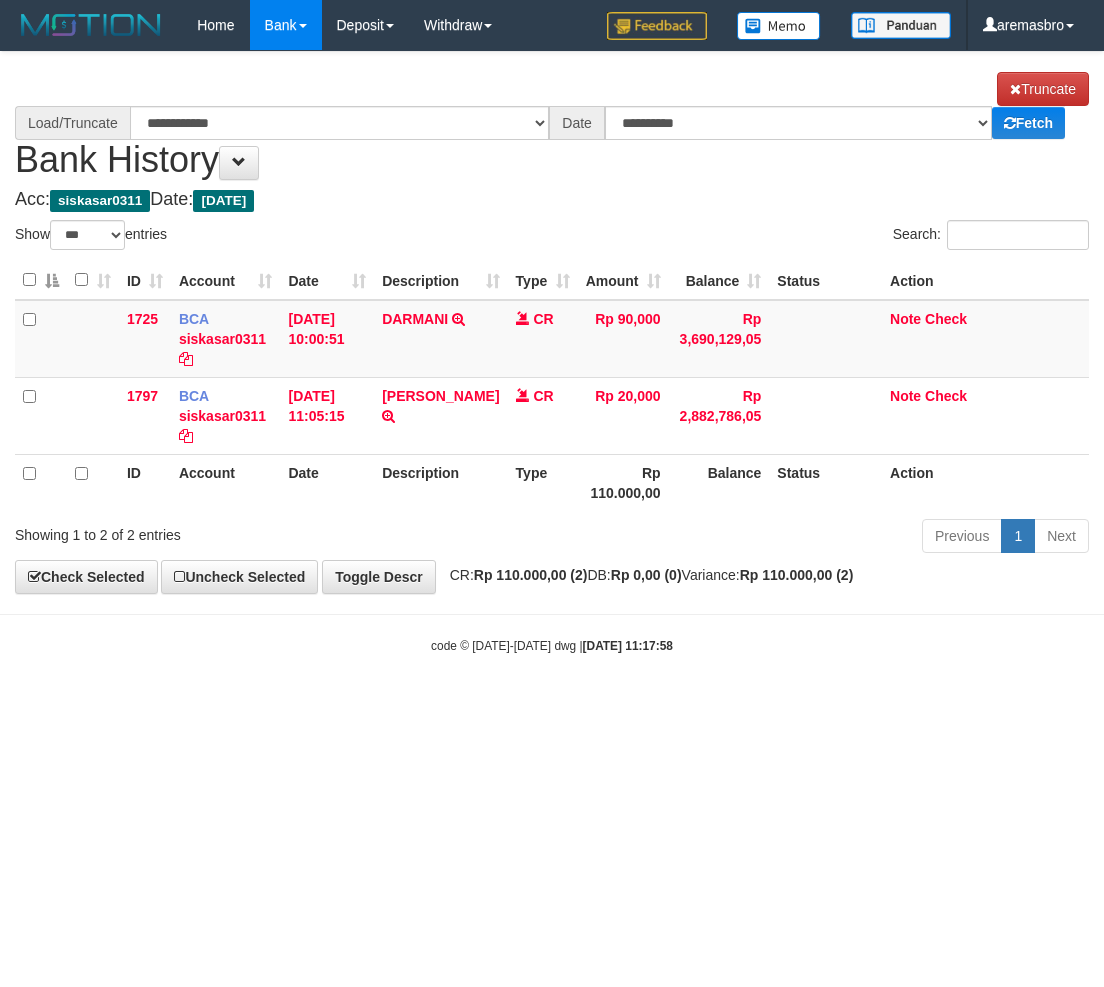 select on "***" 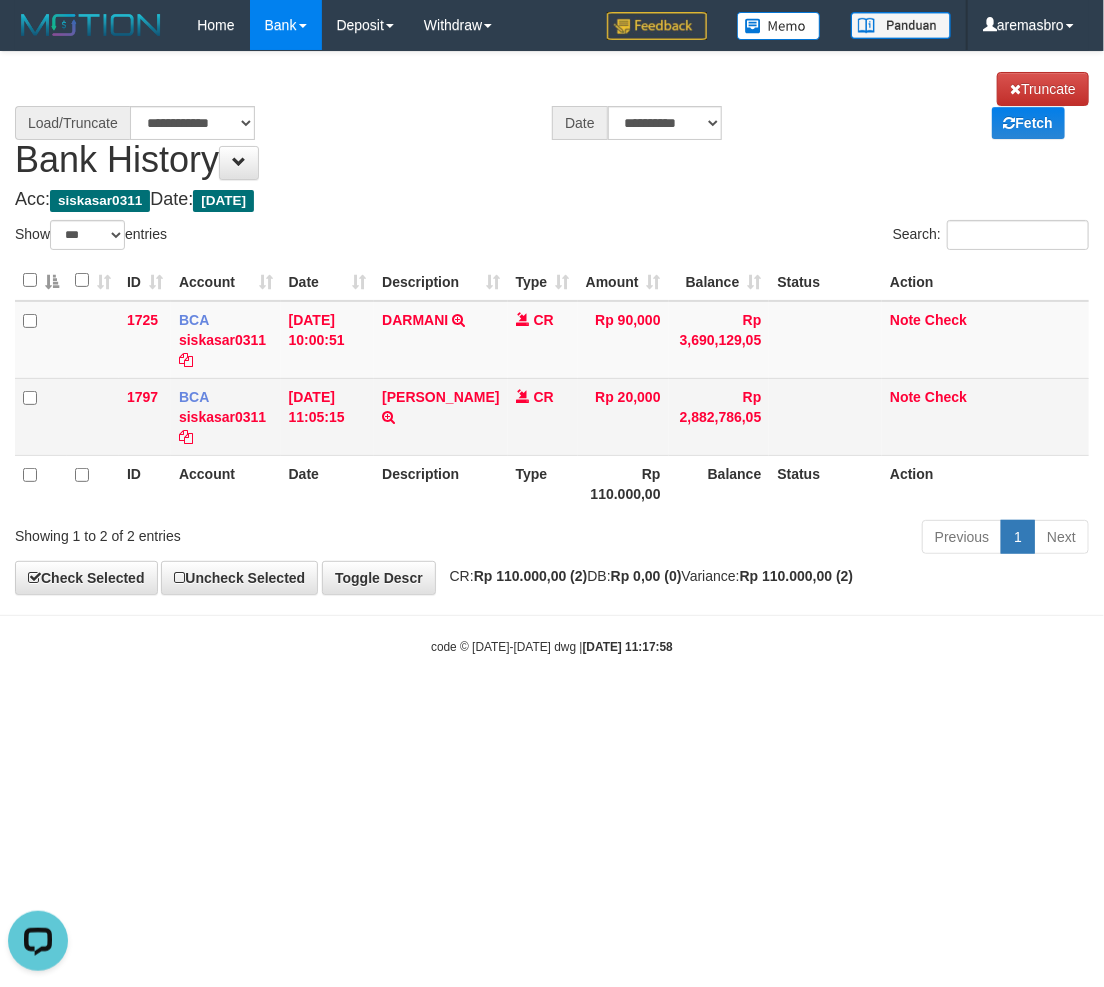 scroll, scrollTop: 0, scrollLeft: 0, axis: both 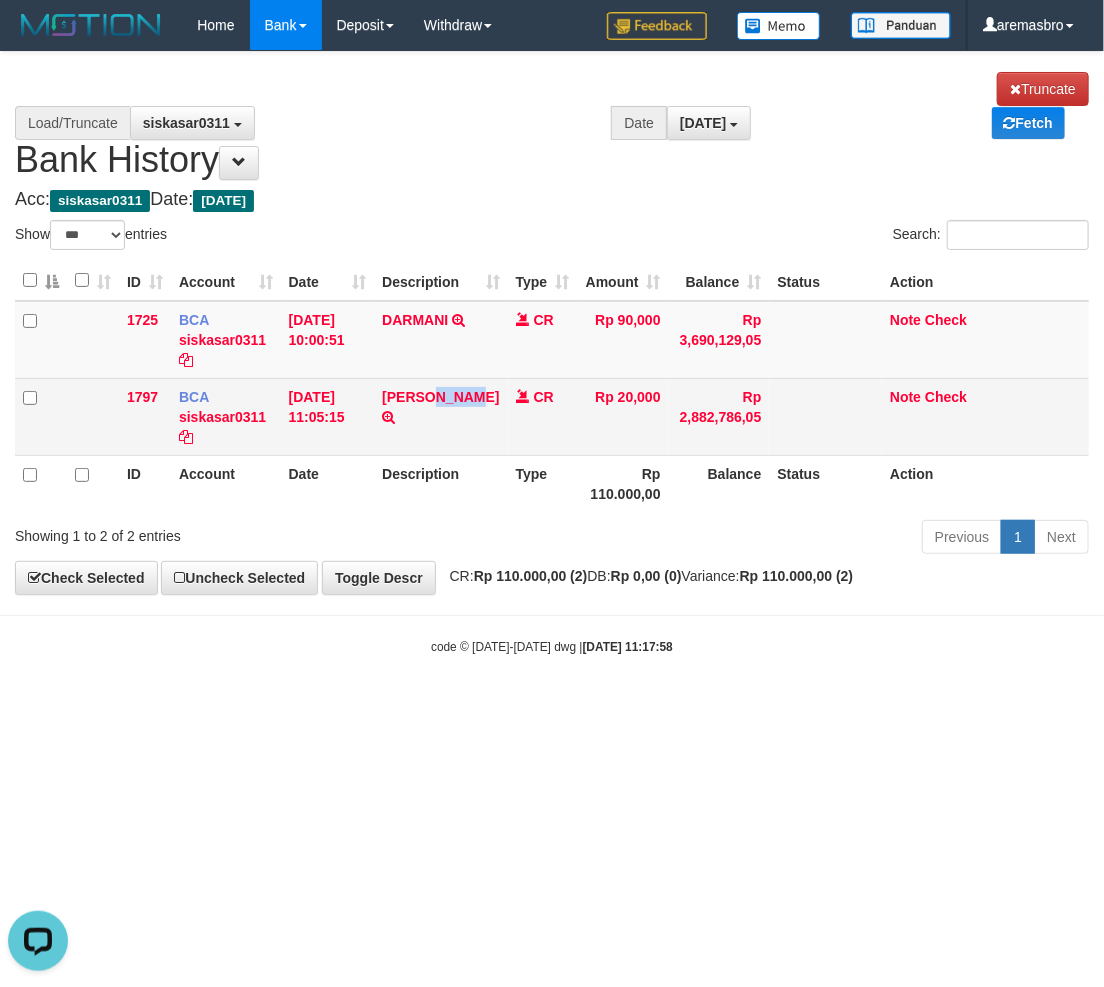 drag, startPoint x: 384, startPoint y: 363, endPoint x: 398, endPoint y: 356, distance: 15.652476 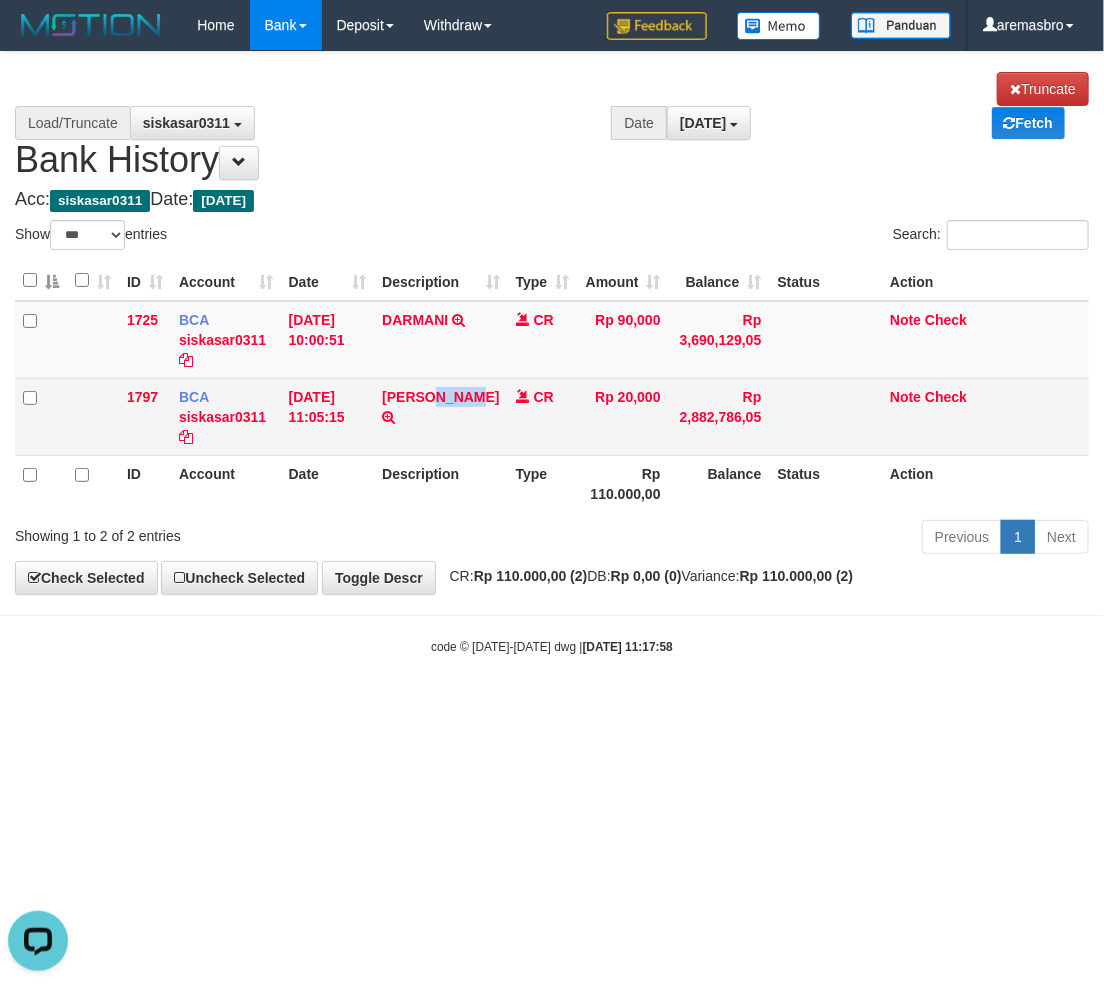 drag, startPoint x: 376, startPoint y: 327, endPoint x: 457, endPoint y: 361, distance: 87.84646 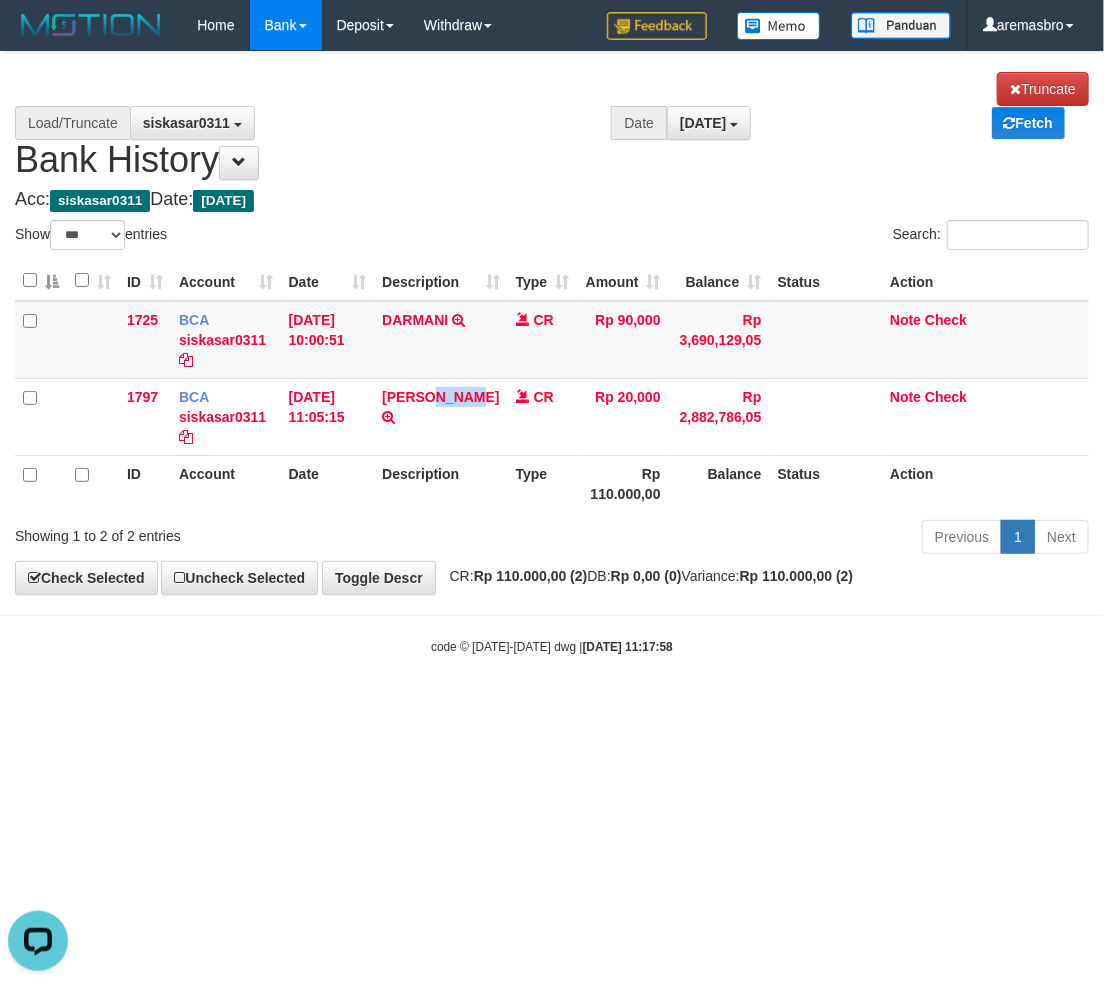 copy on "LIDYA MAULINDA" 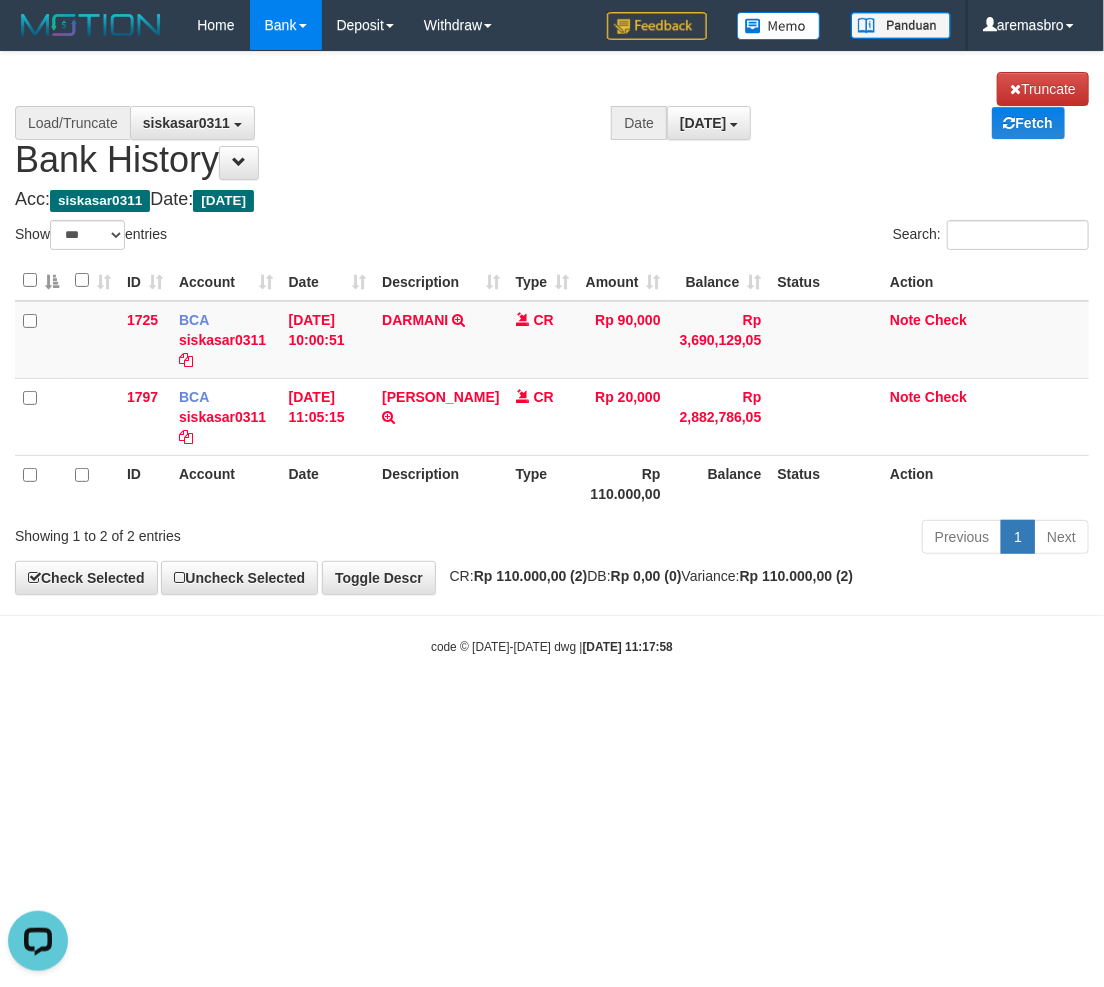 click on "Toggle navigation
Home
Bank
Account List
Load
By Website
Group
[ITOTO]													BELIJITU
By Load Group (DPS)
Group are-20
Group are-30
Mutasi Bank
Search
Sync" at bounding box center (552, 353) 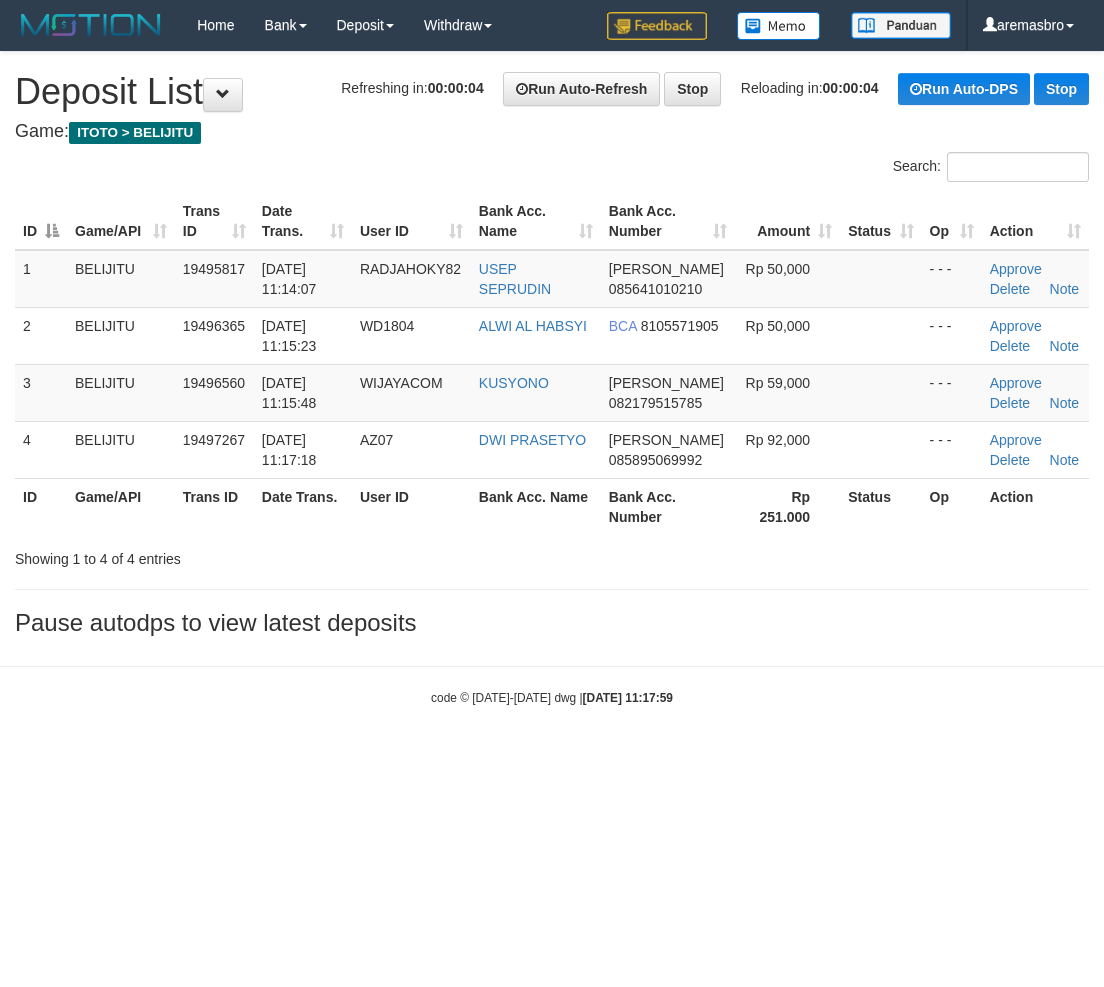 scroll, scrollTop: 0, scrollLeft: 0, axis: both 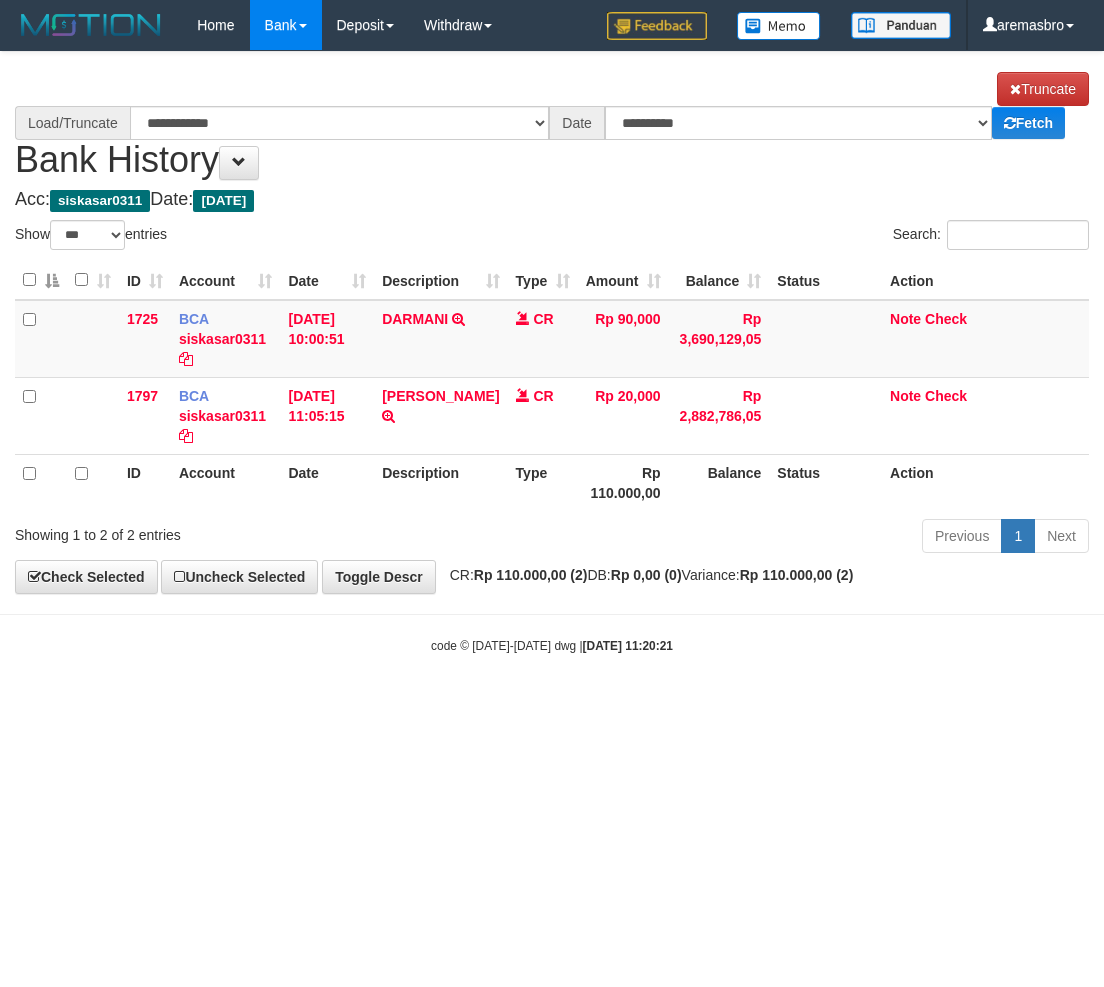 select on "***" 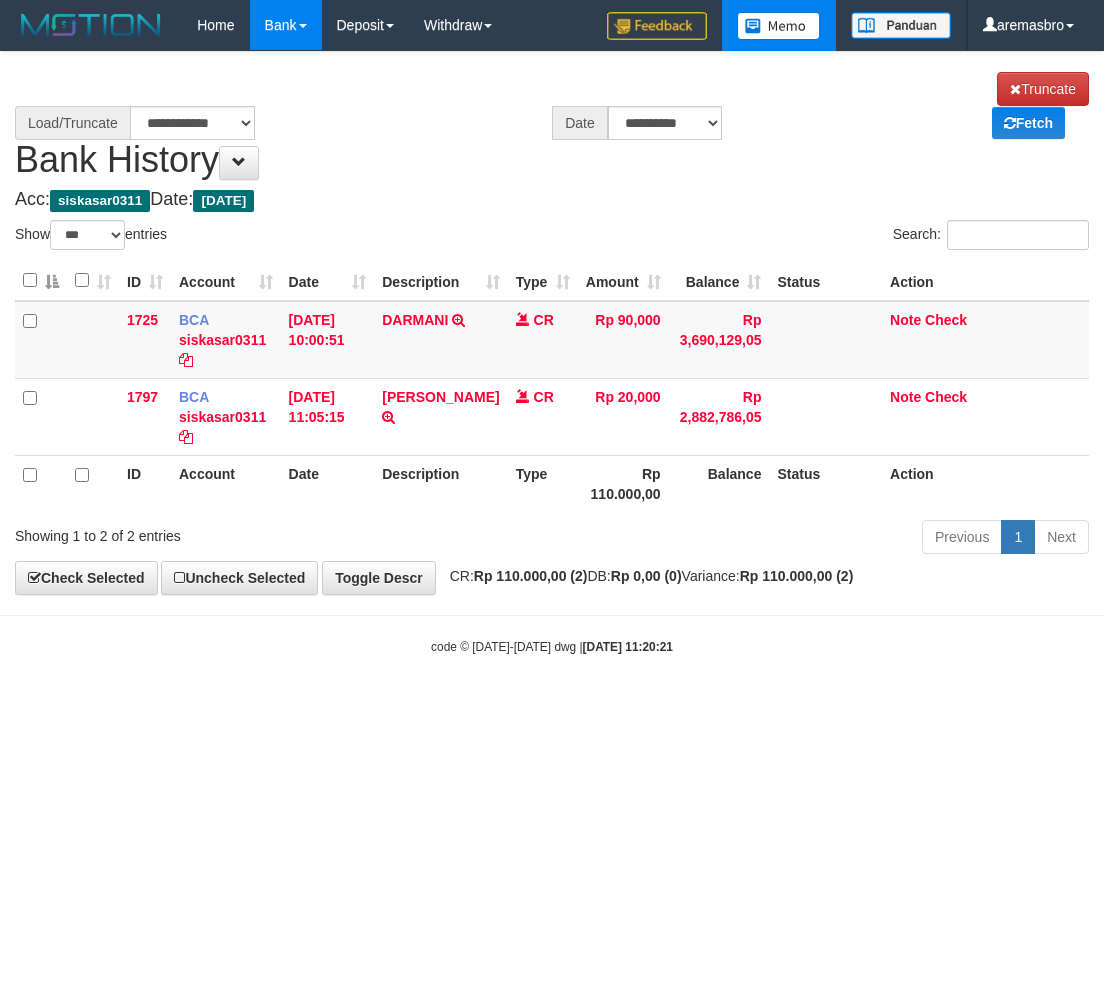 scroll, scrollTop: 0, scrollLeft: 0, axis: both 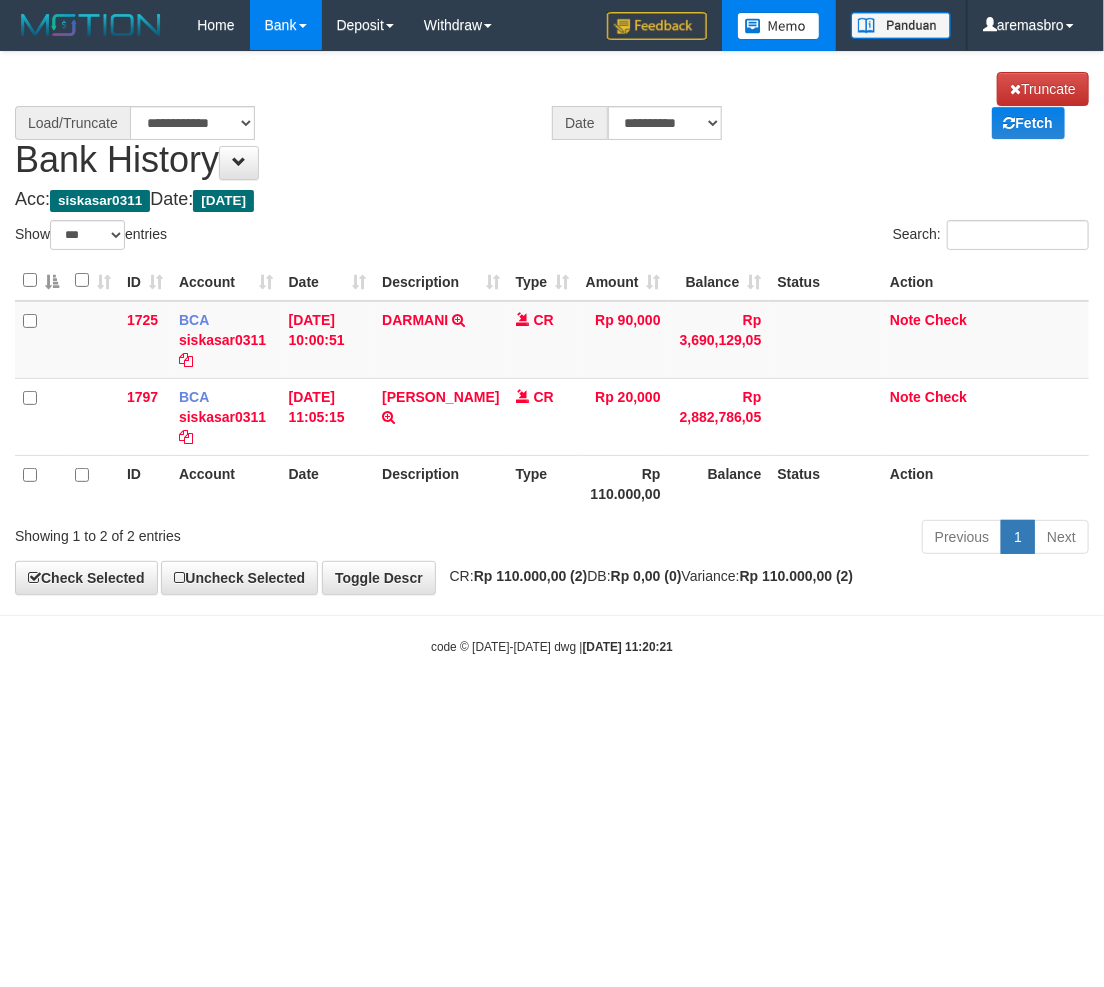 select on "****" 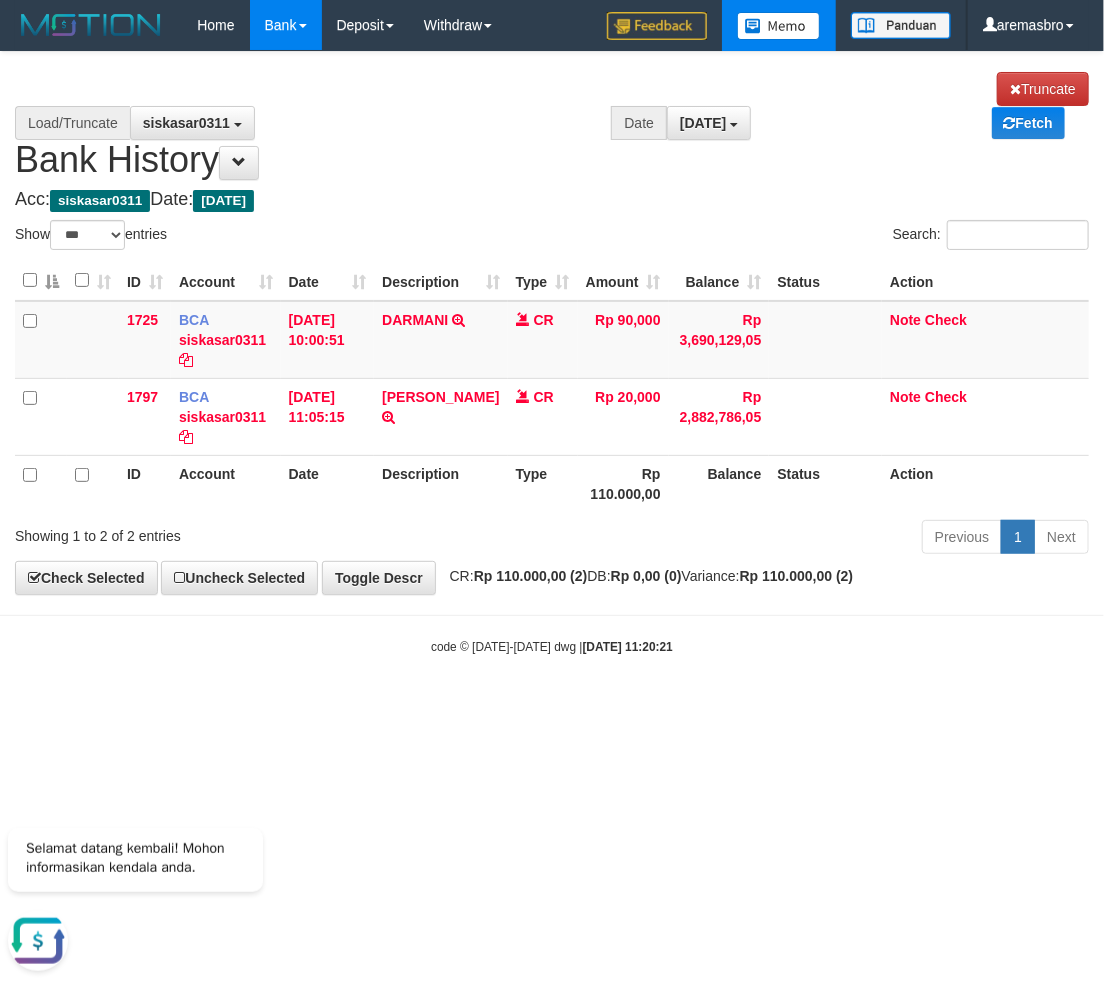 scroll, scrollTop: 0, scrollLeft: 0, axis: both 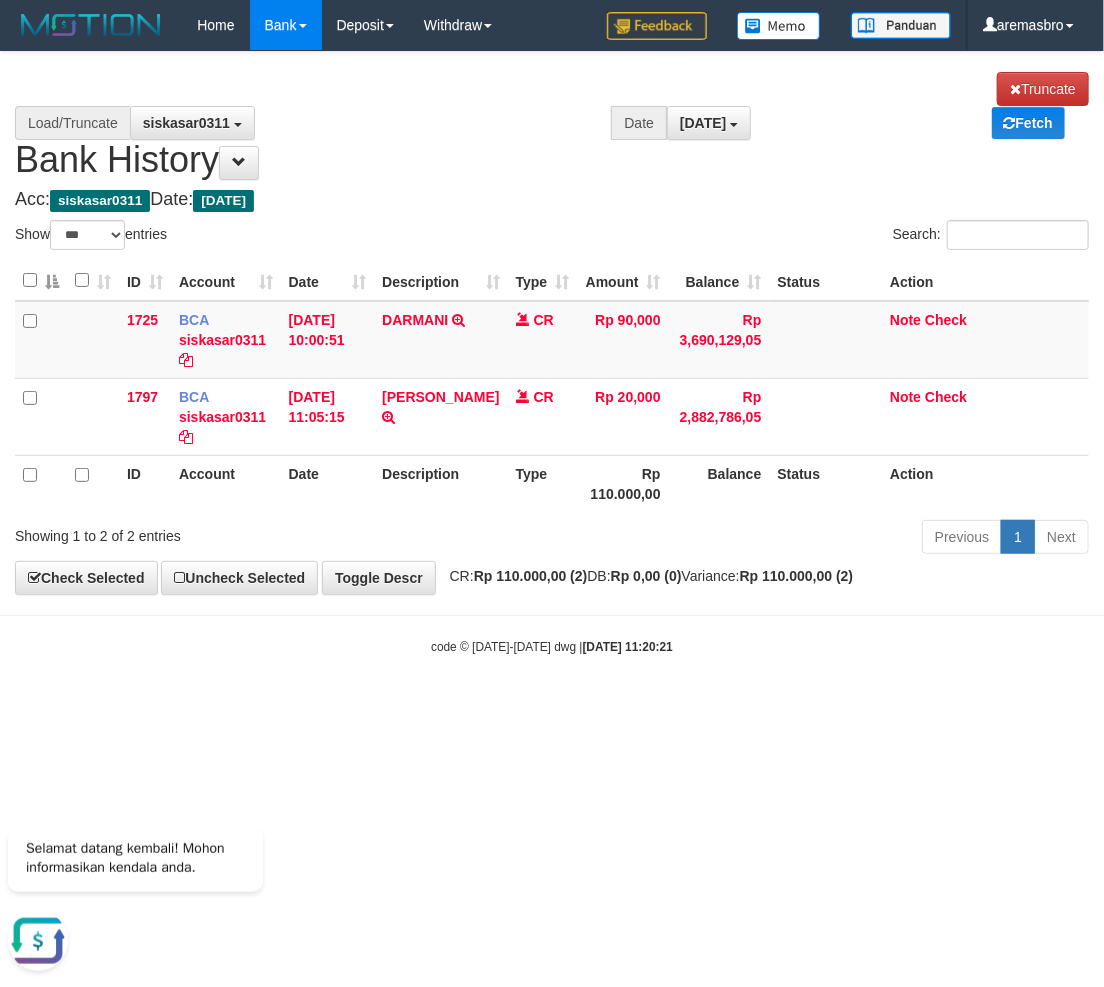 click on "Toggle navigation
Home
Bank
Account List
Load
By Website
Group
[ITOTO]													BELIJITU
By Load Group (DPS)
Group are-20
Group are-30
Mutasi Bank
Search
Sync" at bounding box center (552, 353) 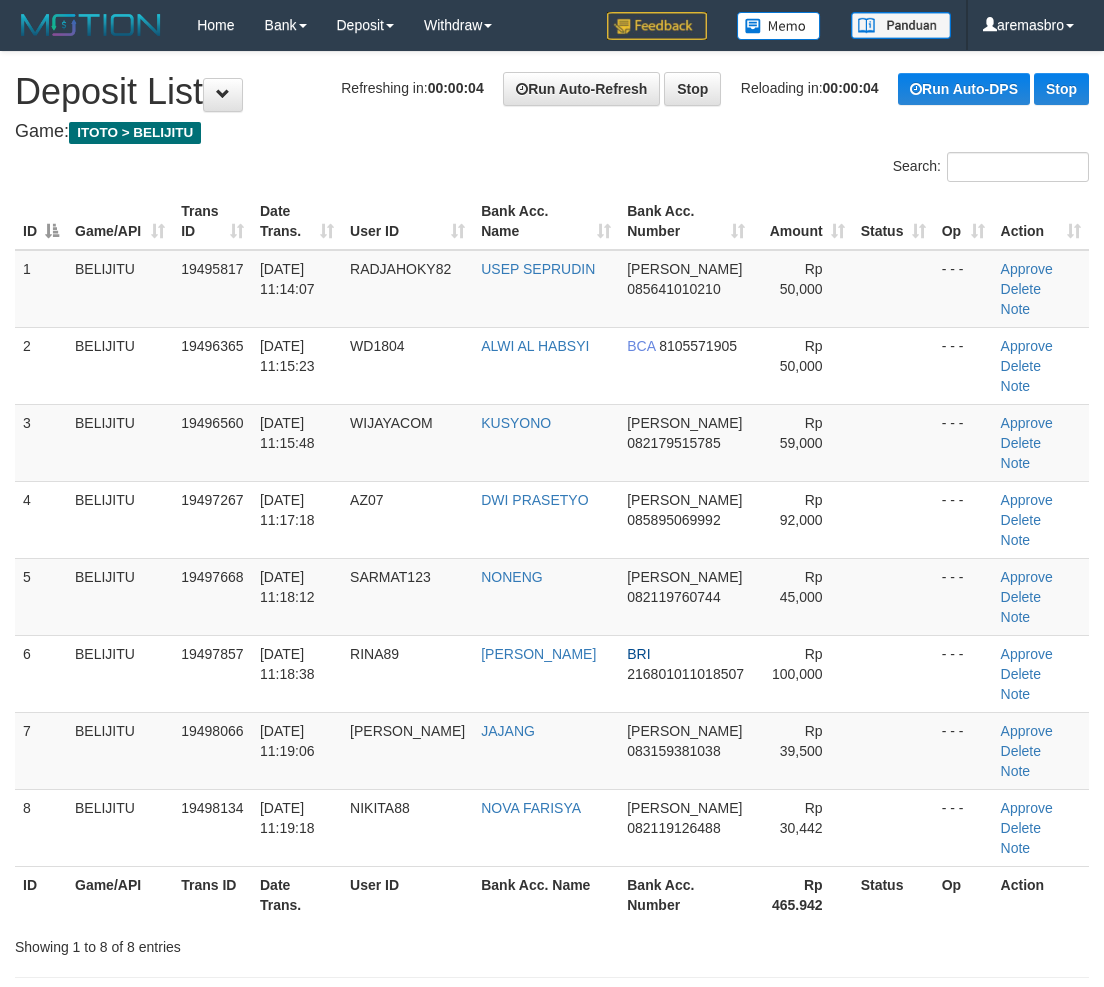 scroll, scrollTop: 0, scrollLeft: 0, axis: both 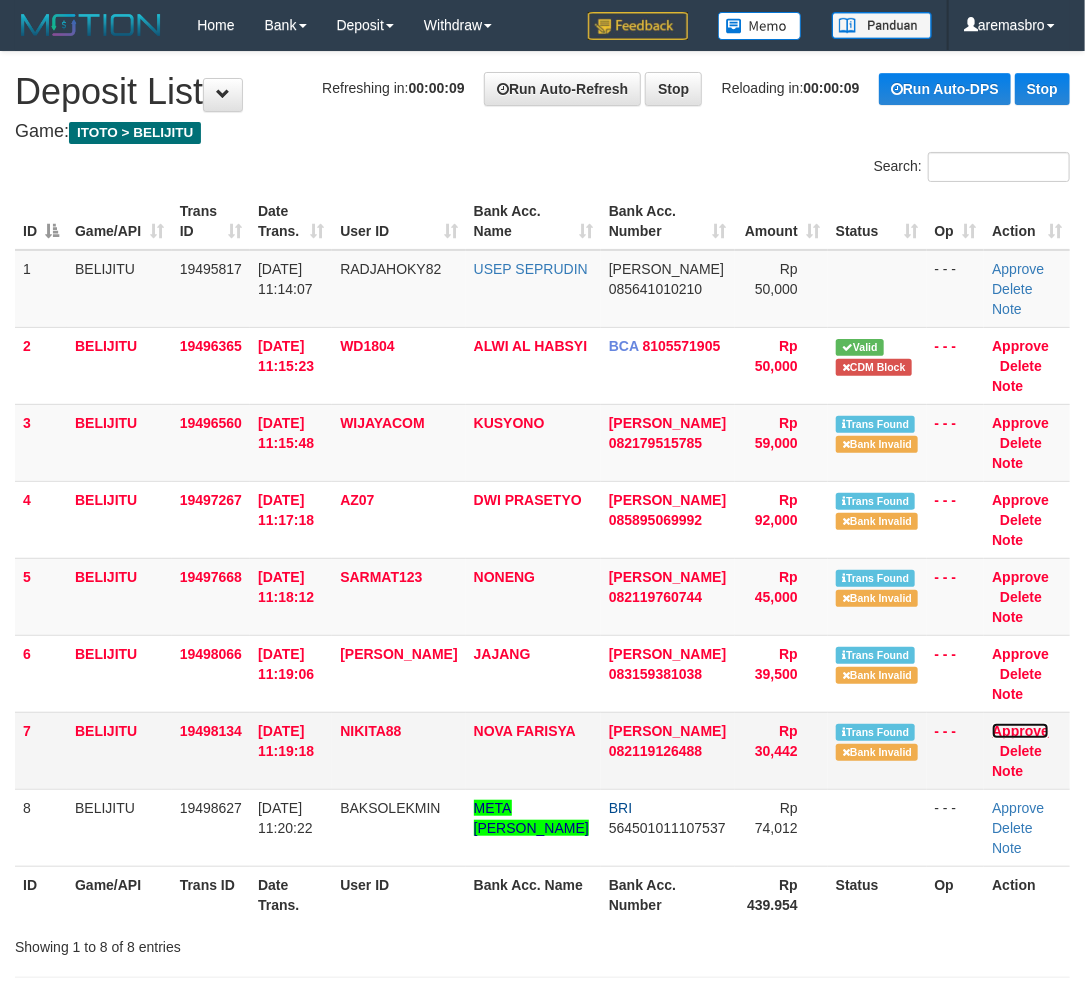 click on "Approve" at bounding box center [1020, 731] 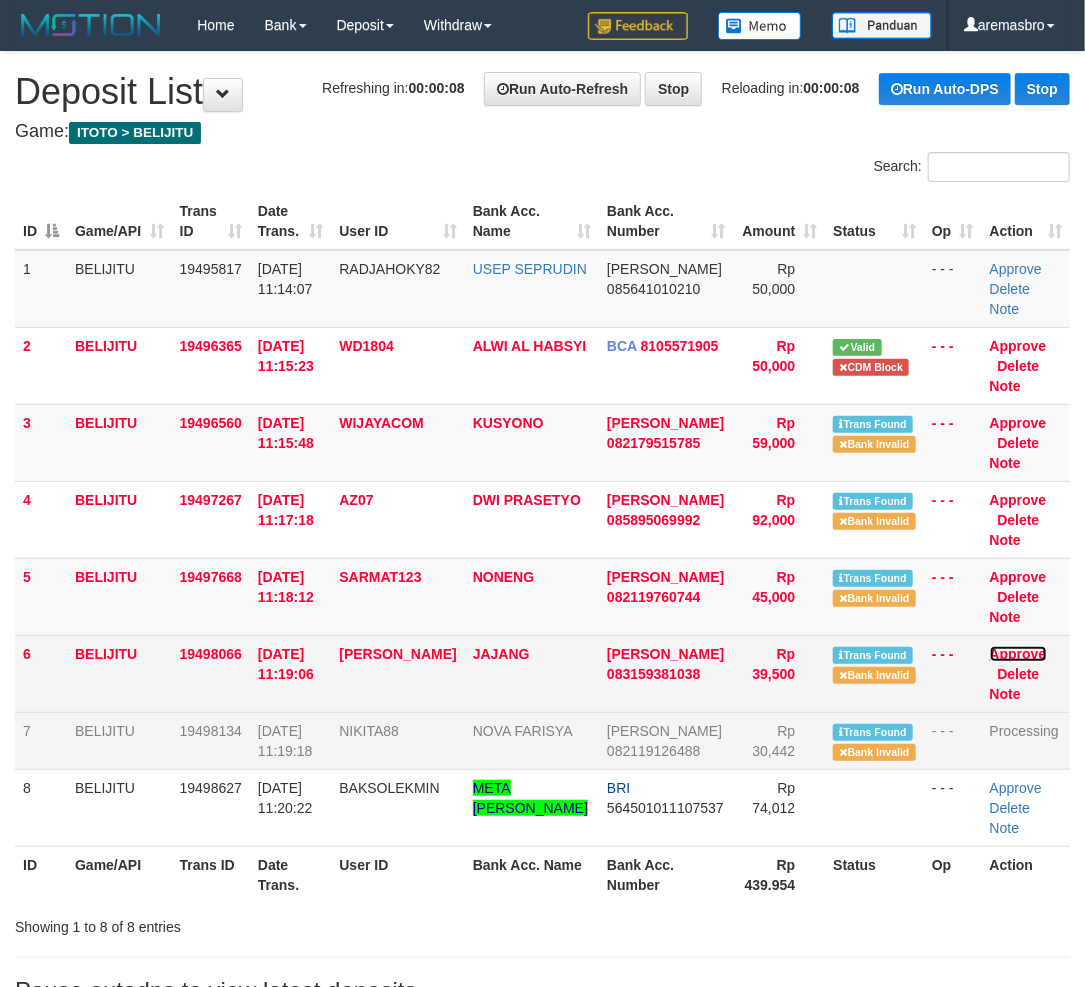 click on "Approve" at bounding box center [1018, 654] 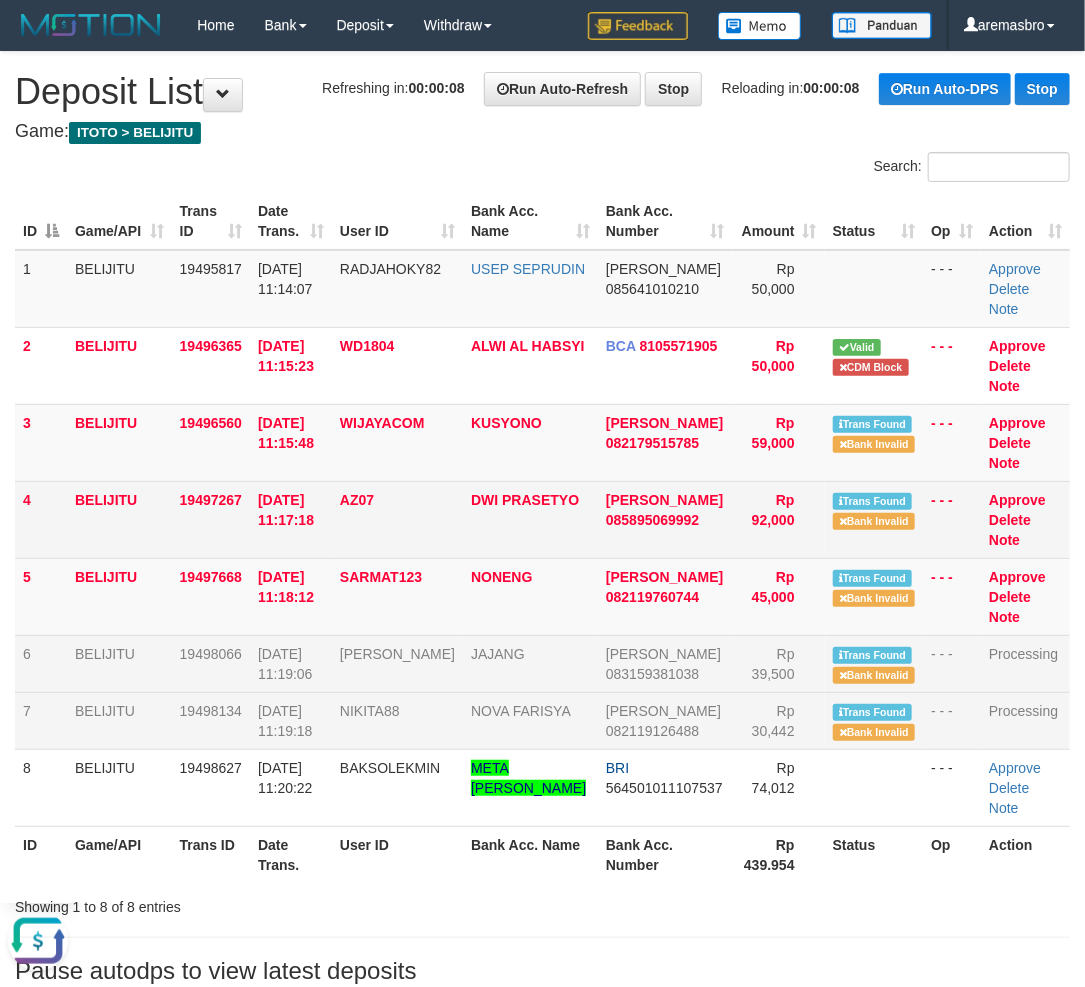 scroll, scrollTop: 0, scrollLeft: 0, axis: both 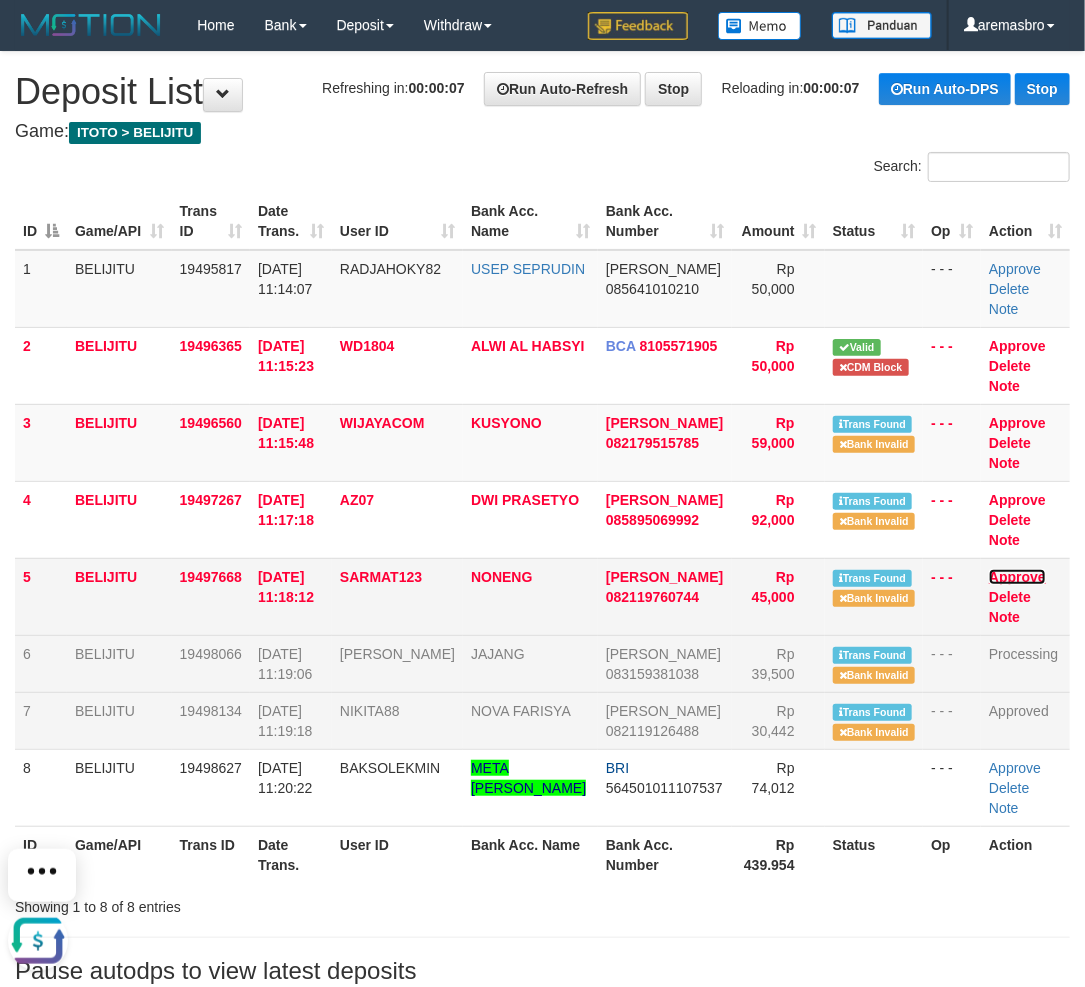 click on "Approve" at bounding box center (1017, 577) 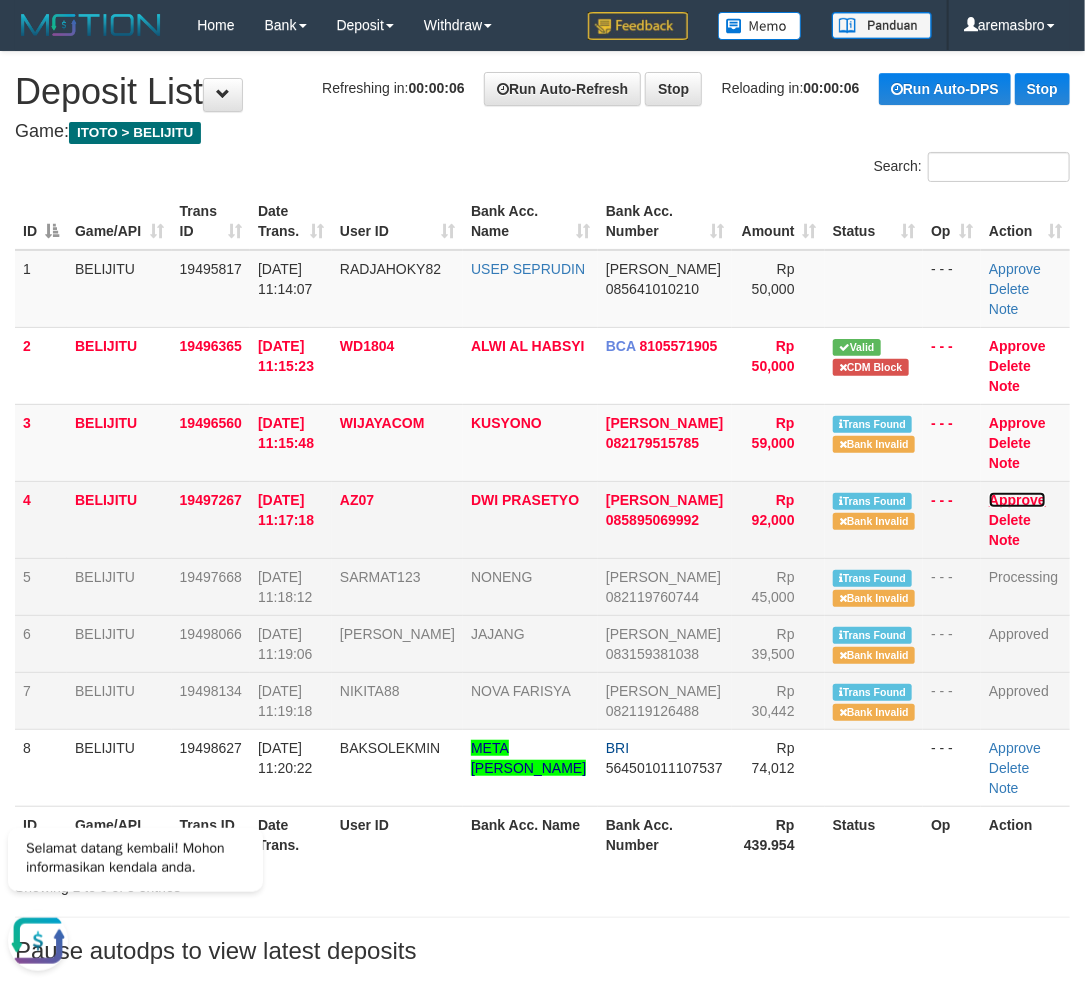 click on "Approve" at bounding box center [1017, 500] 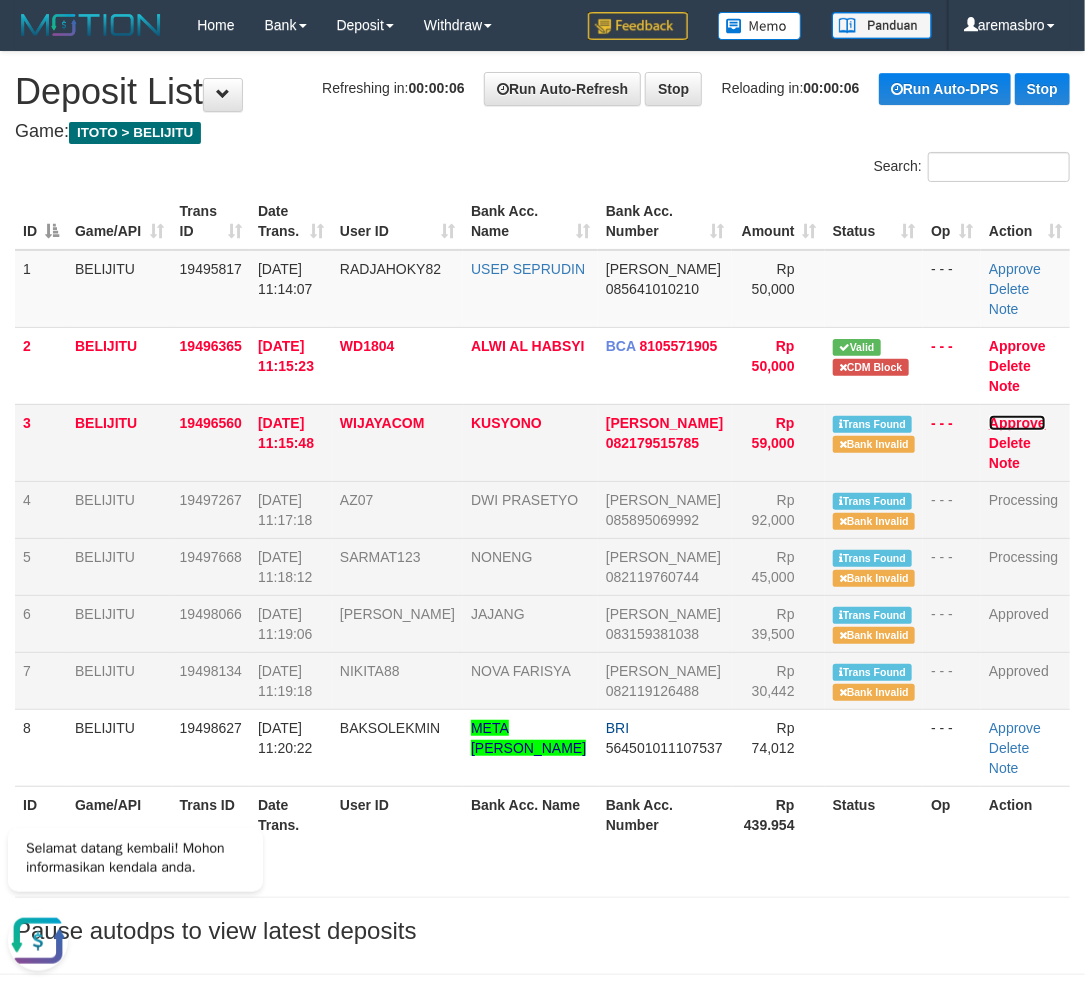 click on "Approve" at bounding box center [1017, 423] 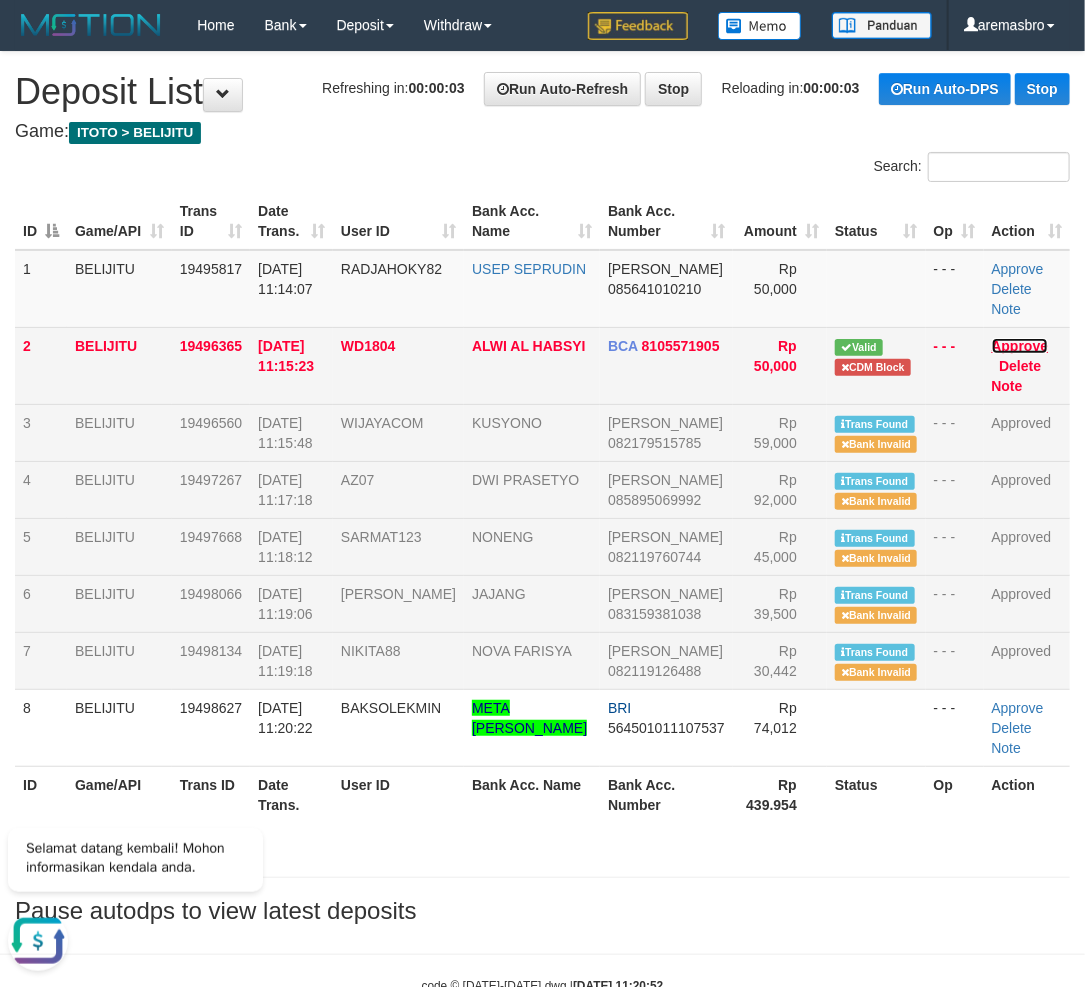 click on "Approve" at bounding box center [1020, 346] 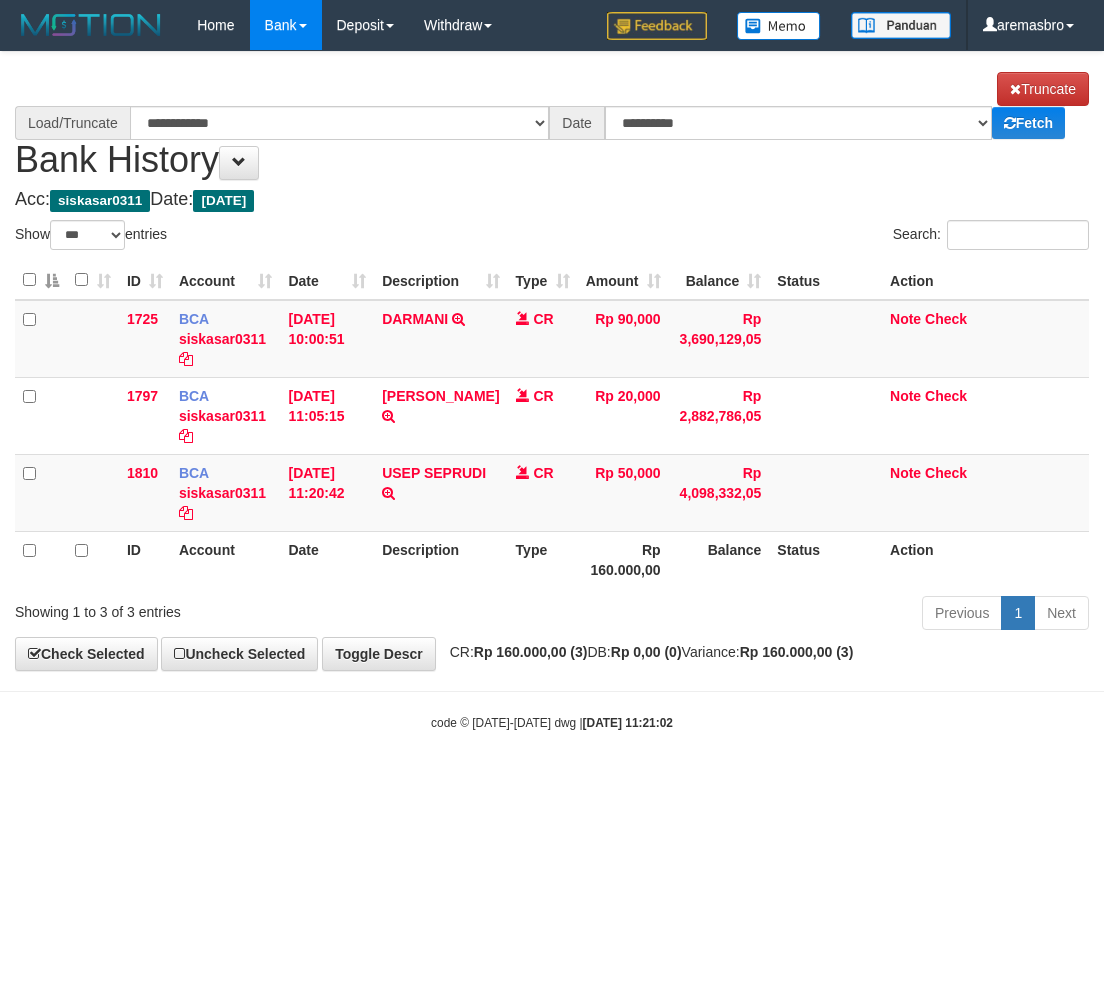 select on "***" 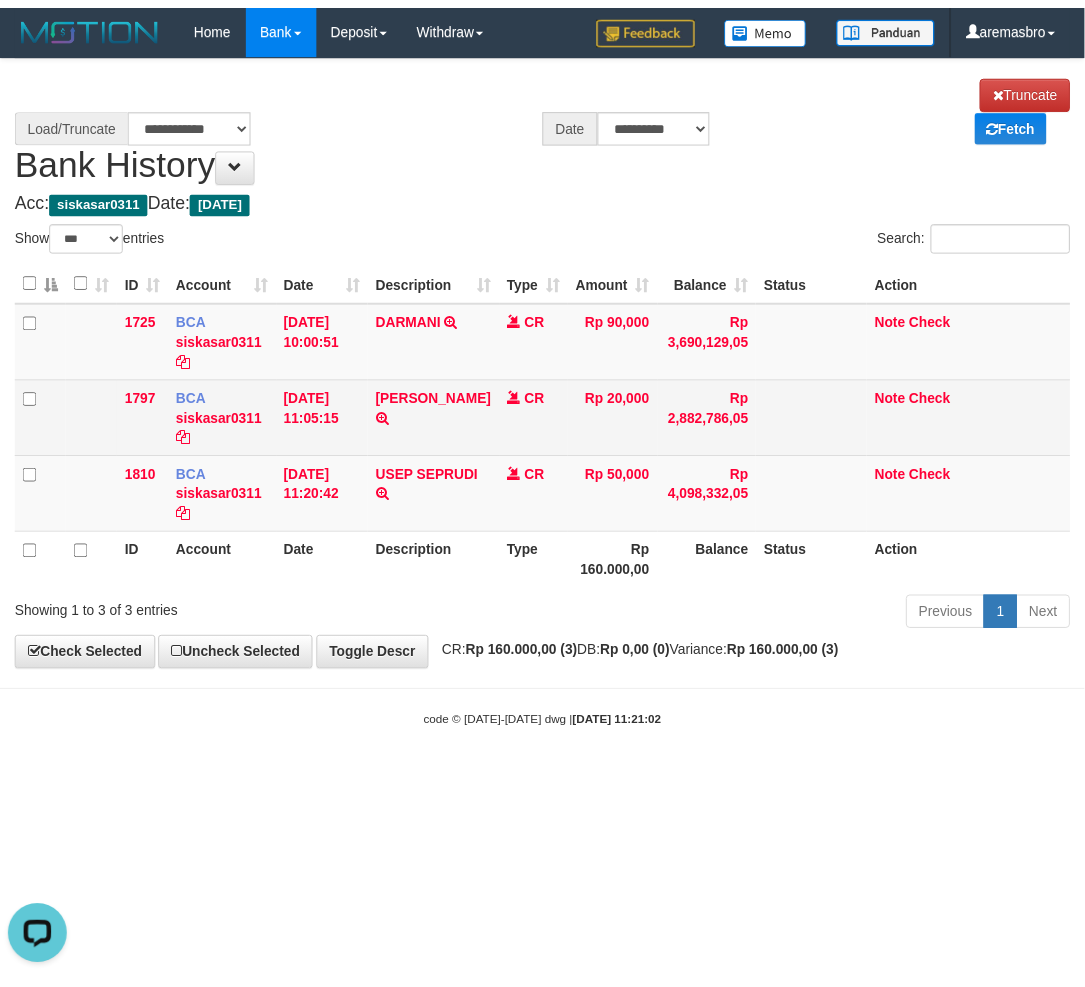 scroll, scrollTop: 0, scrollLeft: 0, axis: both 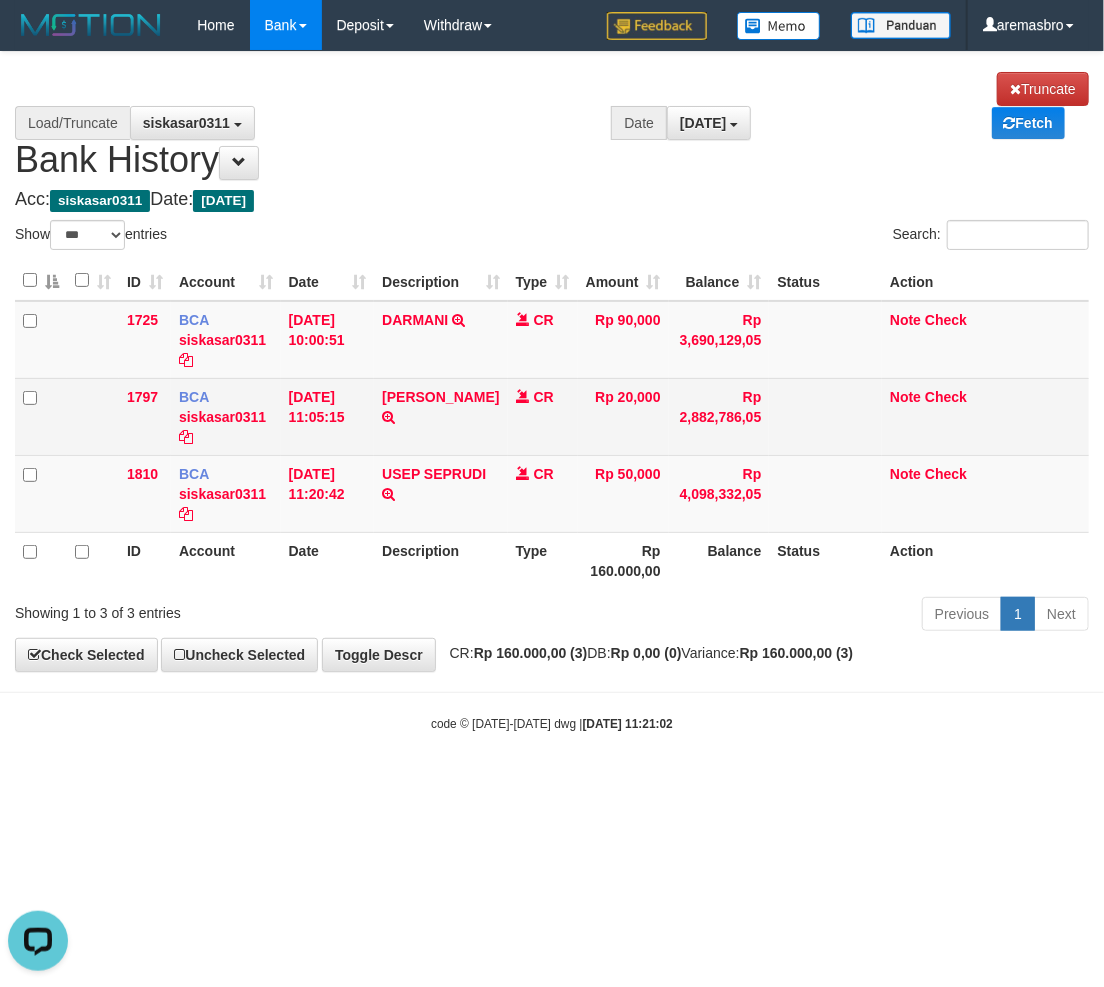 select on "****" 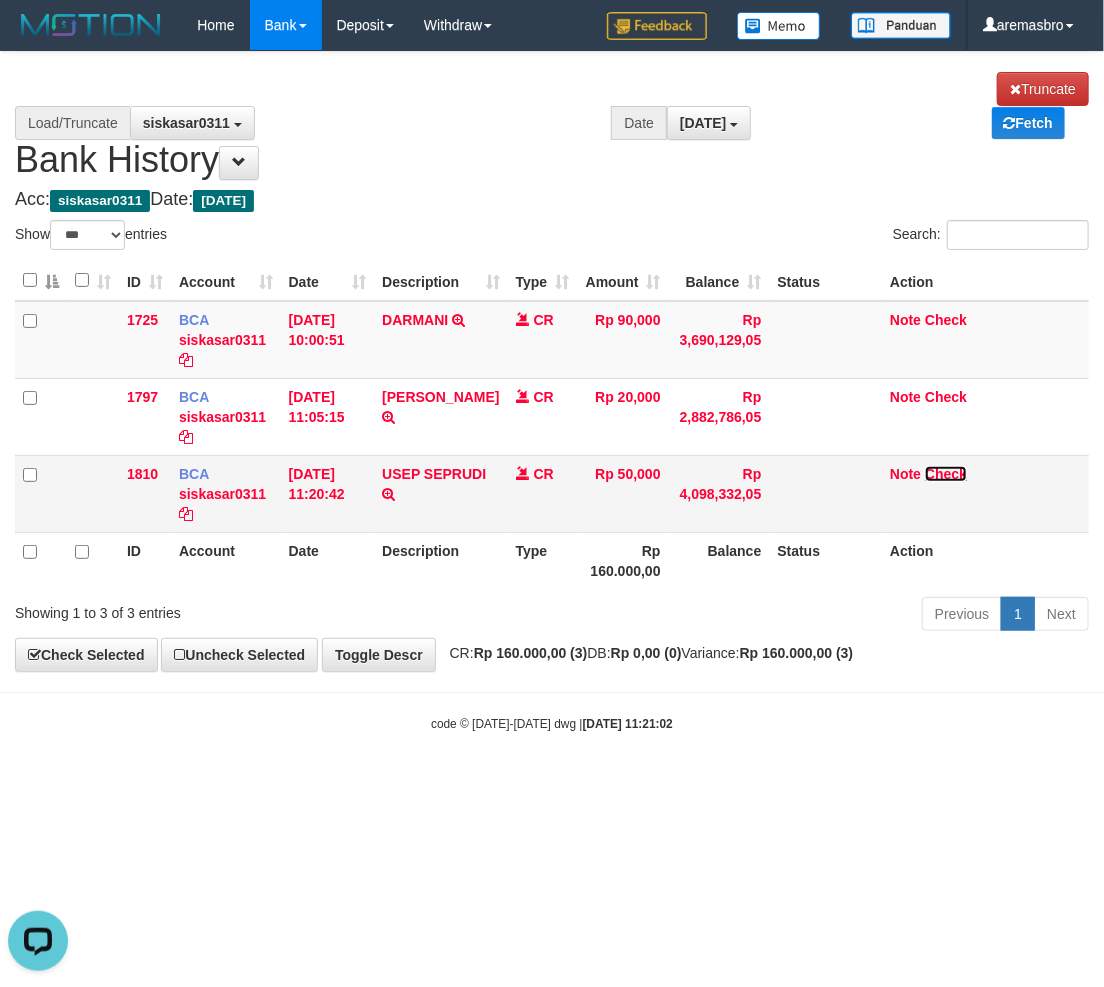 click on "Check" at bounding box center (946, 474) 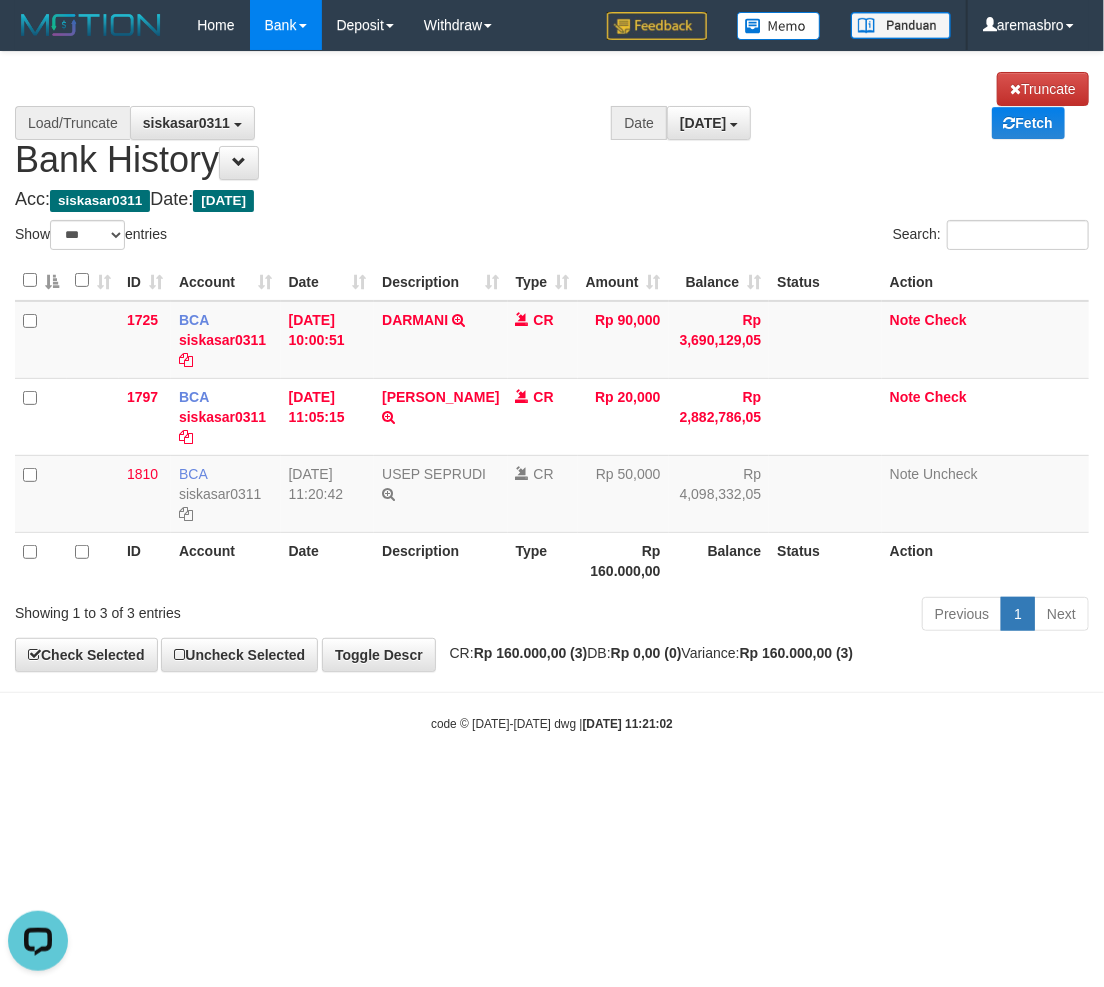 drag, startPoint x: 199, startPoint y: 726, endPoint x: 199, endPoint y: 182, distance: 544 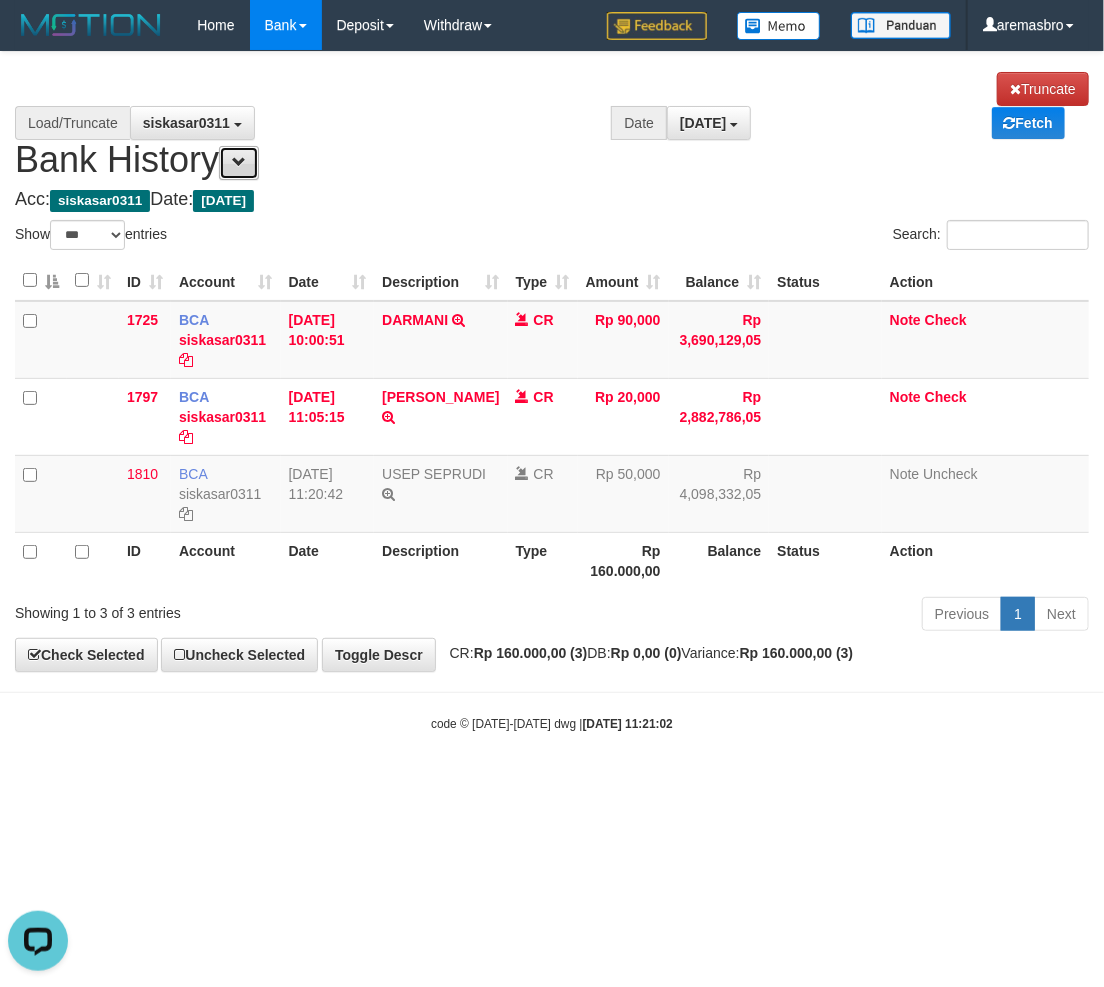 click at bounding box center (239, 163) 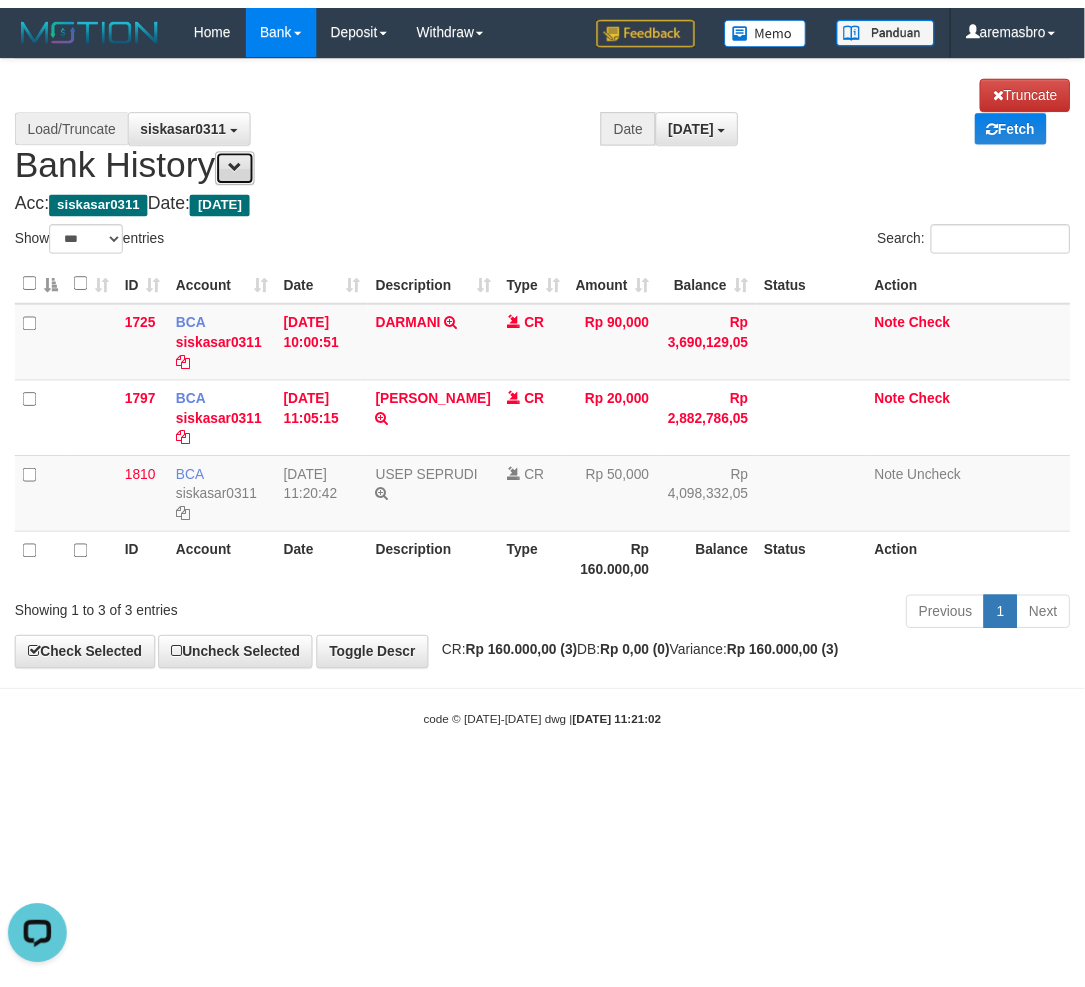 scroll, scrollTop: 17, scrollLeft: 0, axis: vertical 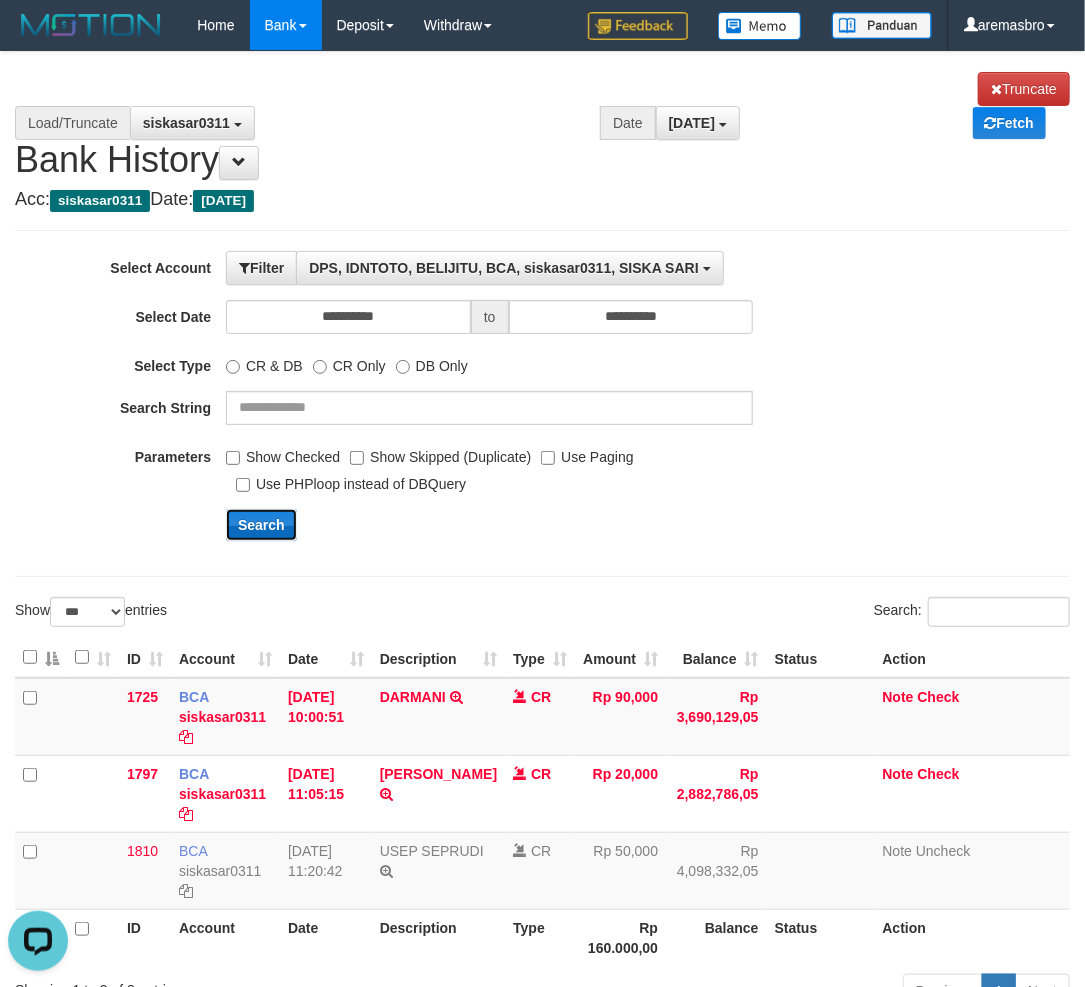 click on "Search" at bounding box center (261, 525) 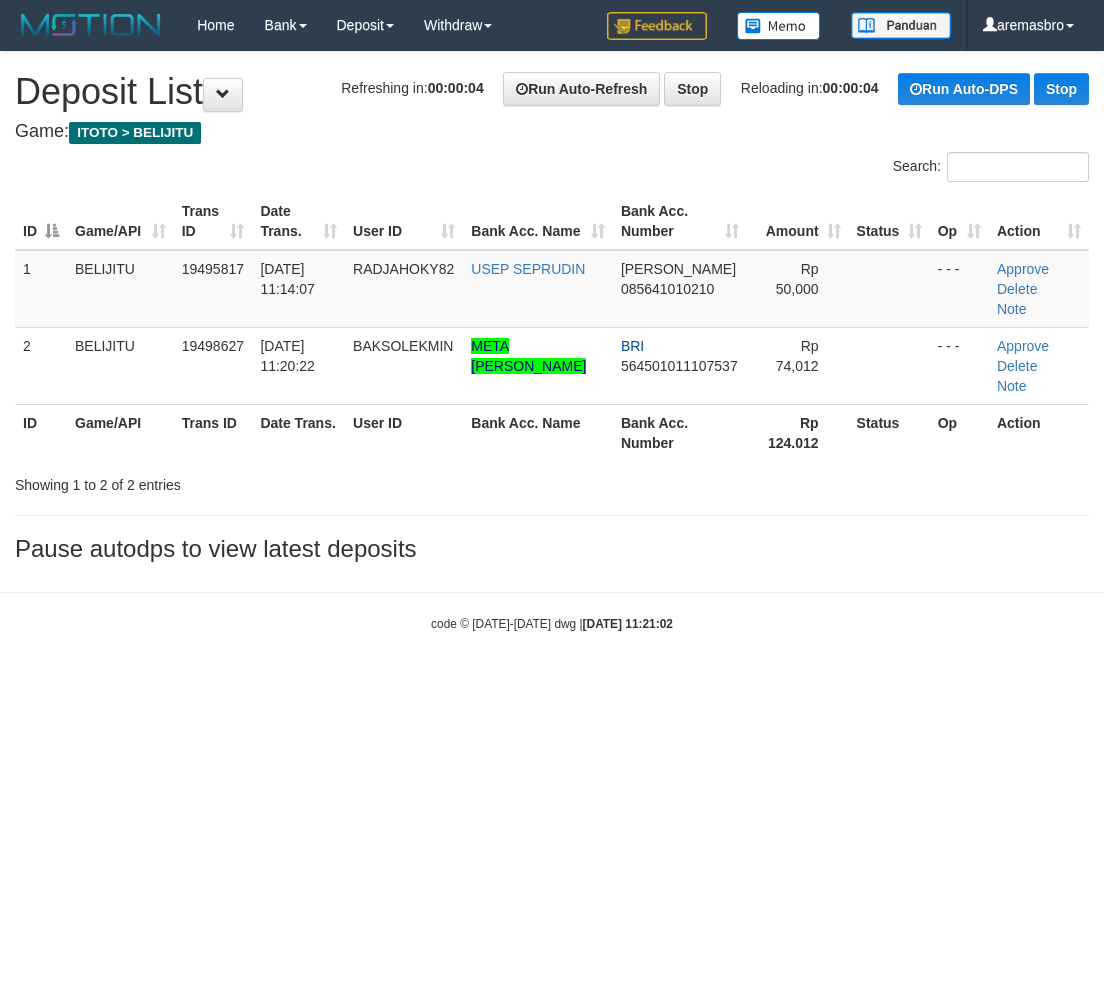 scroll, scrollTop: 0, scrollLeft: 0, axis: both 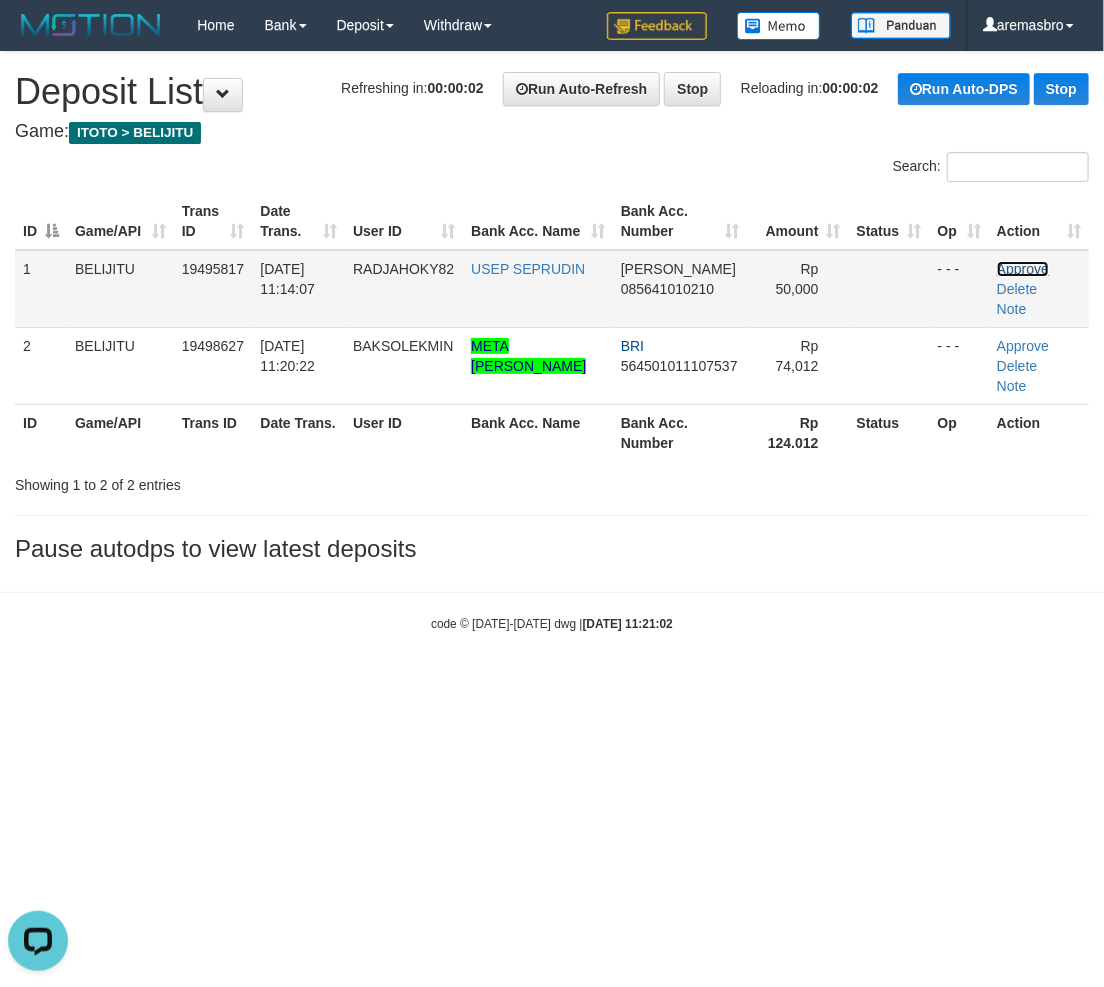 click on "Approve" at bounding box center (1023, 269) 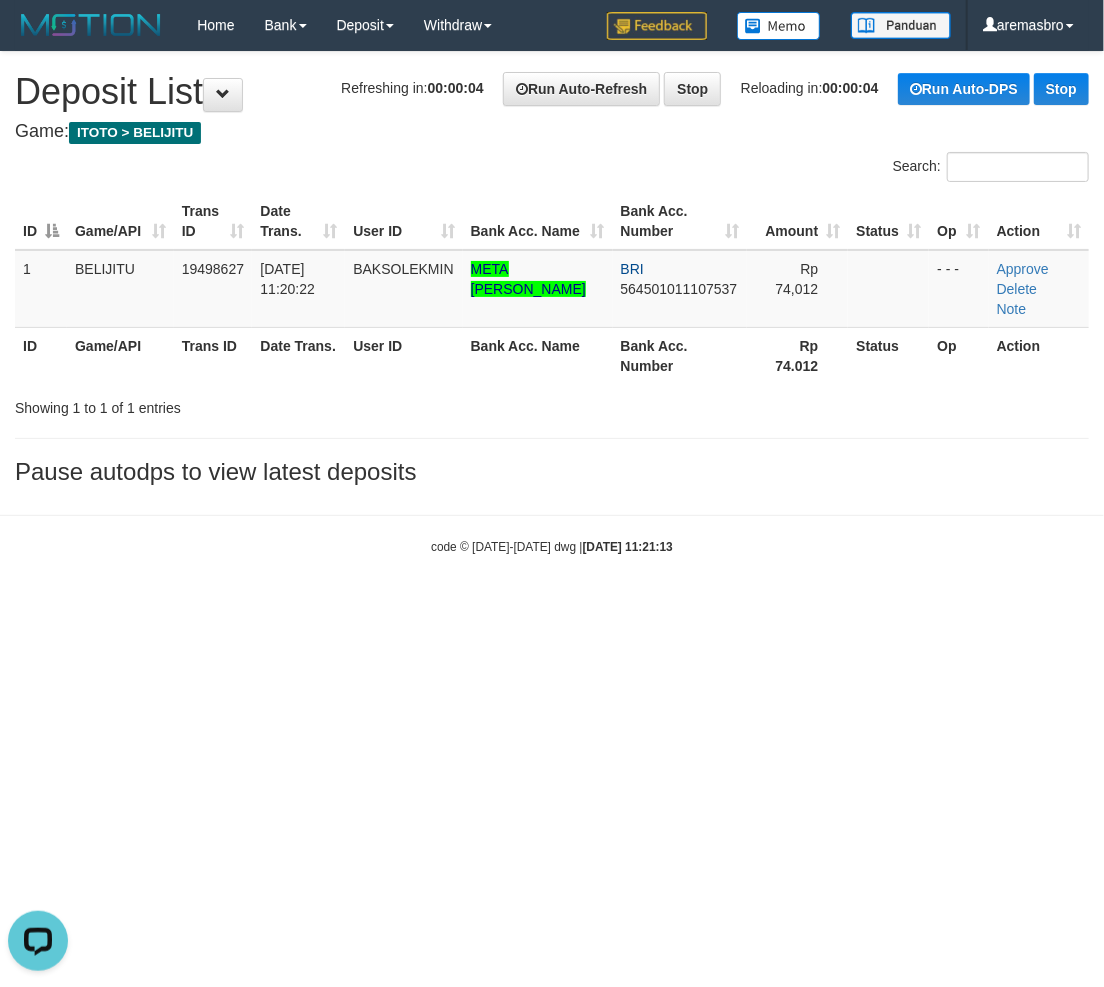 scroll, scrollTop: 0, scrollLeft: 0, axis: both 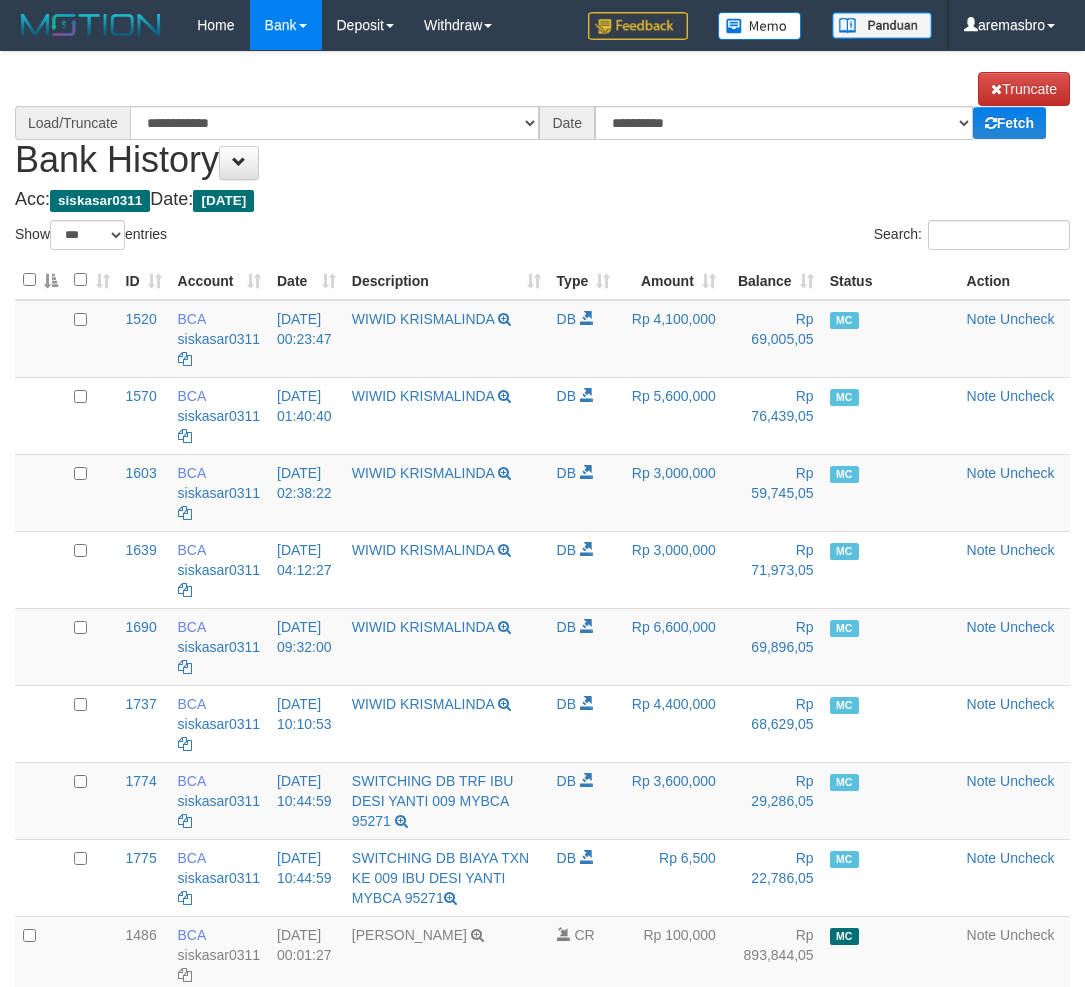 select on "***" 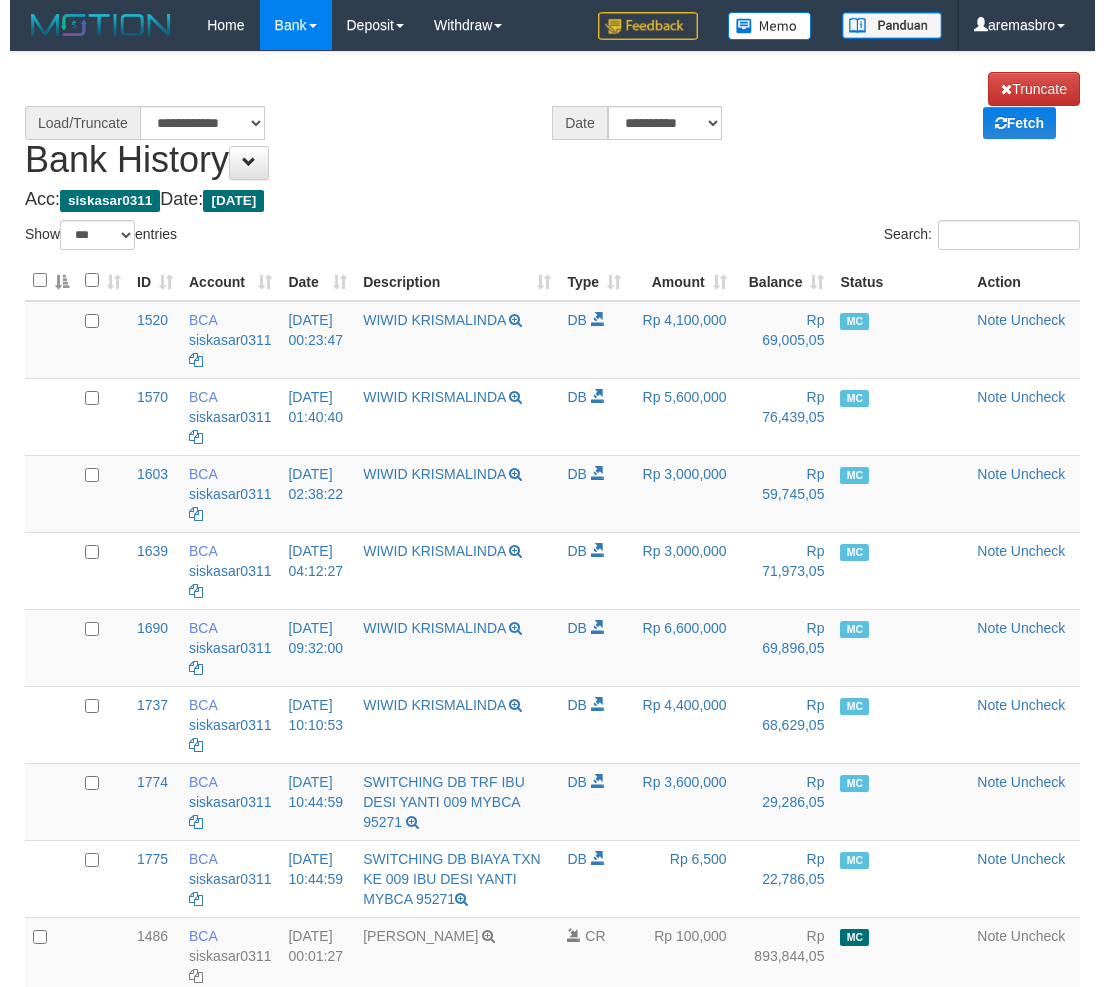 scroll, scrollTop: 0, scrollLeft: 0, axis: both 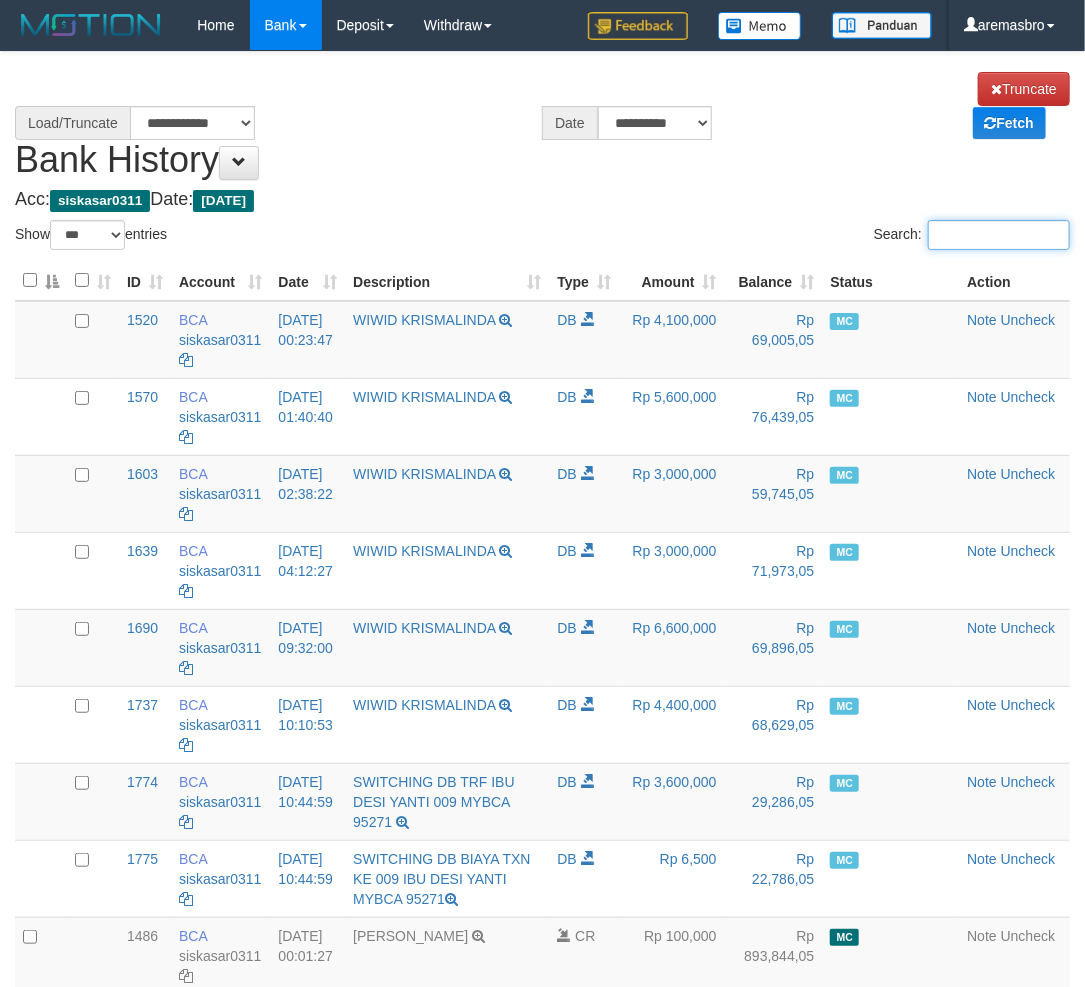 click on "Search:" at bounding box center (999, 235) 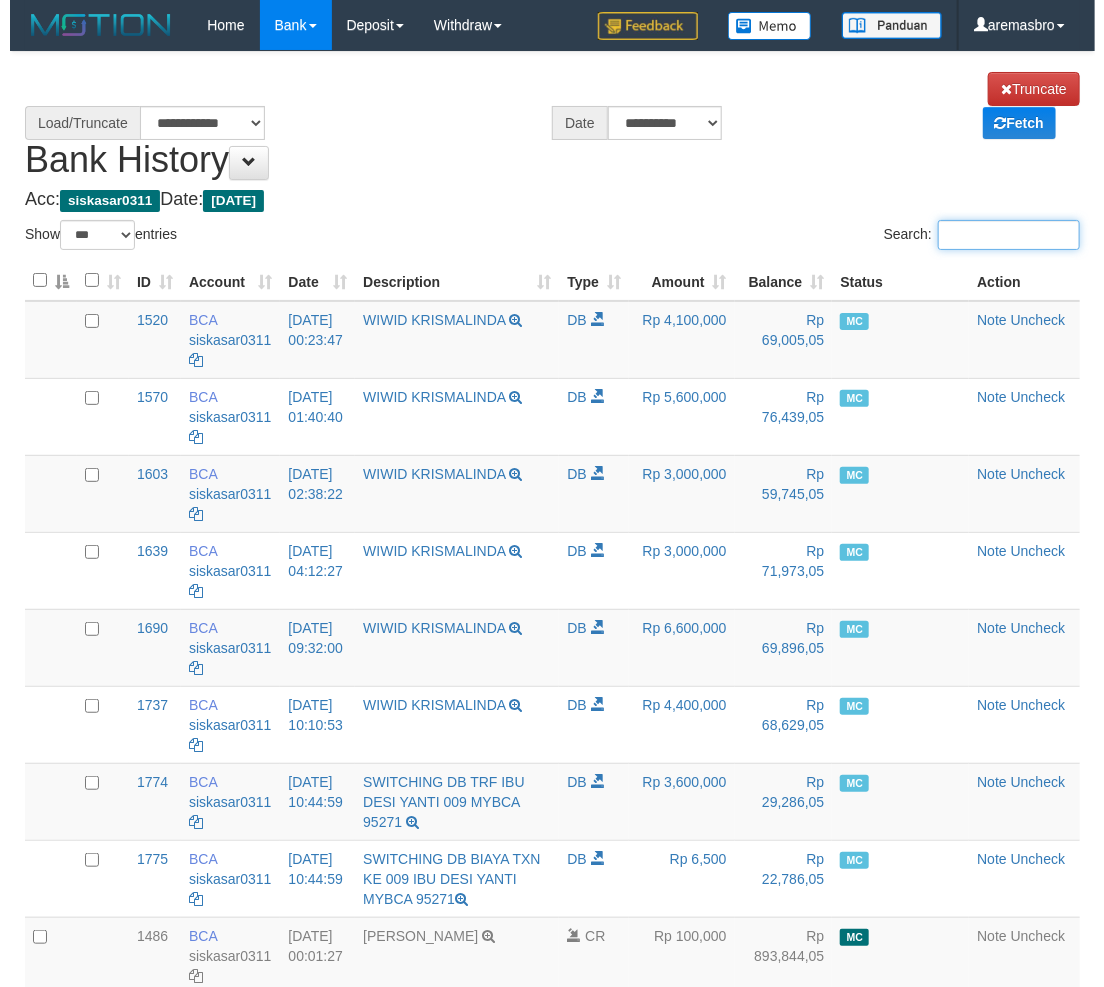 paste on "**********" 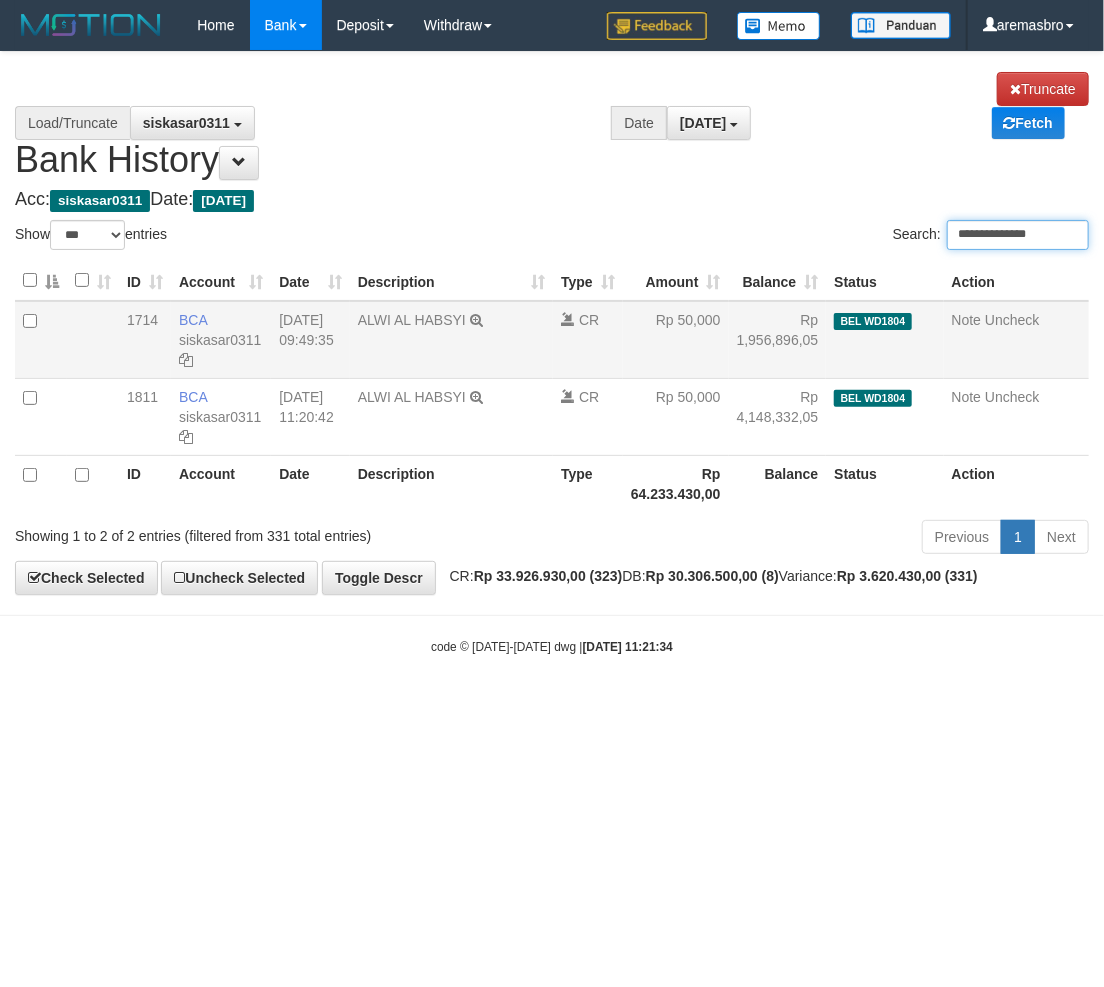 select on "****" 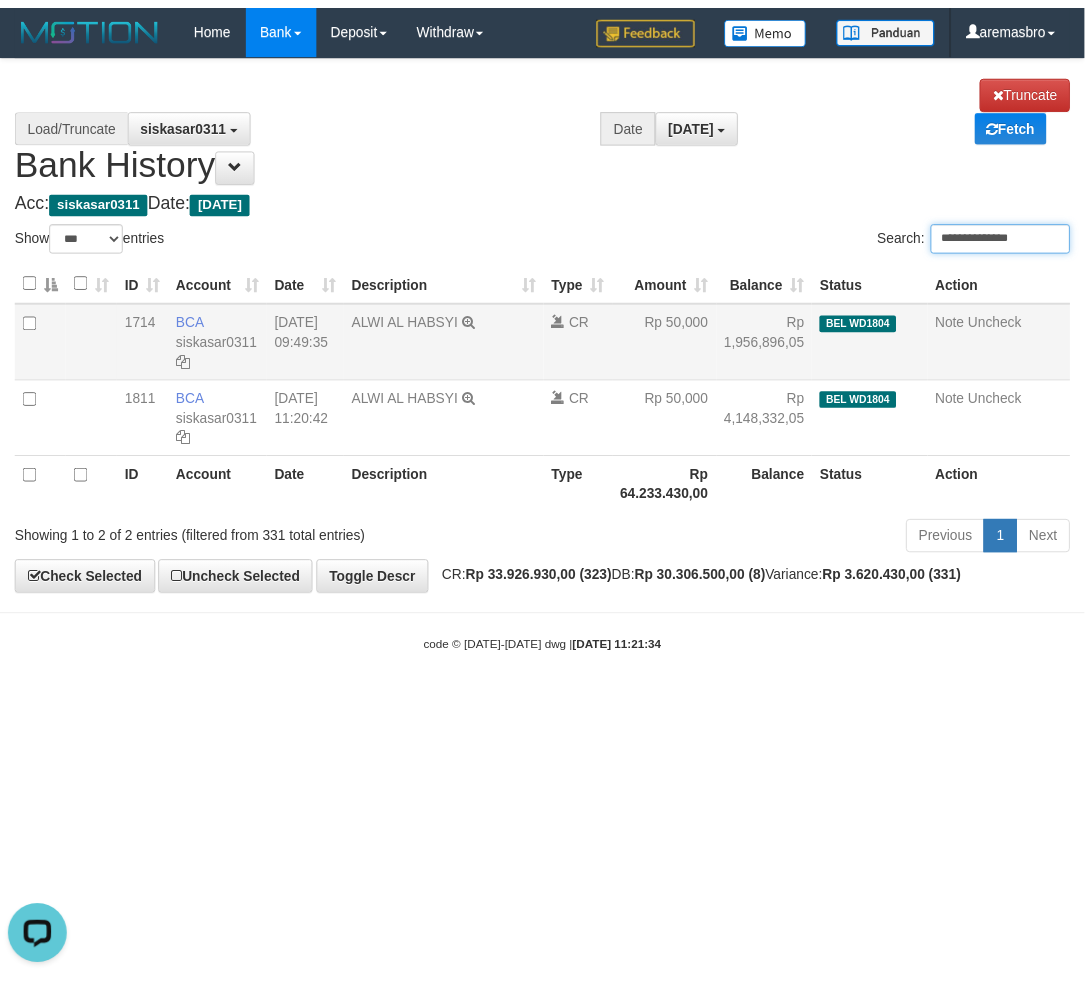 scroll, scrollTop: 0, scrollLeft: 0, axis: both 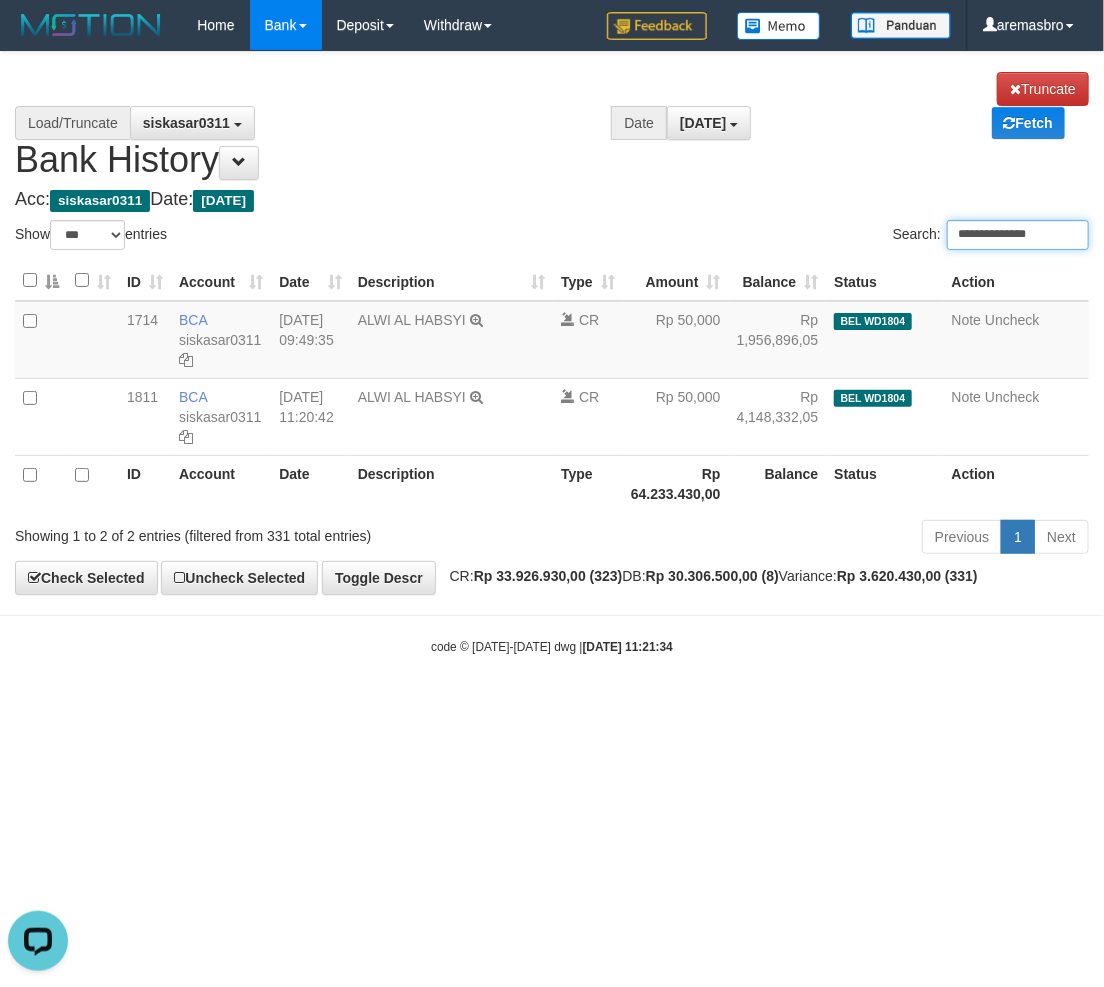 type on "**********" 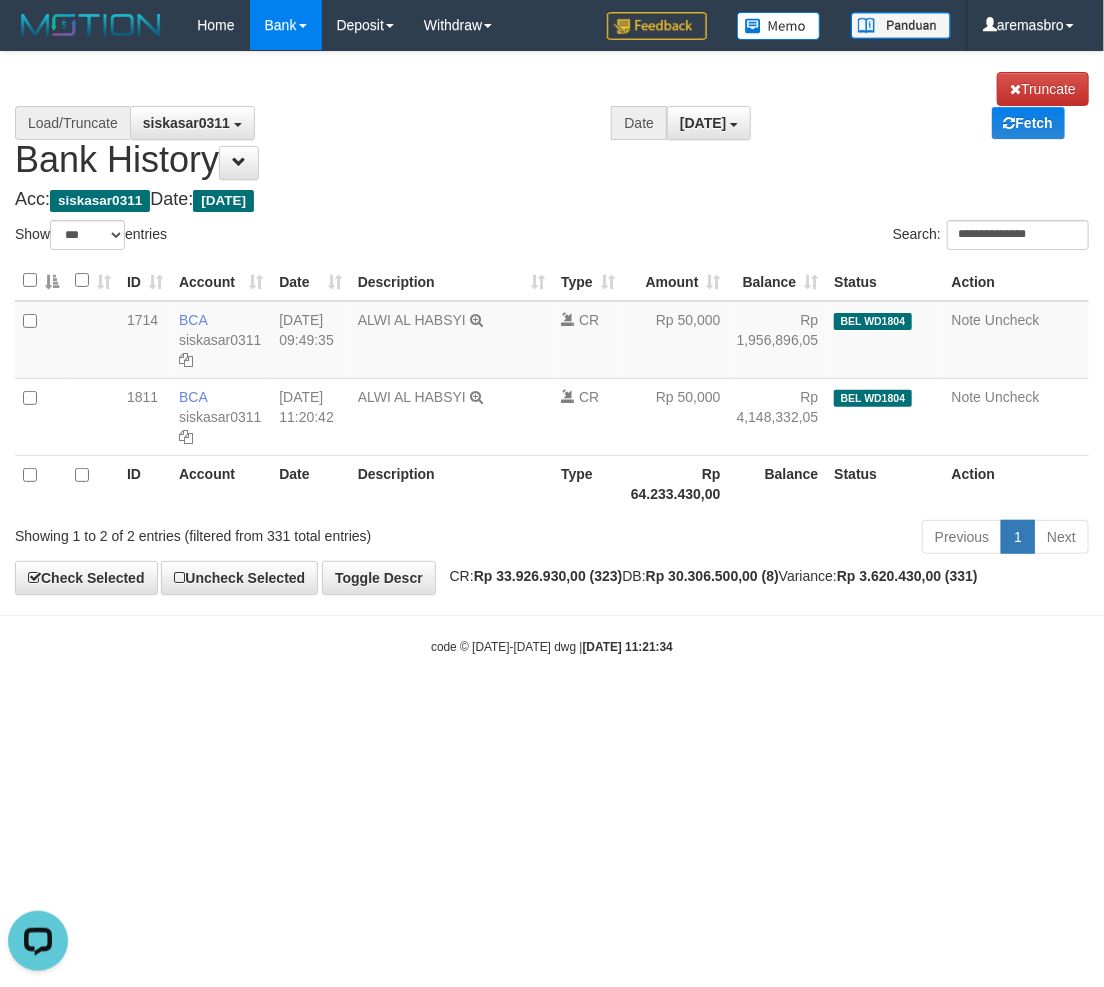 click on "**********" at bounding box center (552, 323) 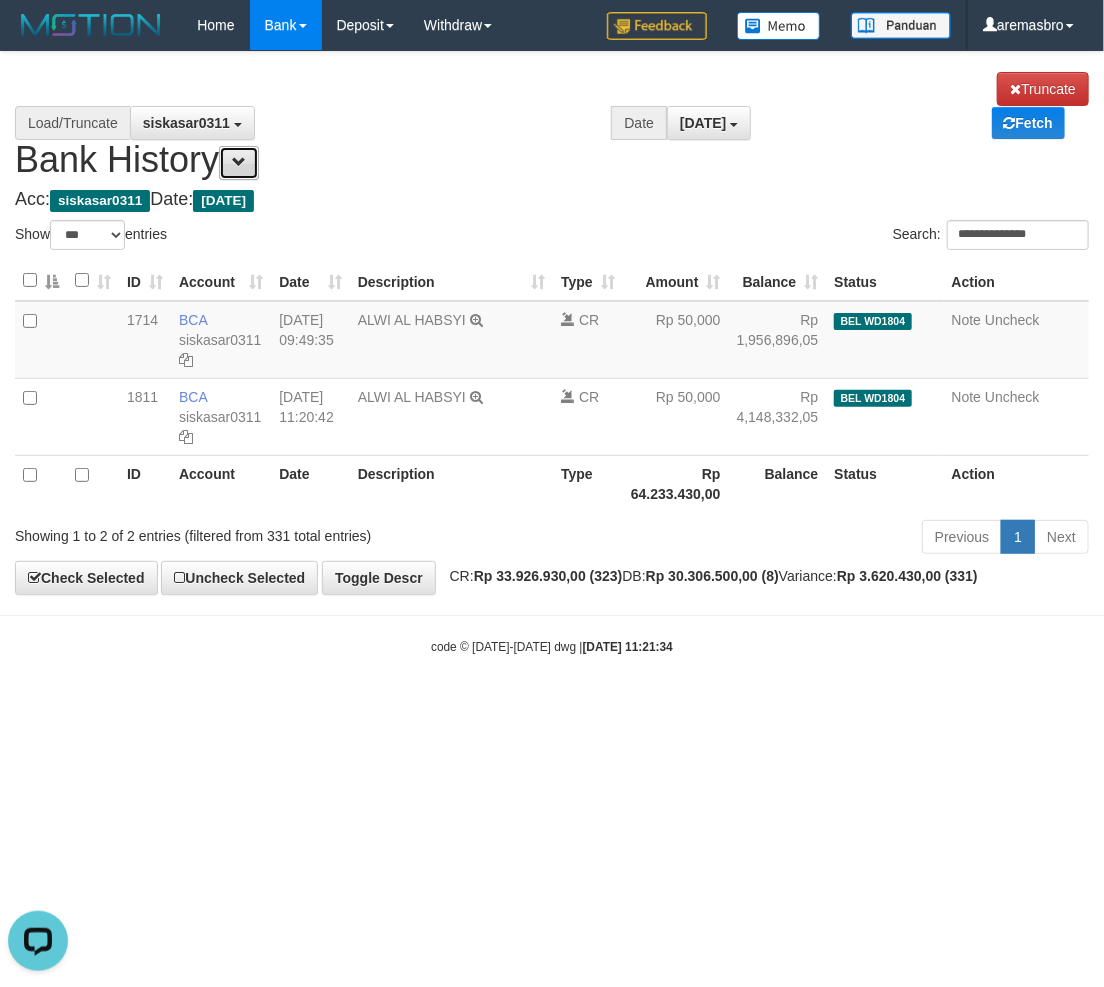 click at bounding box center (239, 162) 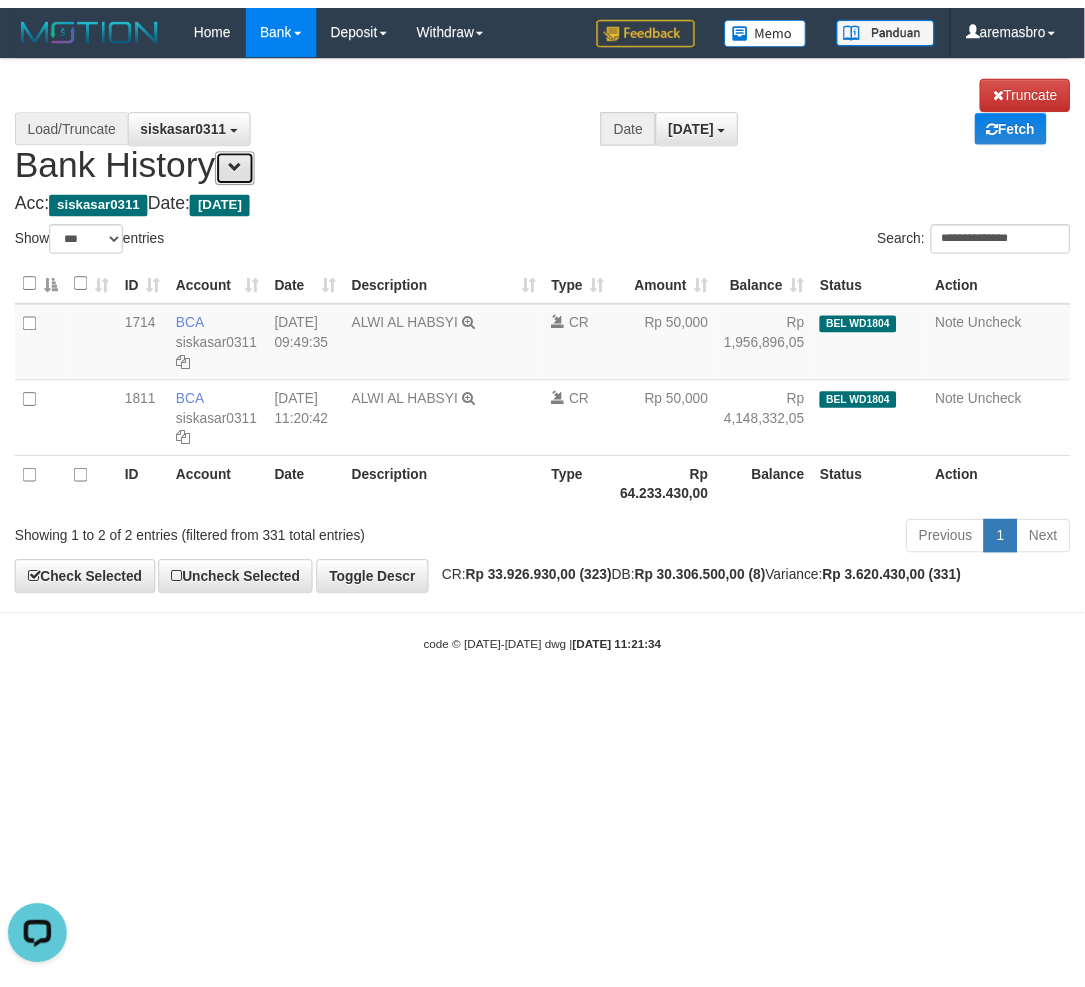 scroll, scrollTop: 17, scrollLeft: 0, axis: vertical 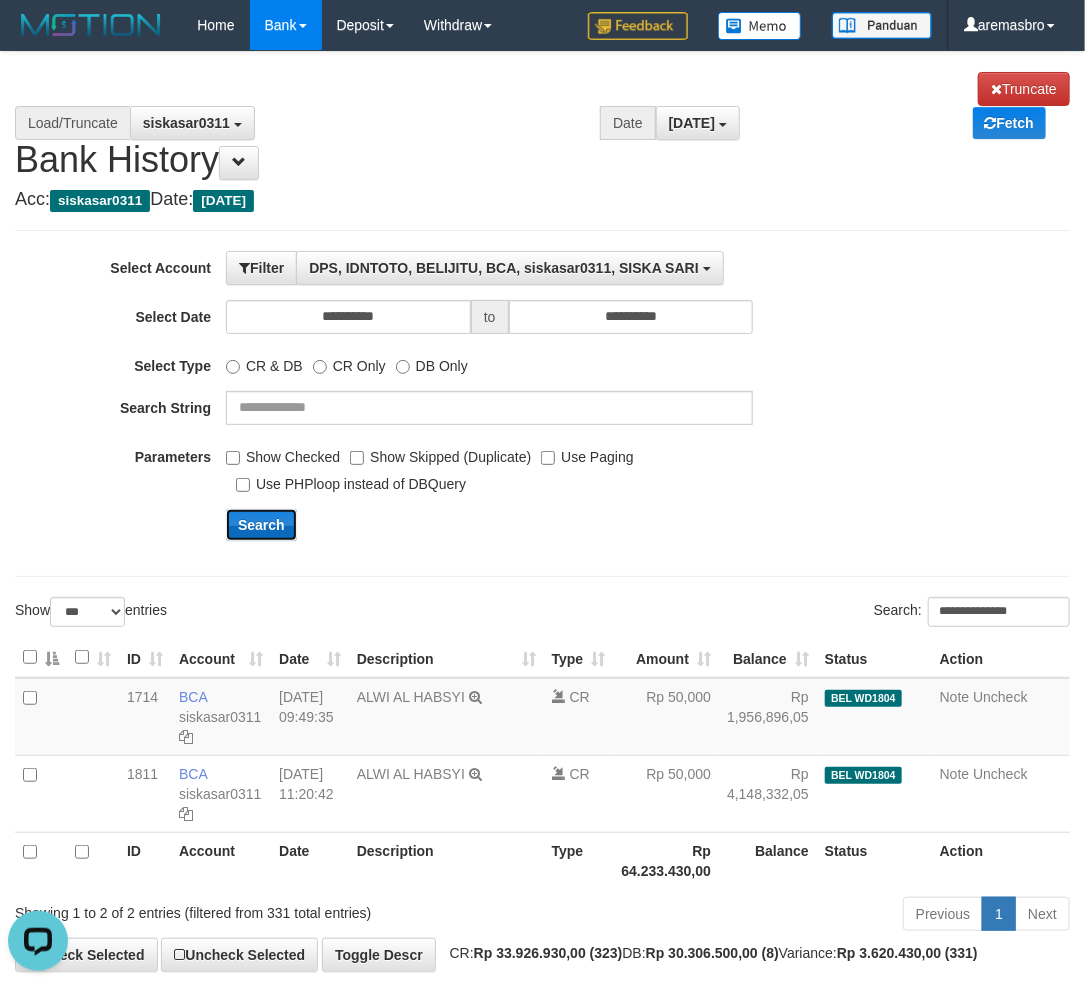 click on "Search" at bounding box center (261, 525) 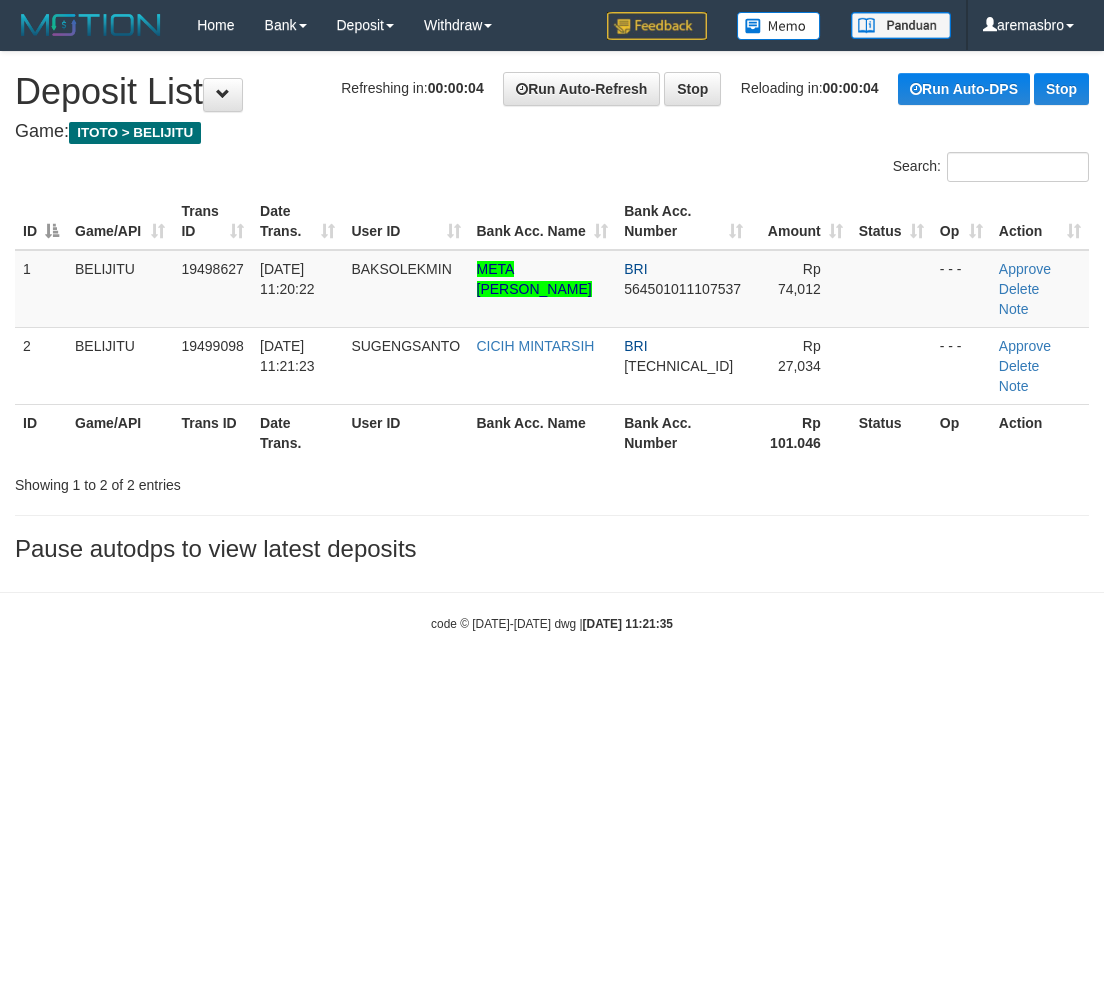scroll, scrollTop: 0, scrollLeft: 0, axis: both 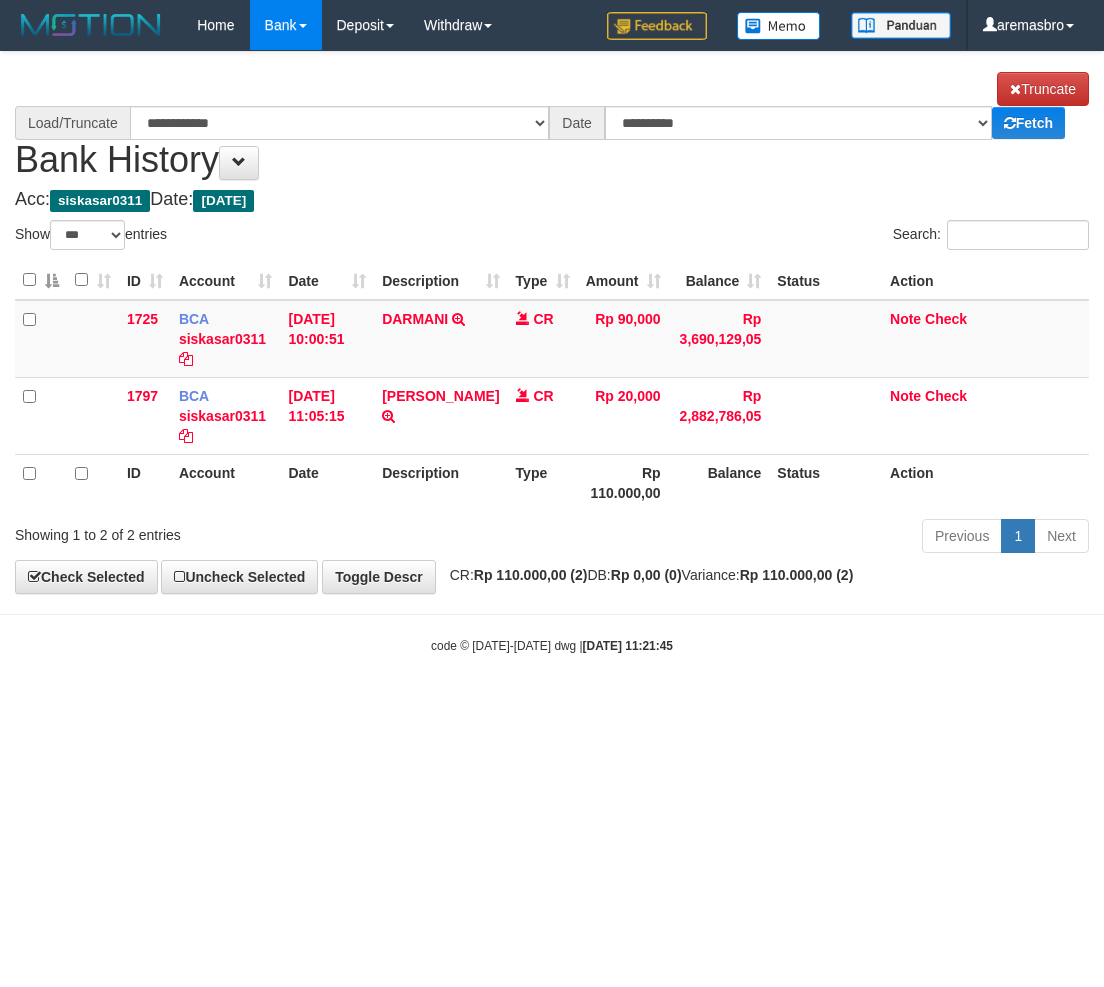 select on "***" 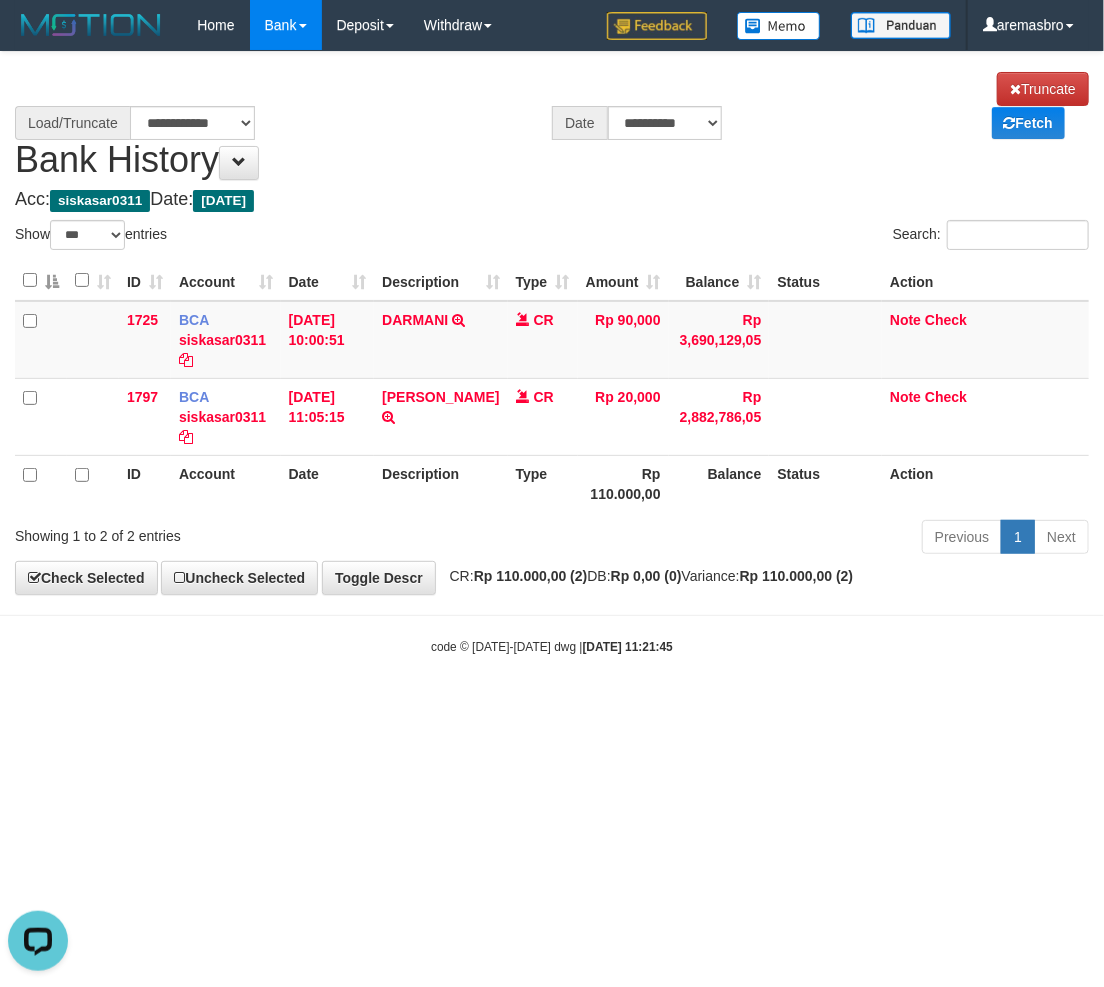 scroll, scrollTop: 0, scrollLeft: 0, axis: both 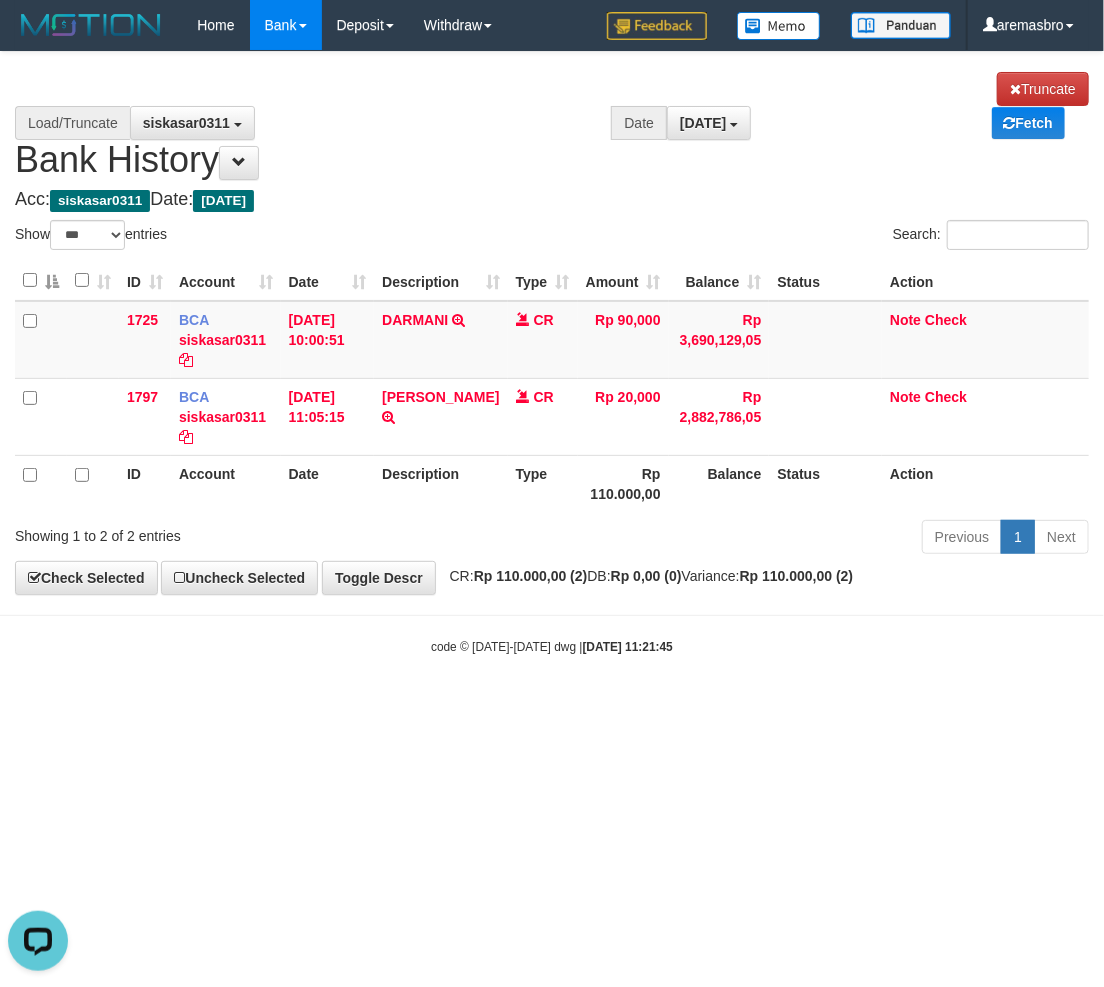 drag, startPoint x: 679, startPoint y: 810, endPoint x: 307, endPoint y: 203, distance: 711.92206 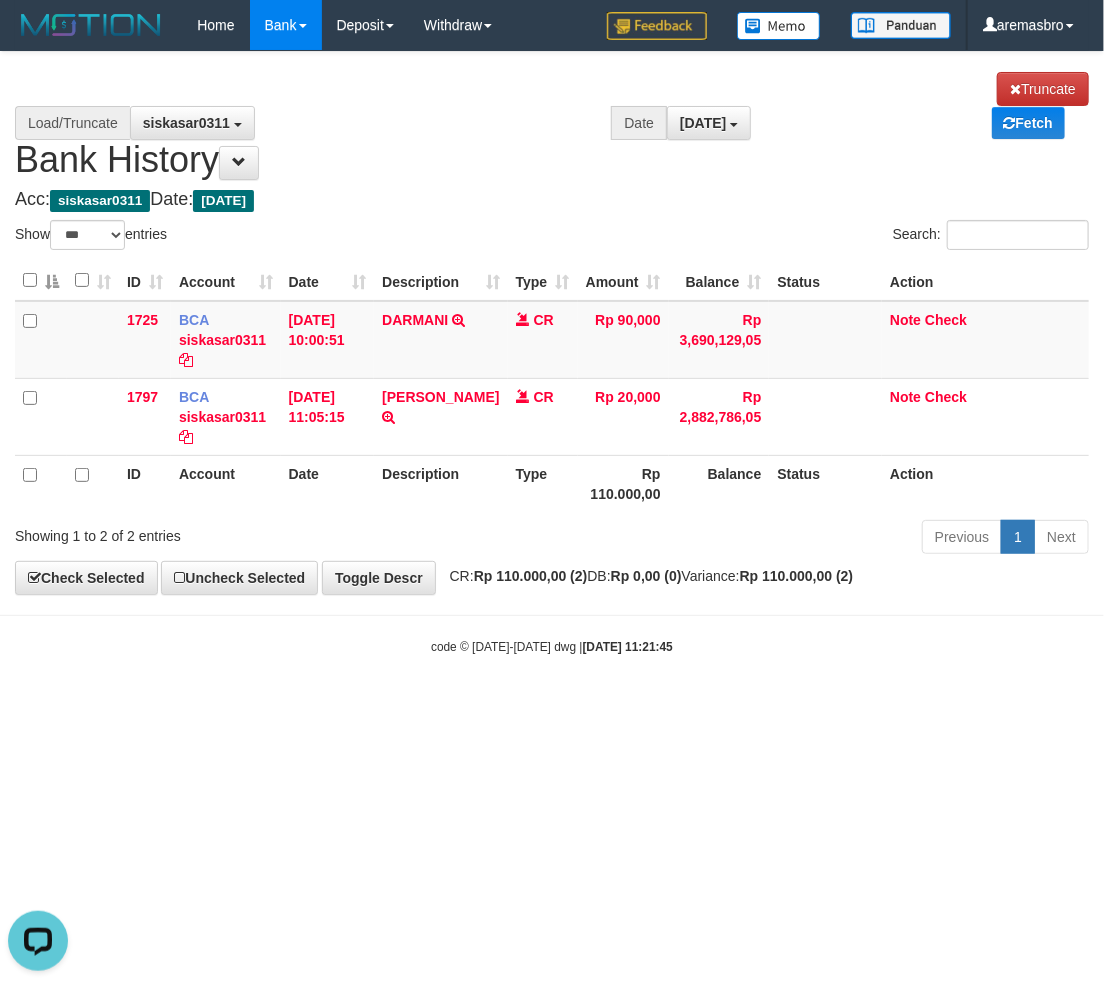 click on "Toggle navigation
Home
Bank
Account List
Load
By Website
Group
[ITOTO]													BELIJITU
By Load Group (DPS)
Group are-20
Group are-30
Mutasi Bank
Search
Sync" at bounding box center (552, 353) 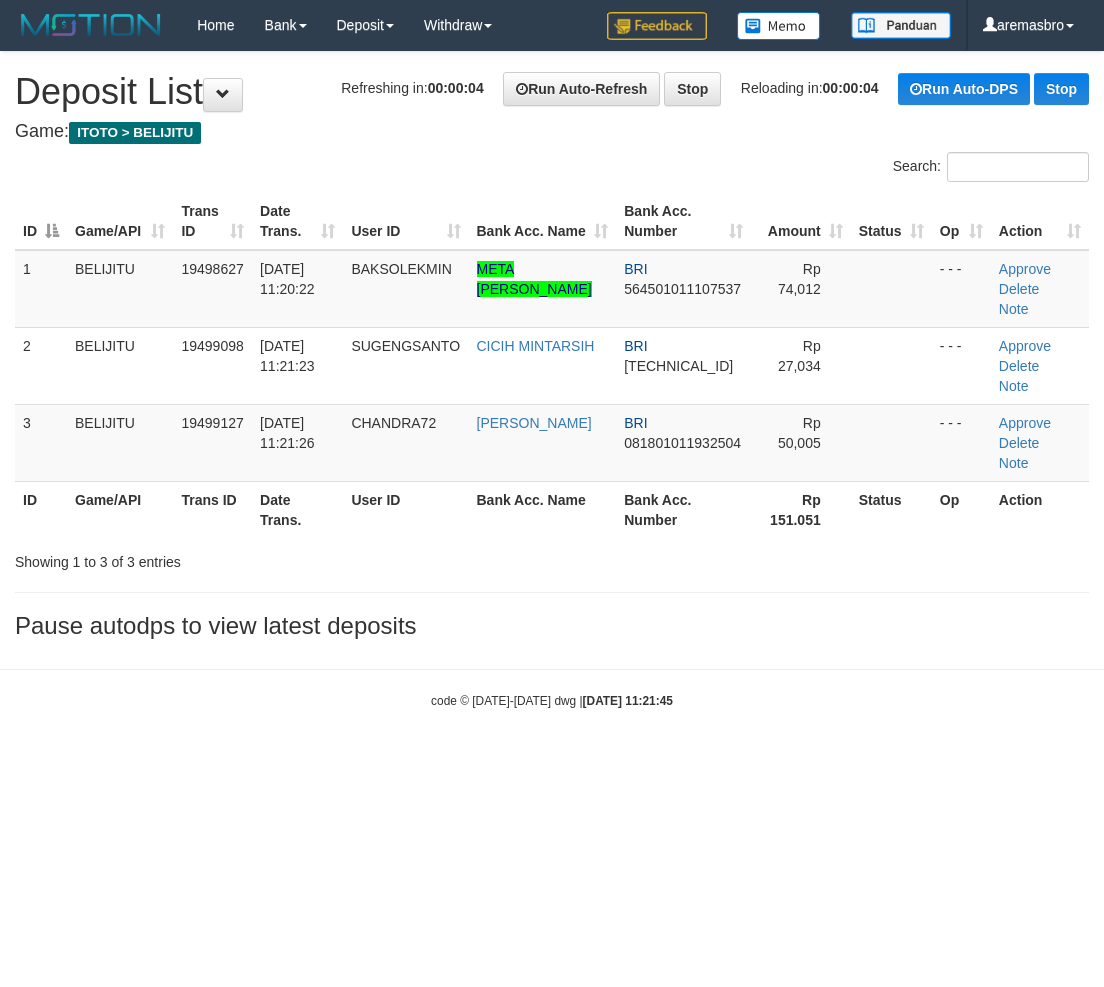 scroll, scrollTop: 0, scrollLeft: 0, axis: both 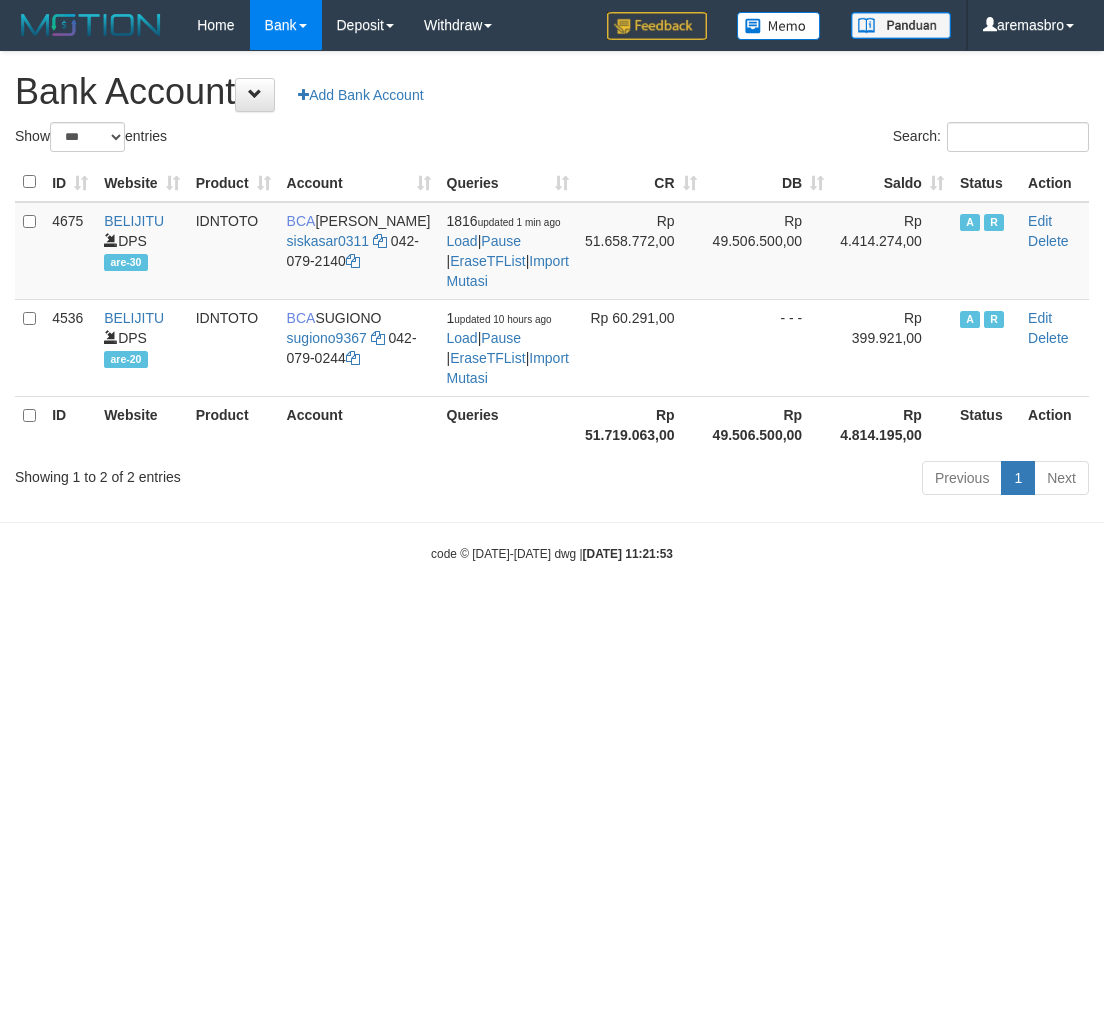 select on "***" 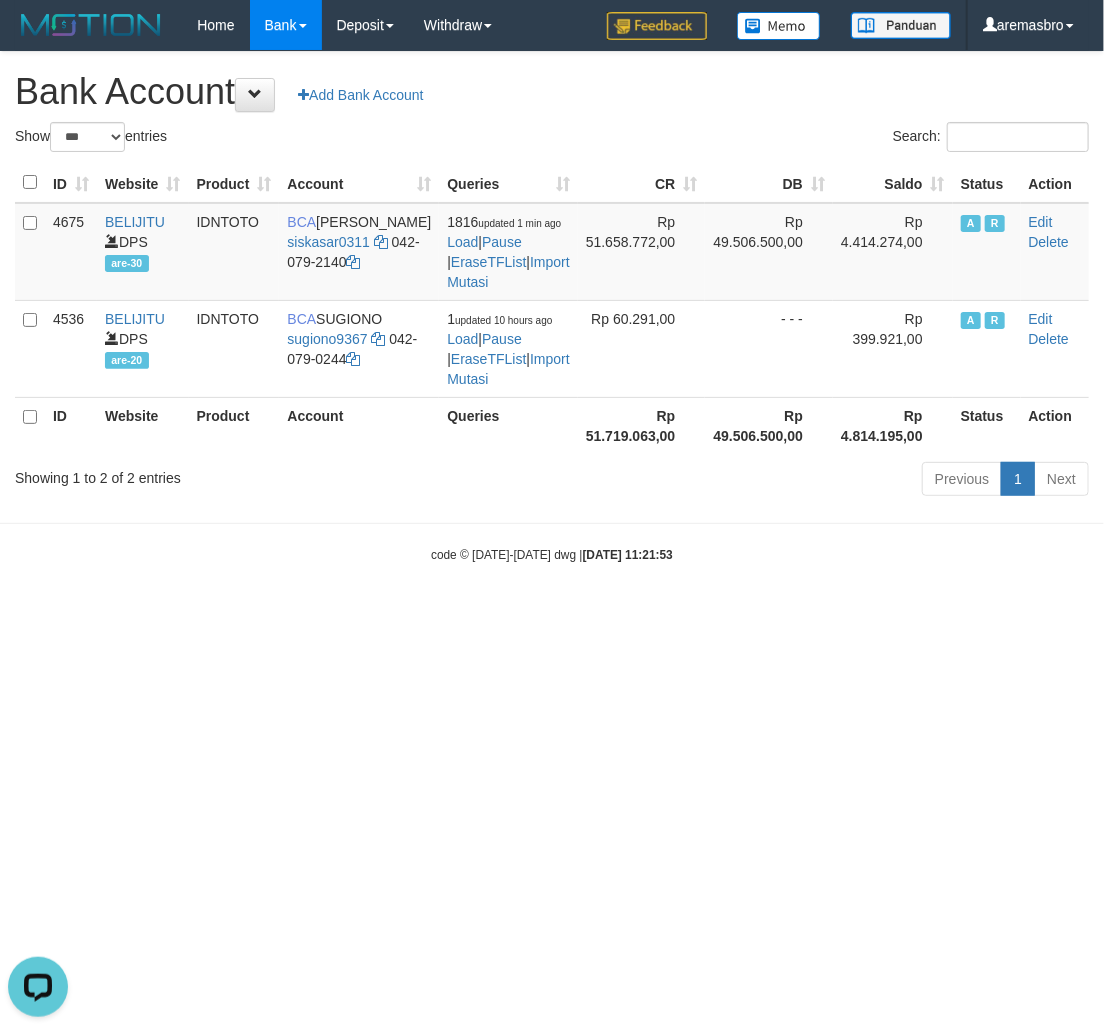 scroll, scrollTop: 0, scrollLeft: 0, axis: both 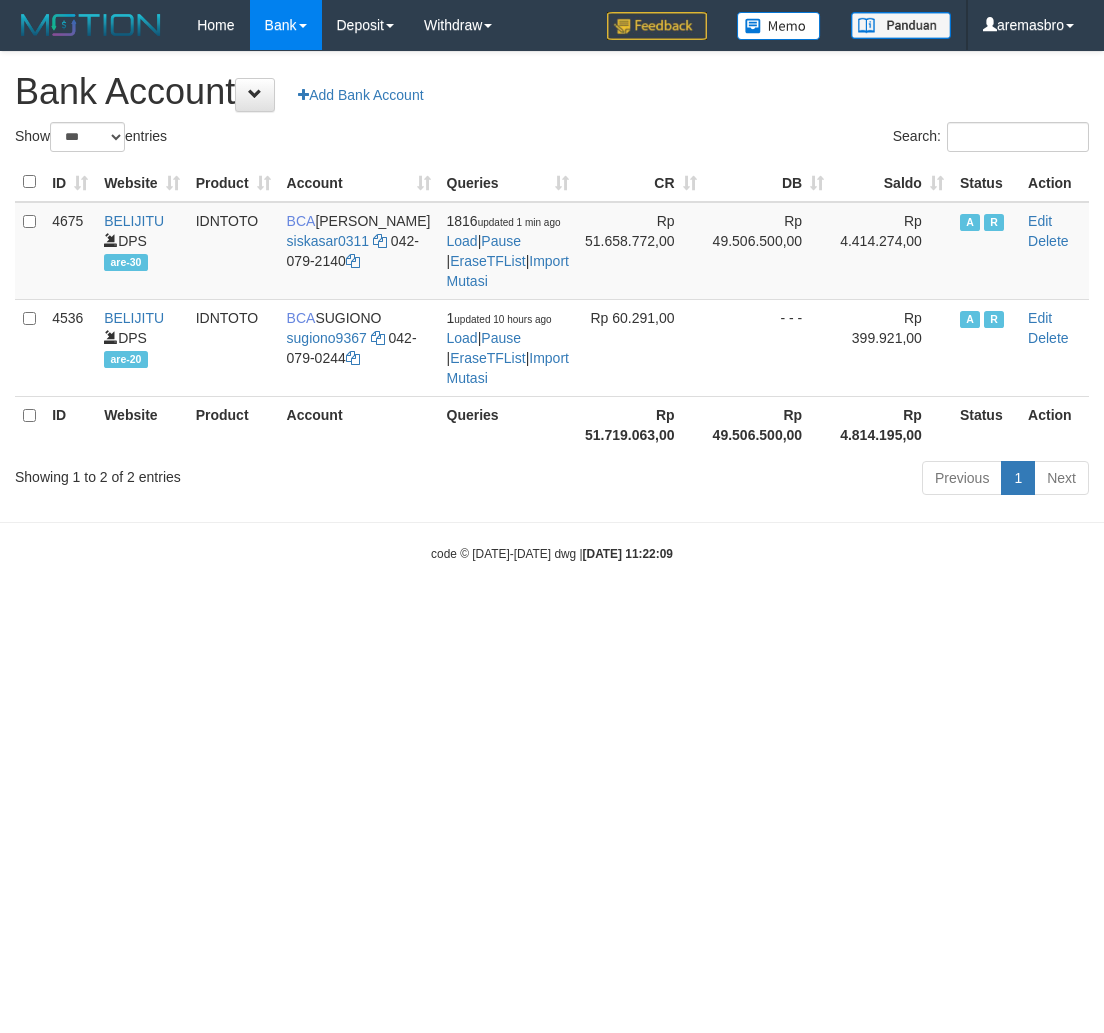 select on "***" 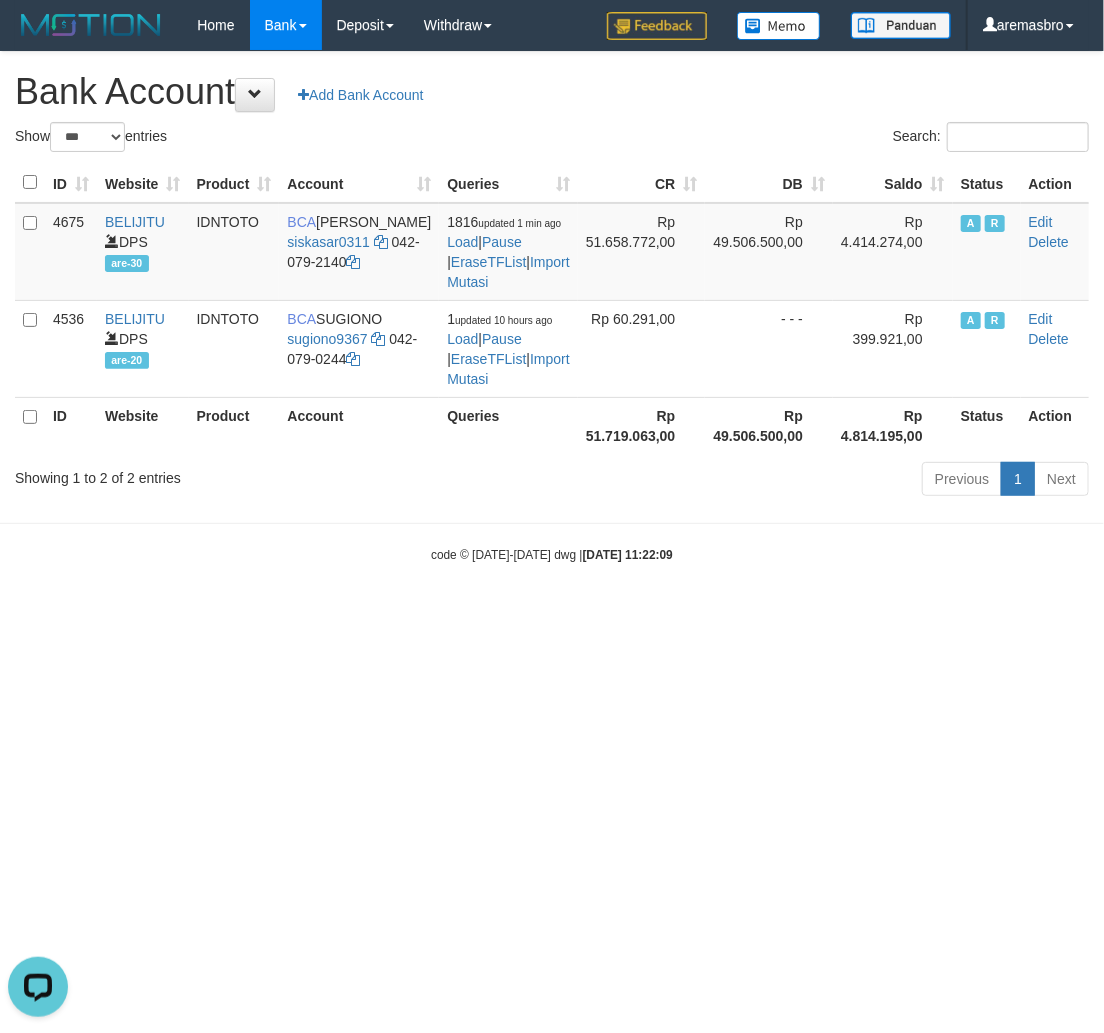 scroll, scrollTop: 0, scrollLeft: 0, axis: both 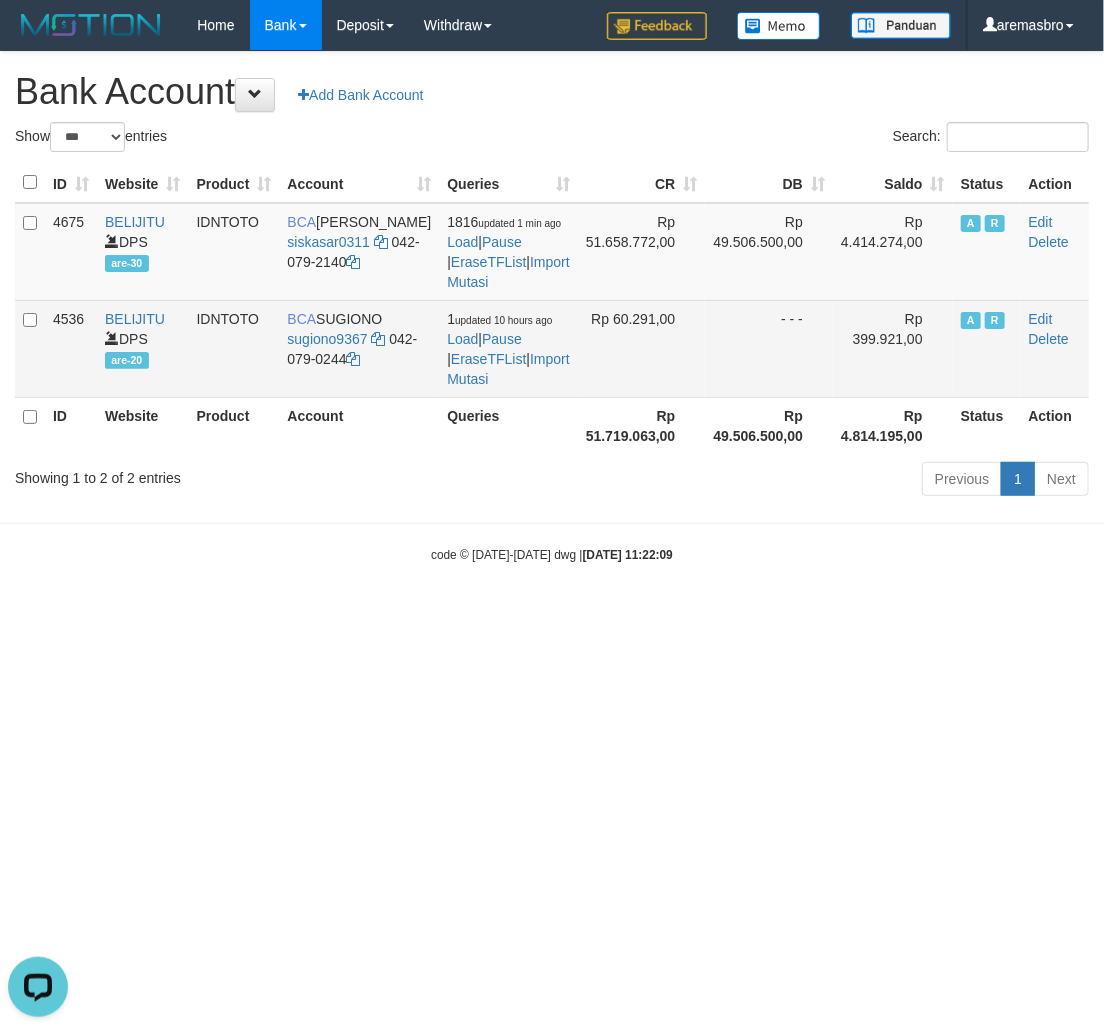 drag, startPoint x: 418, startPoint y: 768, endPoint x: 257, endPoint y: 427, distance: 377.0968 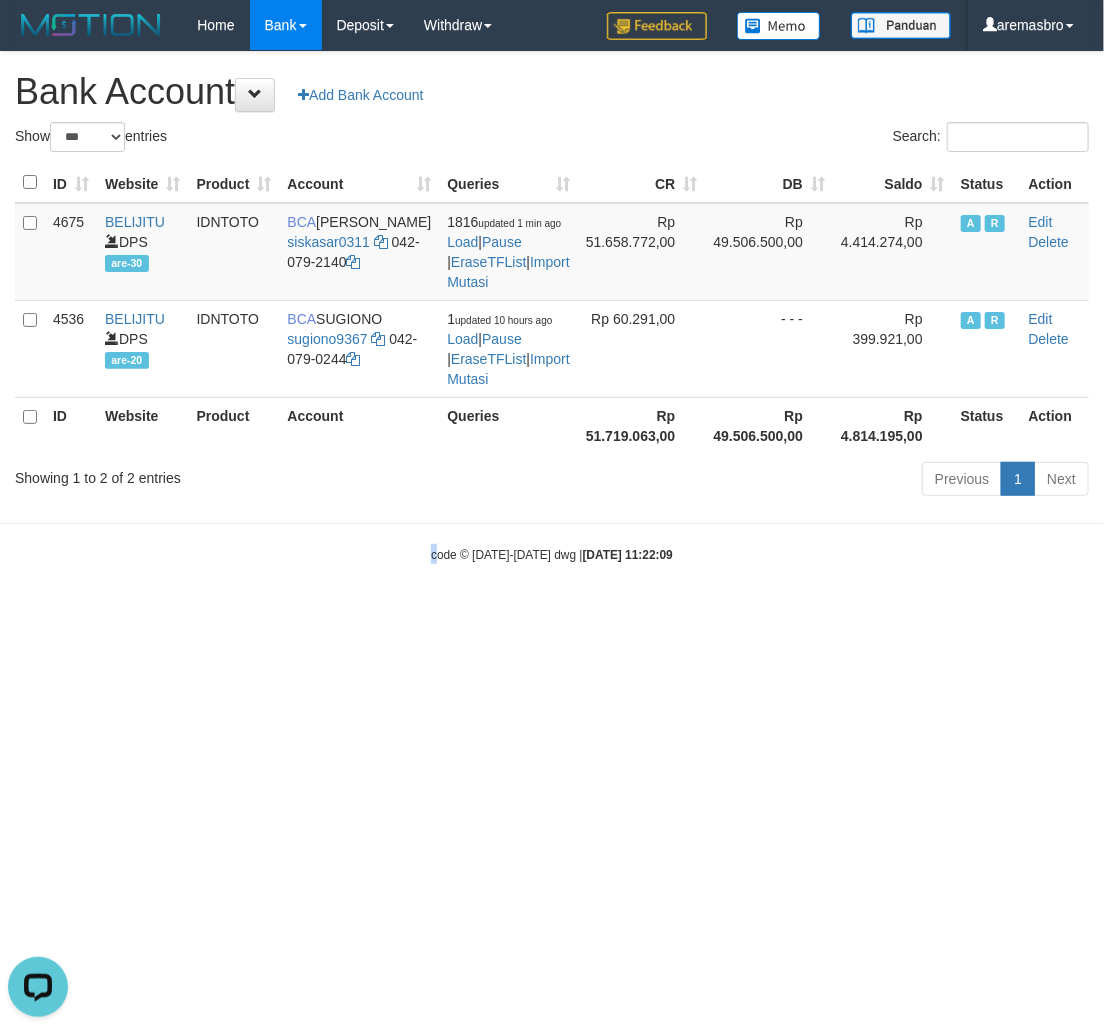 drag, startPoint x: 716, startPoint y: 807, endPoint x: 854, endPoint y: 903, distance: 168.1071 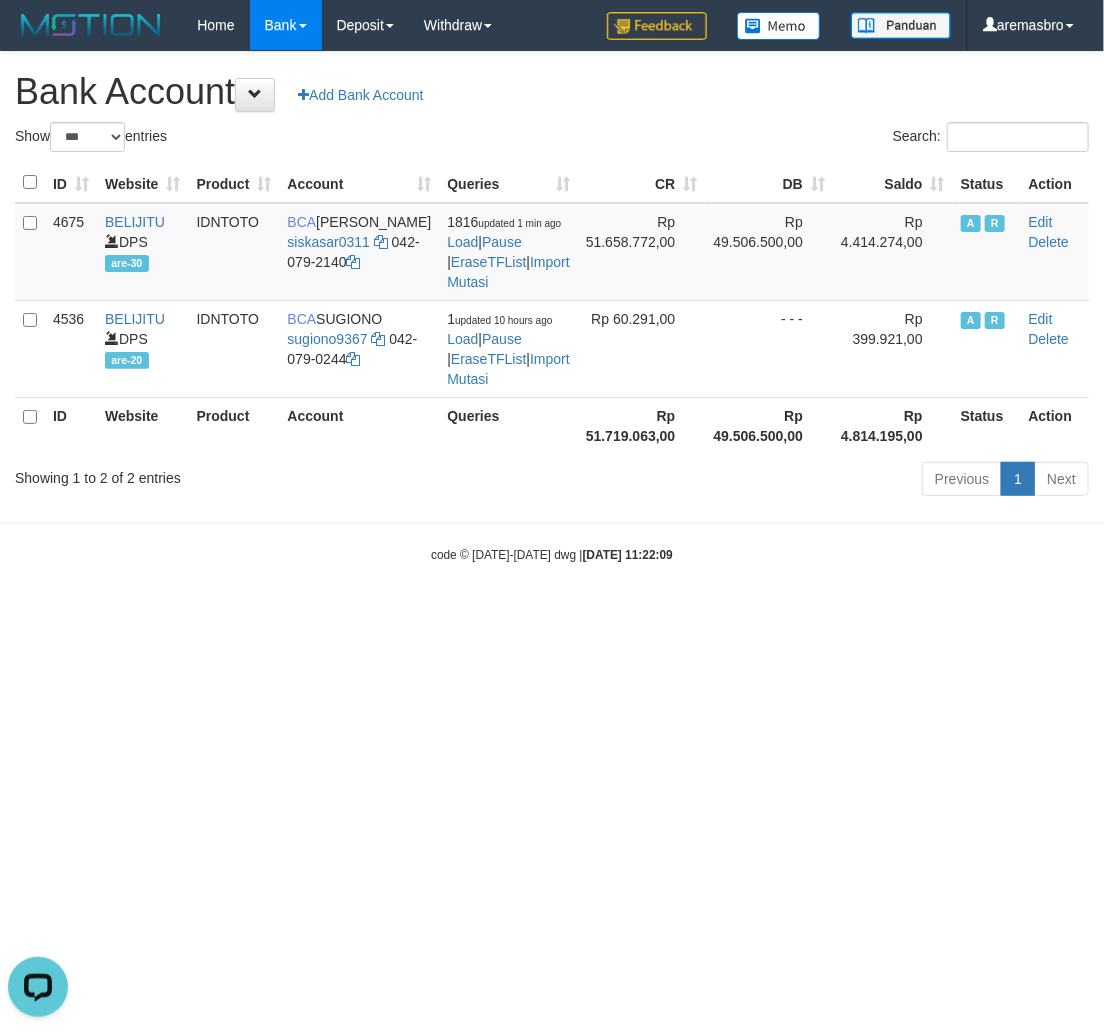 click on "Toggle navigation
Home
Bank
Account List
Load
By Website
Group
[ITOTO]													BELIJITU
By Load Group (DPS)
Group are-20
Group are-30
Mutasi Bank
Search
Sync" at bounding box center (552, 307) 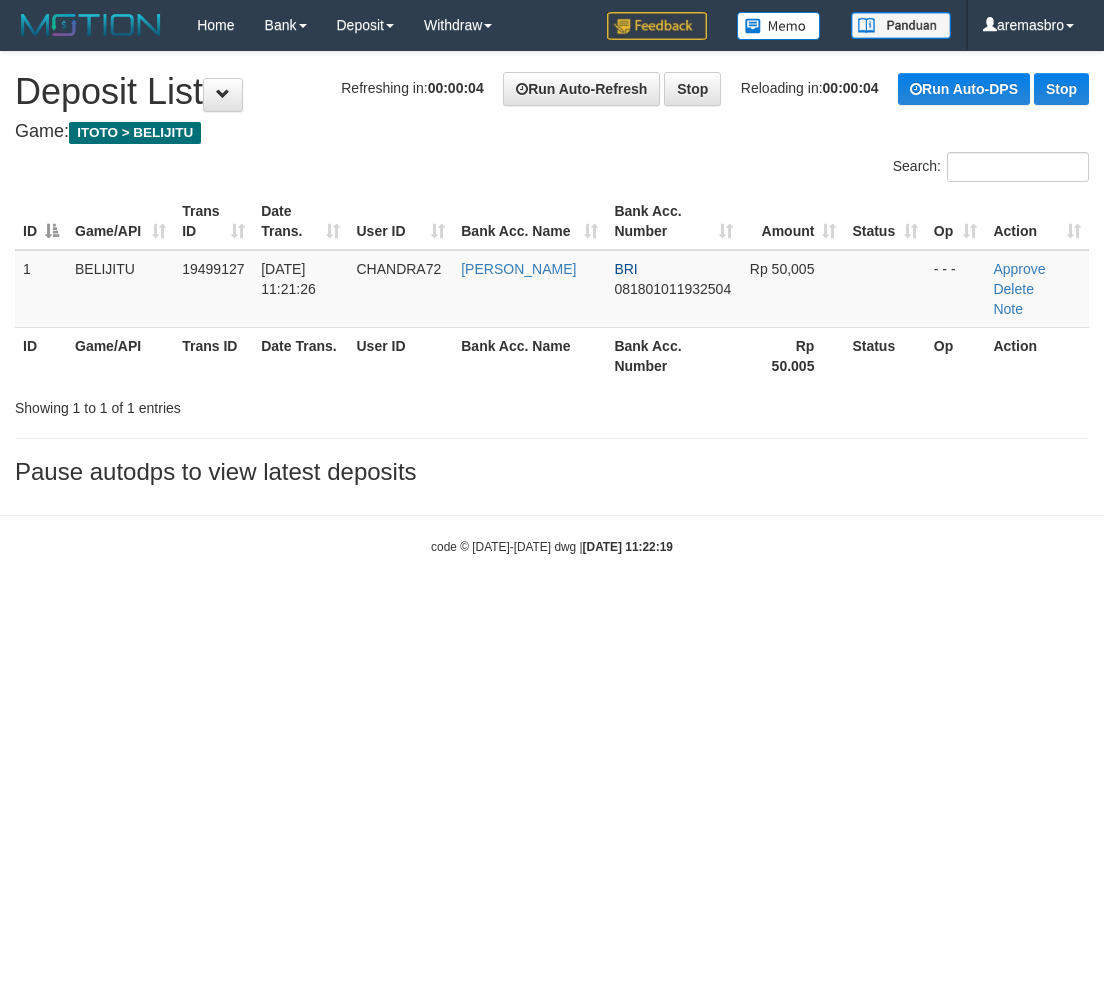 scroll, scrollTop: 0, scrollLeft: 0, axis: both 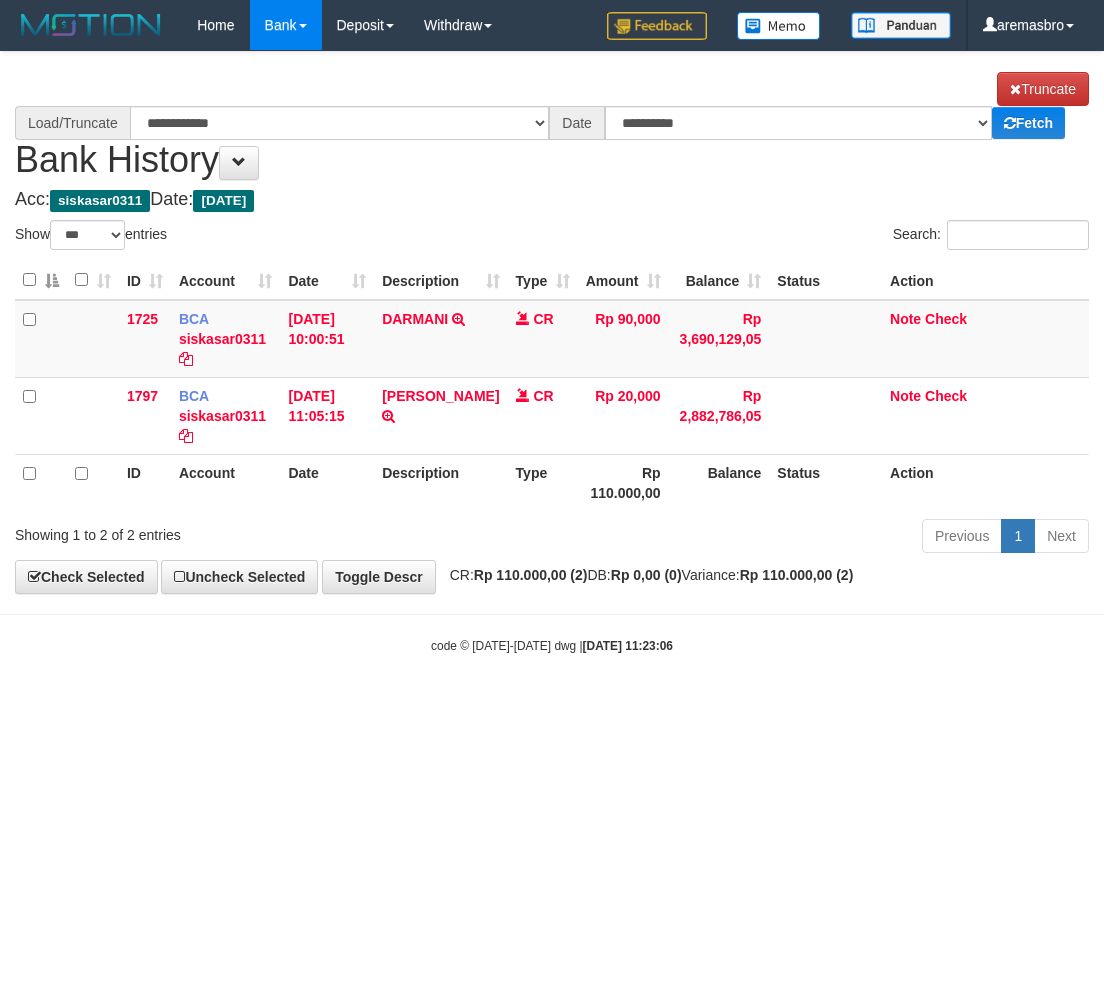 select on "***" 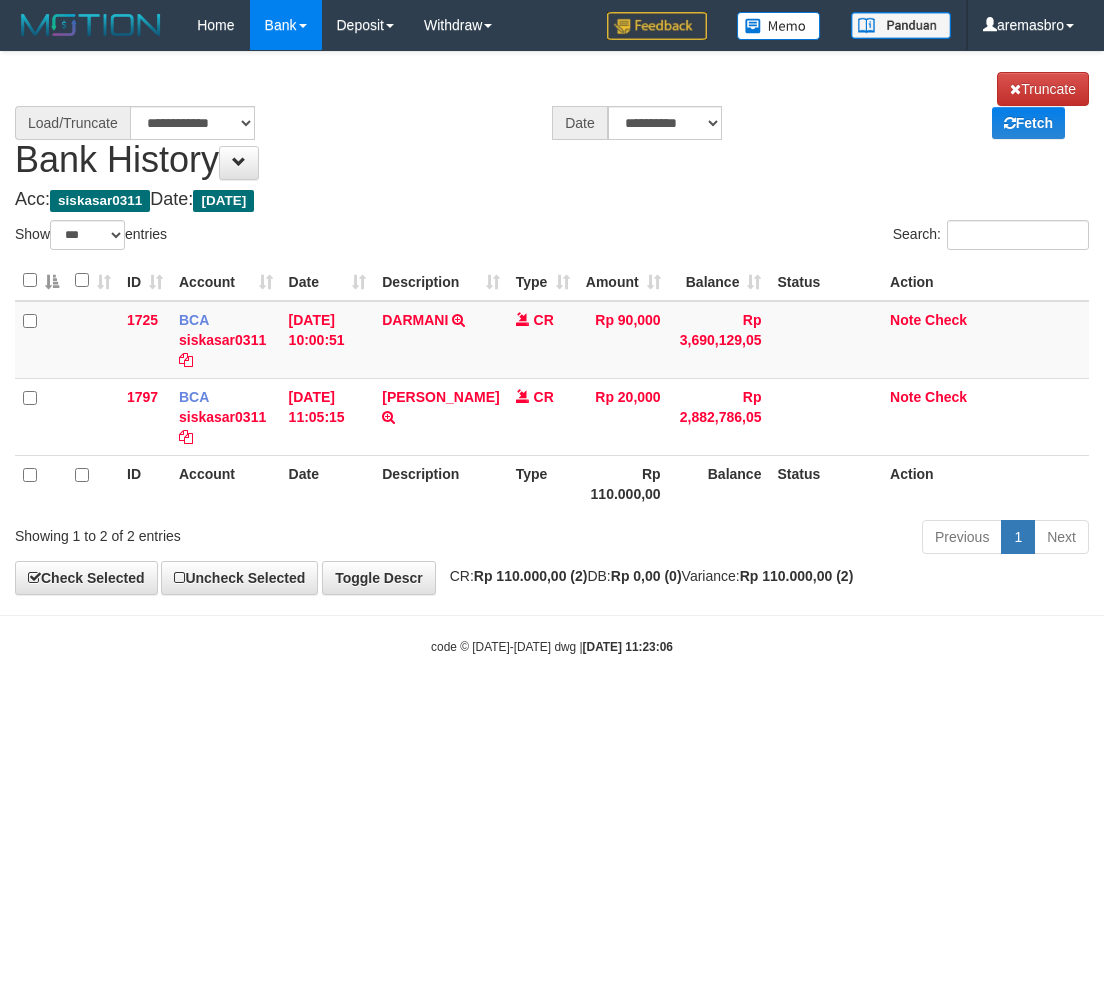 scroll, scrollTop: 0, scrollLeft: 0, axis: both 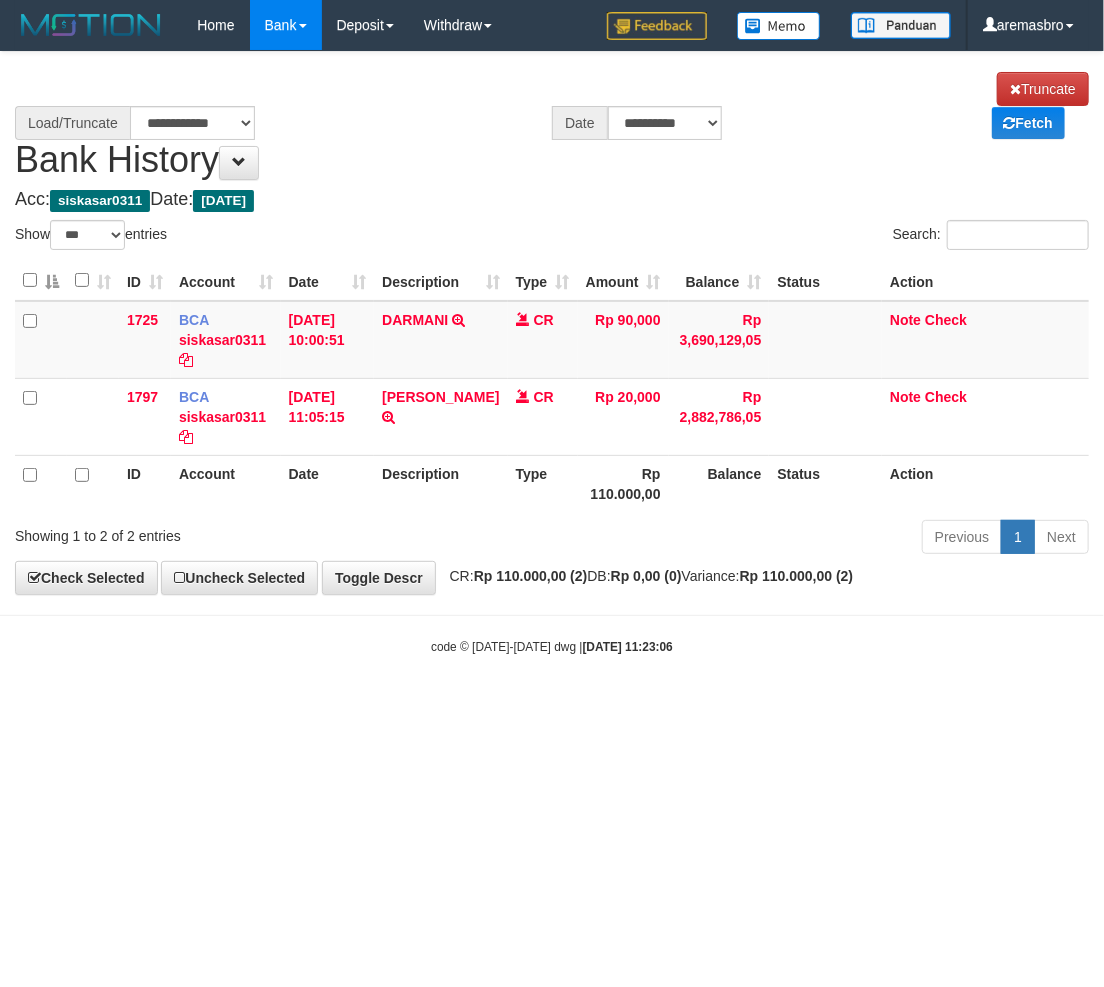 select on "****" 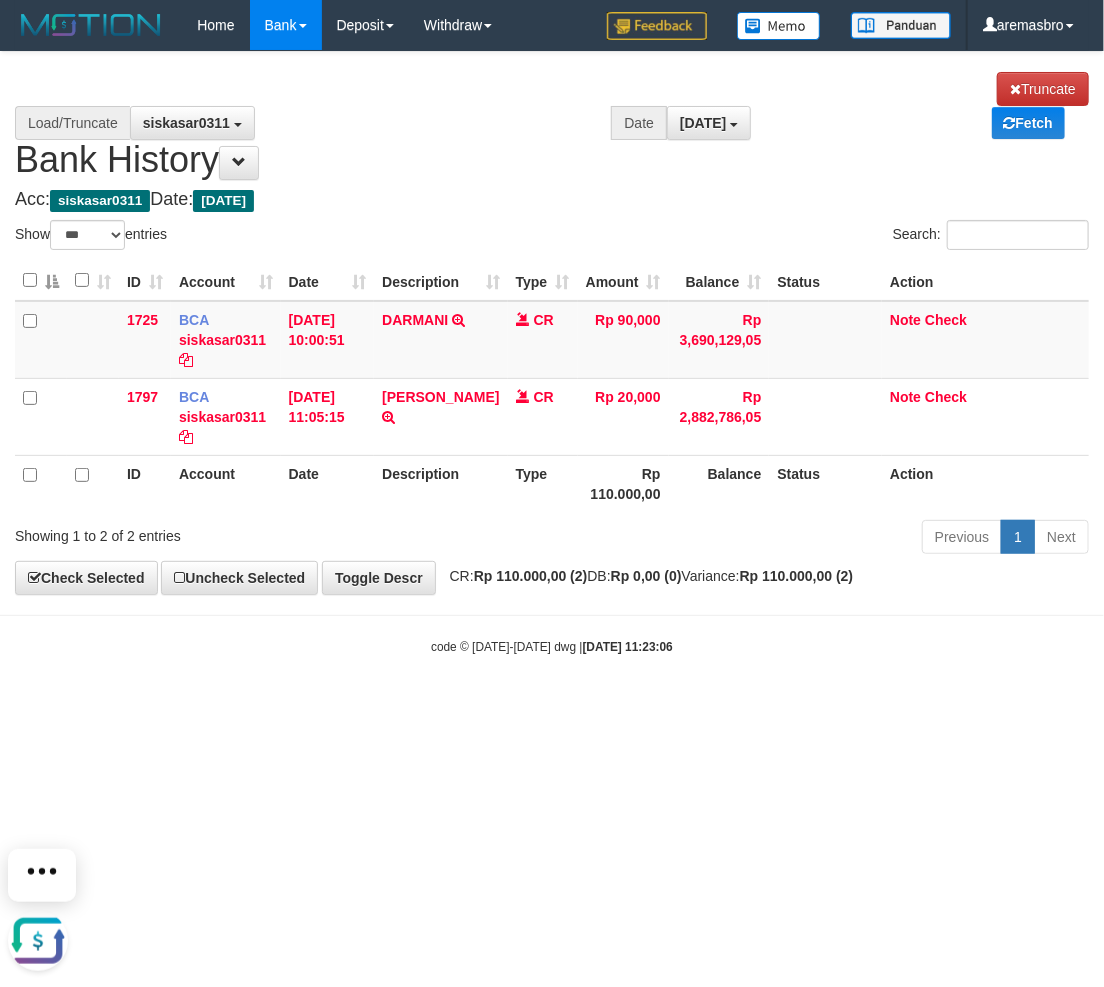 scroll, scrollTop: 0, scrollLeft: 0, axis: both 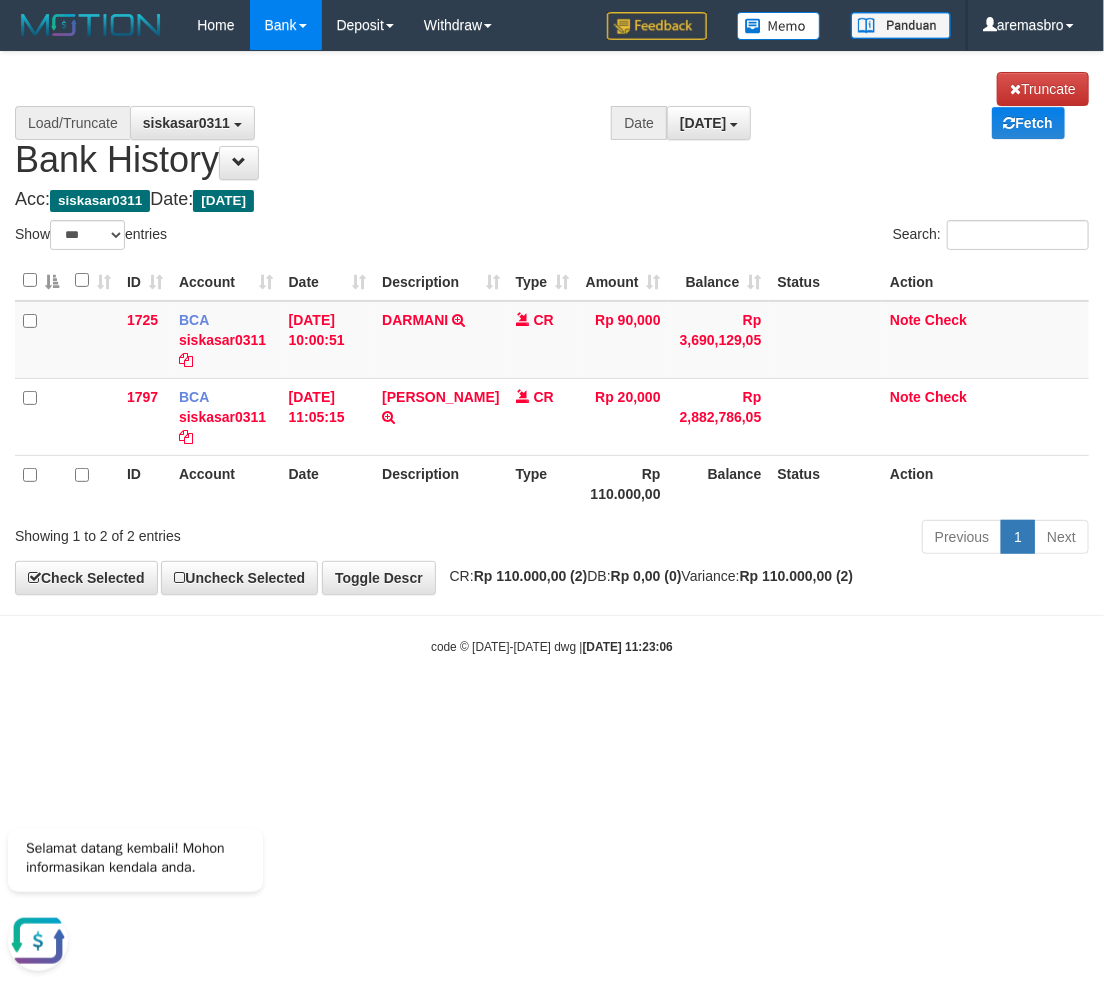click on "Toggle navigation
Home
Bank
Account List
Load
By Website
Group
[ITOTO]													BELIJITU
By Load Group (DPS)
Group are-20
Group are-30
Mutasi Bank
Search
Sync" at bounding box center (552, 353) 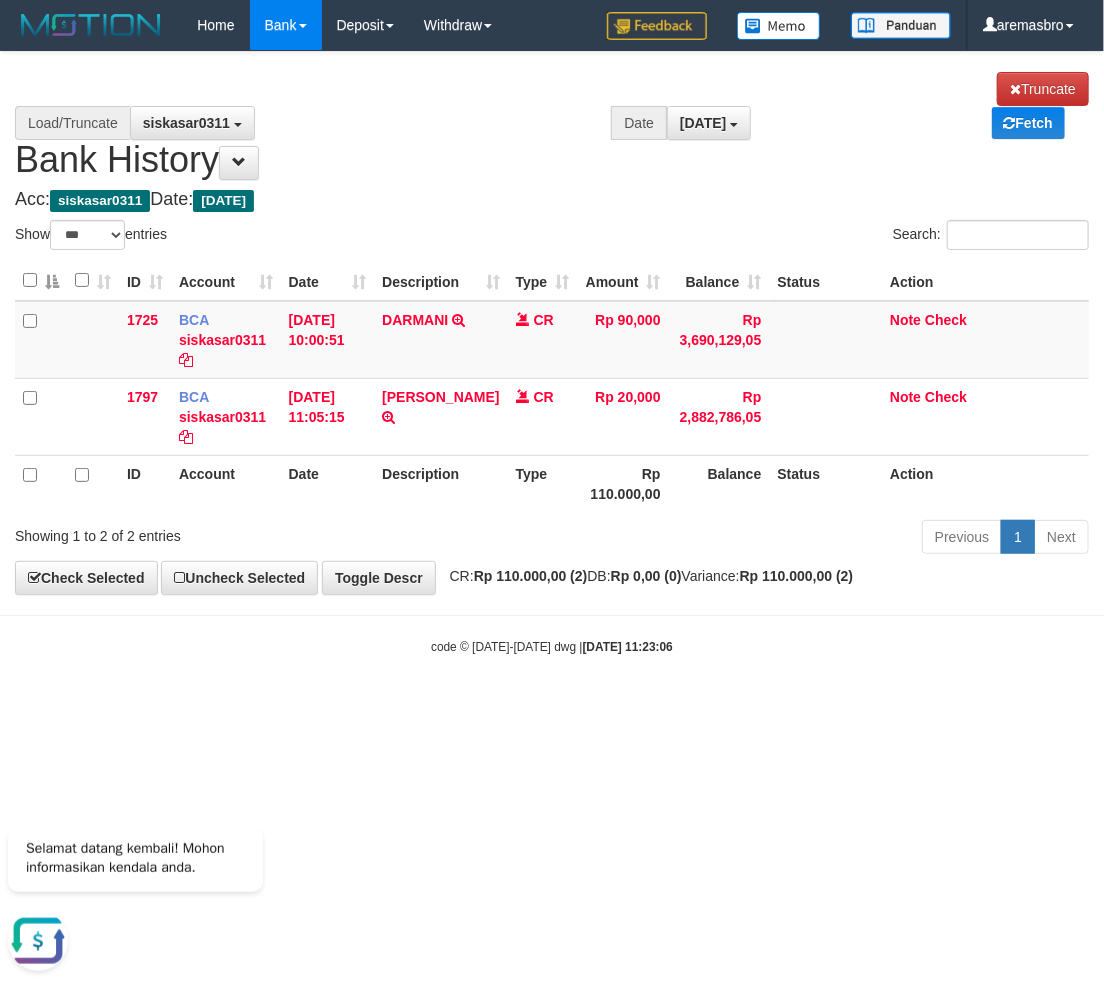 click on "Toggle navigation
Home
Bank
Account List
Load
By Website
Group
[ITOTO]													BELIJITU
By Load Group (DPS)
Group are-20
Group are-30
Mutasi Bank
Search
Sync" at bounding box center [552, 353] 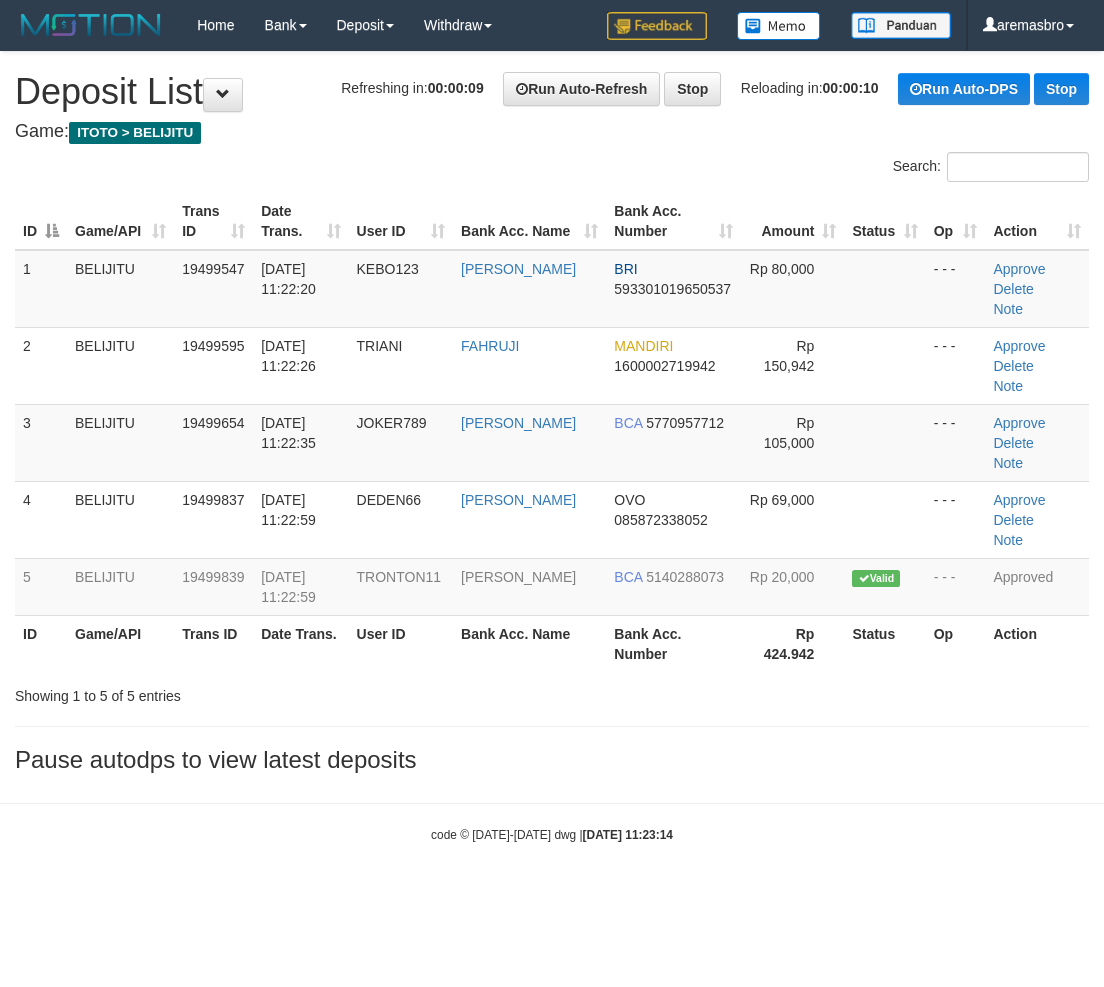 scroll, scrollTop: 0, scrollLeft: 0, axis: both 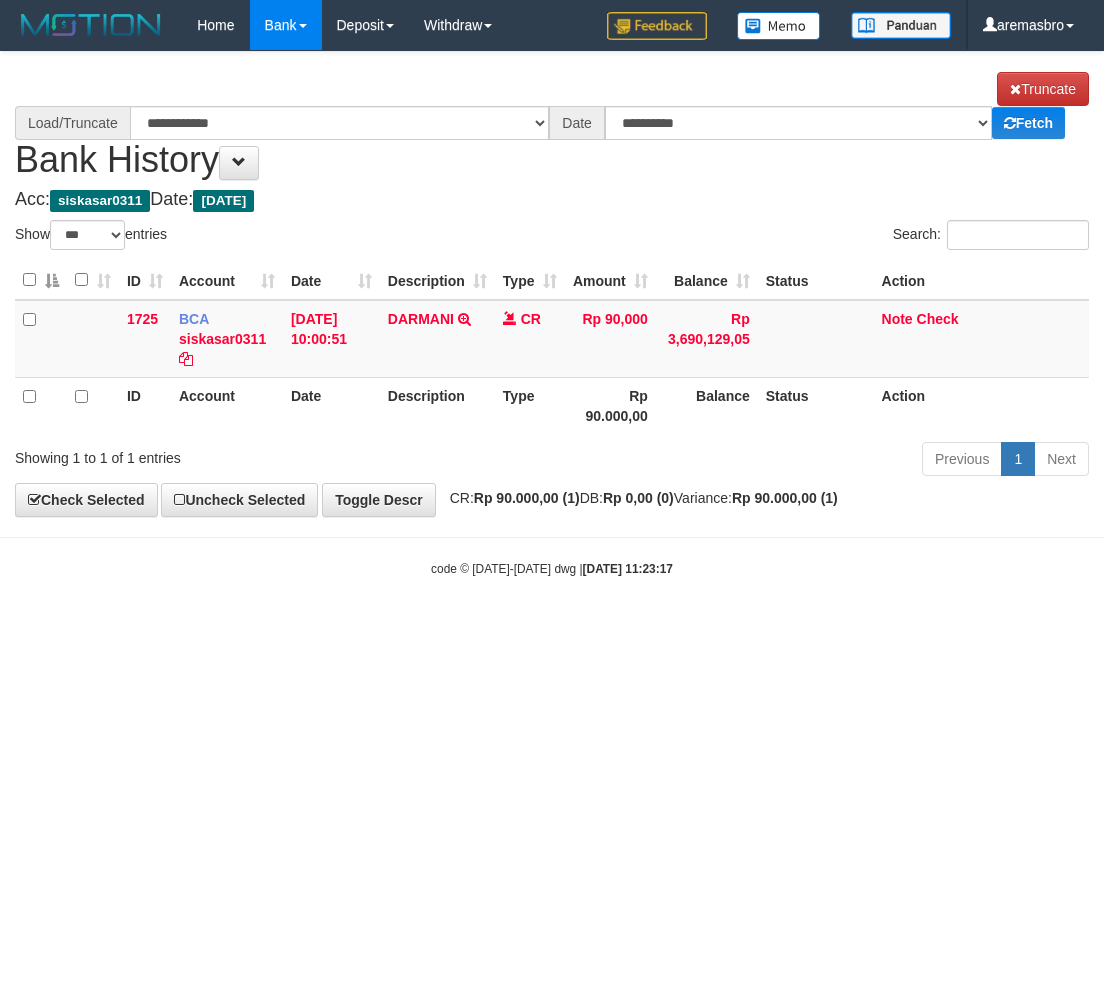 select on "***" 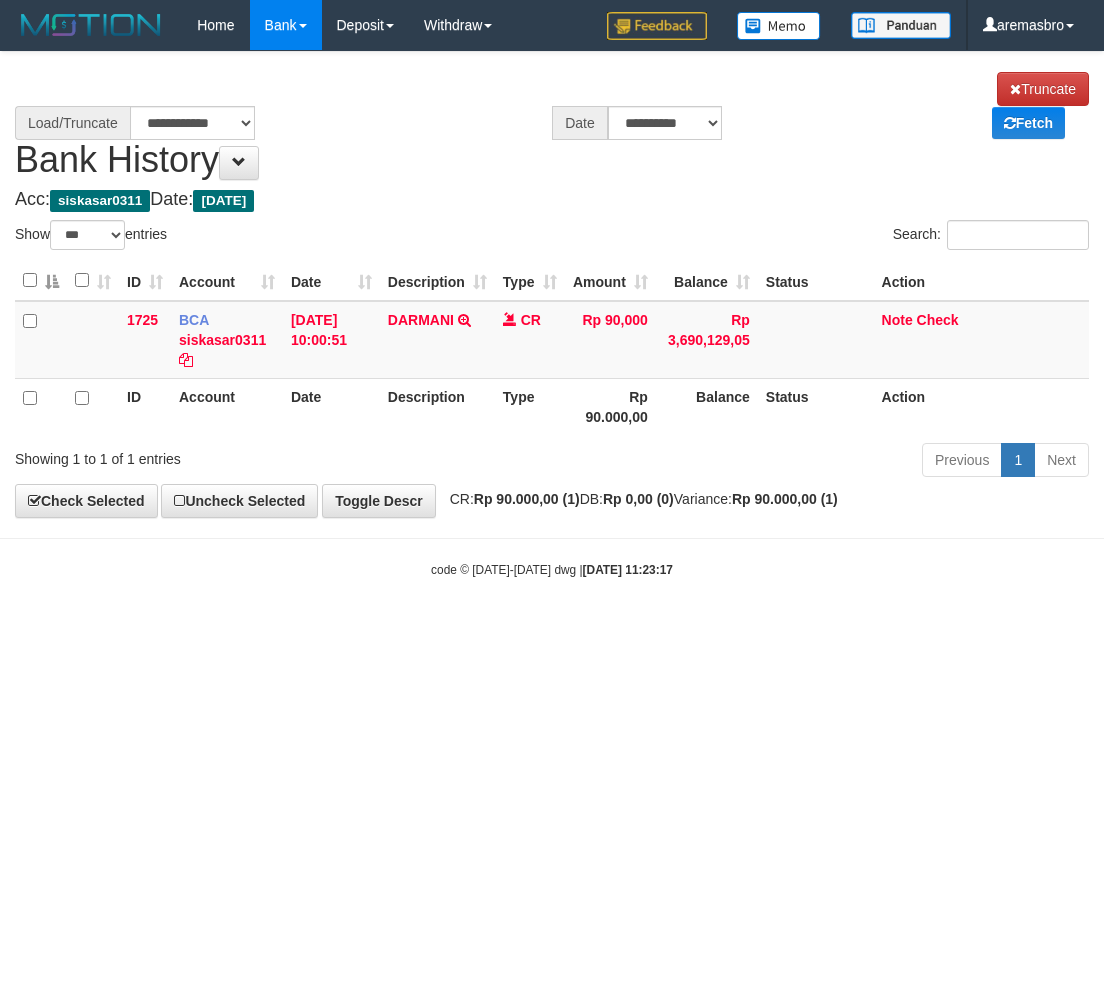 scroll, scrollTop: 0, scrollLeft: 0, axis: both 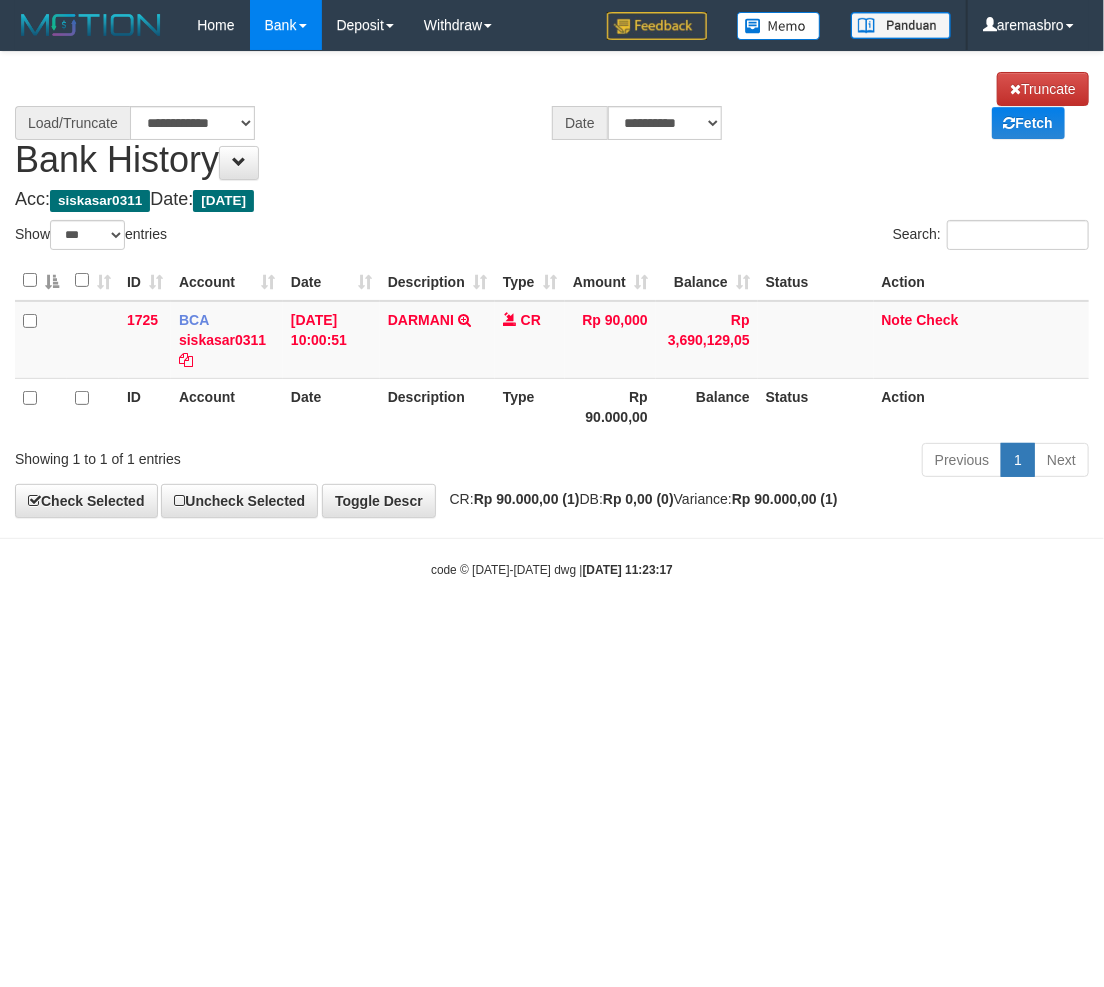 select on "****" 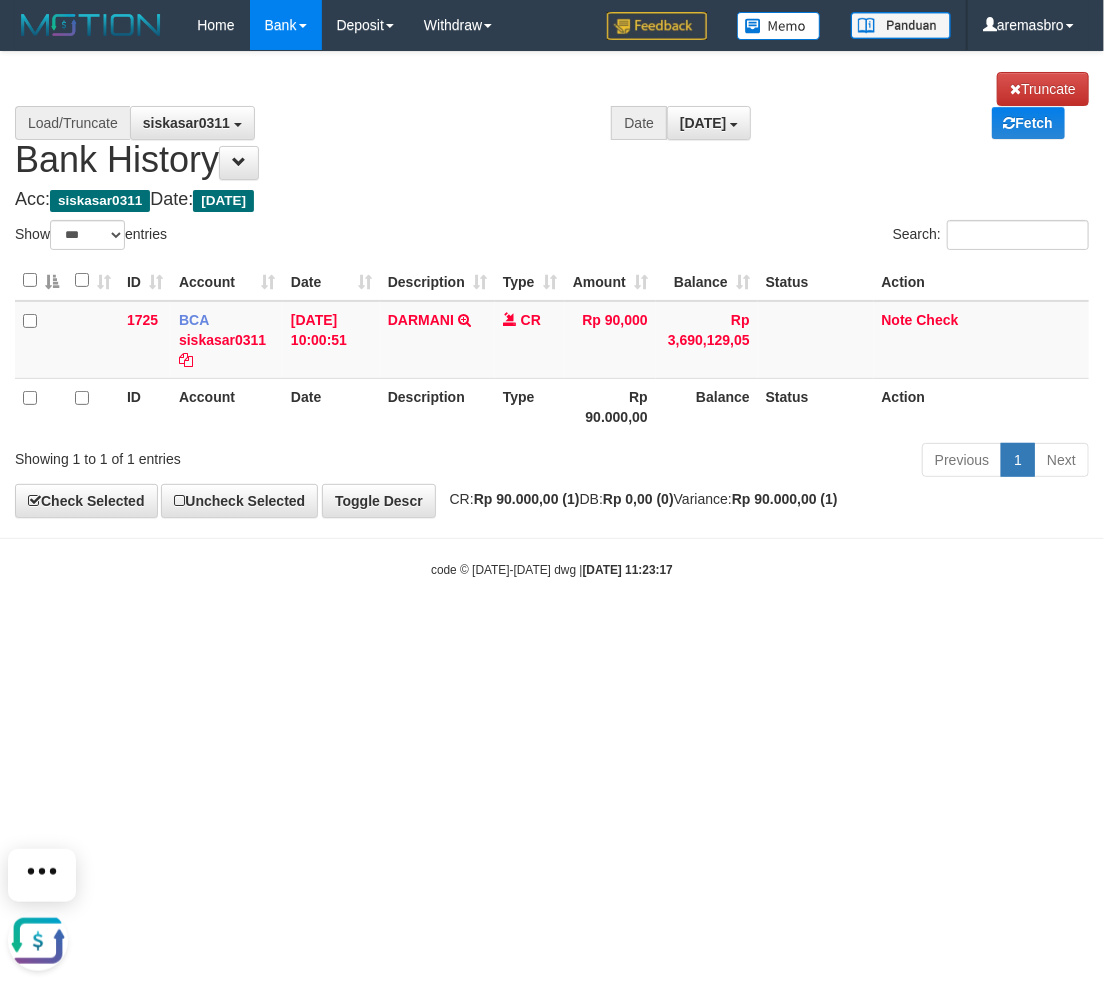 scroll, scrollTop: 0, scrollLeft: 0, axis: both 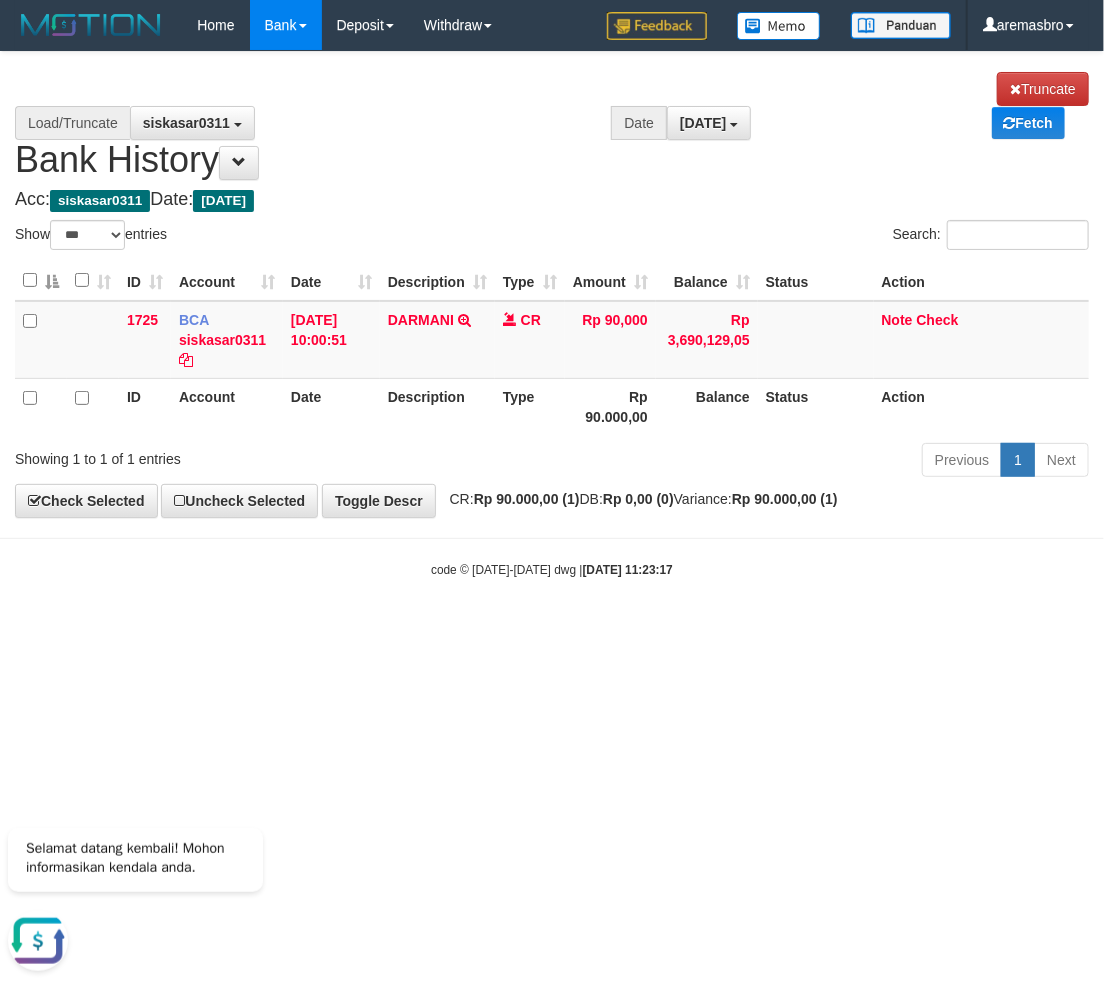 click on "Toggle navigation
Home
Bank
Account List
Load
By Website
Group
[ITOTO]													BELIJITU
By Load Group (DPS)
Group are-20
Group are-30
Mutasi Bank
Search
Sync" at bounding box center [552, 314] 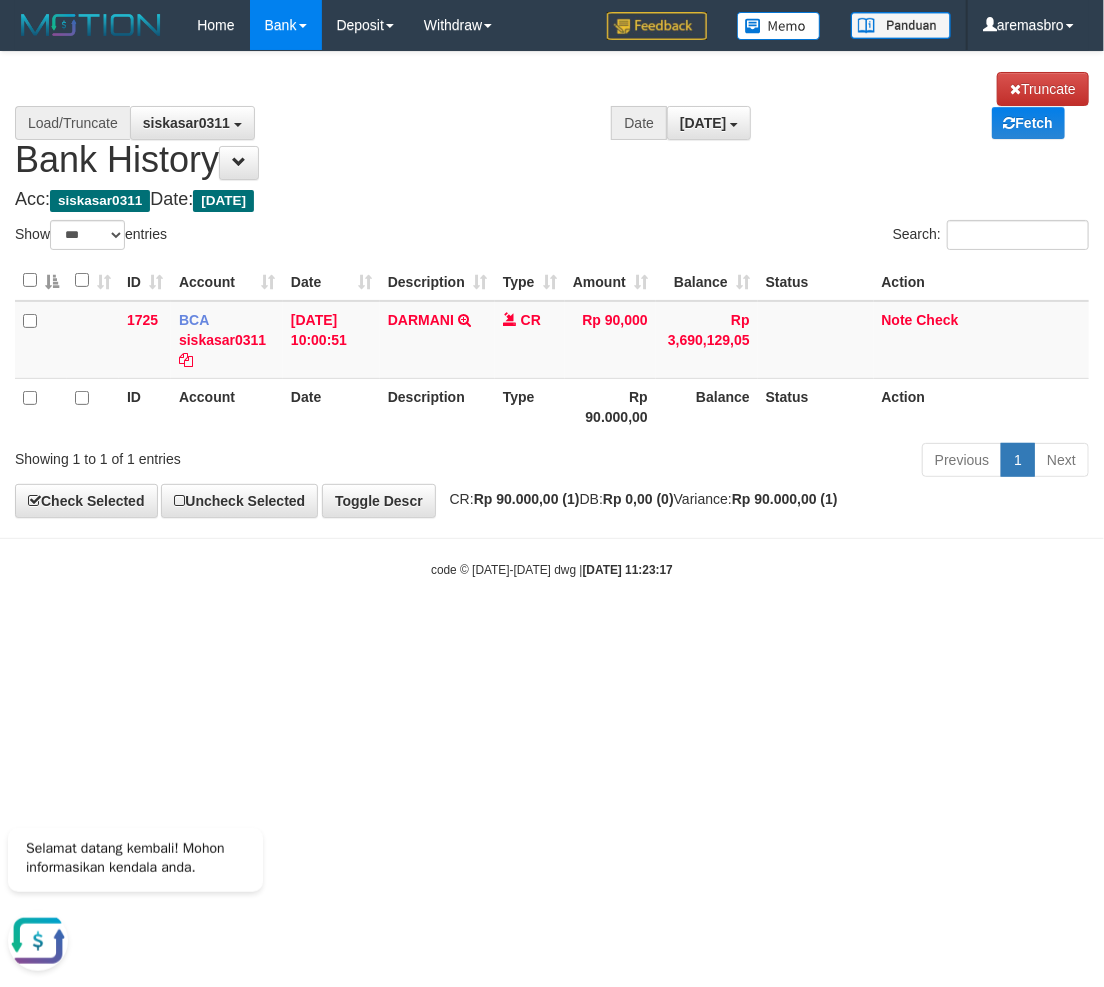 click on "Toggle navigation
Home
Bank
Account List
Load
By Website
Group
[ITOTO]													BELIJITU
By Load Group (DPS)
Group are-20
Group are-30
Mutasi Bank
Search
Sync" at bounding box center [552, 314] 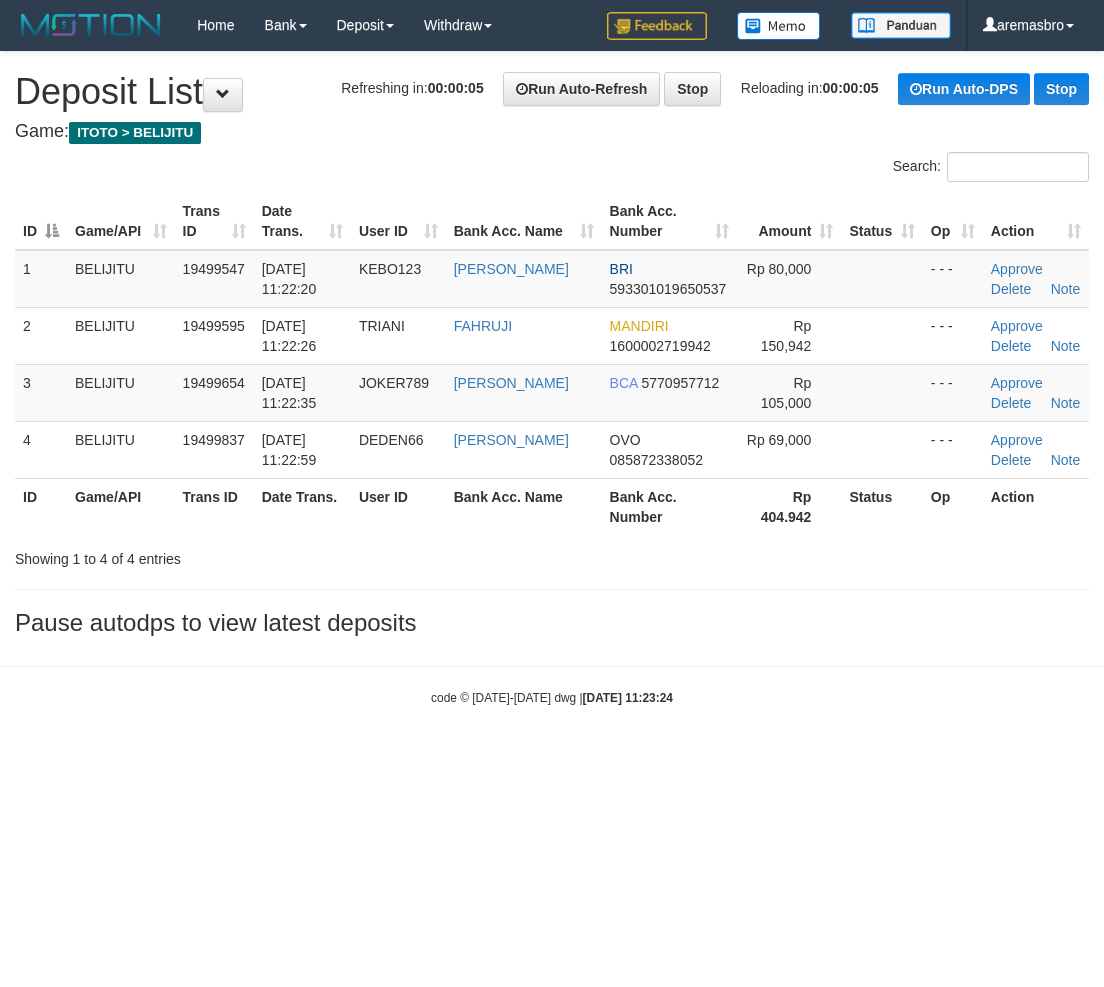 scroll, scrollTop: 0, scrollLeft: 0, axis: both 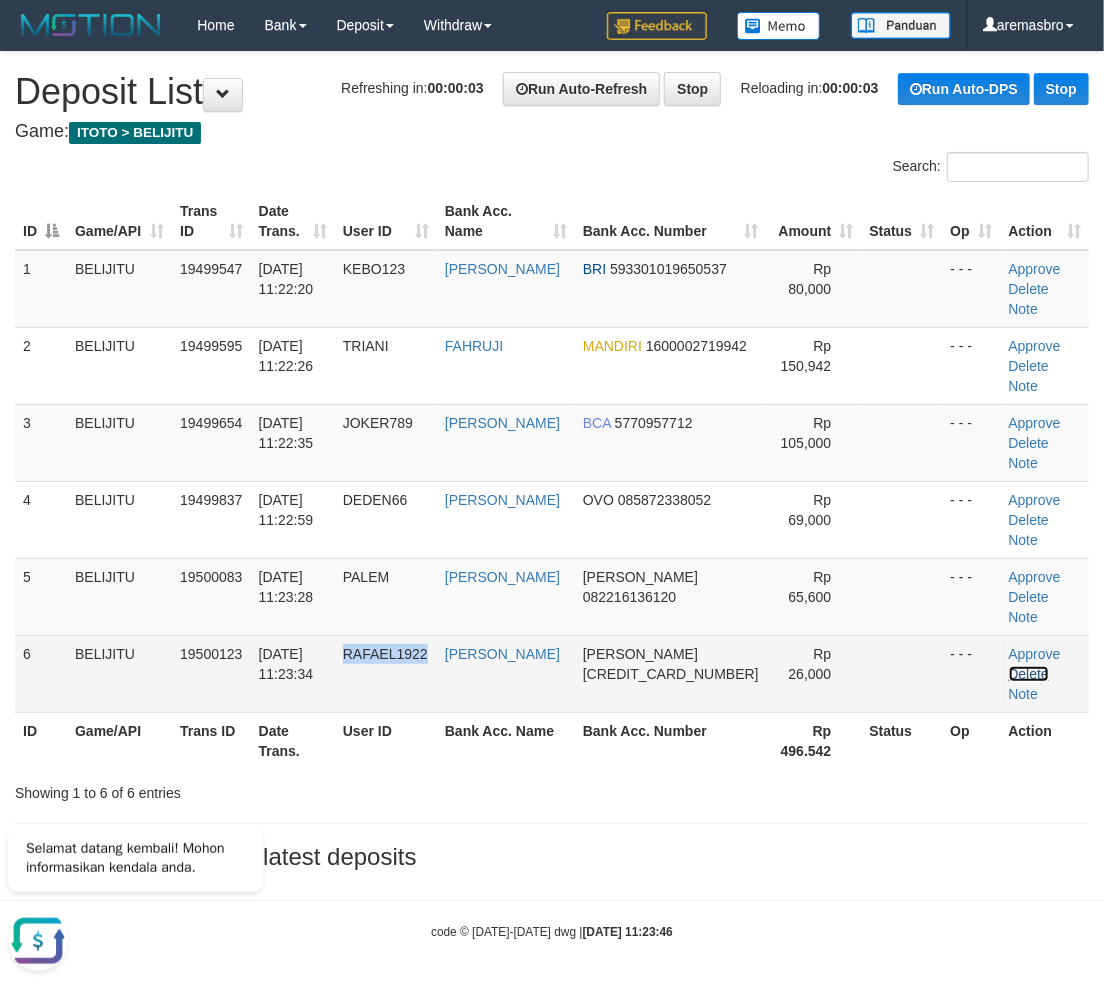click on "Delete" at bounding box center (1029, 674) 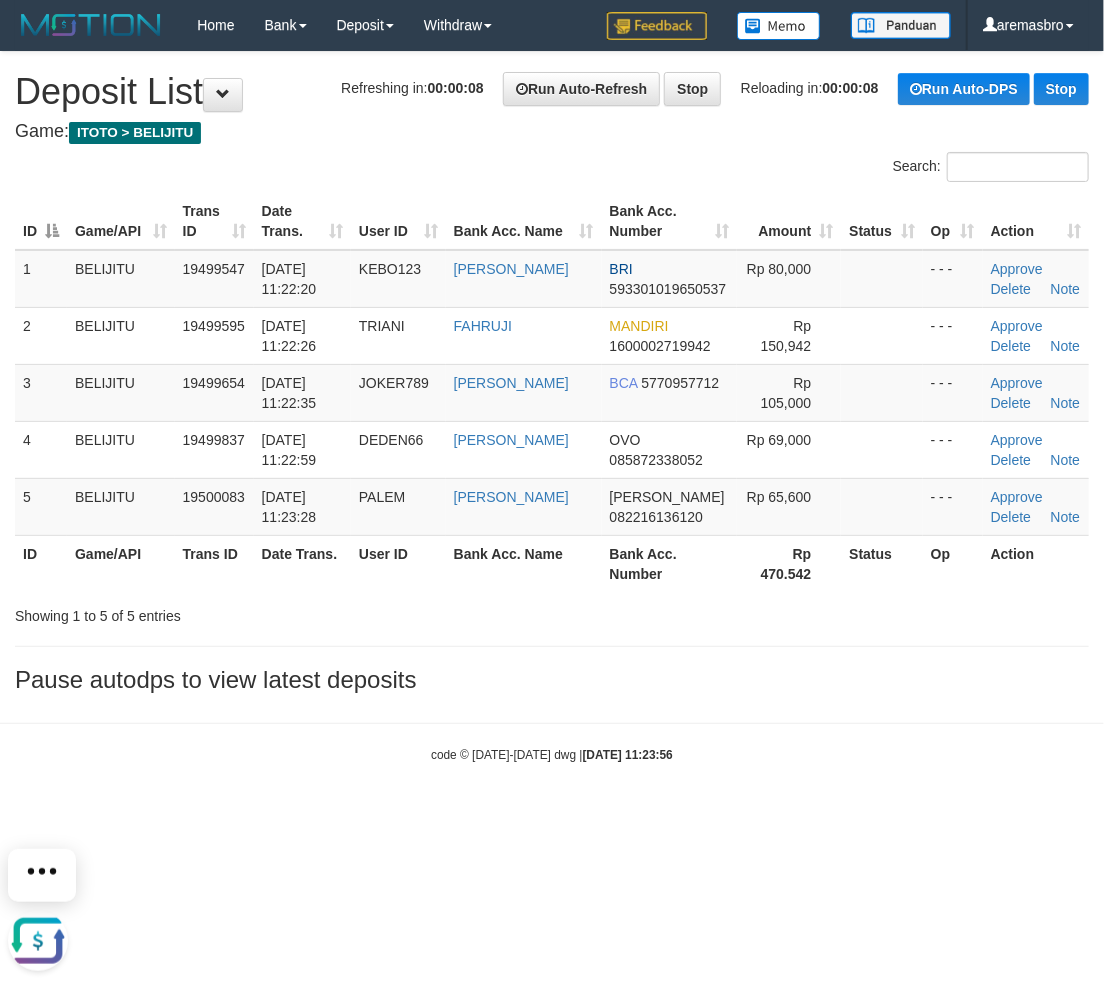 scroll, scrollTop: 0, scrollLeft: 0, axis: both 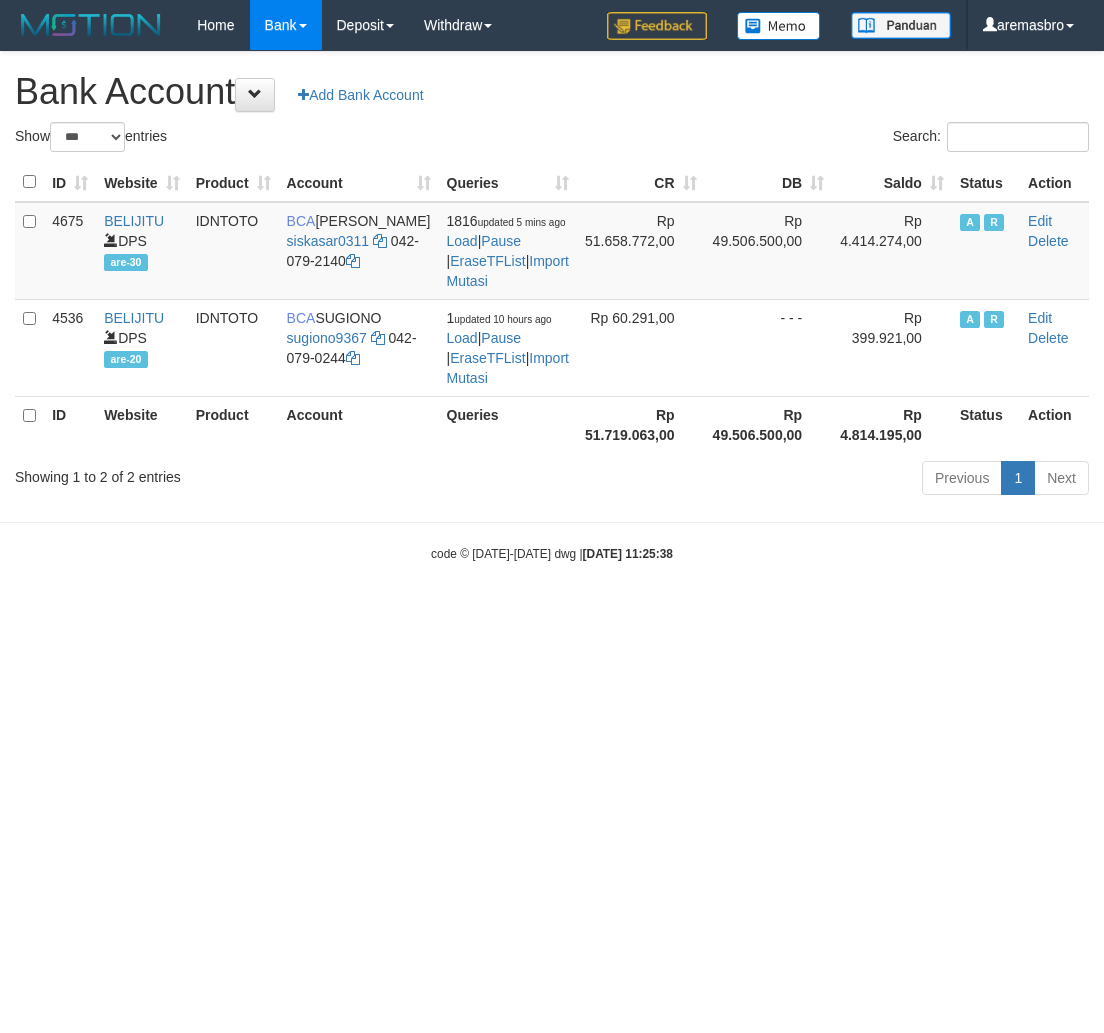 select on "***" 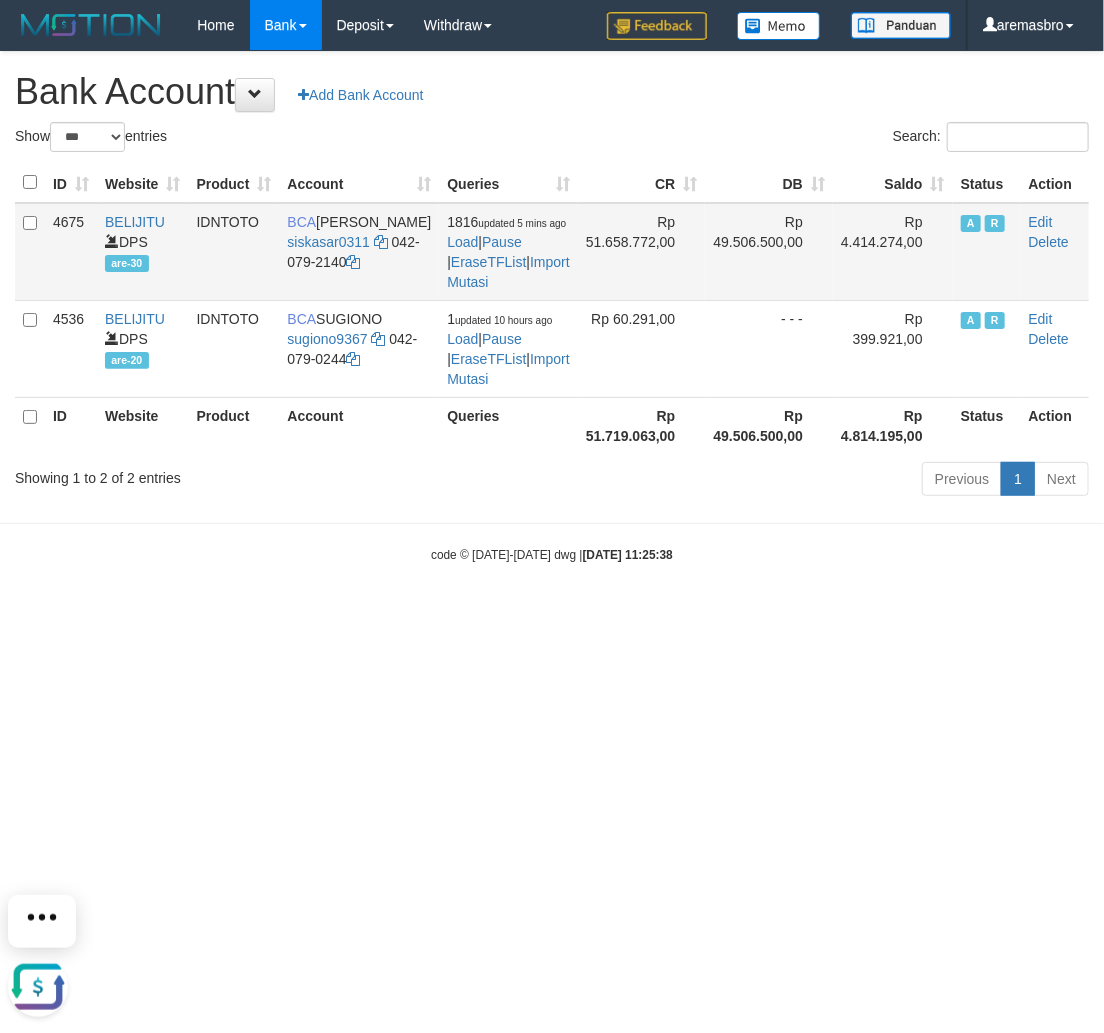 scroll, scrollTop: 0, scrollLeft: 0, axis: both 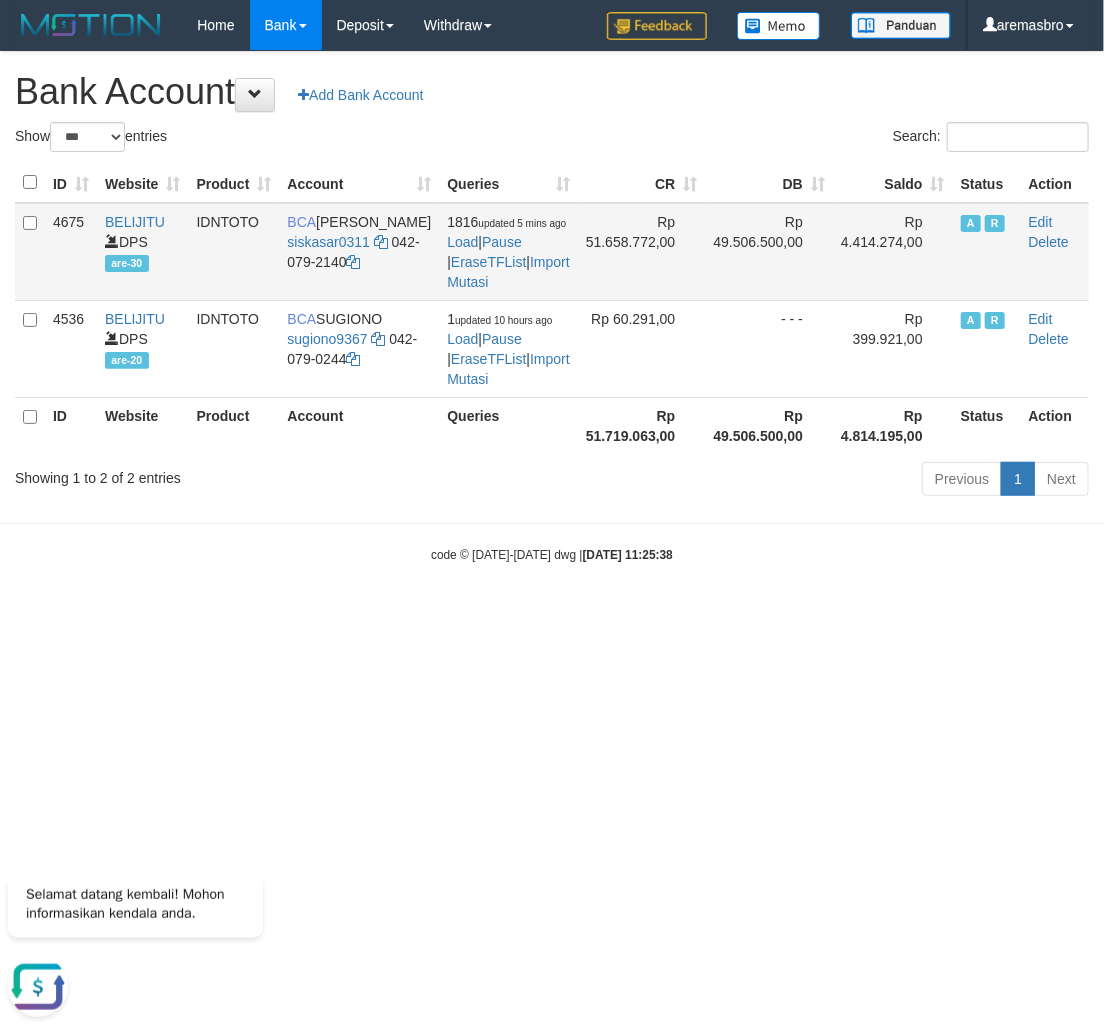 click on "1816  updated 5 mins ago
Load
|
Pause
|
EraseTFList
|
Import Mutasi" at bounding box center [508, 252] 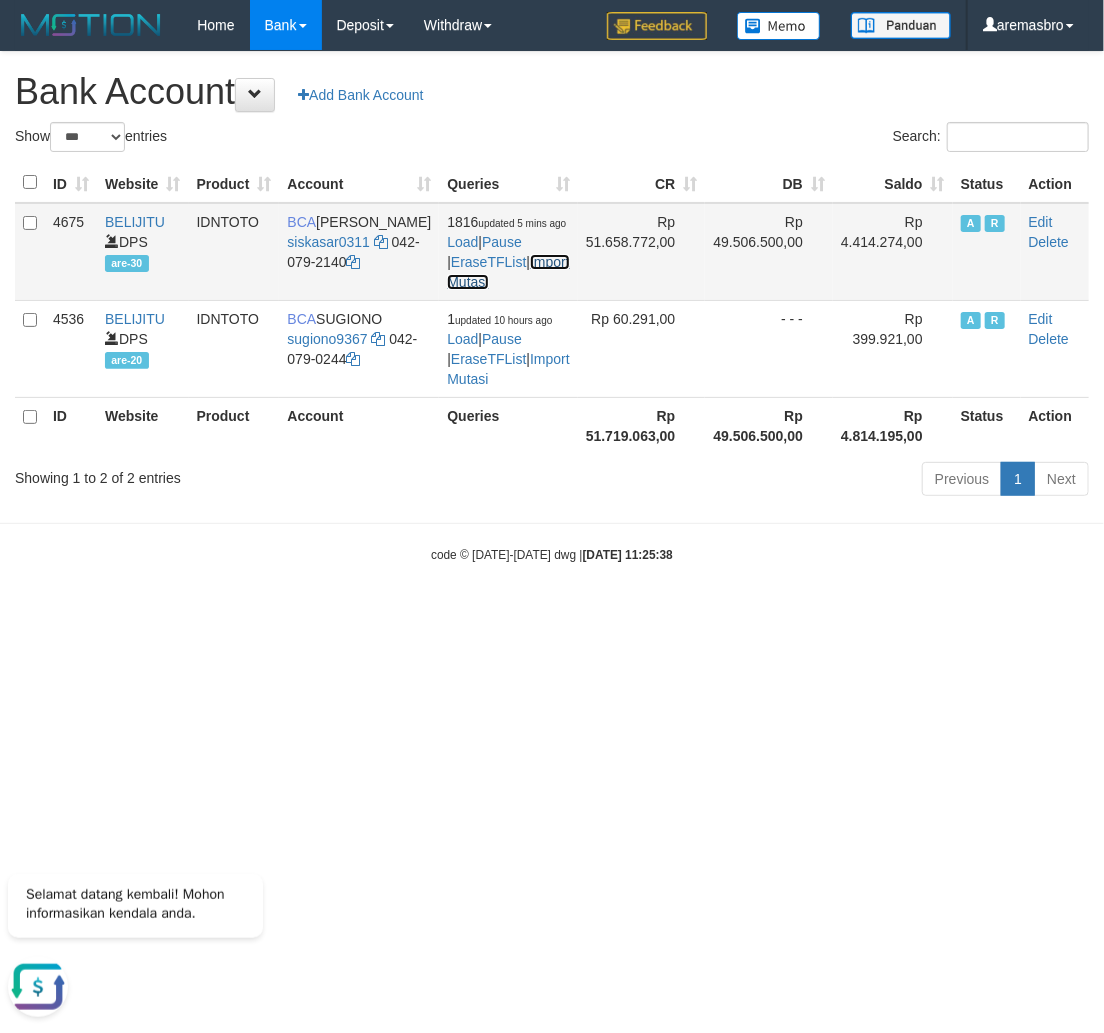 click on "Import Mutasi" at bounding box center [508, 272] 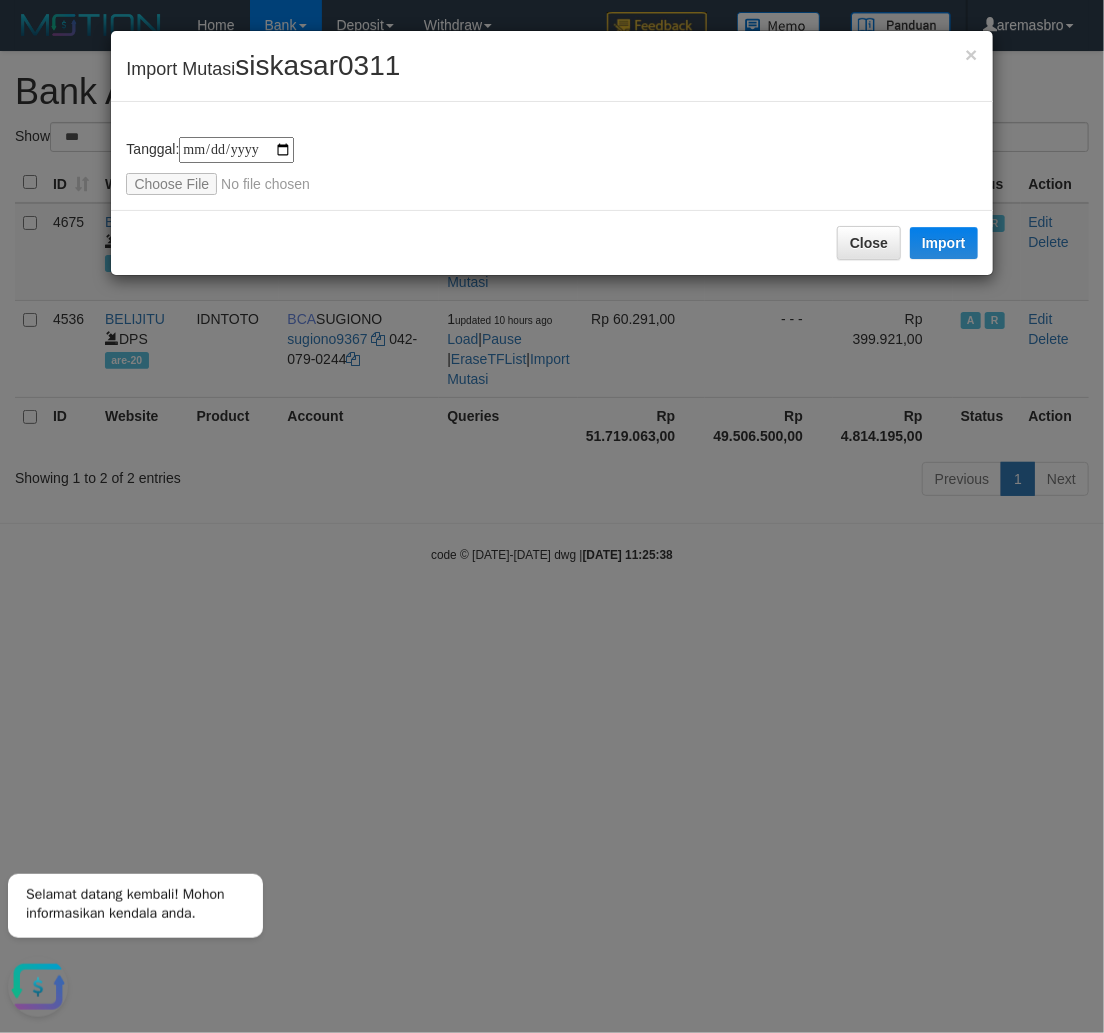 click on "**********" at bounding box center (551, 166) 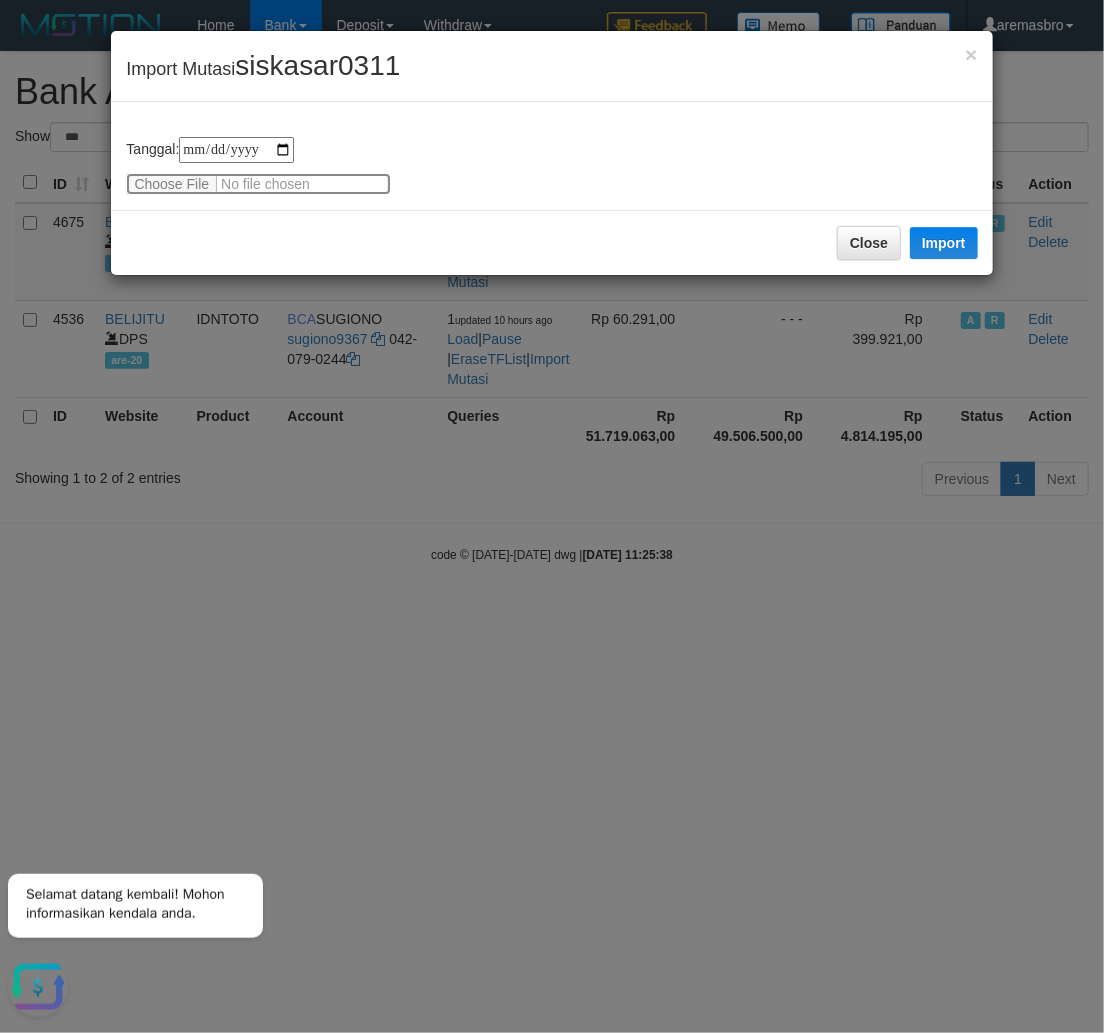 click at bounding box center [258, 184] 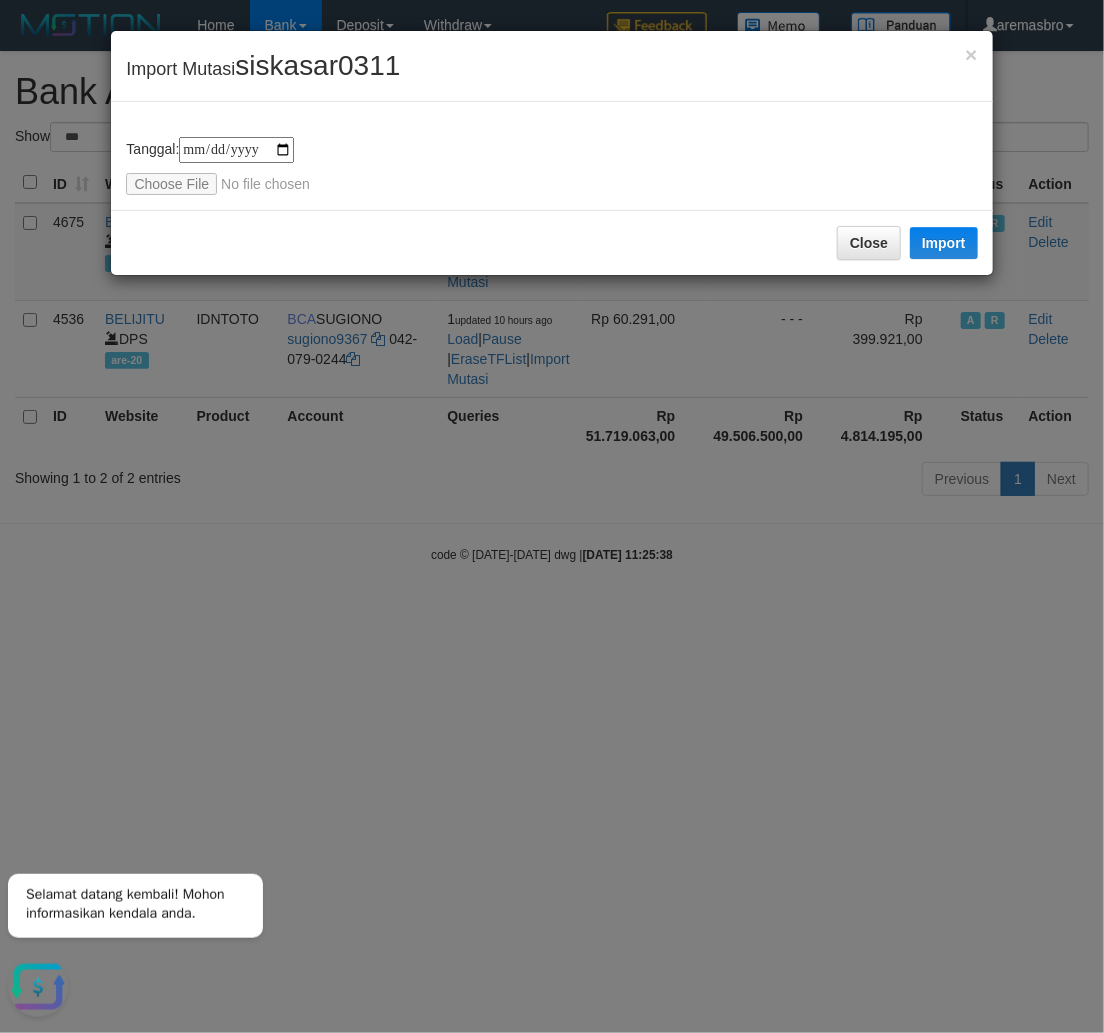 type on "**********" 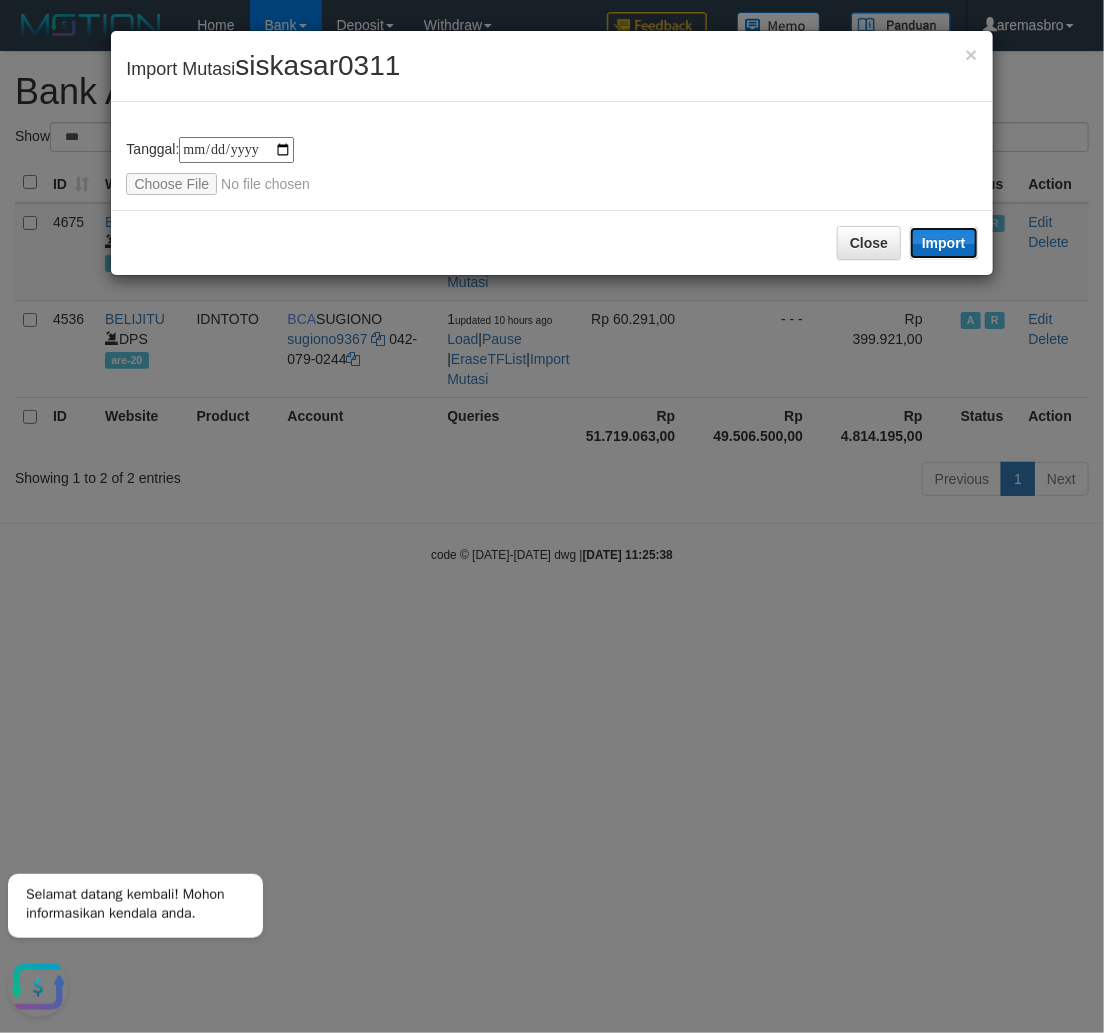 click on "Import" at bounding box center [944, 243] 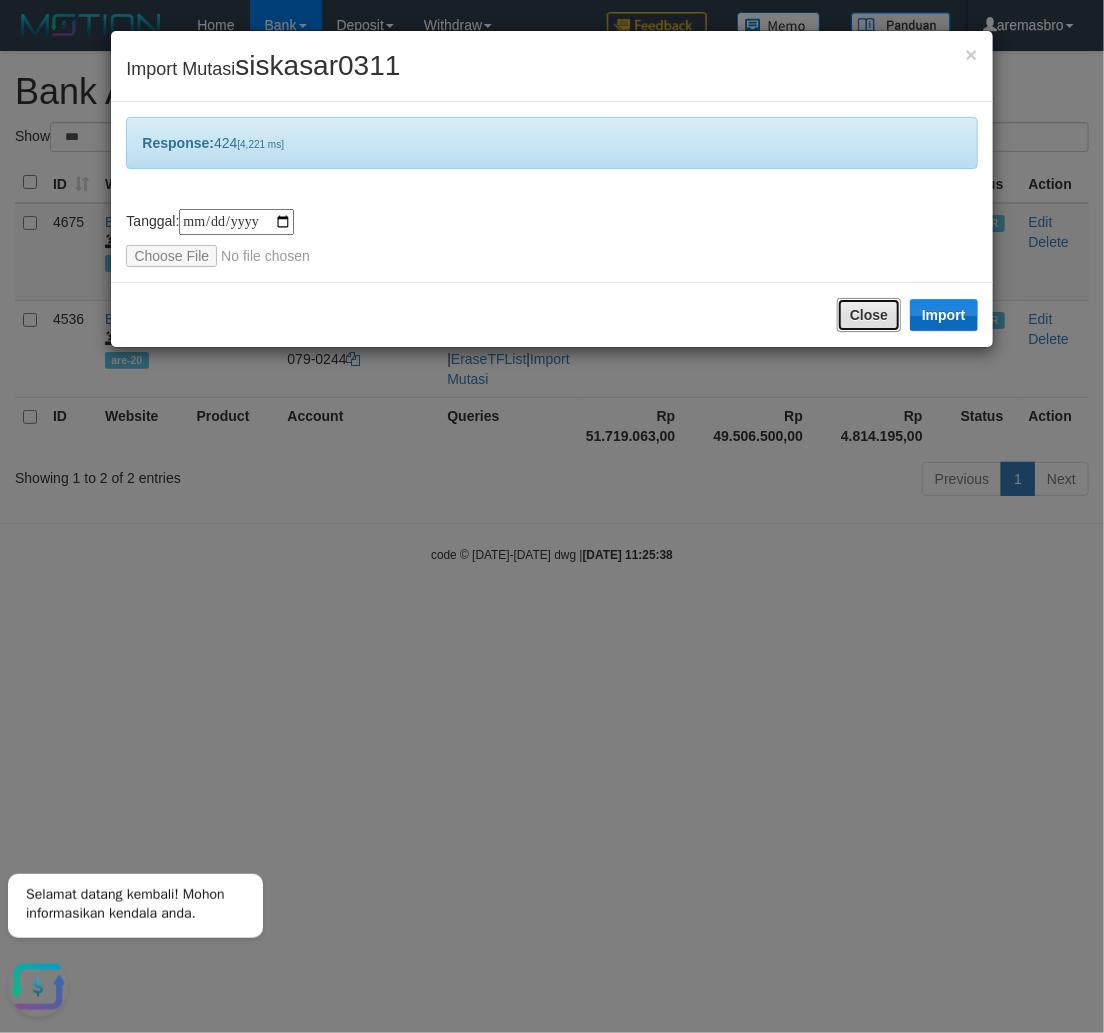 click on "Close" at bounding box center (869, 315) 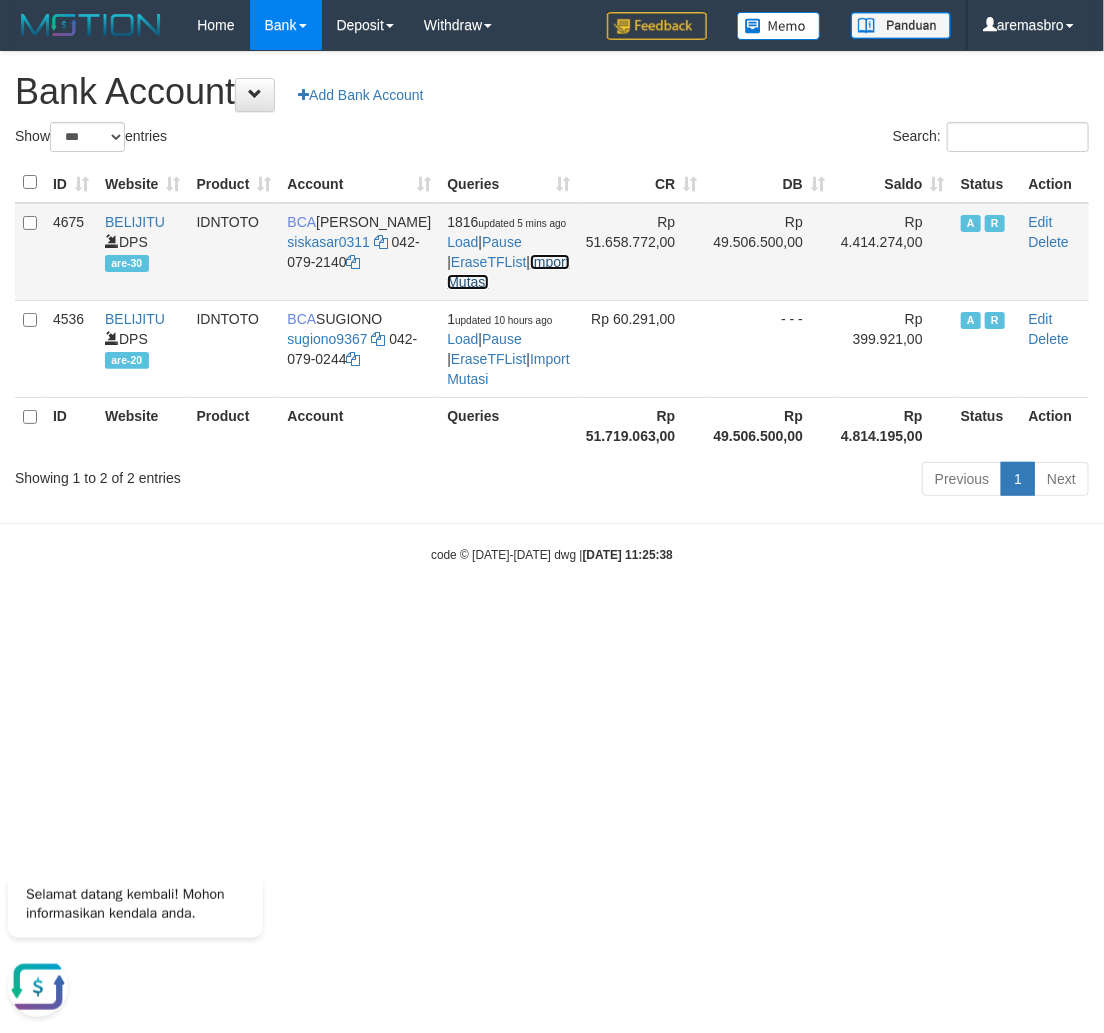 click on "Import Mutasi" at bounding box center (508, 272) 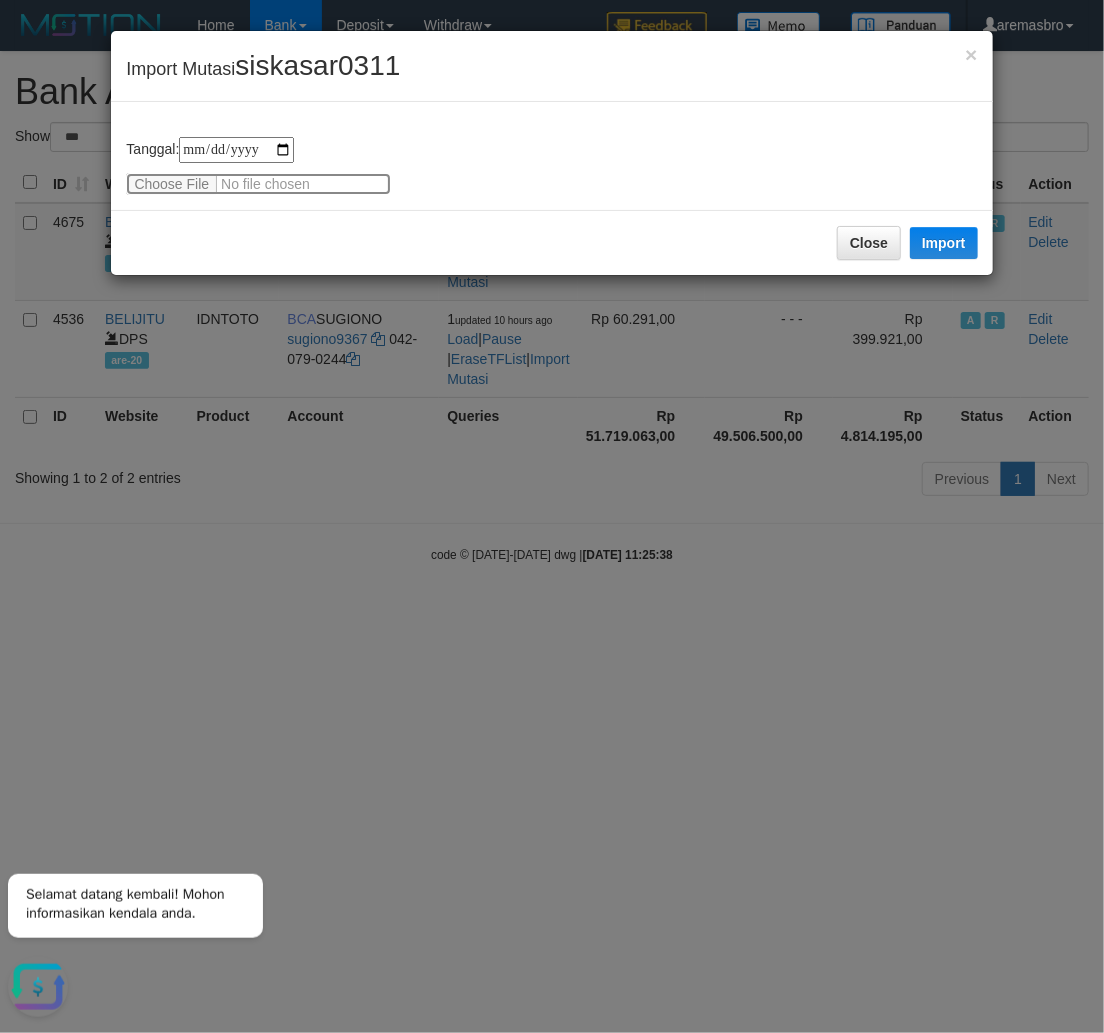 click at bounding box center [258, 184] 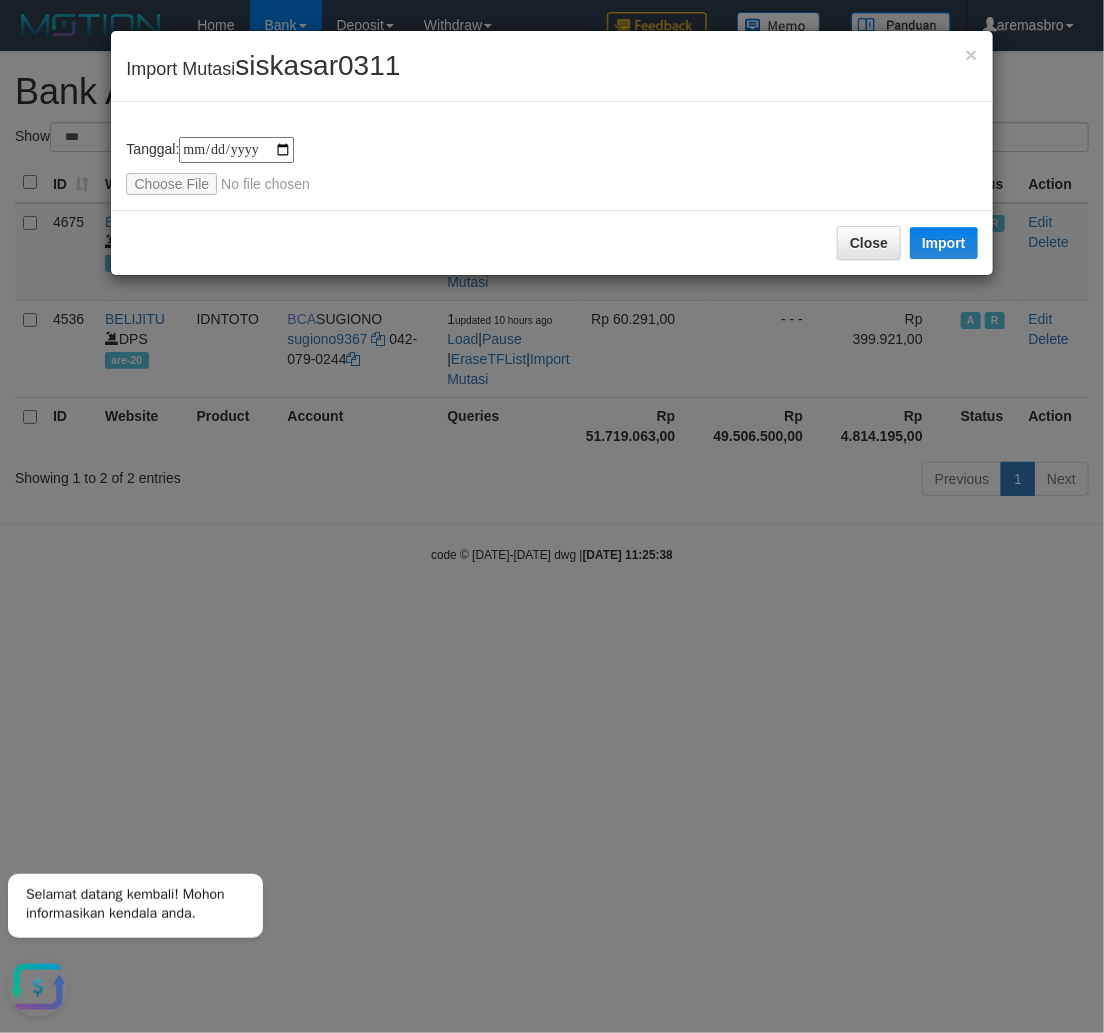 type on "**********" 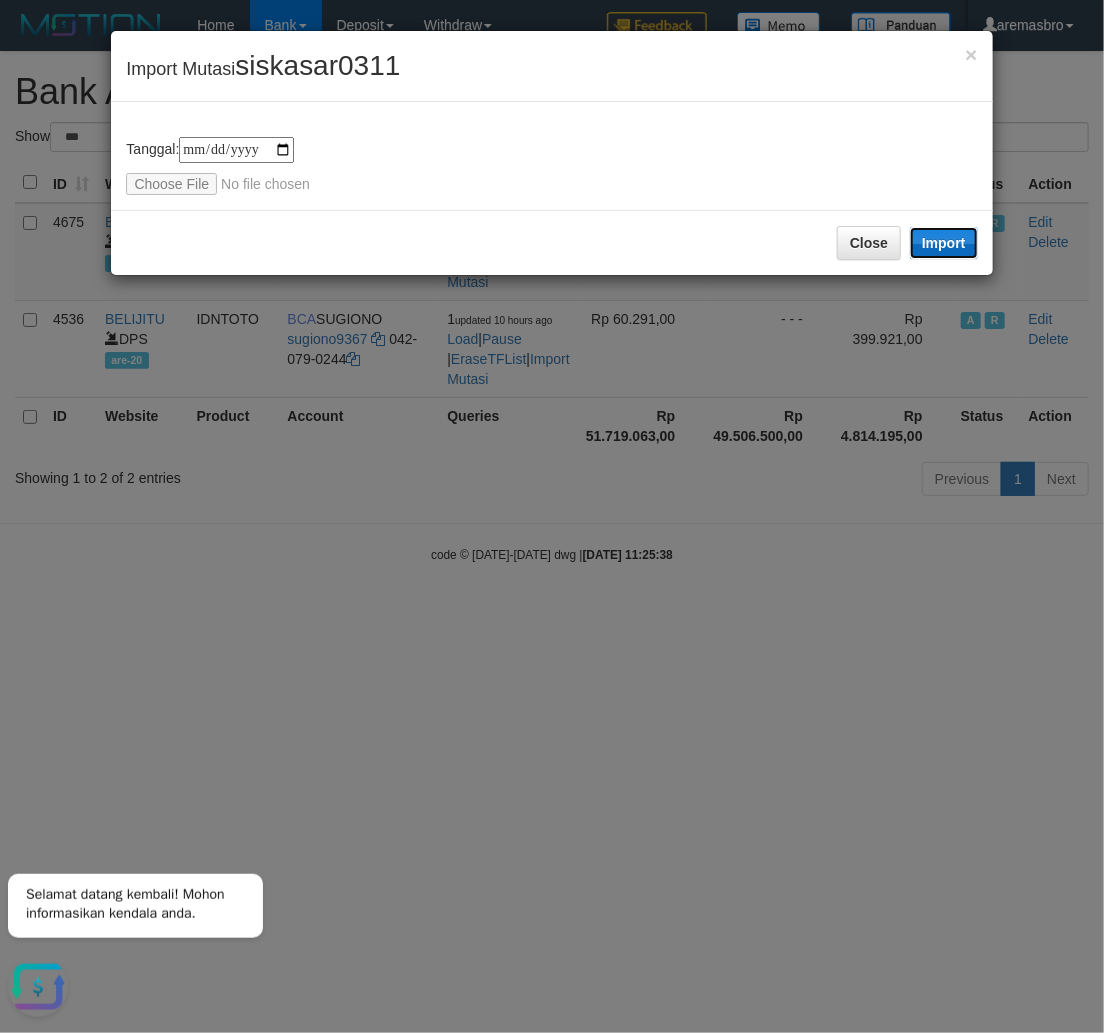 click on "Import" at bounding box center [944, 243] 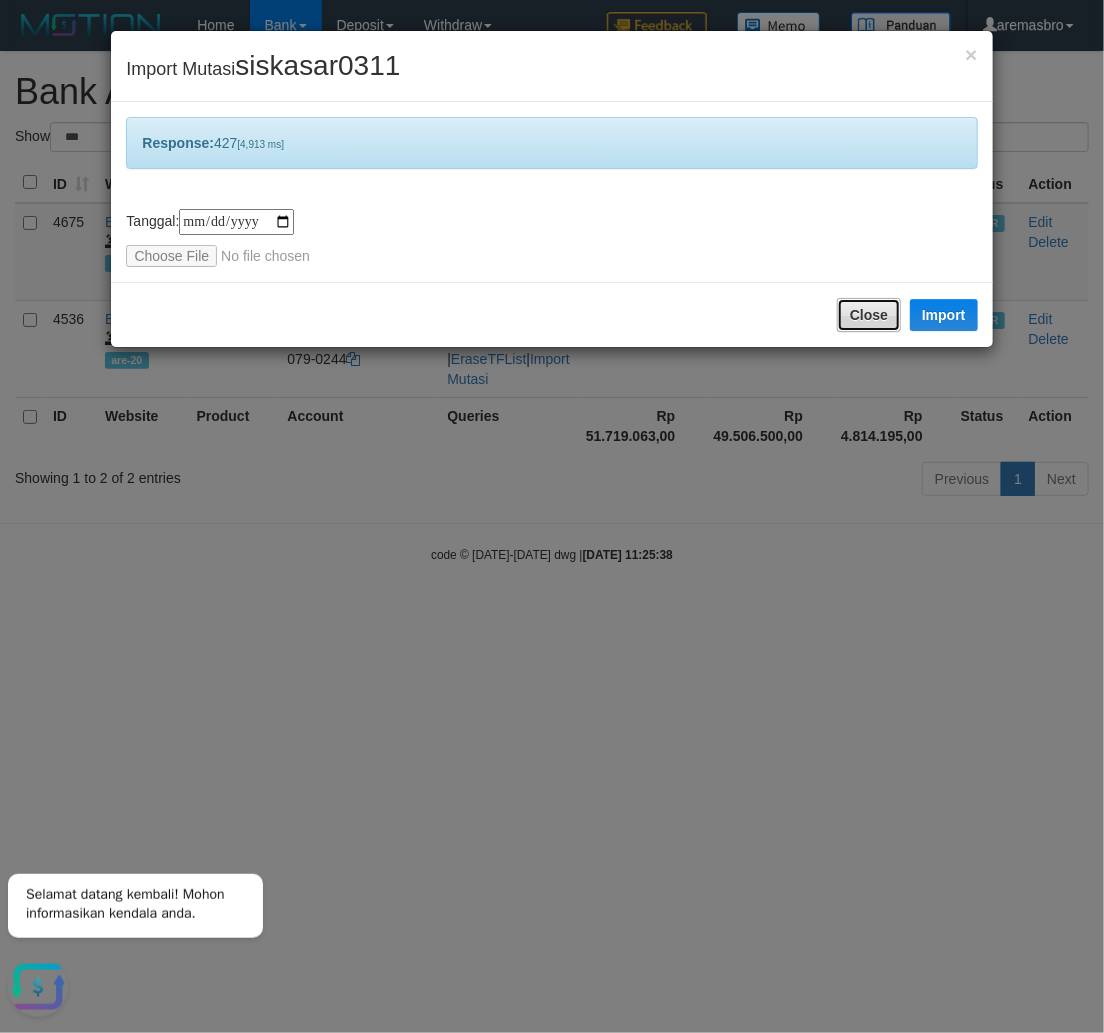 click on "Close" at bounding box center (869, 315) 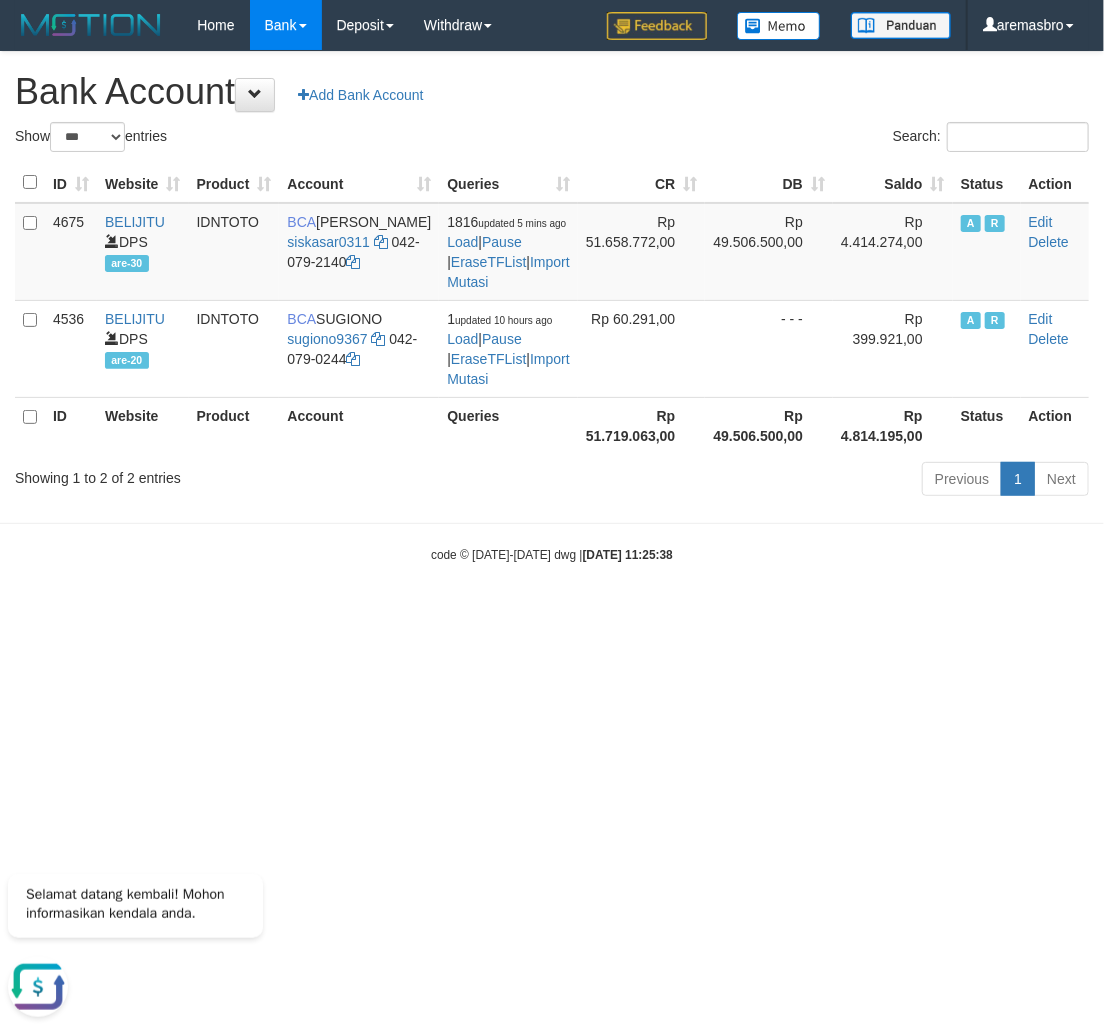 click on "Toggle navigation
Home
Bank
Account List
Load
By Website
Group
[ITOTO]													BELIJITU
By Load Group (DPS)
Group are-20
Group are-30
Mutasi Bank
Search
Sync" at bounding box center [552, 307] 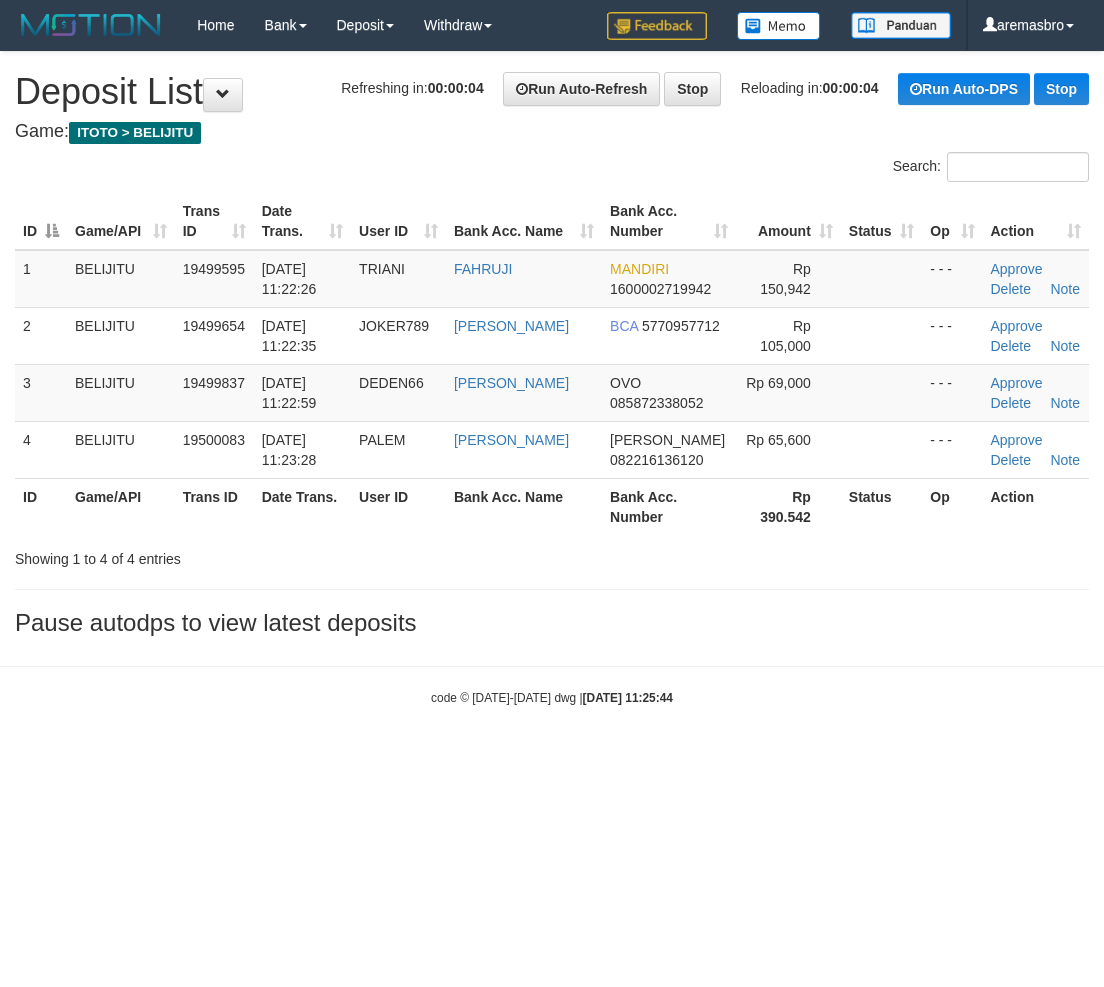 scroll, scrollTop: 0, scrollLeft: 0, axis: both 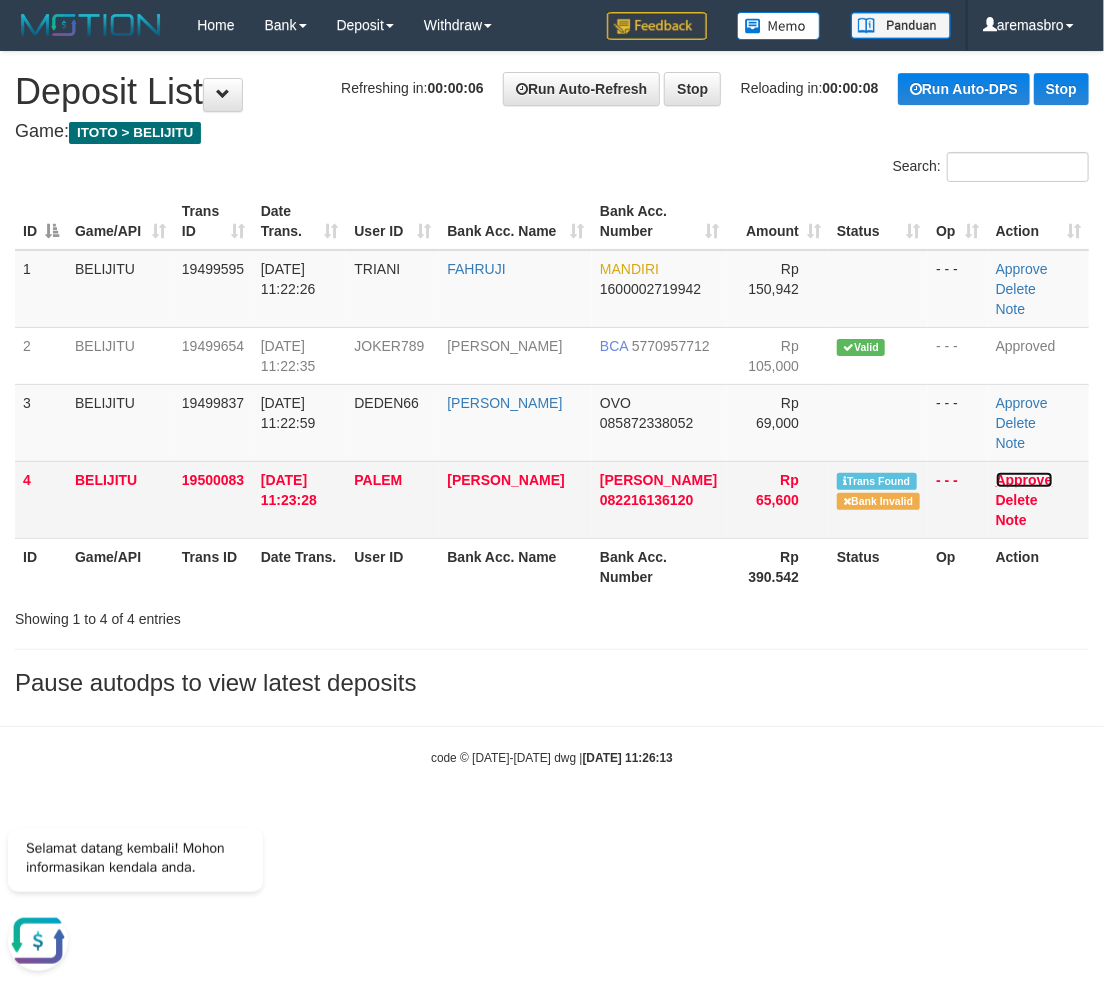 click on "Approve" at bounding box center [1024, 480] 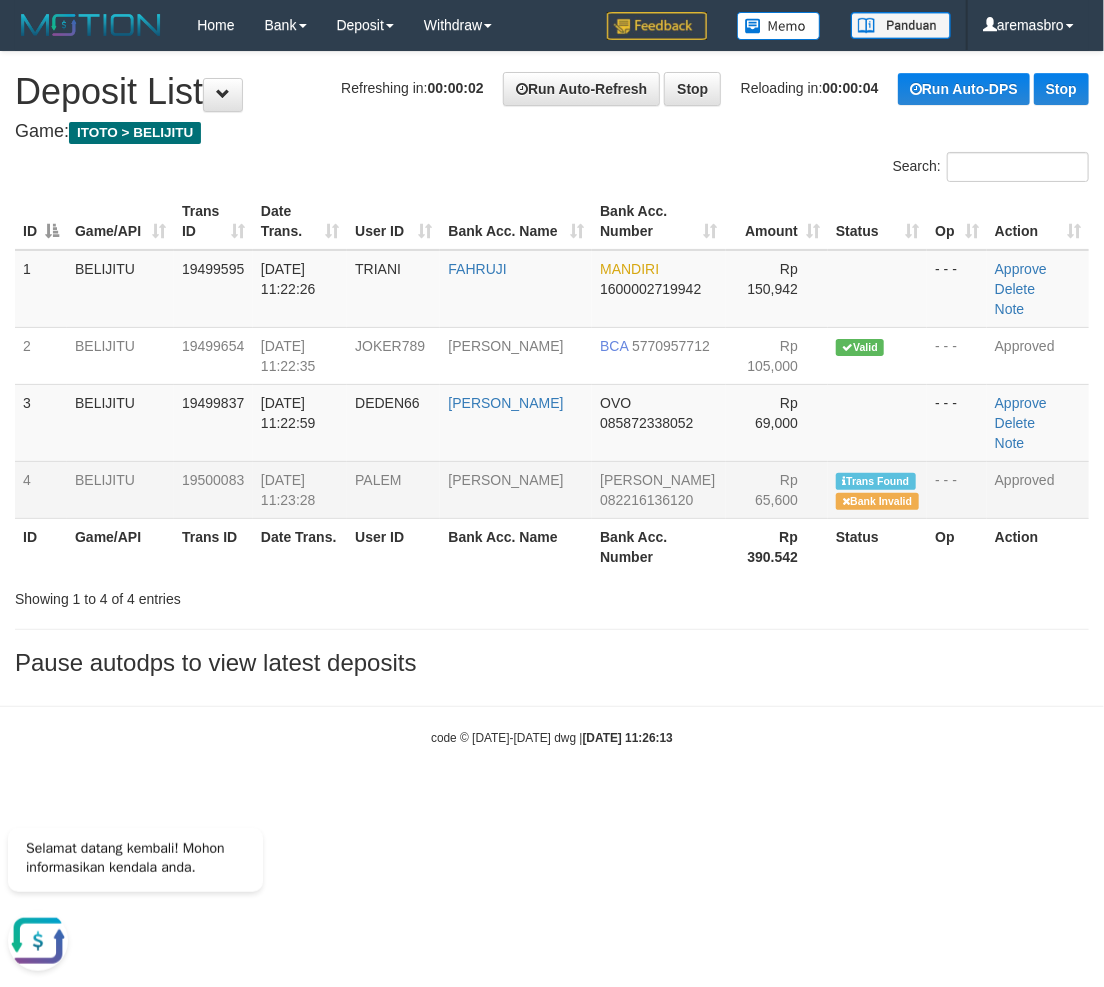 click on "**********" at bounding box center [552, 369] 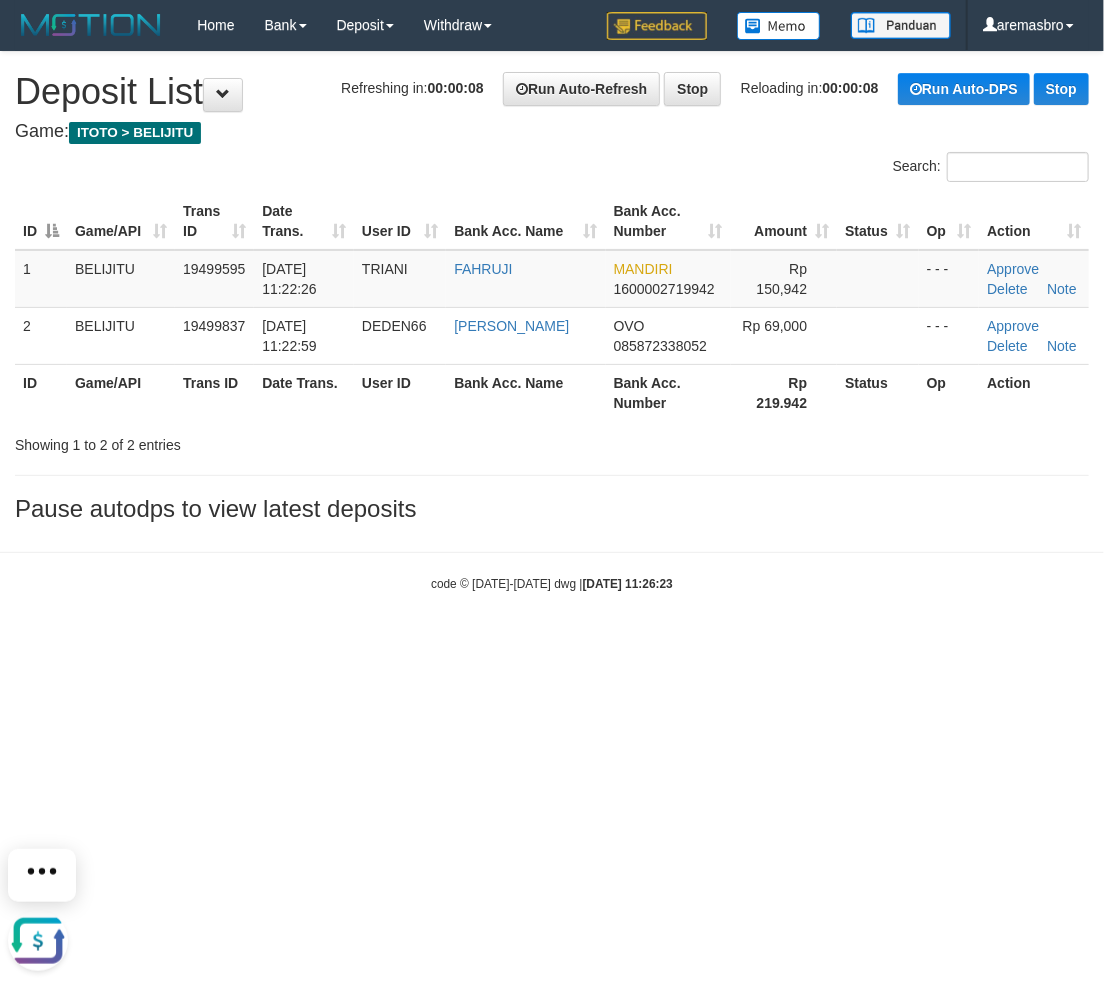 scroll, scrollTop: 0, scrollLeft: 0, axis: both 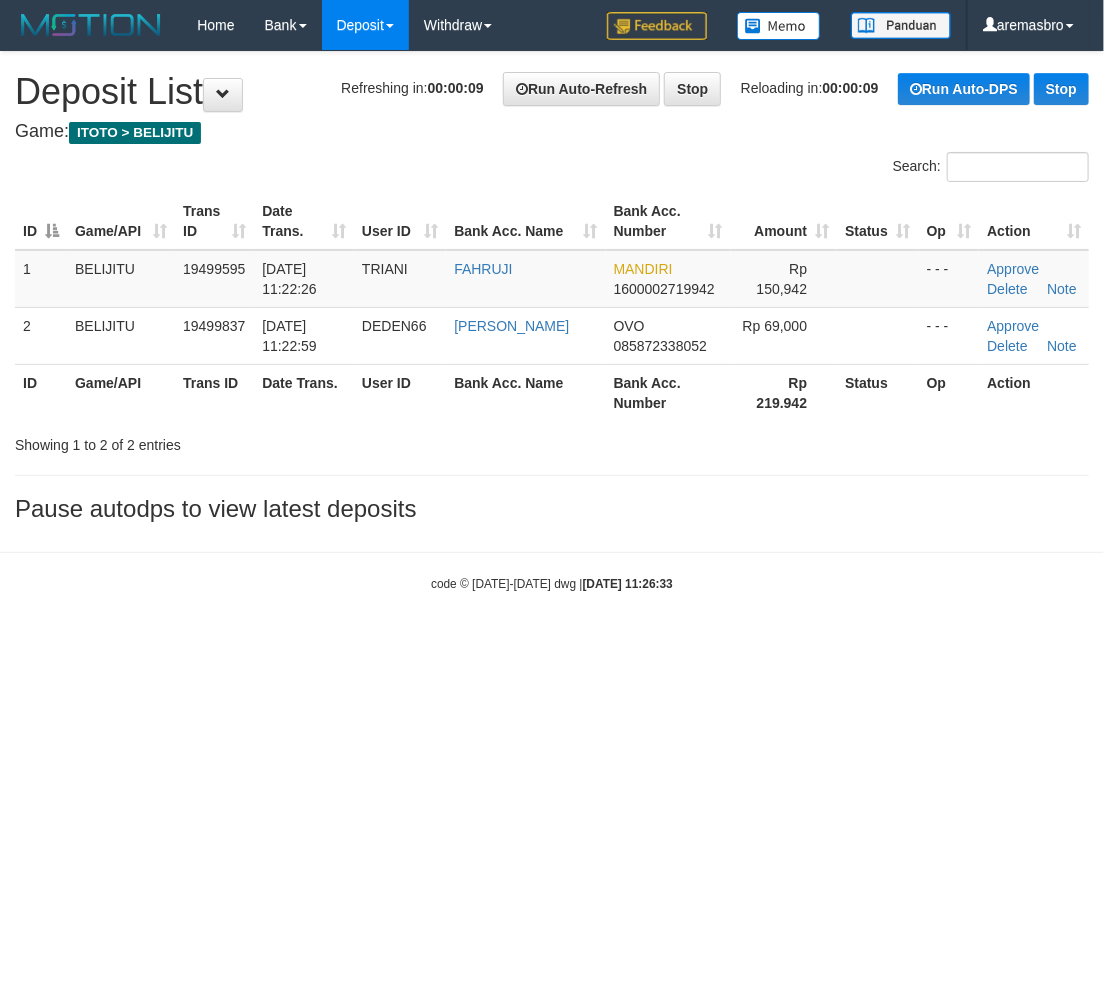 drag, startPoint x: 421, startPoint y: 700, endPoint x: 387, endPoint y: 17, distance: 683.84576 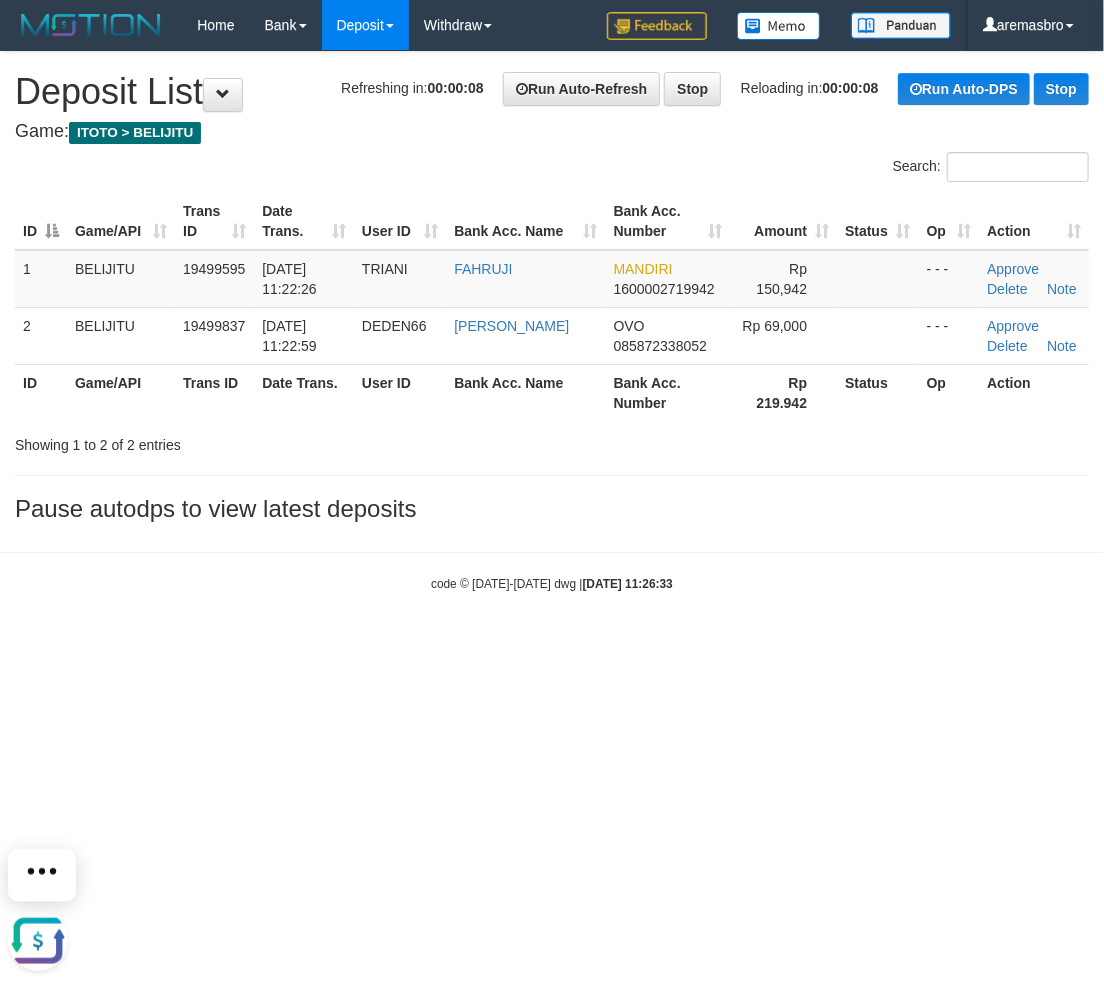 scroll, scrollTop: 0, scrollLeft: 0, axis: both 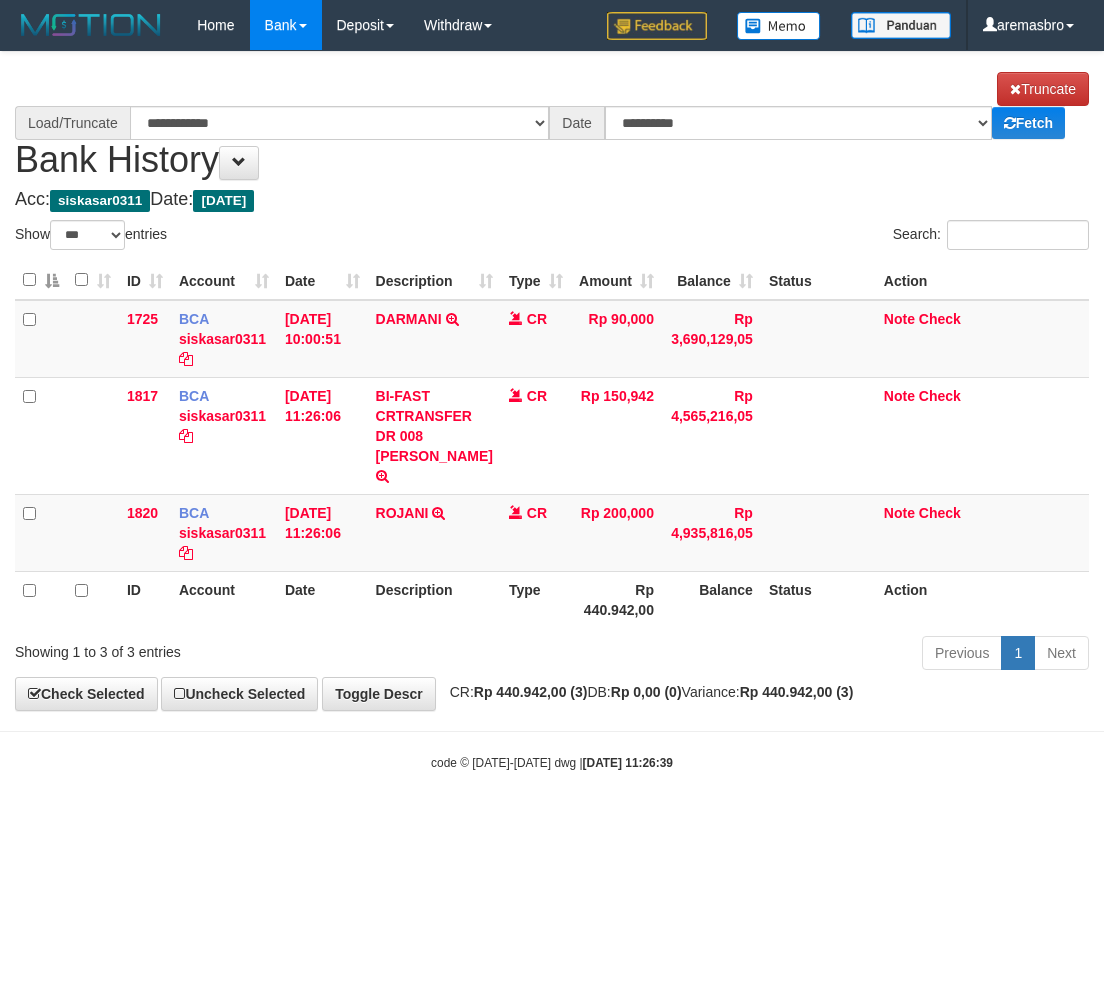 select on "***" 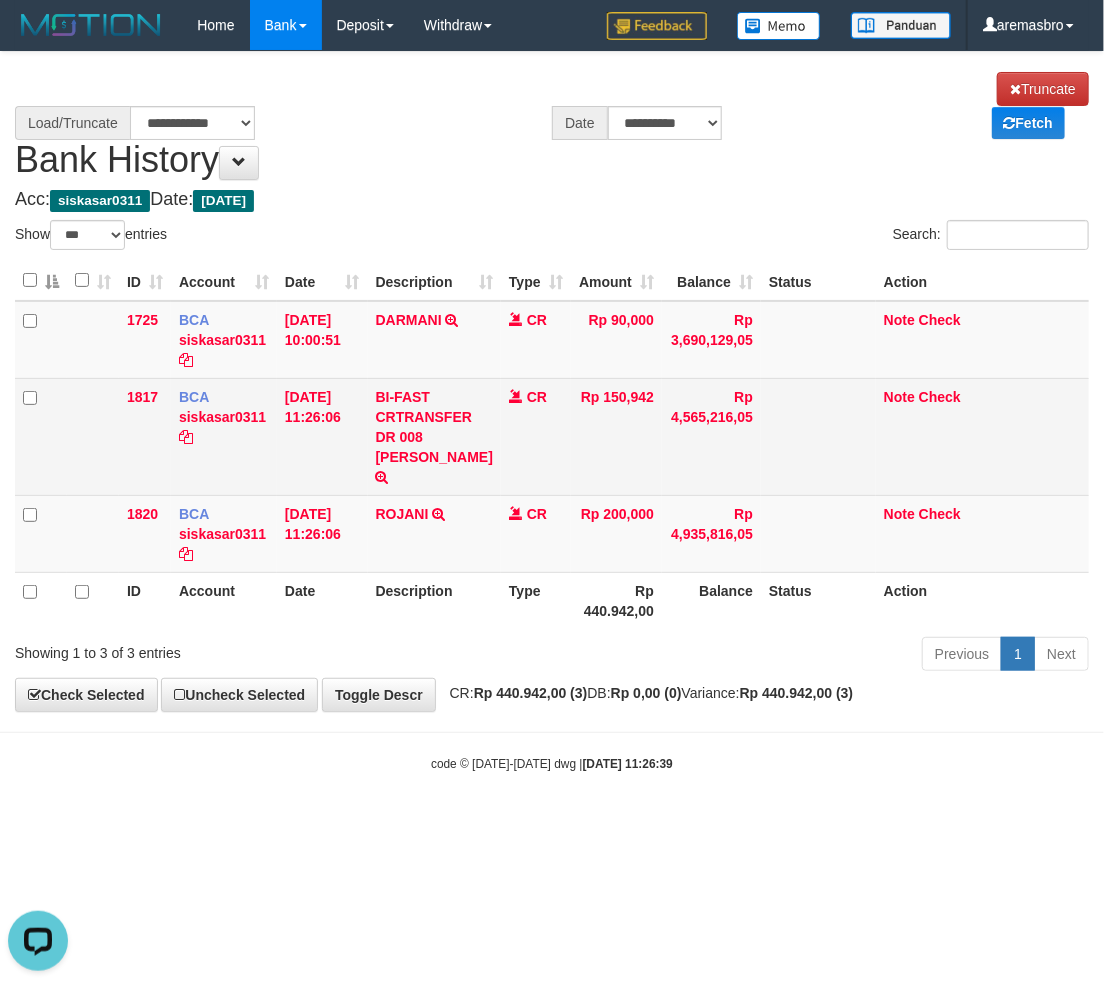 scroll, scrollTop: 0, scrollLeft: 0, axis: both 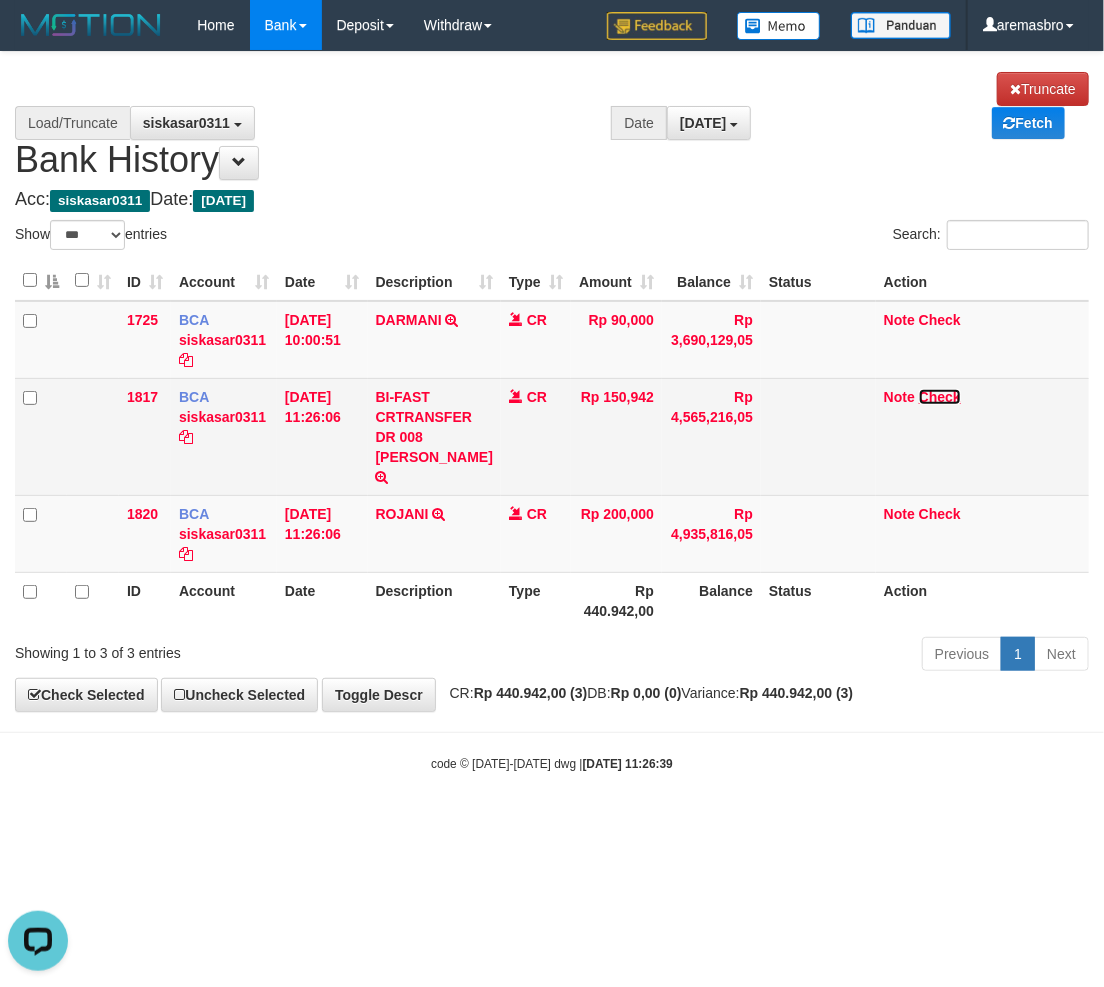 click on "Check" at bounding box center [940, 397] 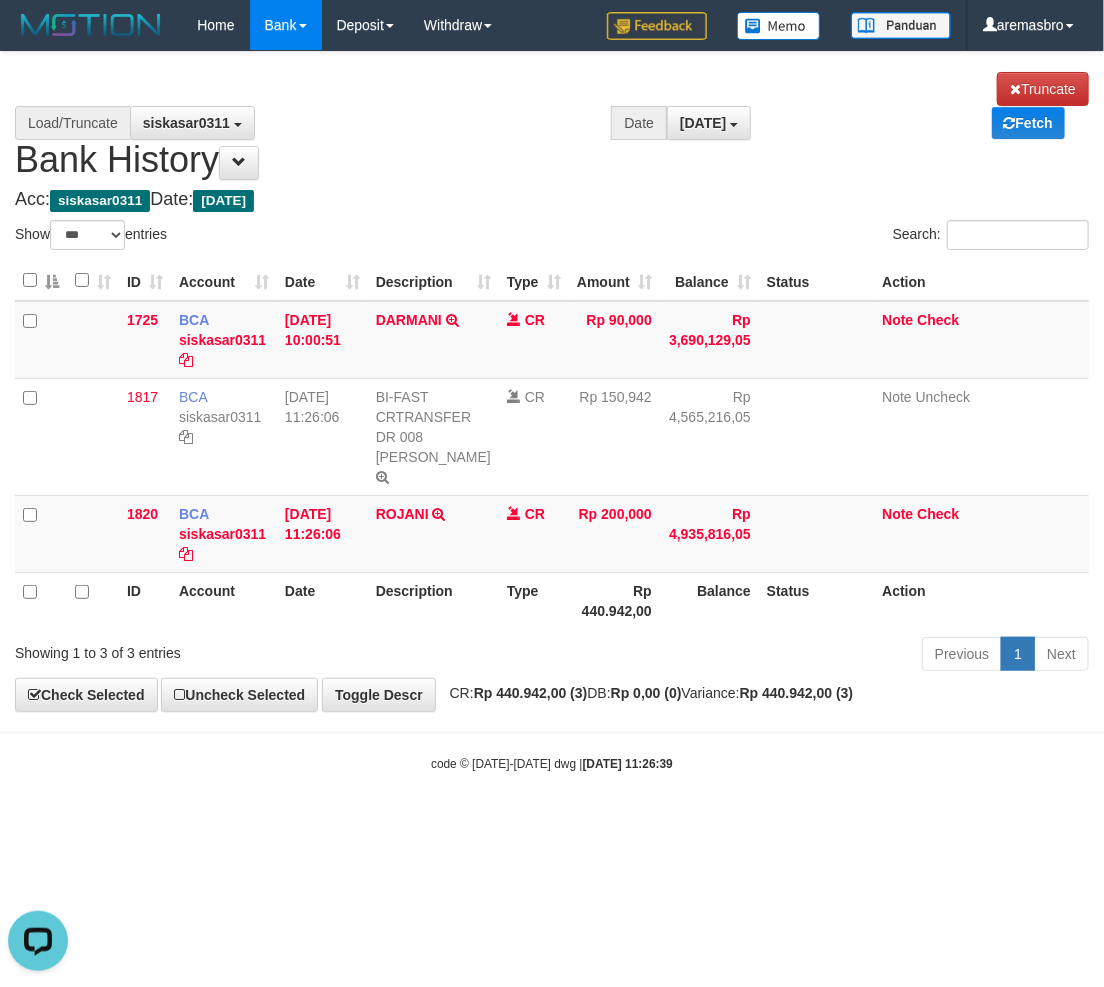 click on "Toggle navigation
Home
Bank
Account List
Load
By Website
Group
[ITOTO]													BELIJITU
By Load Group (DPS)
Group are-20
Group are-30
Mutasi Bank
Search
Sync" at bounding box center [552, 411] 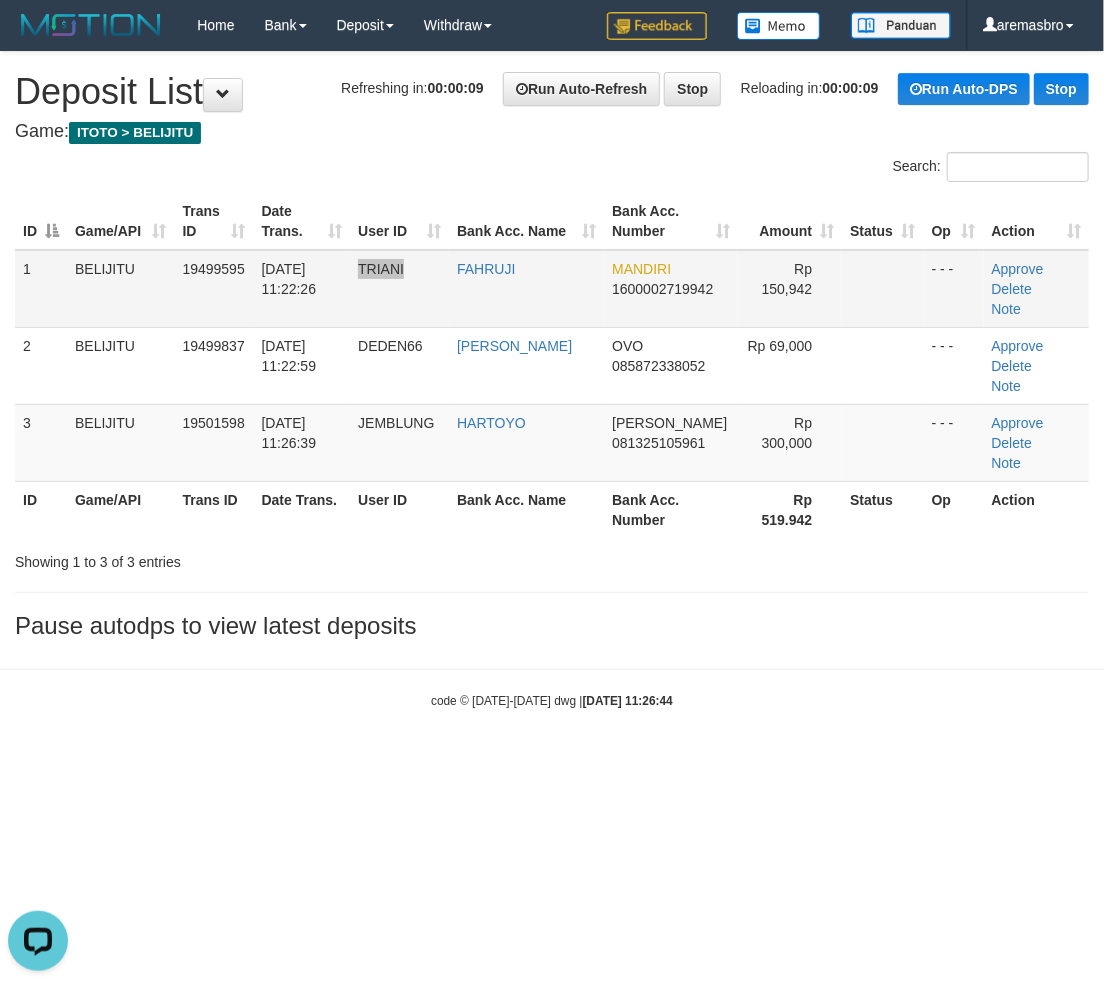 scroll, scrollTop: 0, scrollLeft: 0, axis: both 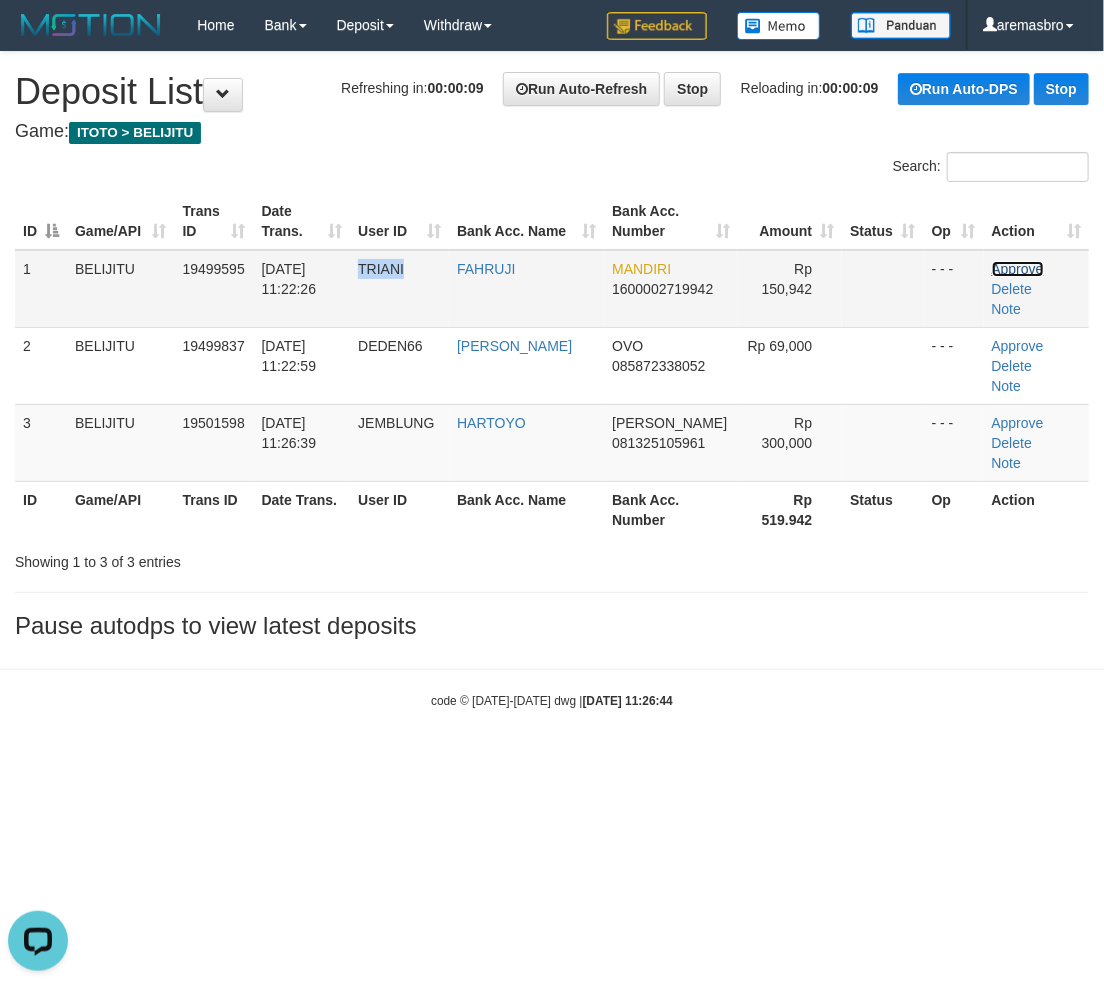 click on "Approve" at bounding box center (1018, 269) 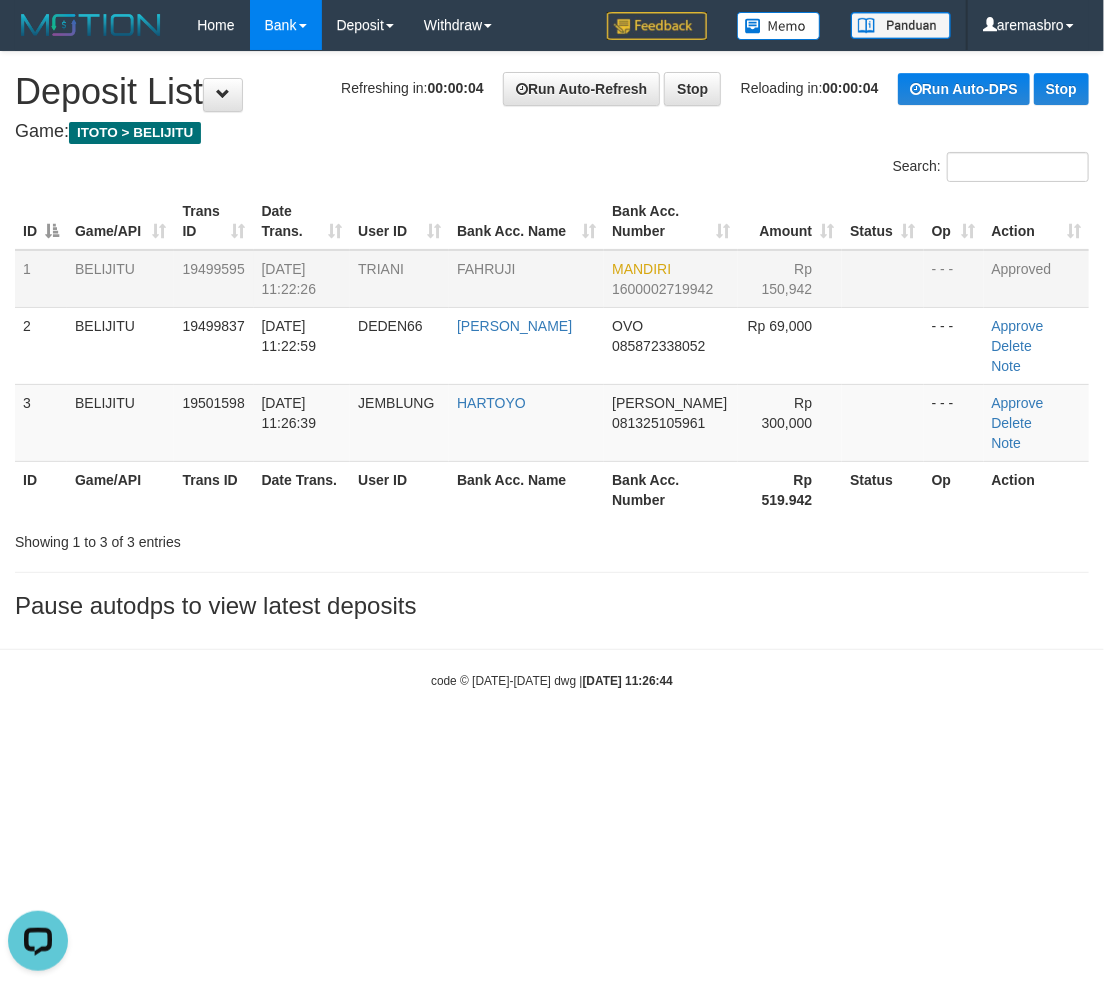 drag, startPoint x: 393, startPoint y: 792, endPoint x: 266, endPoint y: 42, distance: 760.6767 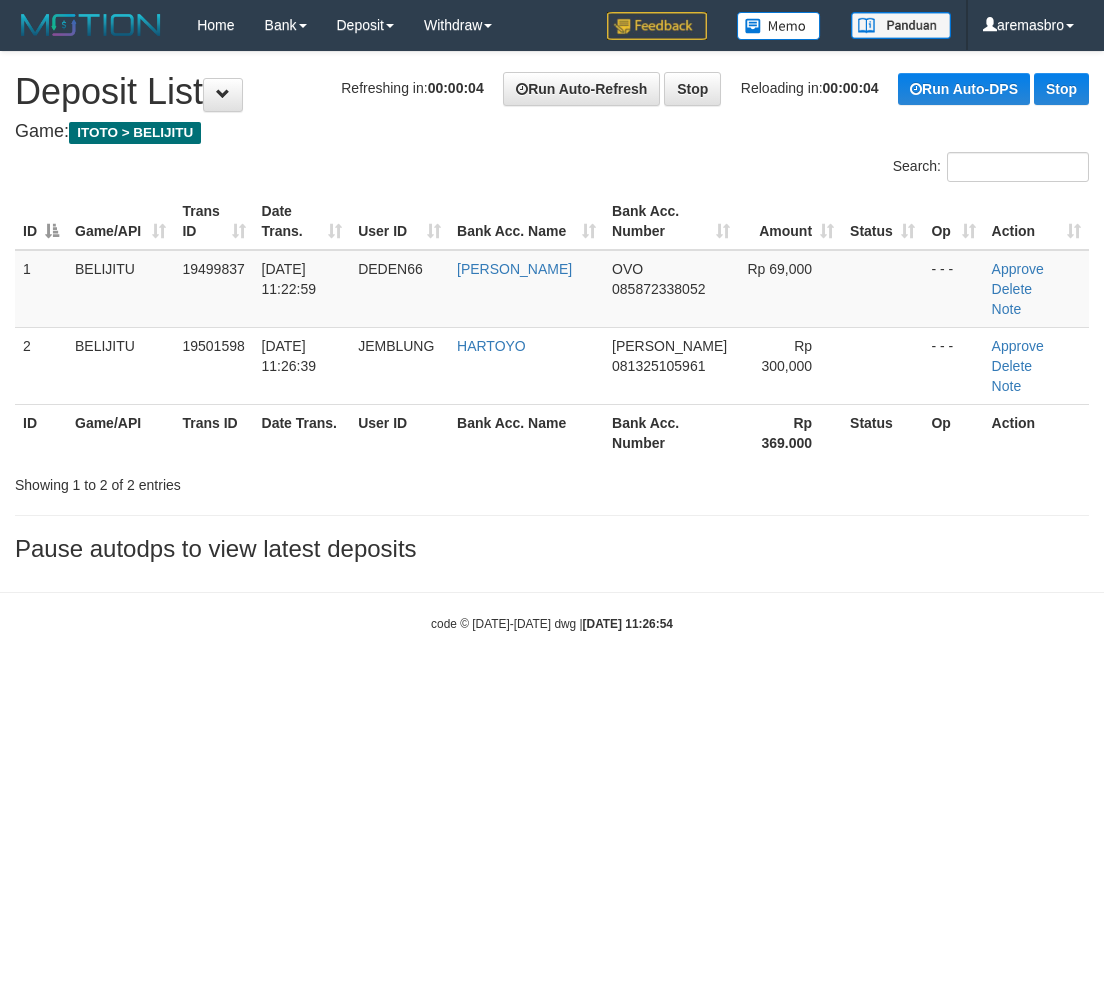 scroll, scrollTop: 0, scrollLeft: 0, axis: both 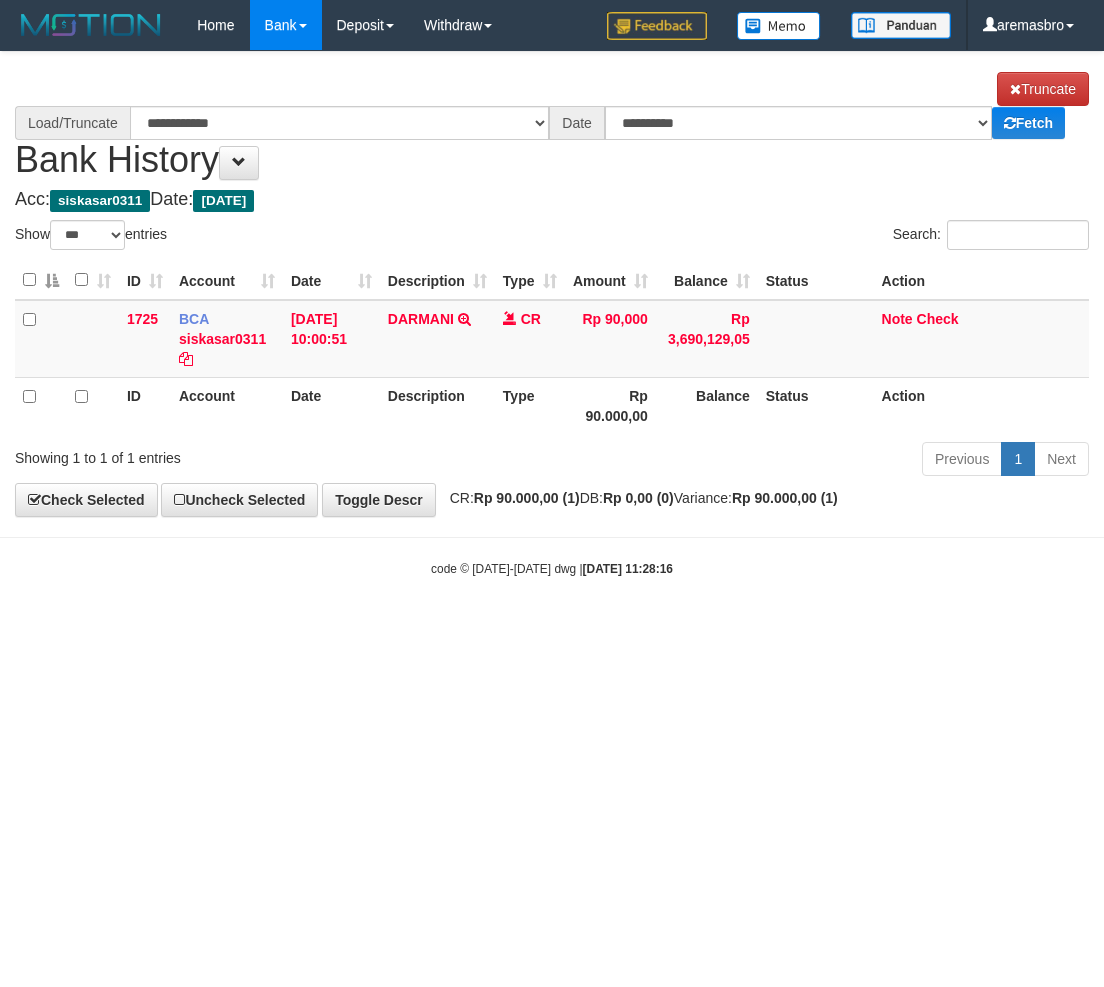 select on "***" 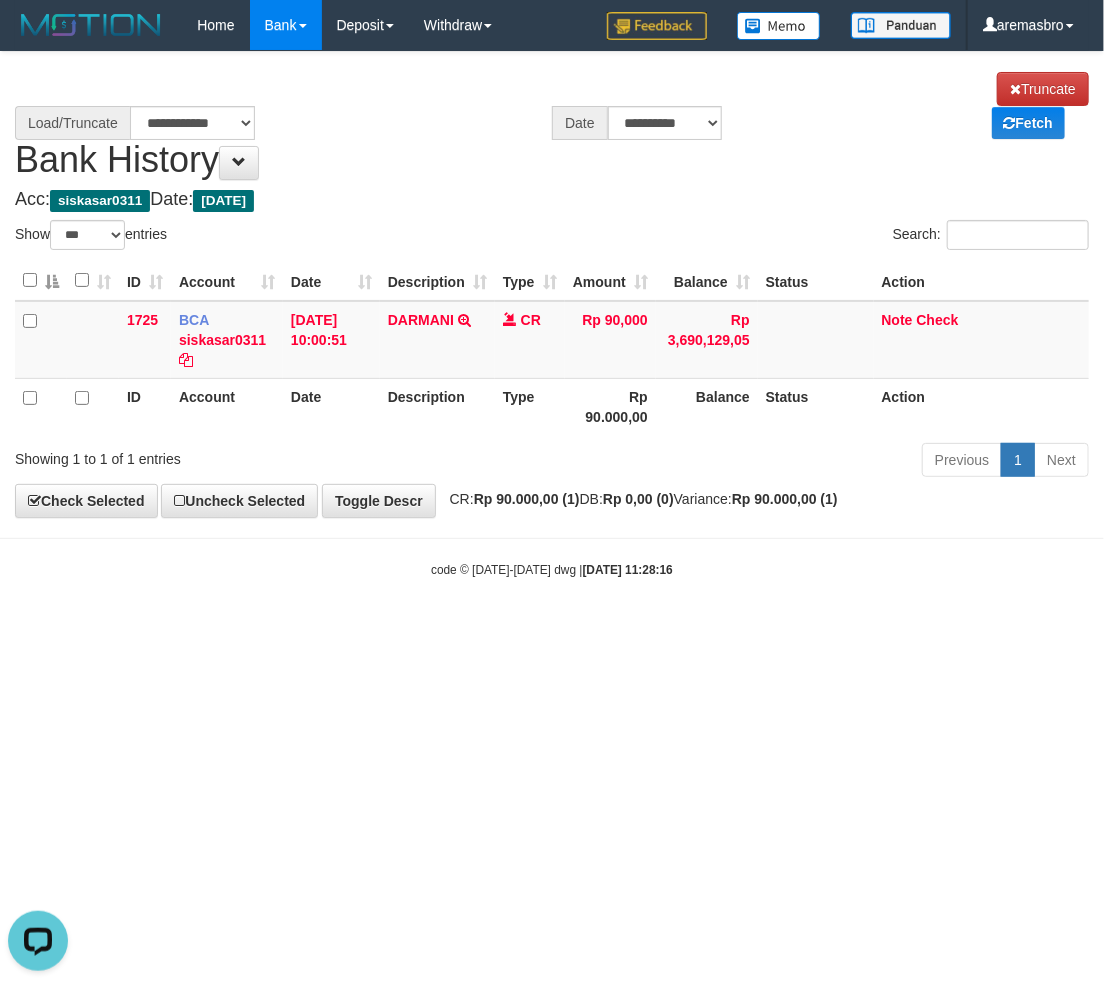 scroll, scrollTop: 0, scrollLeft: 0, axis: both 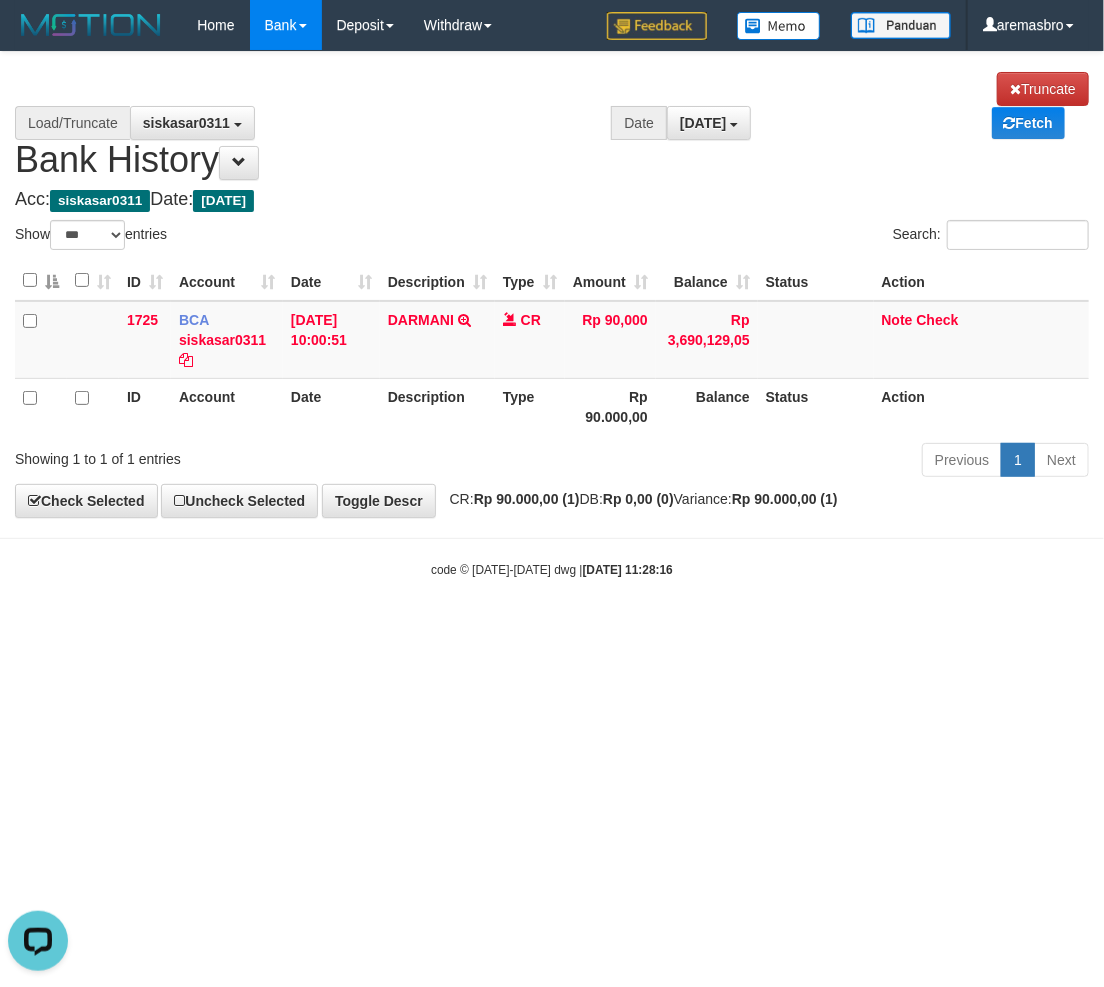 click on "Toggle navigation
Home
Bank
Account List
Load
By Website
Group
[ITOTO]													BELIJITU
By Load Group (DPS)
Group are-20
Group are-30
Mutasi Bank
Search
Sync" at bounding box center (552, 314) 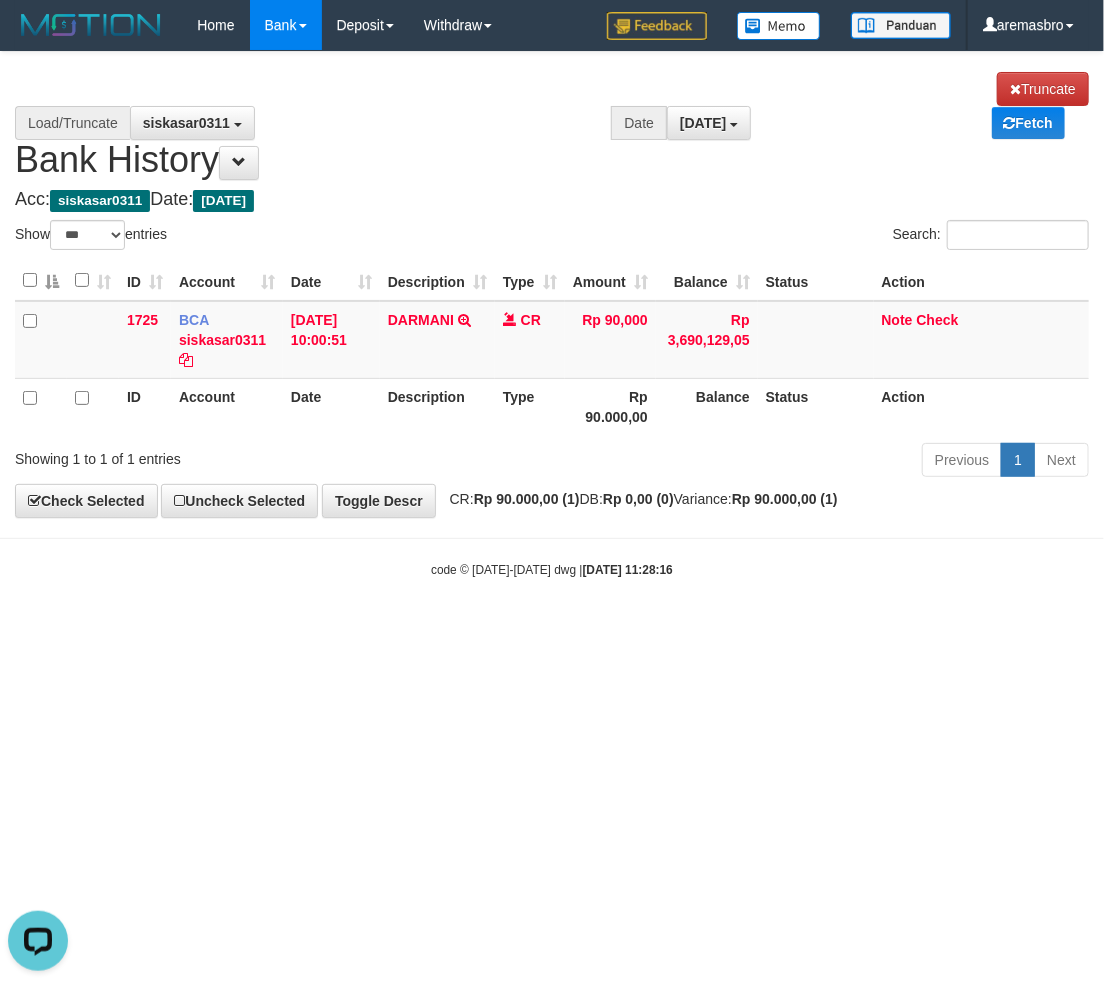 click on "Toggle navigation
Home
Bank
Account List
Load
By Website
Group
[ITOTO]													BELIJITU
By Load Group (DPS)
Group are-20
Group are-30
Mutasi Bank
Search
Sync" at bounding box center [552, 314] 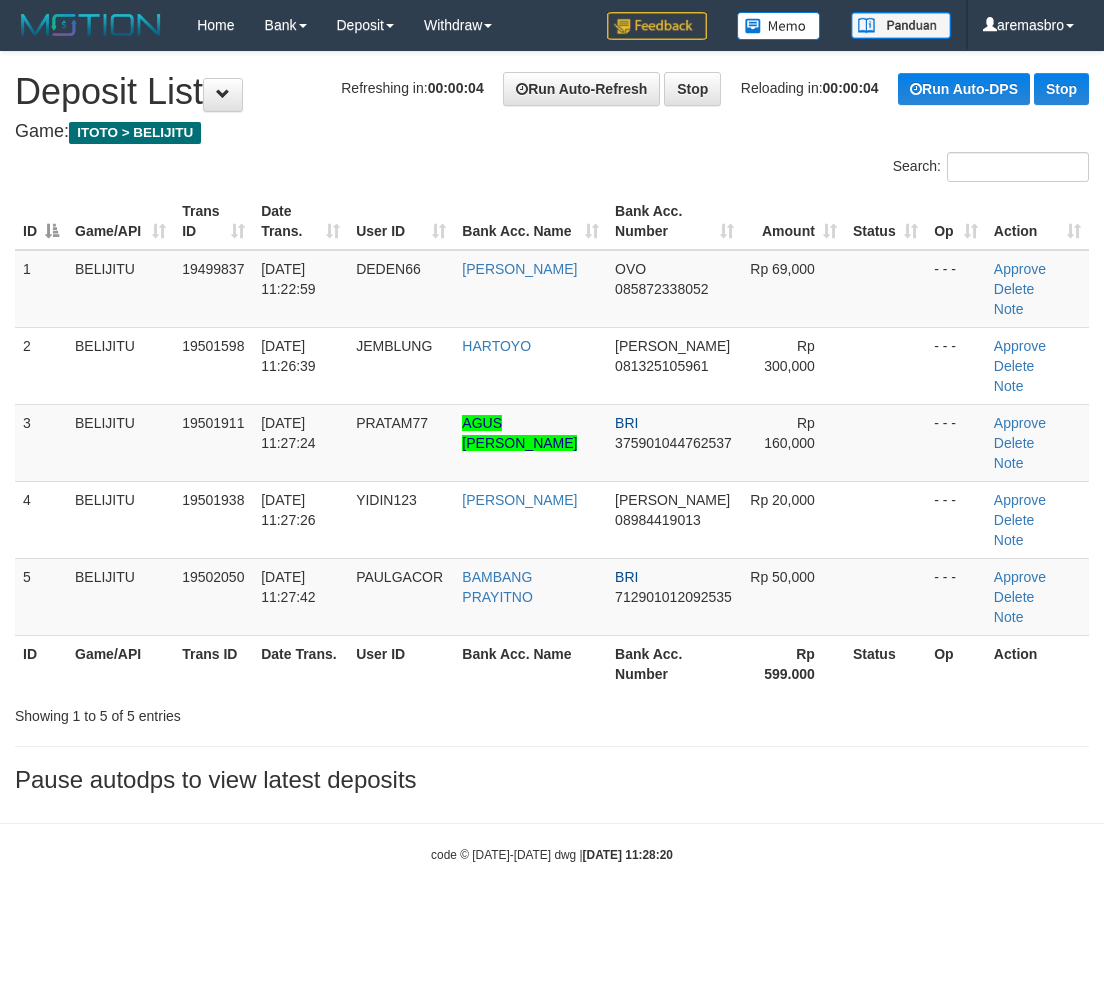 scroll, scrollTop: 0, scrollLeft: 0, axis: both 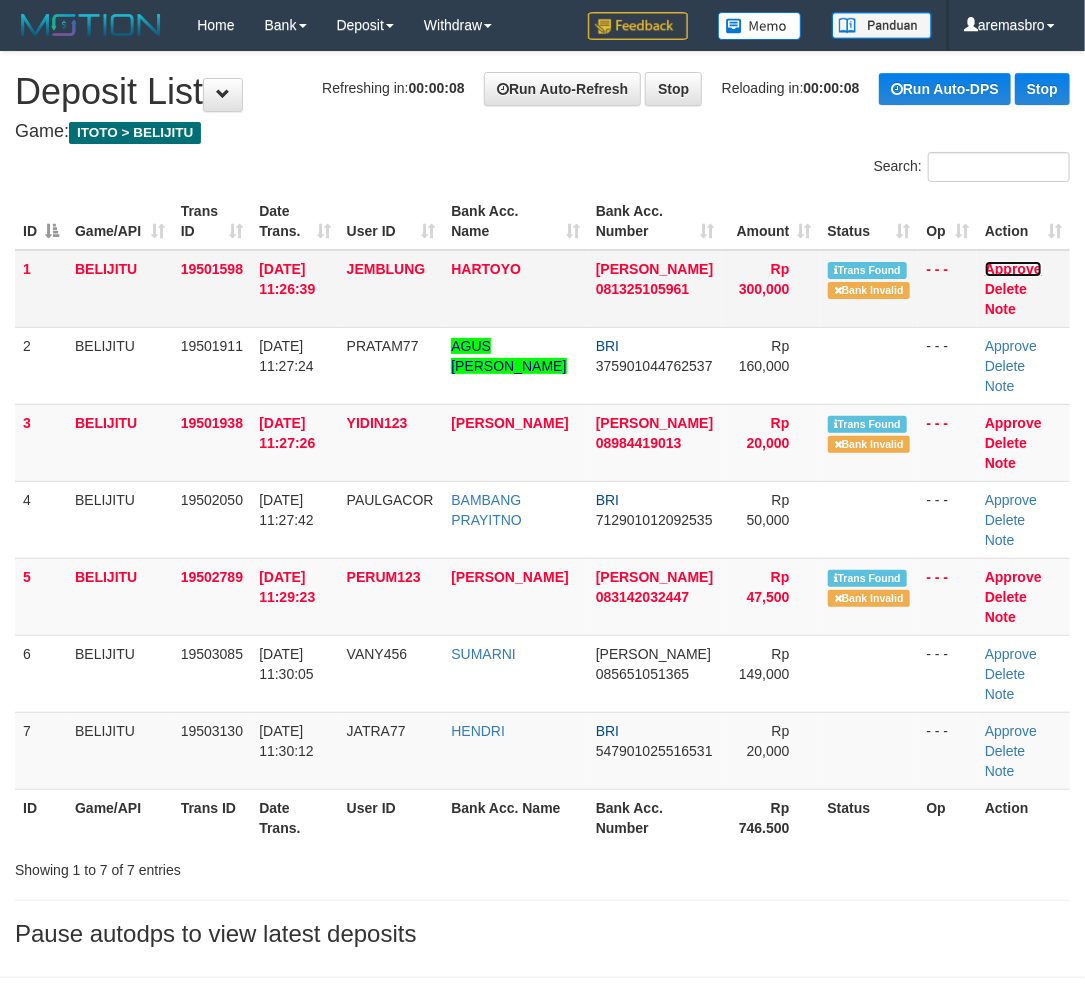 click on "Approve" at bounding box center [1013, 269] 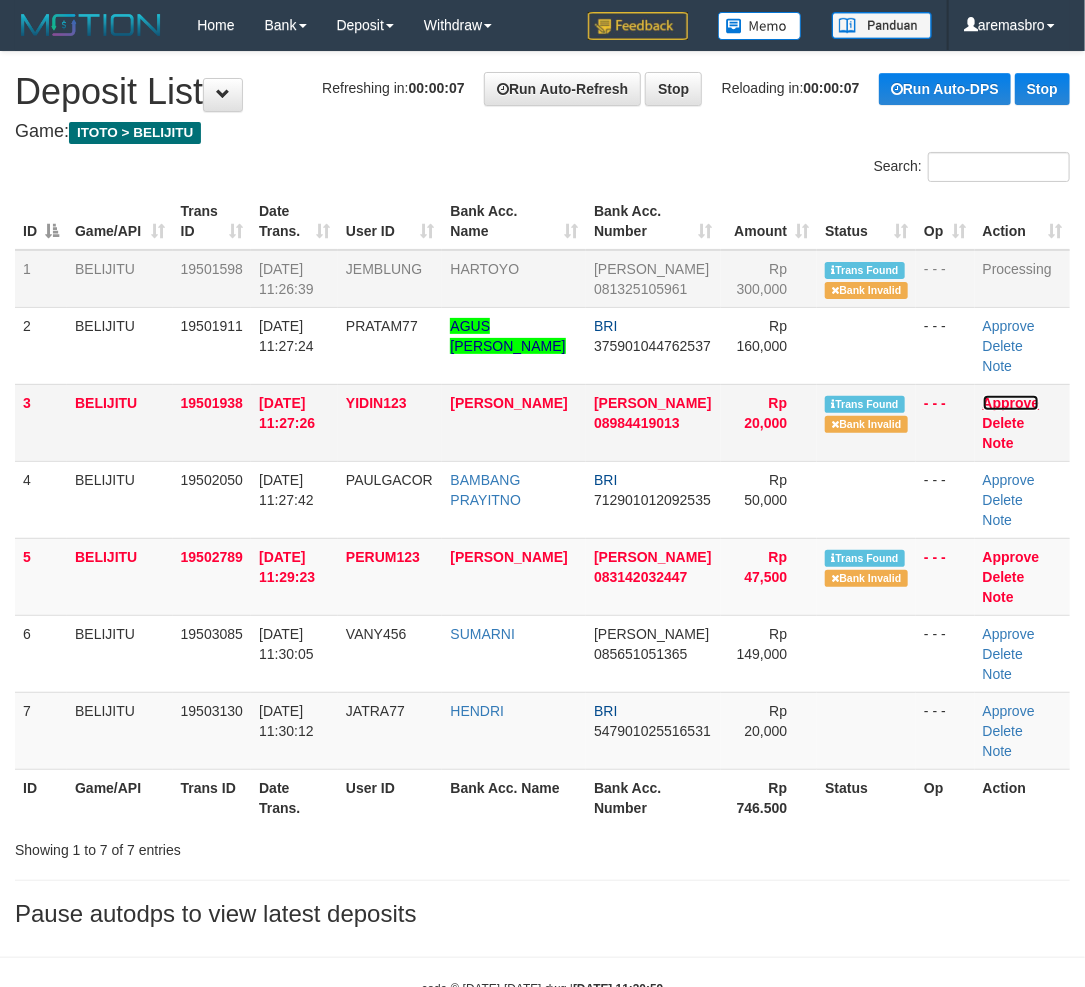 click on "Approve" at bounding box center [1011, 403] 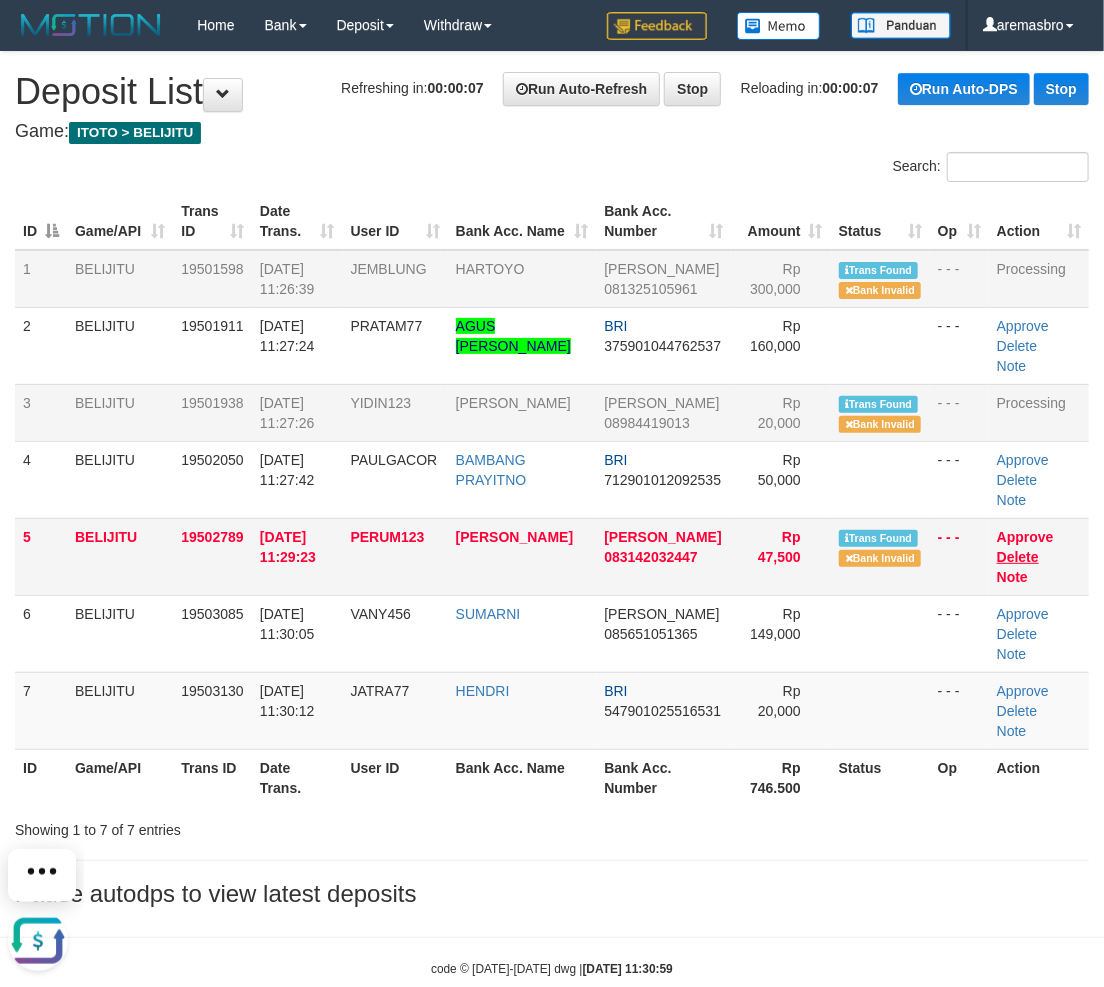 scroll, scrollTop: 0, scrollLeft: 0, axis: both 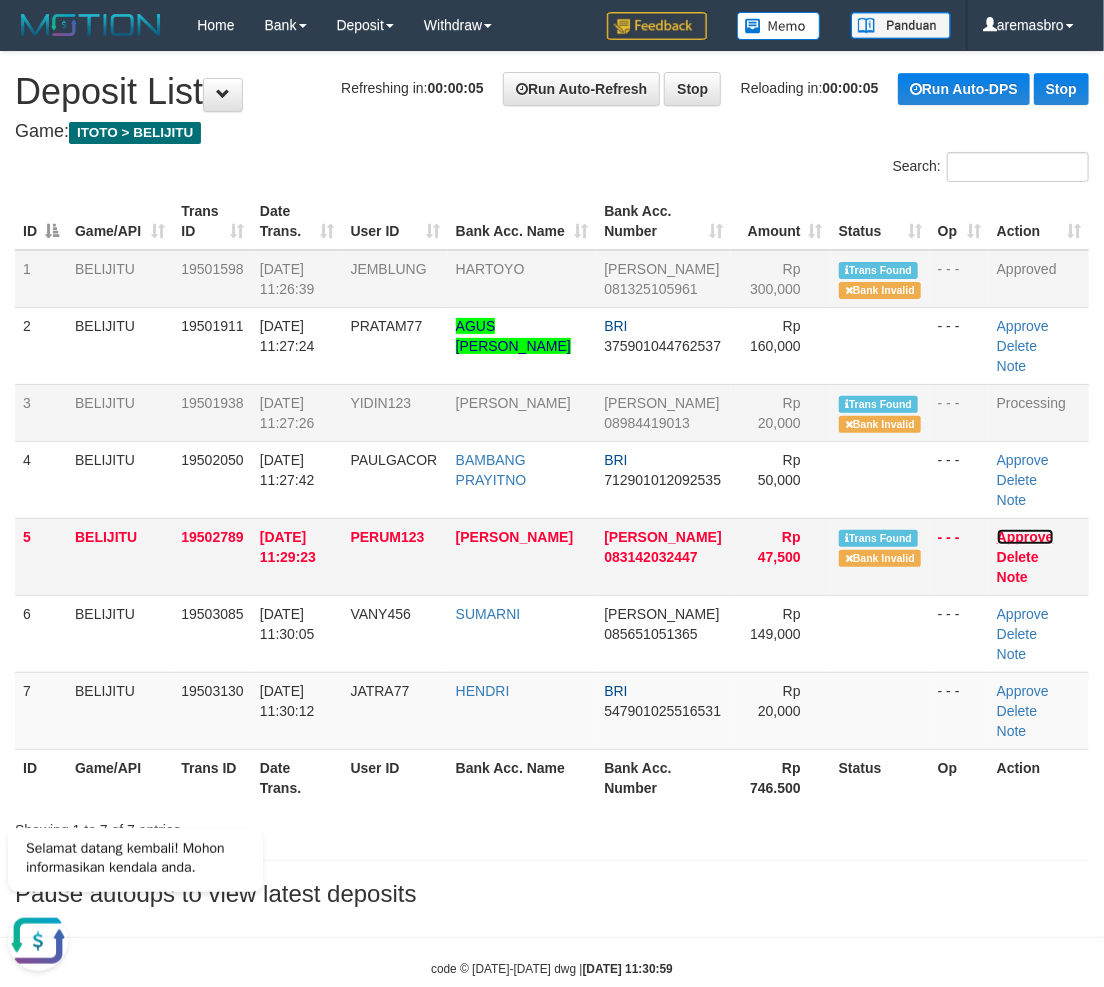 click on "Approve" at bounding box center [1025, 537] 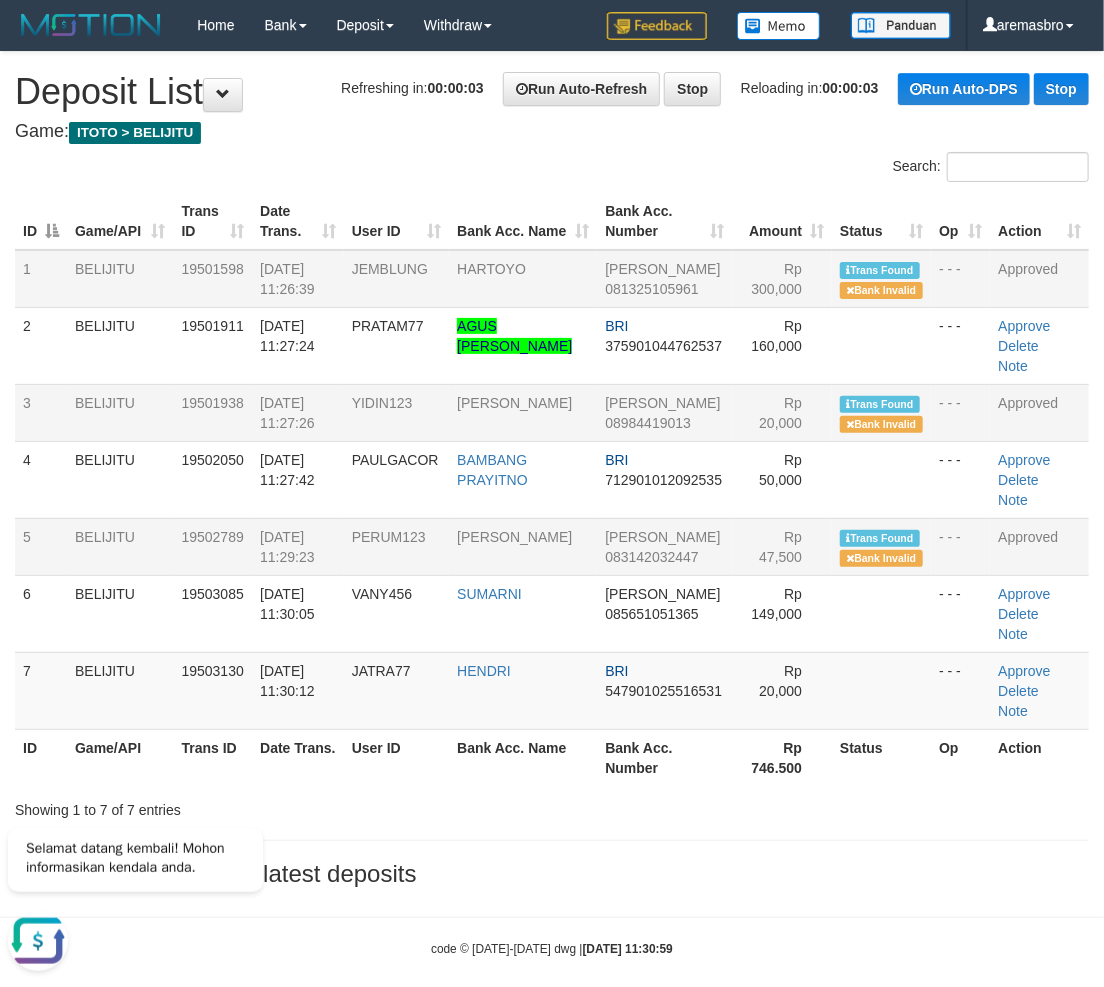 click on "YIDIN123" at bounding box center (397, 412) 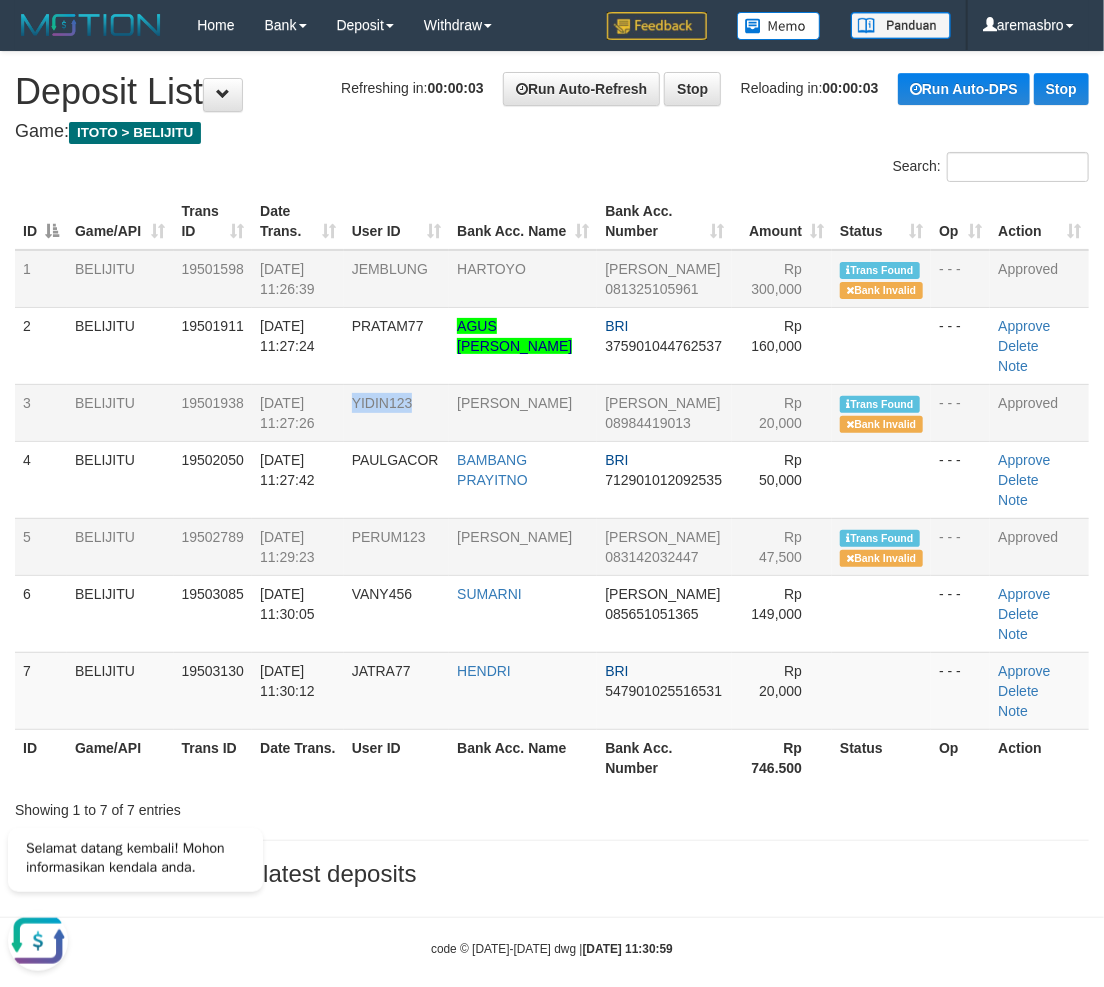 click on "YIDIN123" at bounding box center (397, 412) 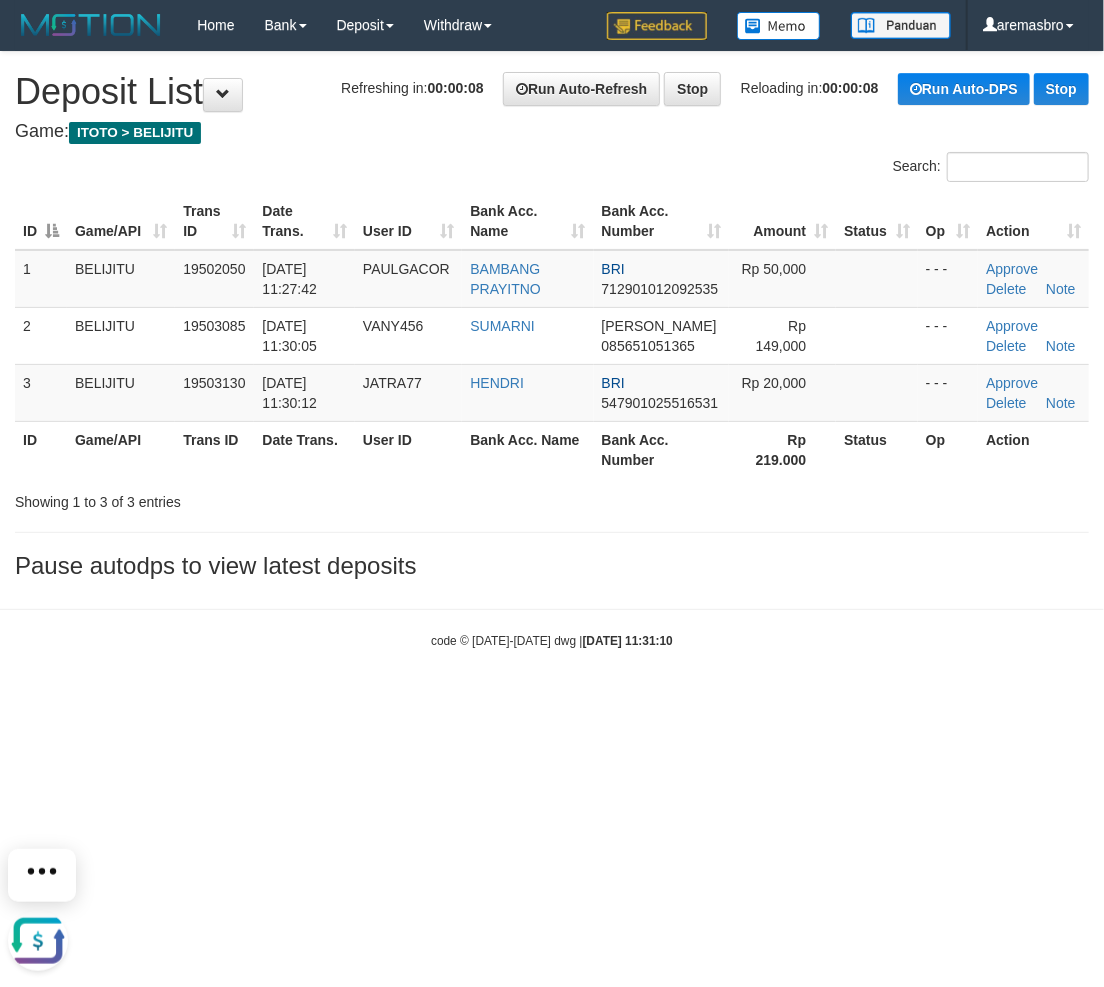 scroll, scrollTop: 0, scrollLeft: 0, axis: both 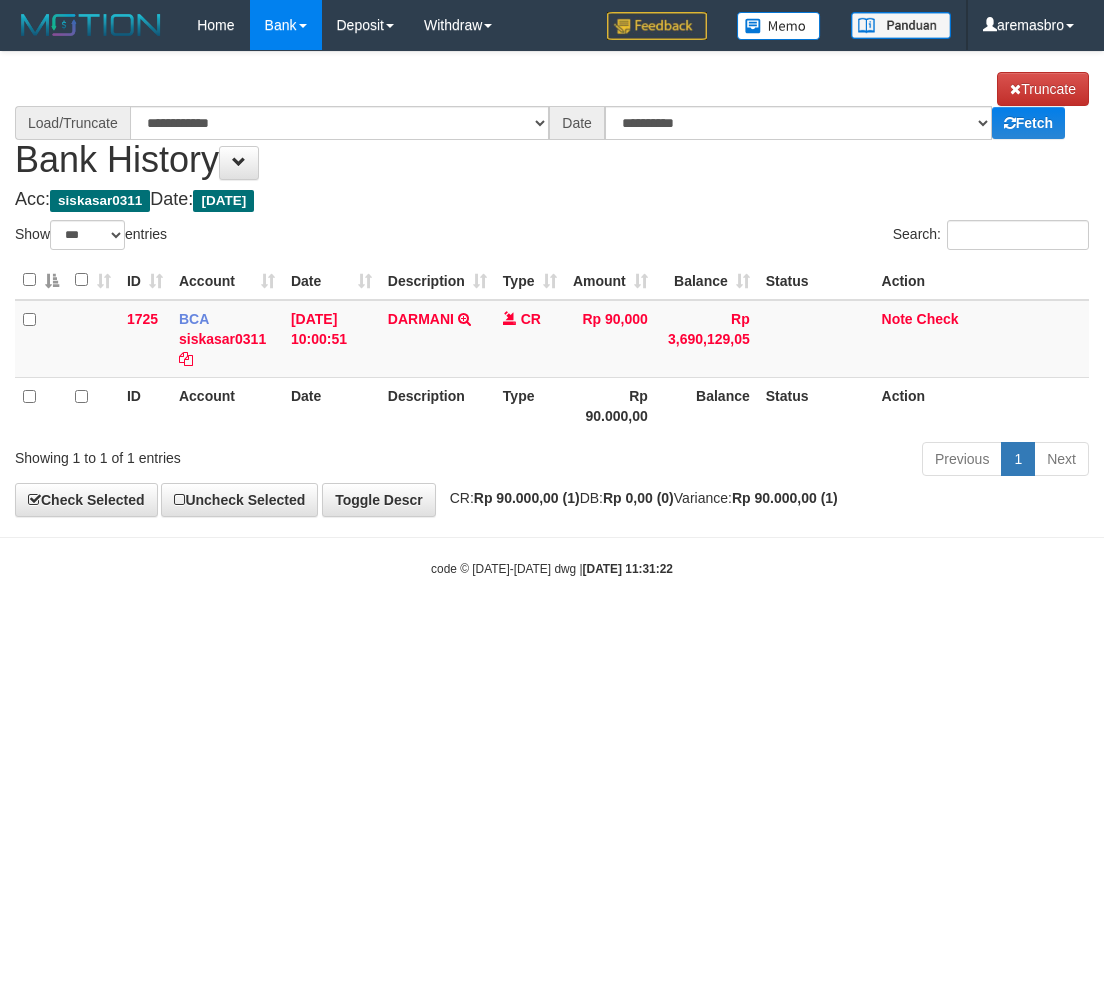 select on "***" 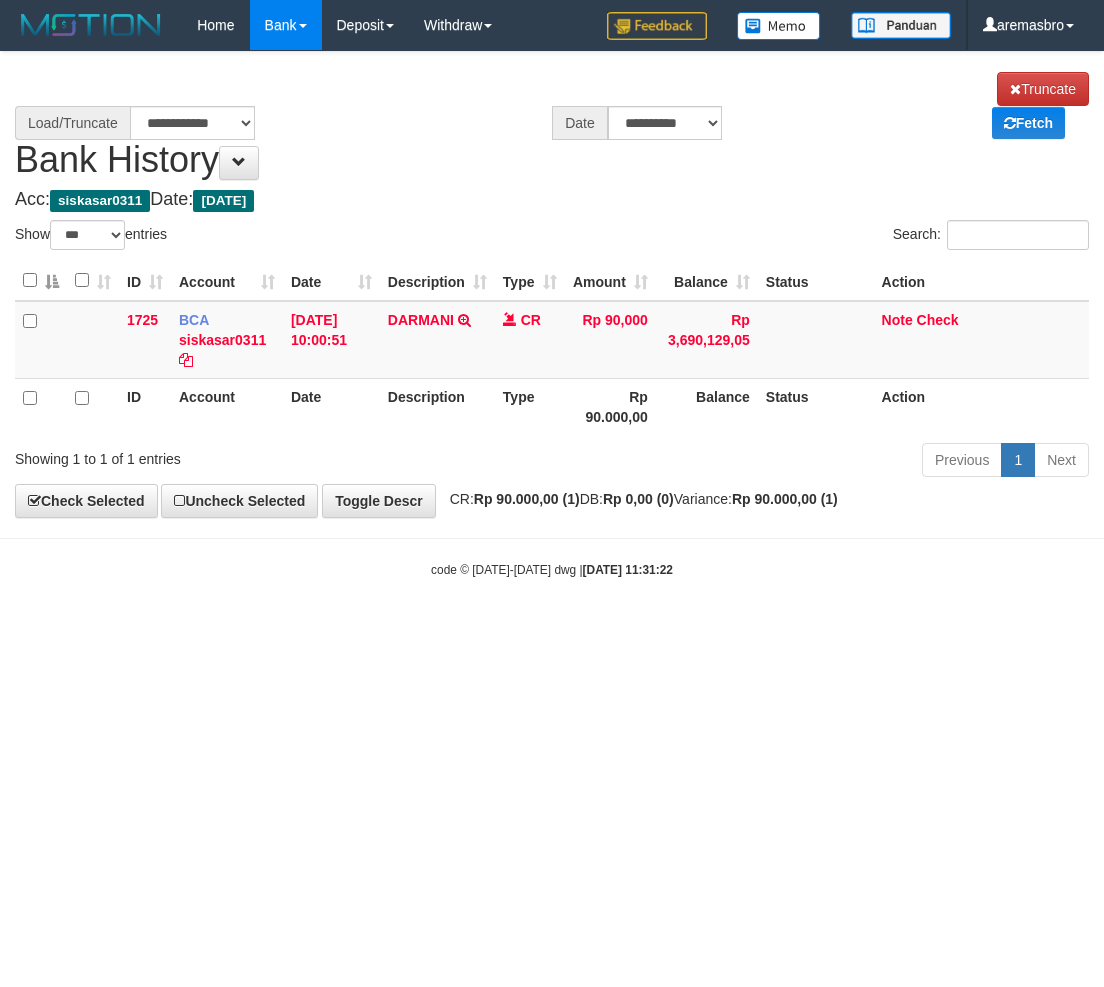 scroll, scrollTop: 0, scrollLeft: 0, axis: both 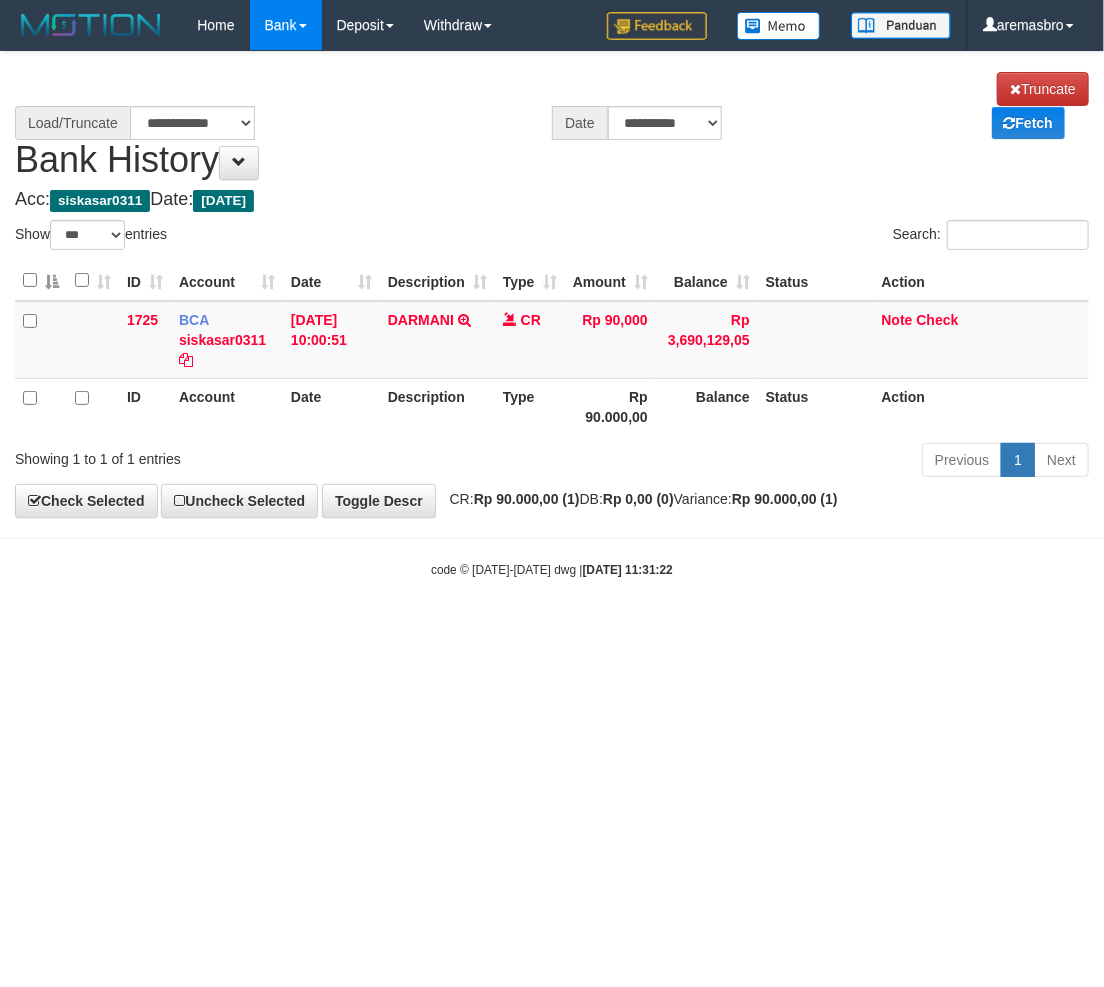 select on "****" 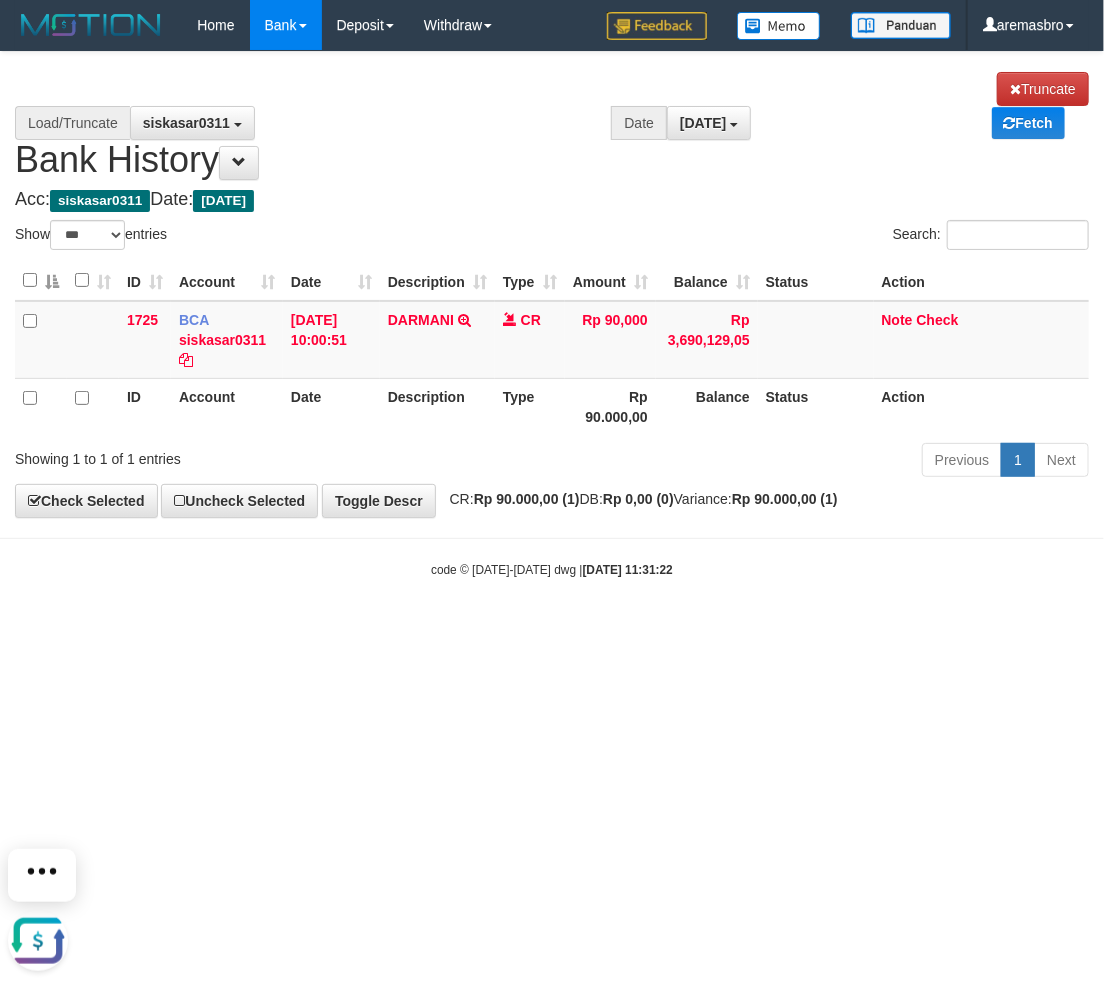 scroll, scrollTop: 0, scrollLeft: 0, axis: both 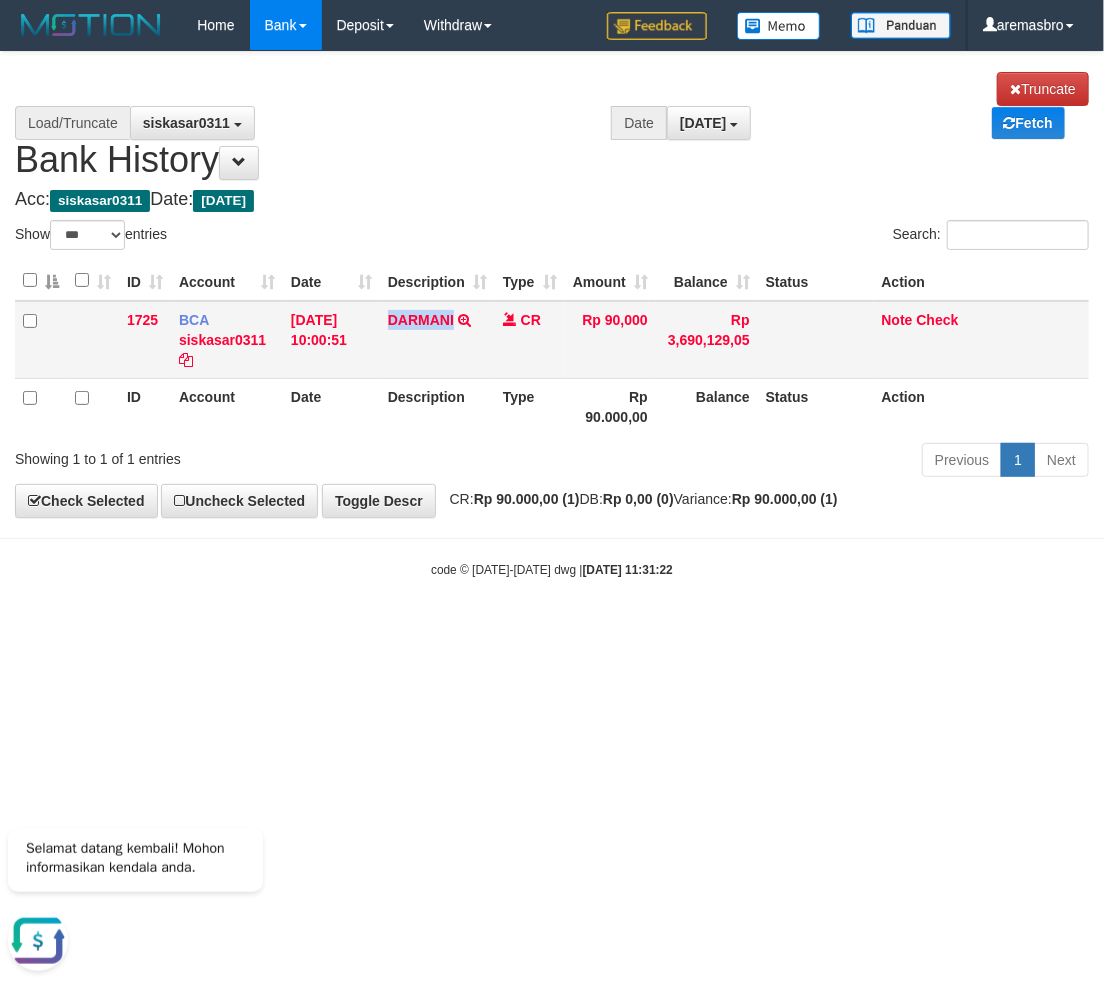 drag, startPoint x: 381, startPoint y: 257, endPoint x: 453, endPoint y: 271, distance: 73.34848 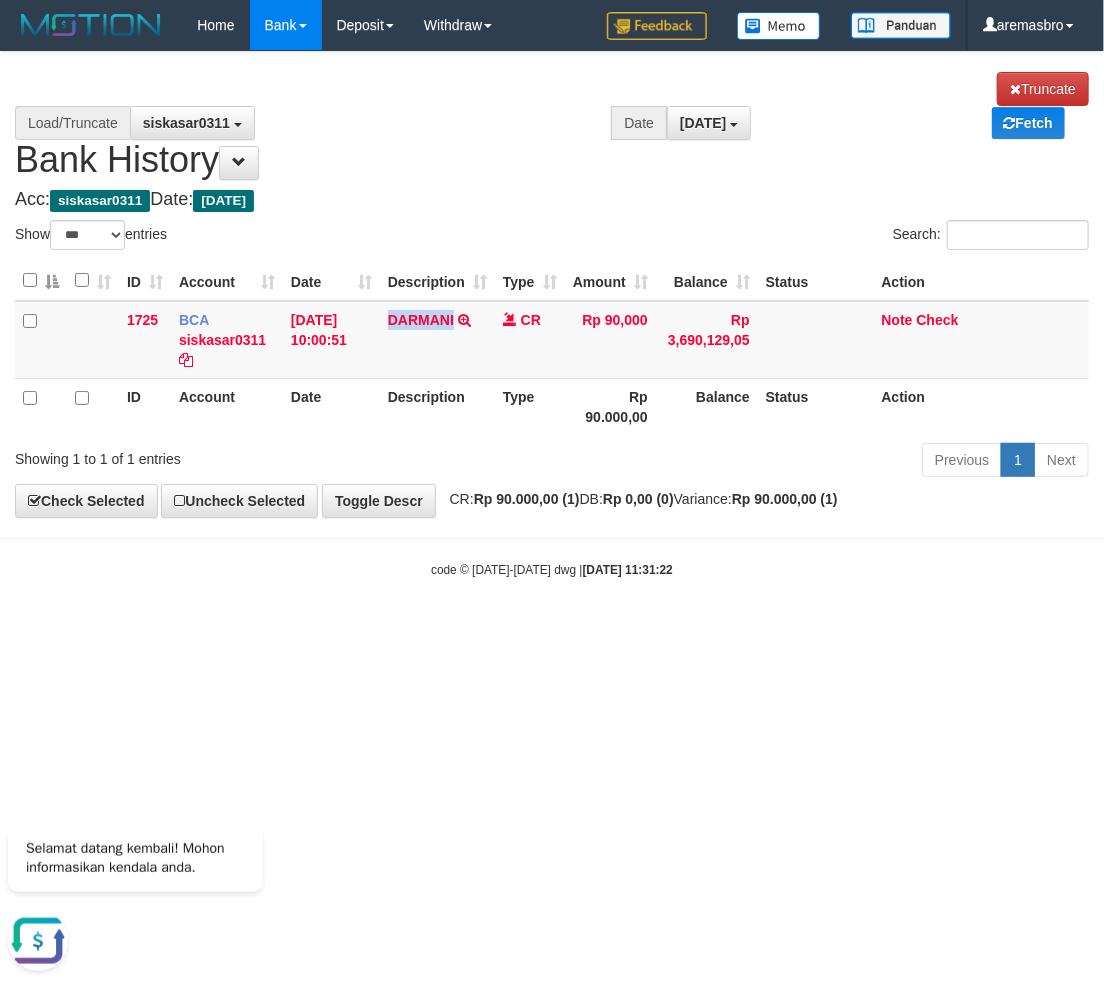 copy on "DARMANI" 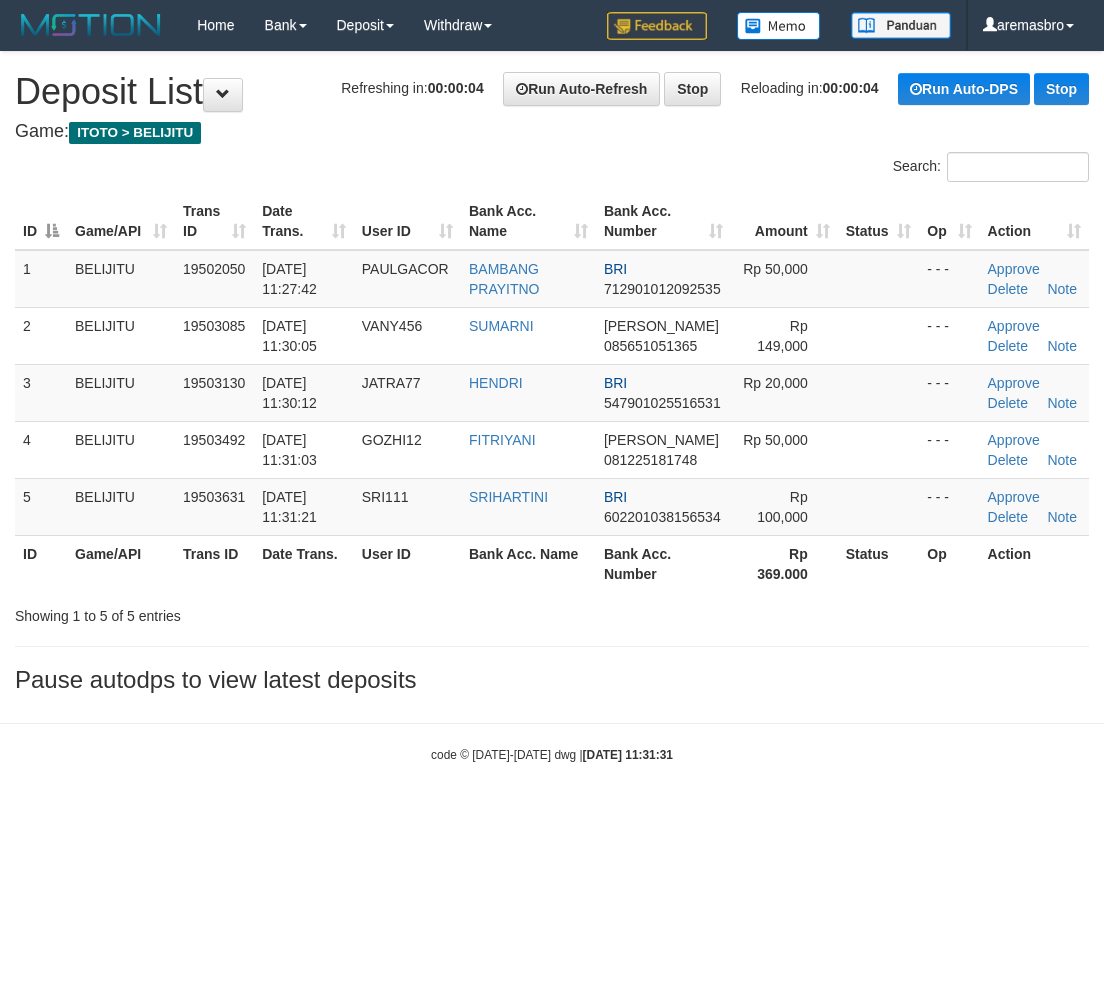 scroll, scrollTop: 0, scrollLeft: 0, axis: both 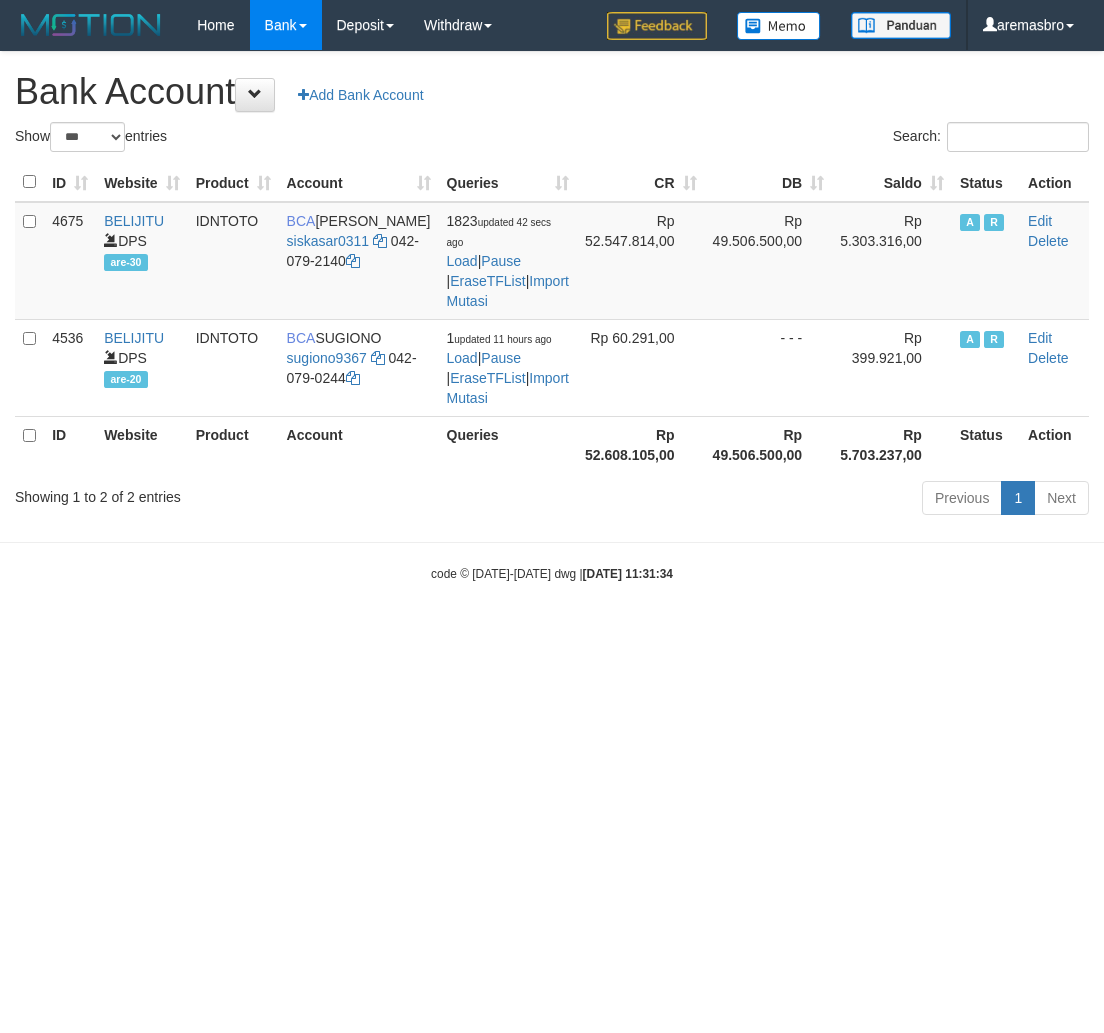 select on "***" 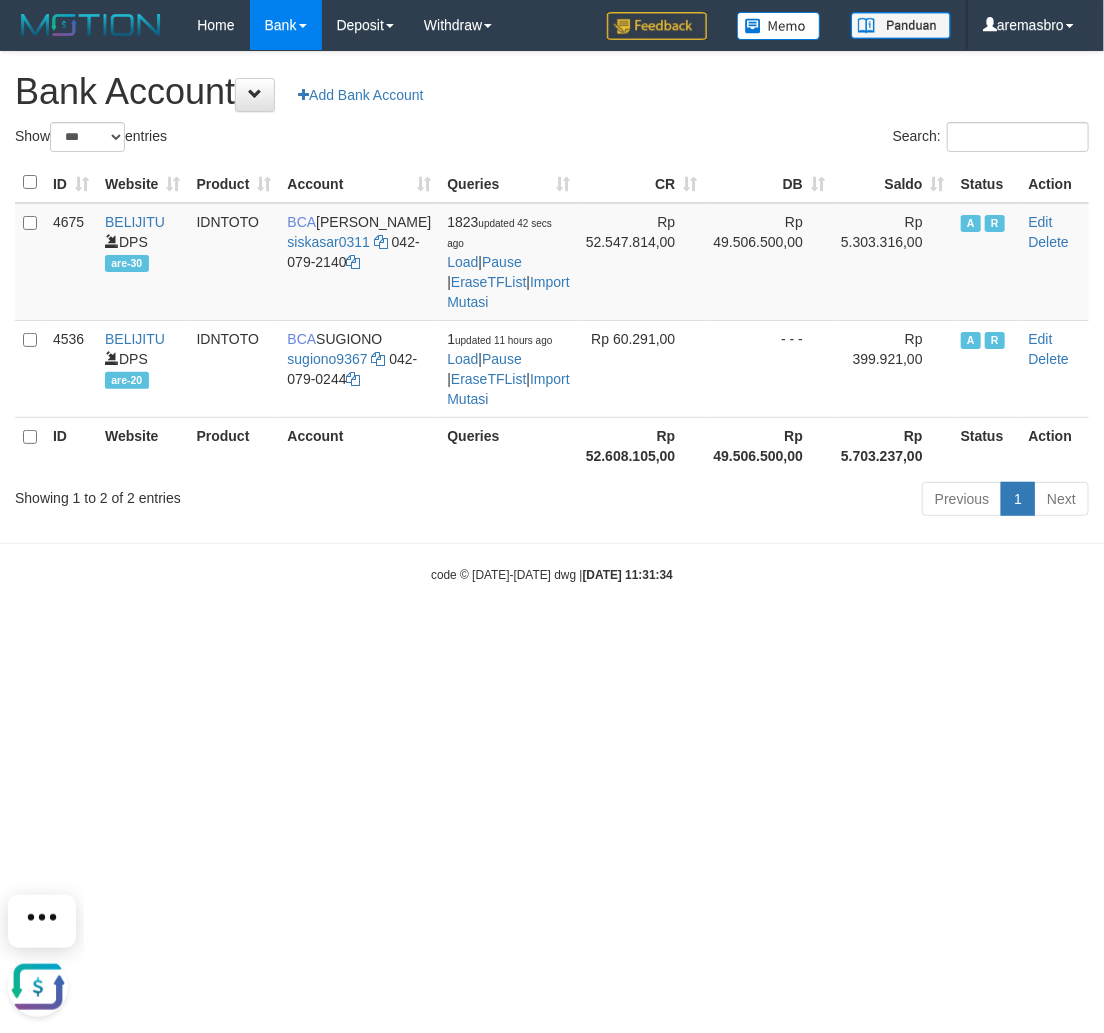 scroll, scrollTop: 0, scrollLeft: 0, axis: both 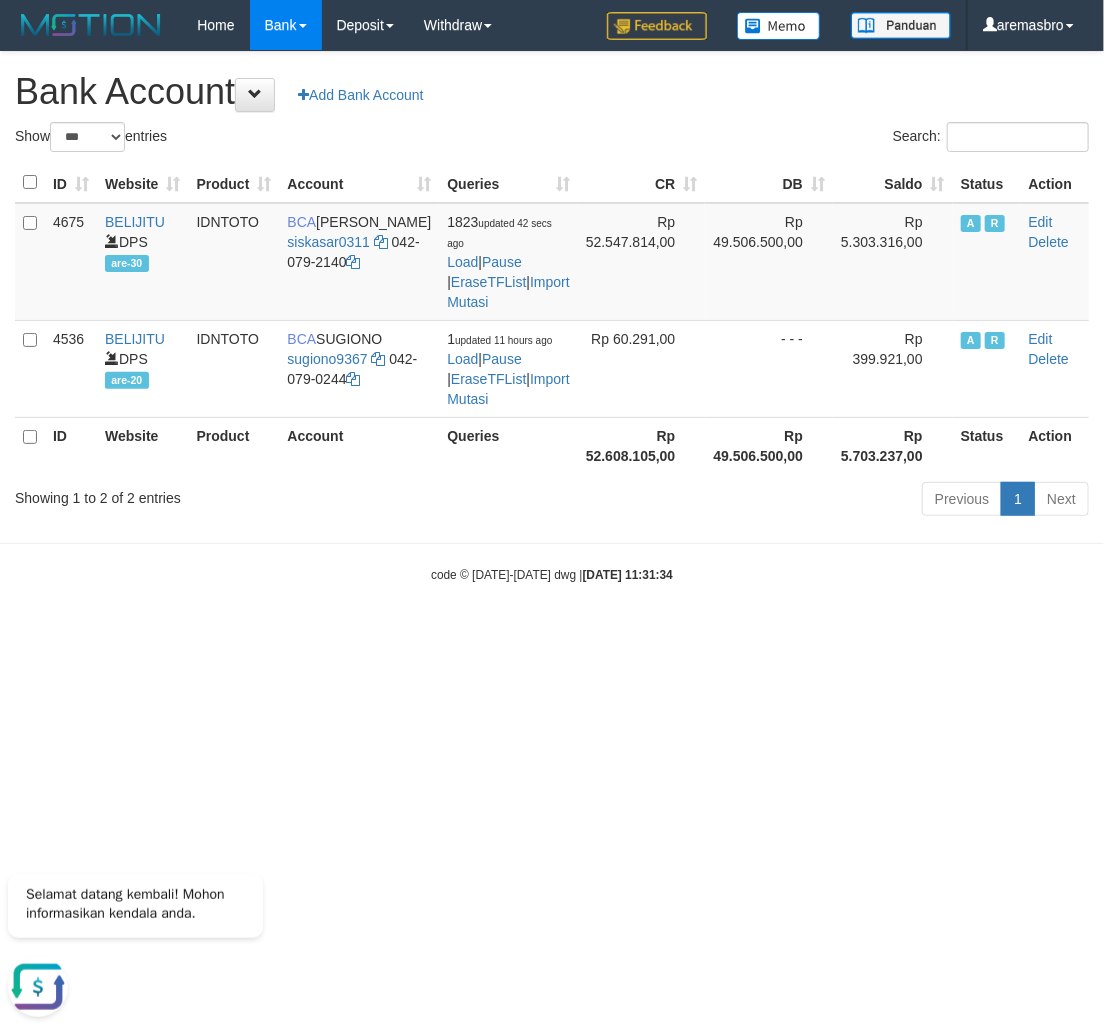 click on "Toggle navigation
Home
Bank
Account List
Load
By Website
Group
[ITOTO]													BELIJITU
By Load Group (DPS)
Group are-20
Group are-30
Mutasi Bank
Search
Sync" at bounding box center (552, 317) 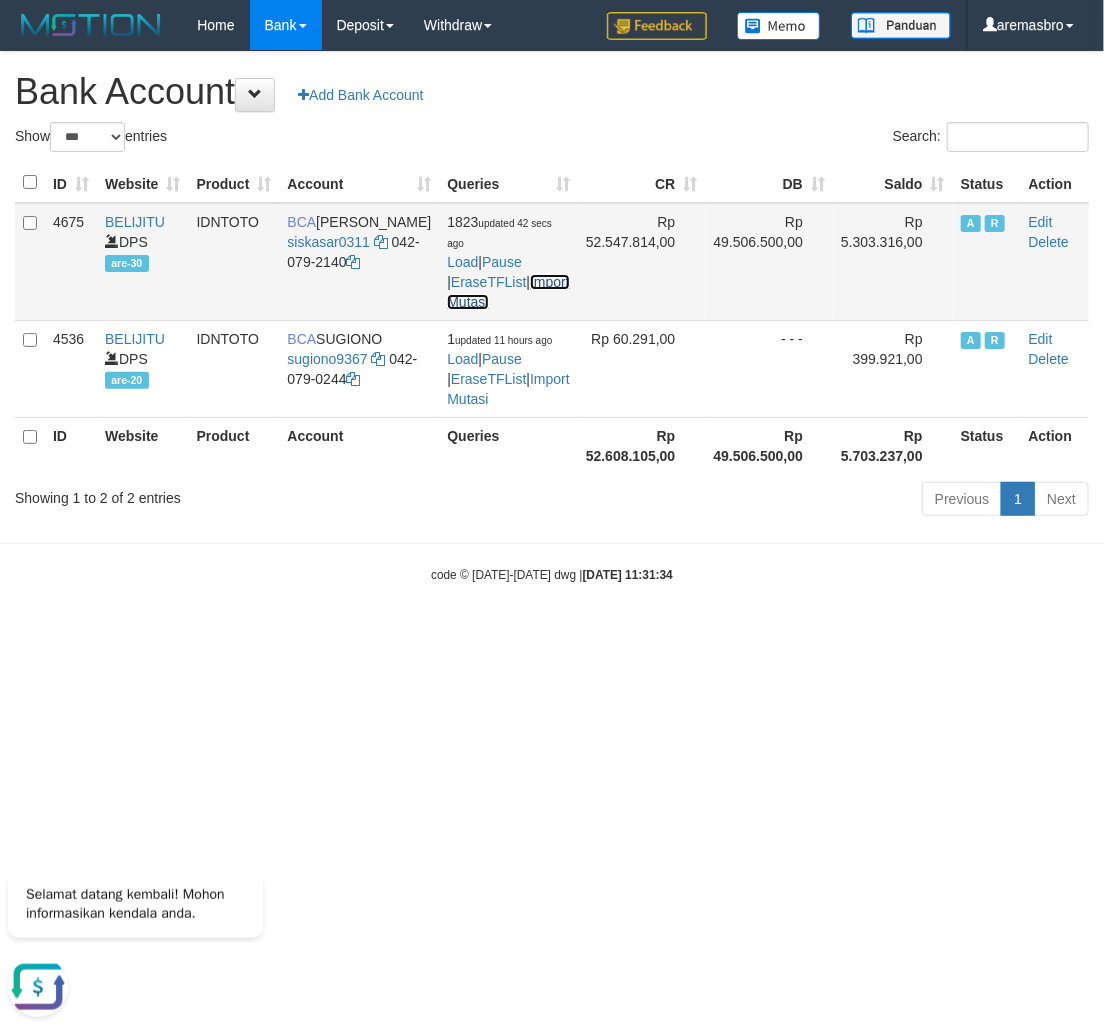 click on "Import Mutasi" at bounding box center [508, 292] 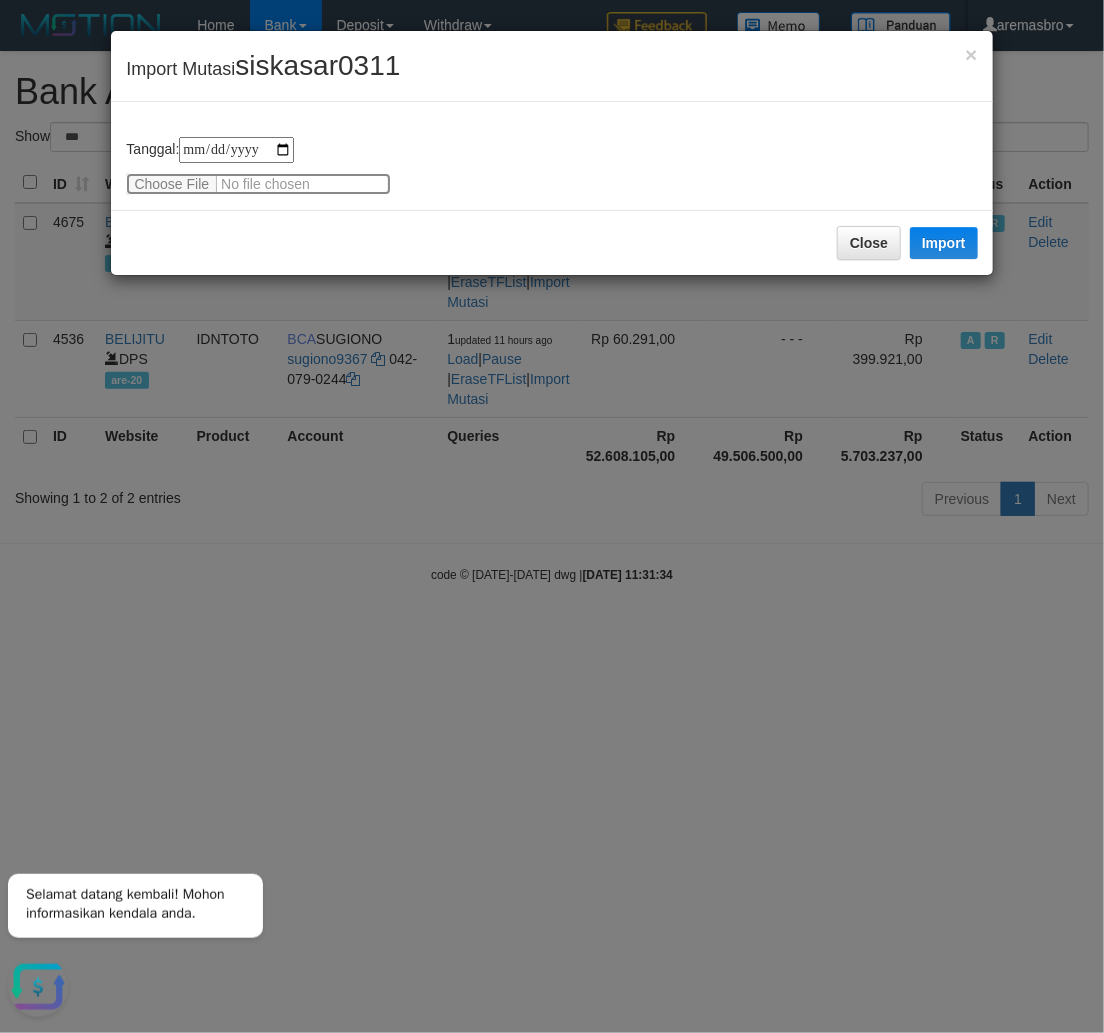 click at bounding box center [258, 184] 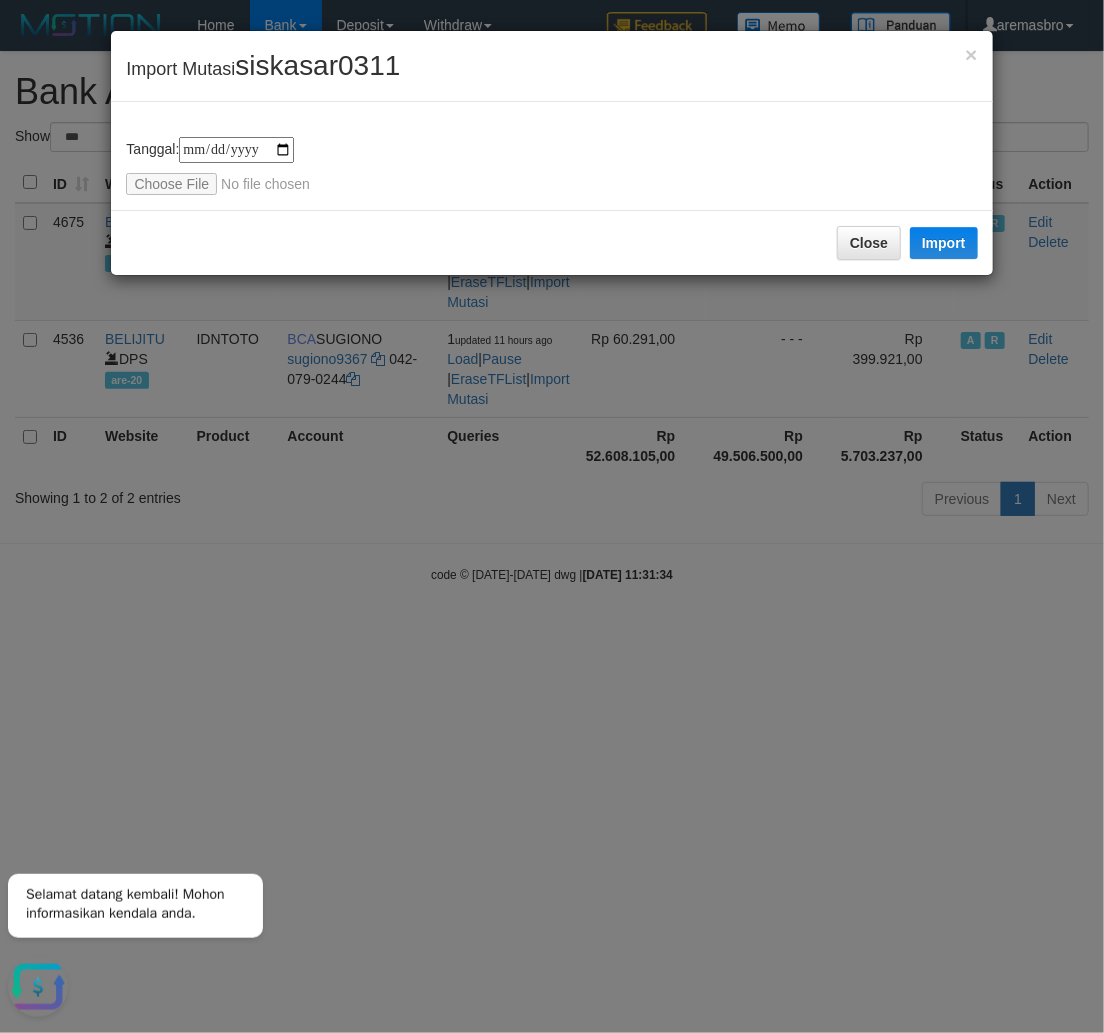 type on "**********" 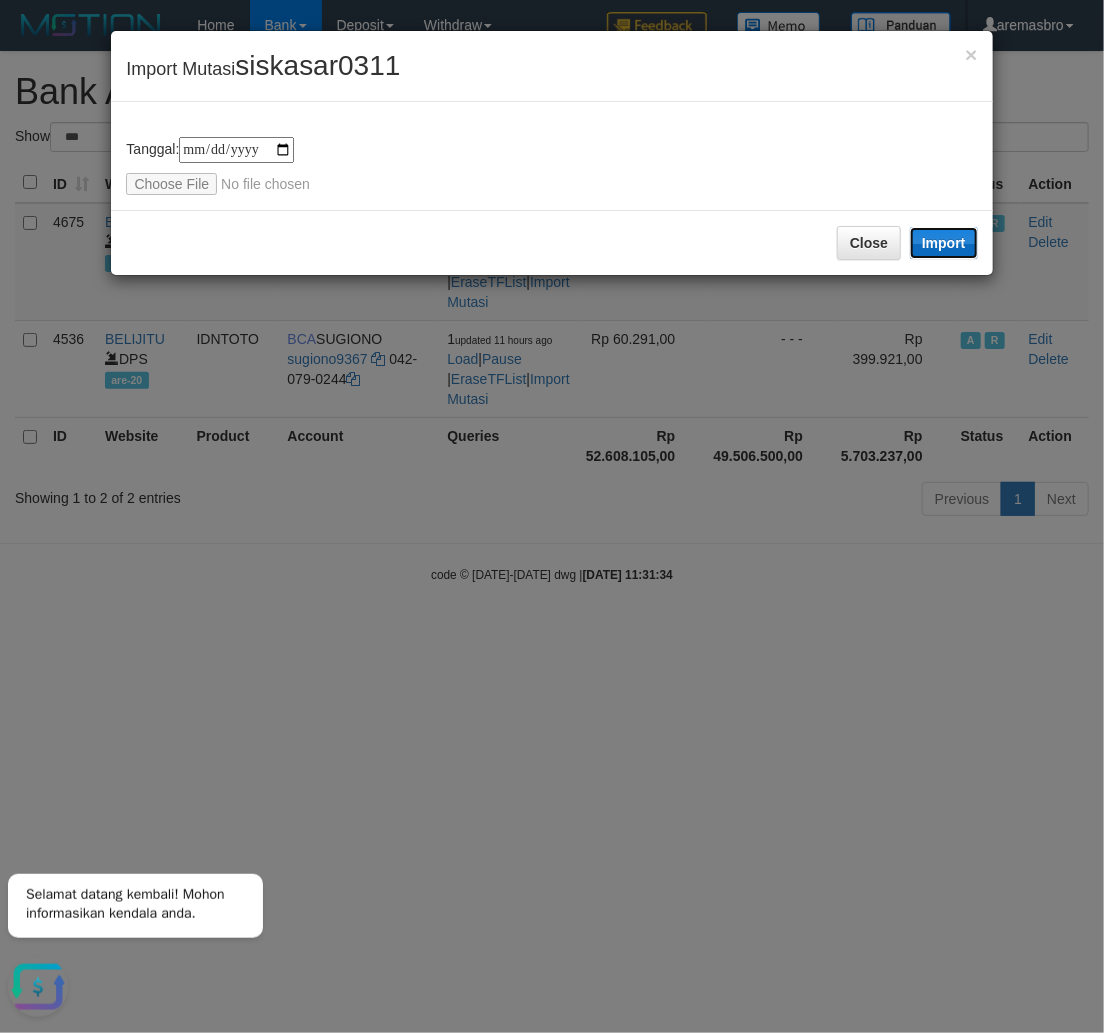click on "Import" at bounding box center [944, 243] 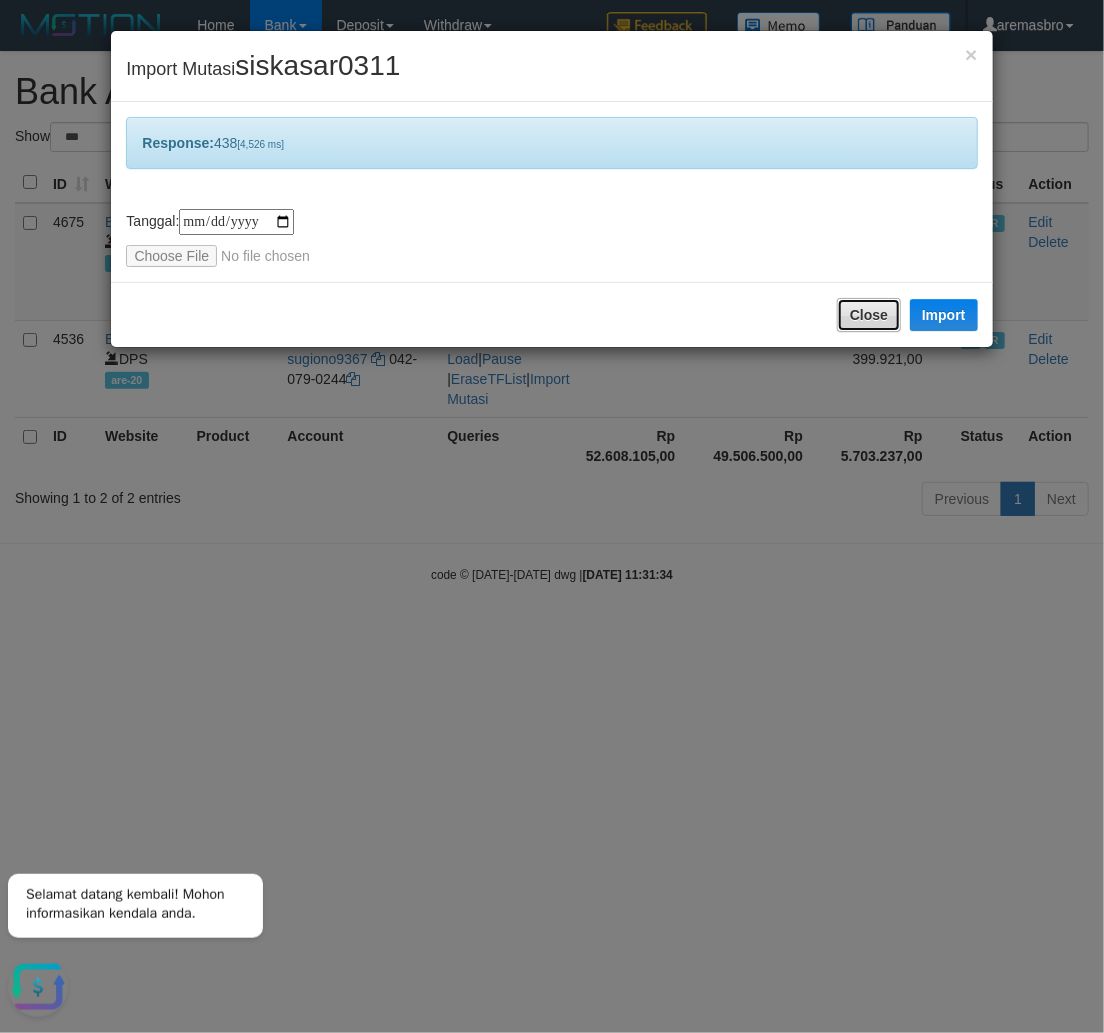 click on "Close" at bounding box center (869, 315) 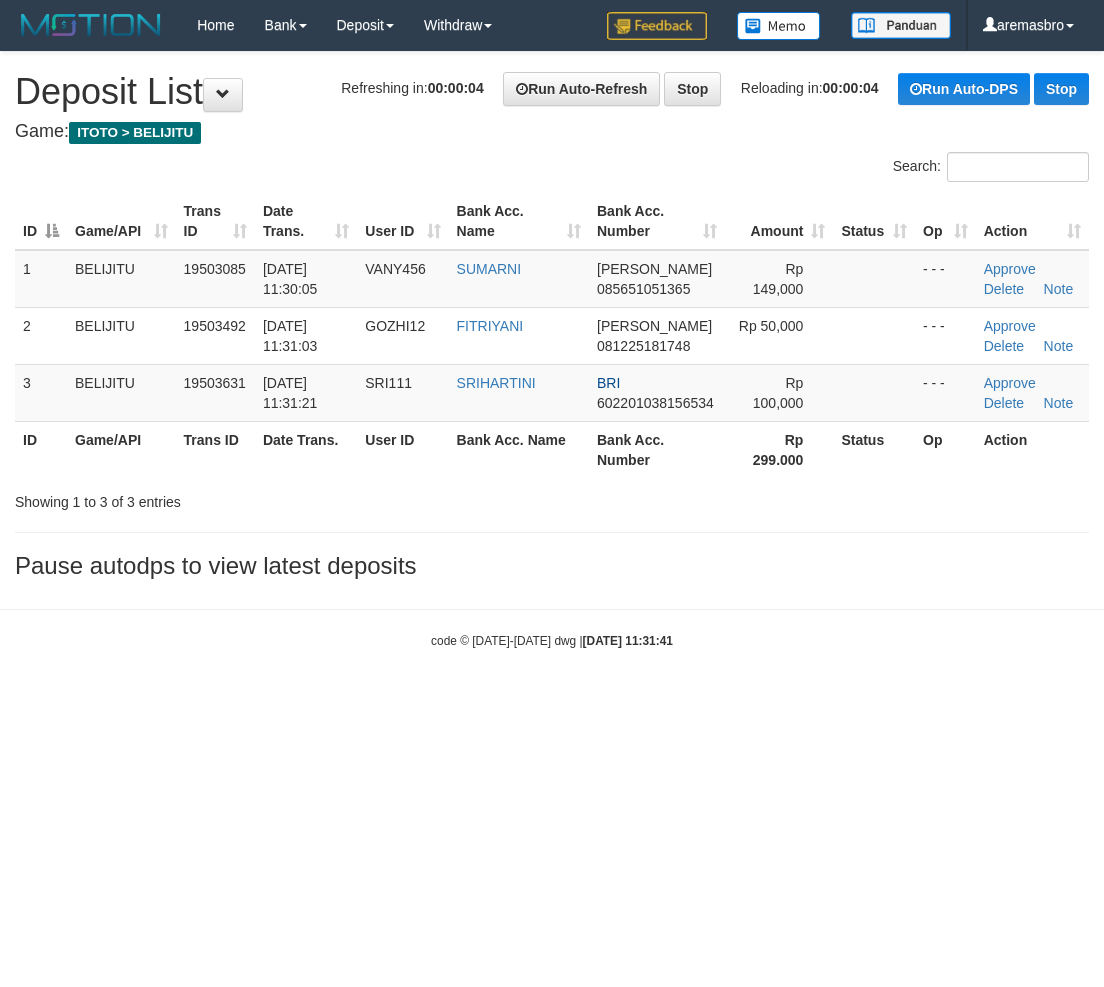 scroll, scrollTop: 0, scrollLeft: 0, axis: both 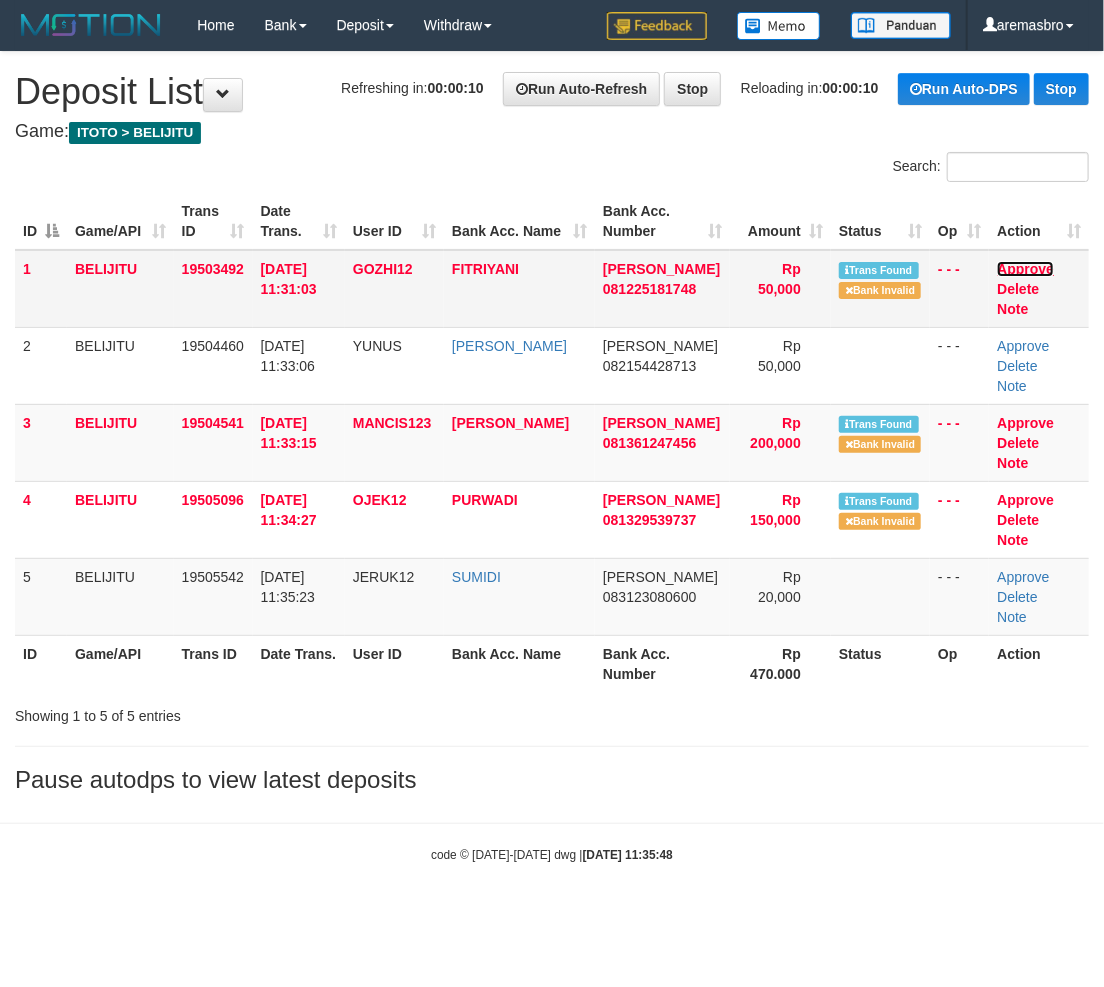 click on "Approve" at bounding box center [1025, 269] 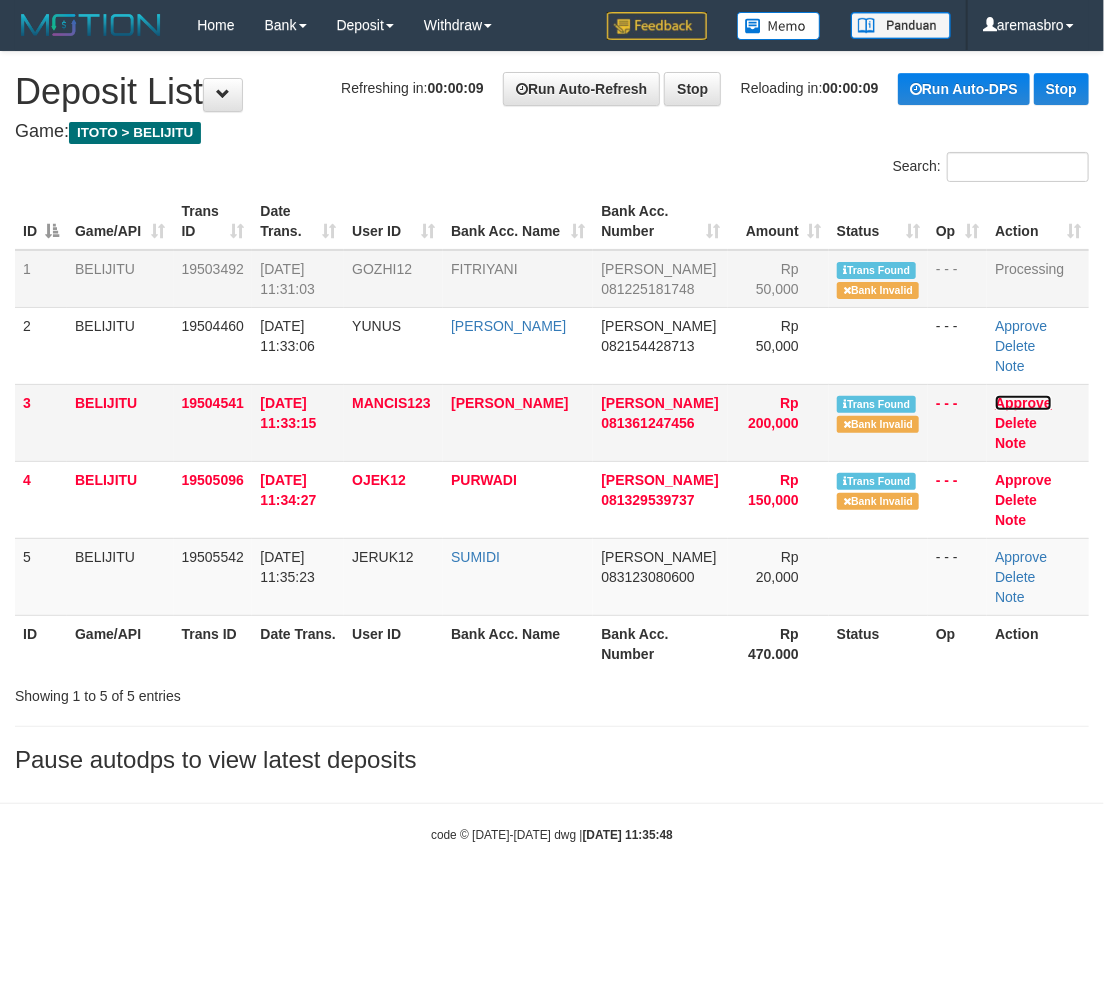 click on "Approve" at bounding box center (1023, 403) 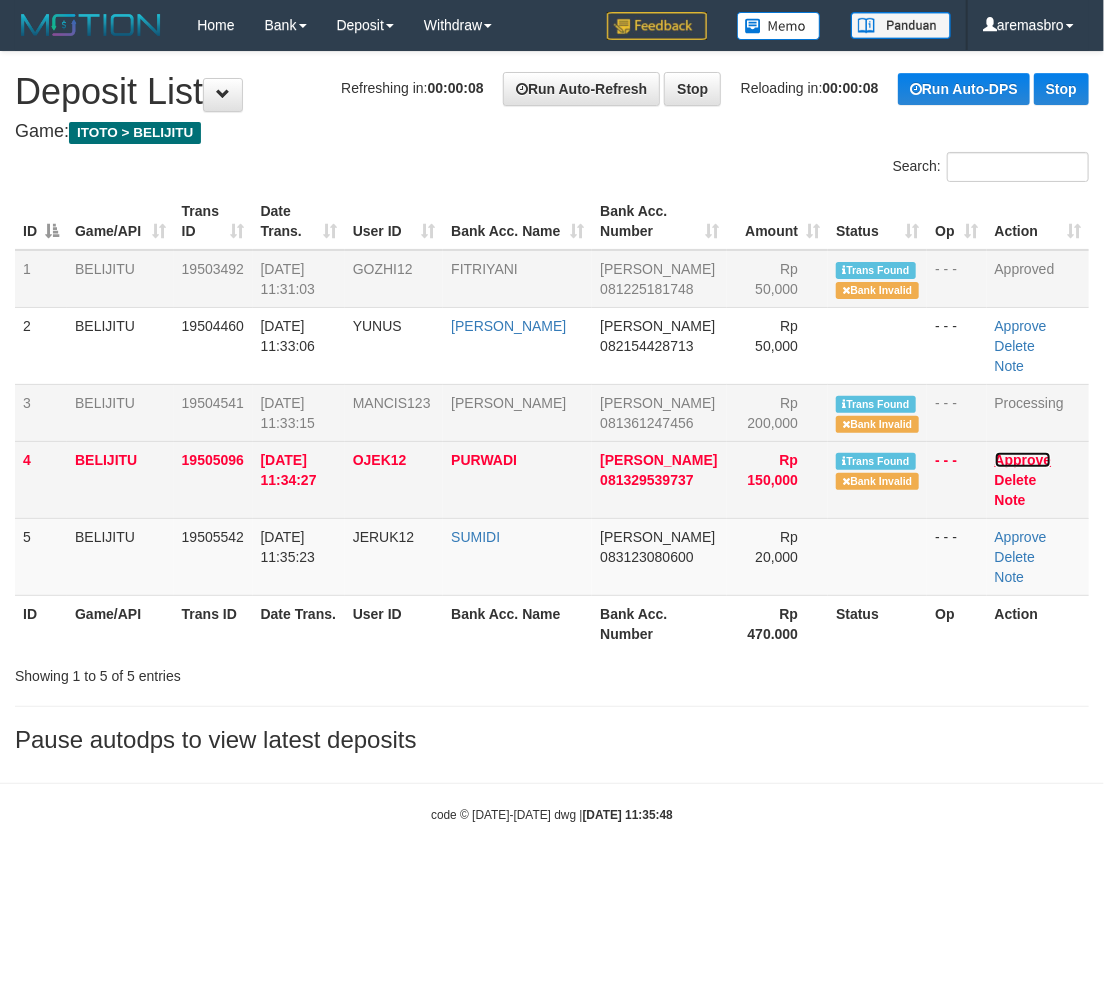 click on "Approve" at bounding box center (1023, 460) 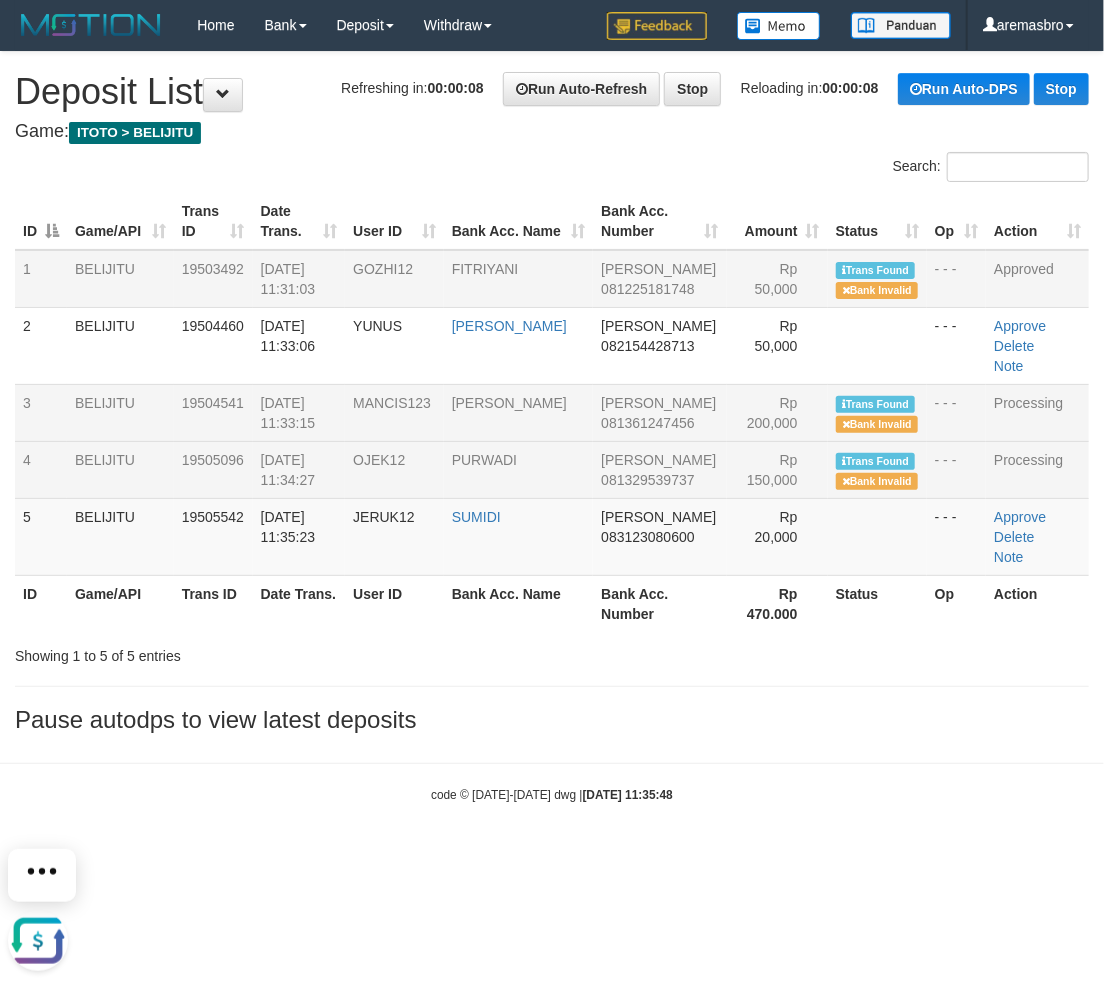 scroll, scrollTop: 0, scrollLeft: 0, axis: both 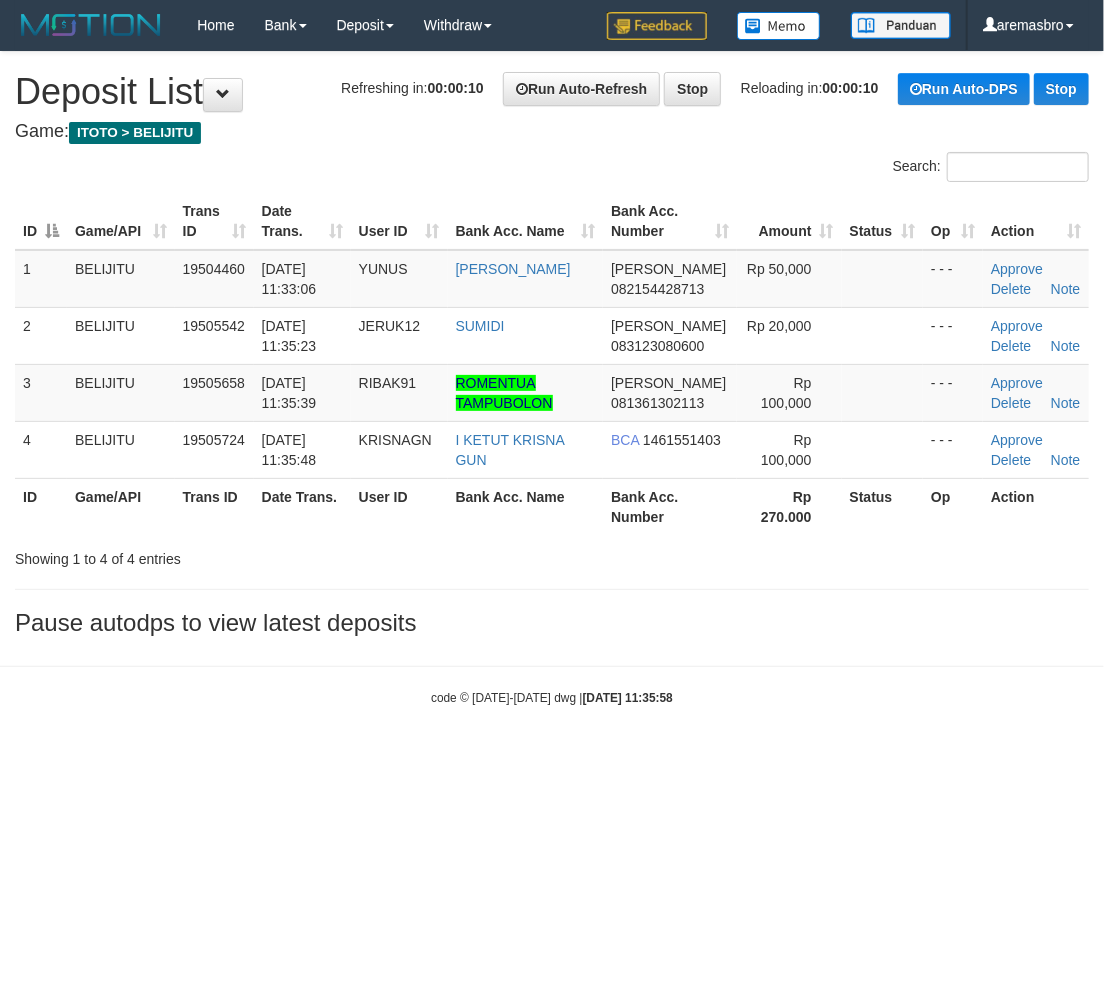 click on "Toggle navigation
Home
Bank
Account List
Load
By Website
Group
[ITOTO]													BELIJITU
By Load Group (DPS)
Group are-20
Group are-30
Mutasi Bank
Search
Sync" at bounding box center [552, 378] 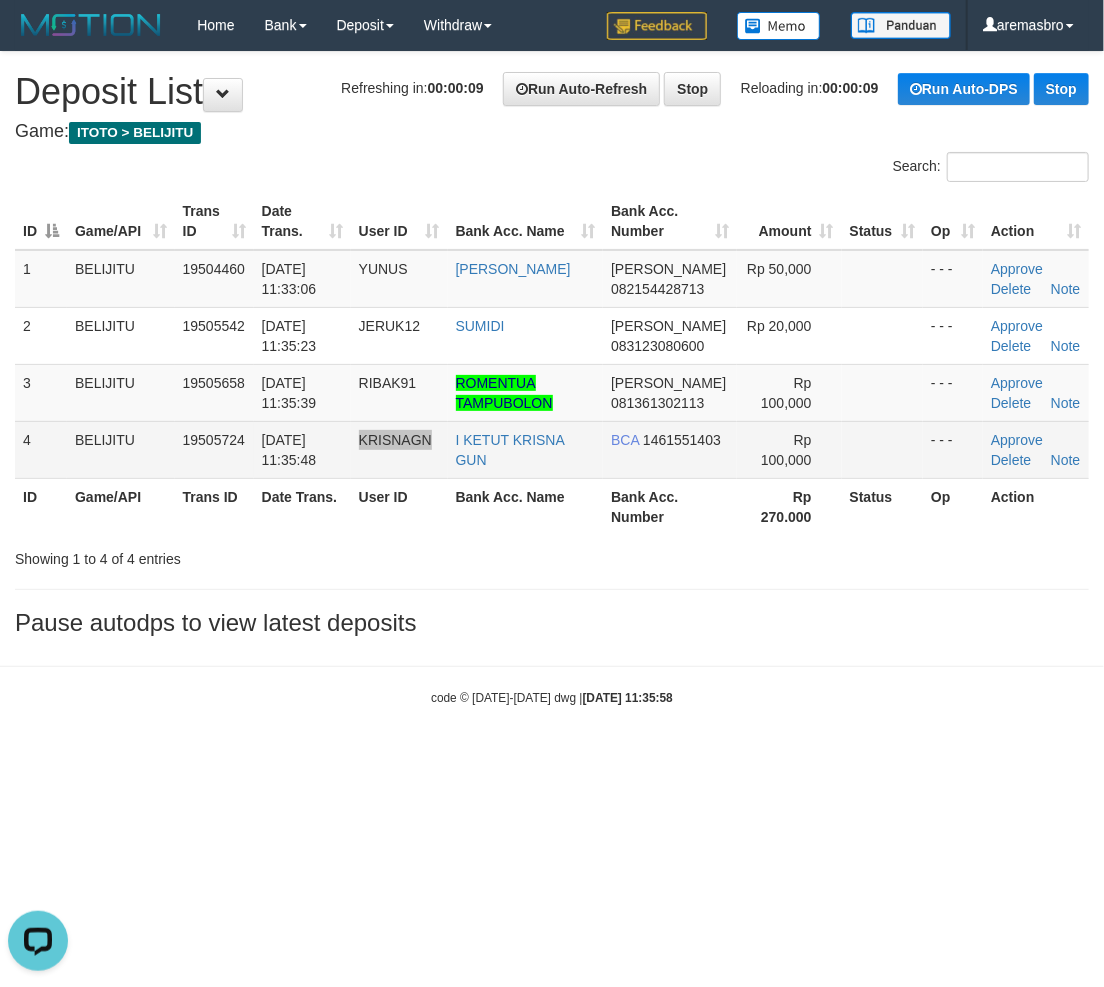 scroll, scrollTop: 0, scrollLeft: 0, axis: both 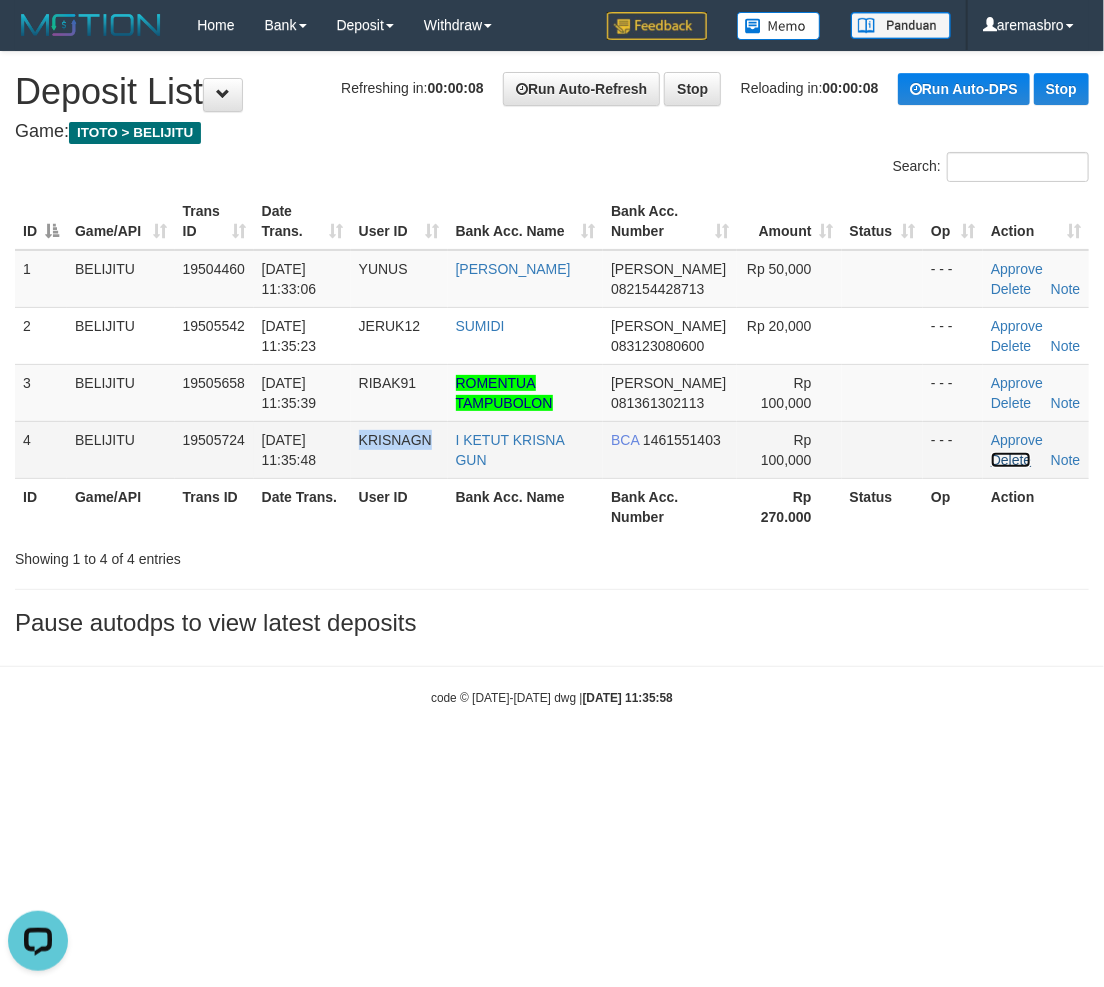 click on "Delete" at bounding box center (1011, 460) 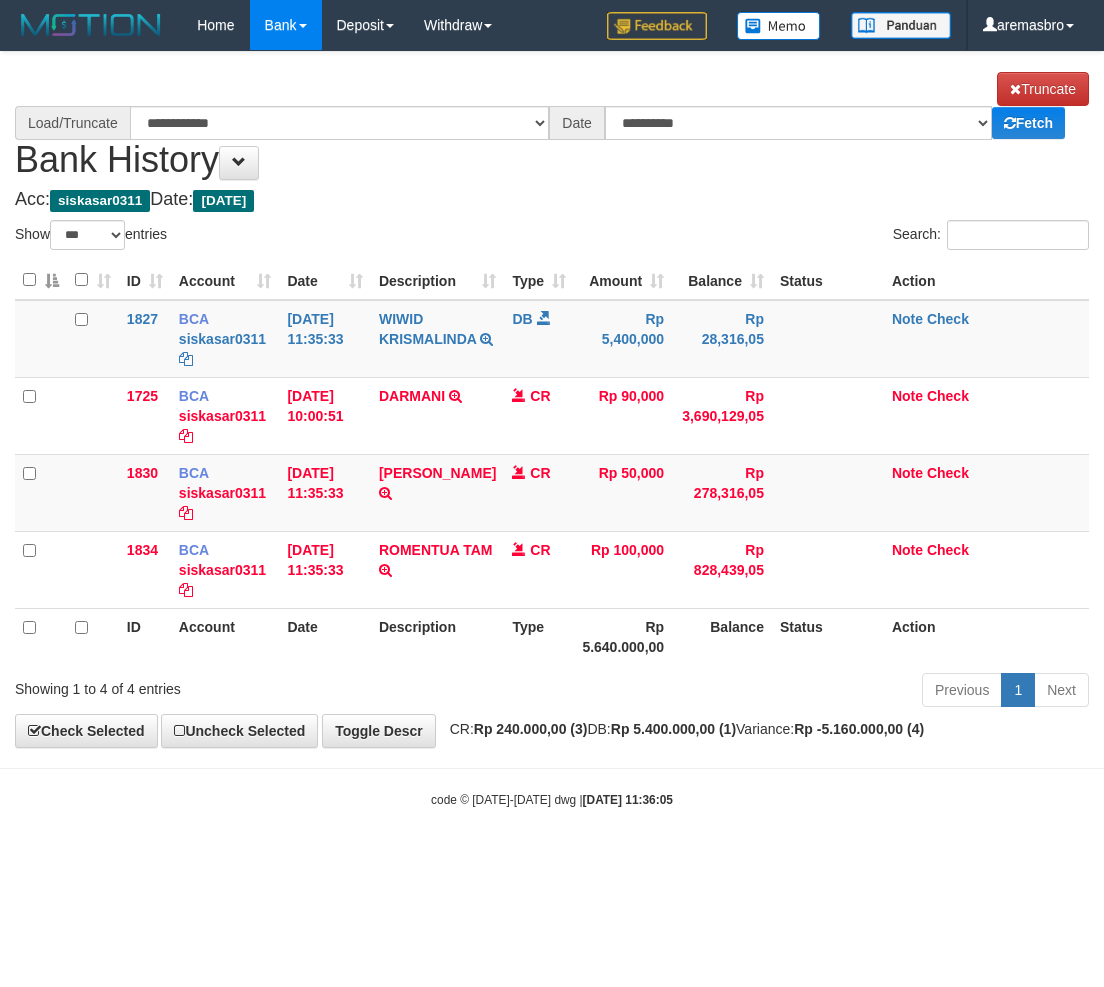 select on "***" 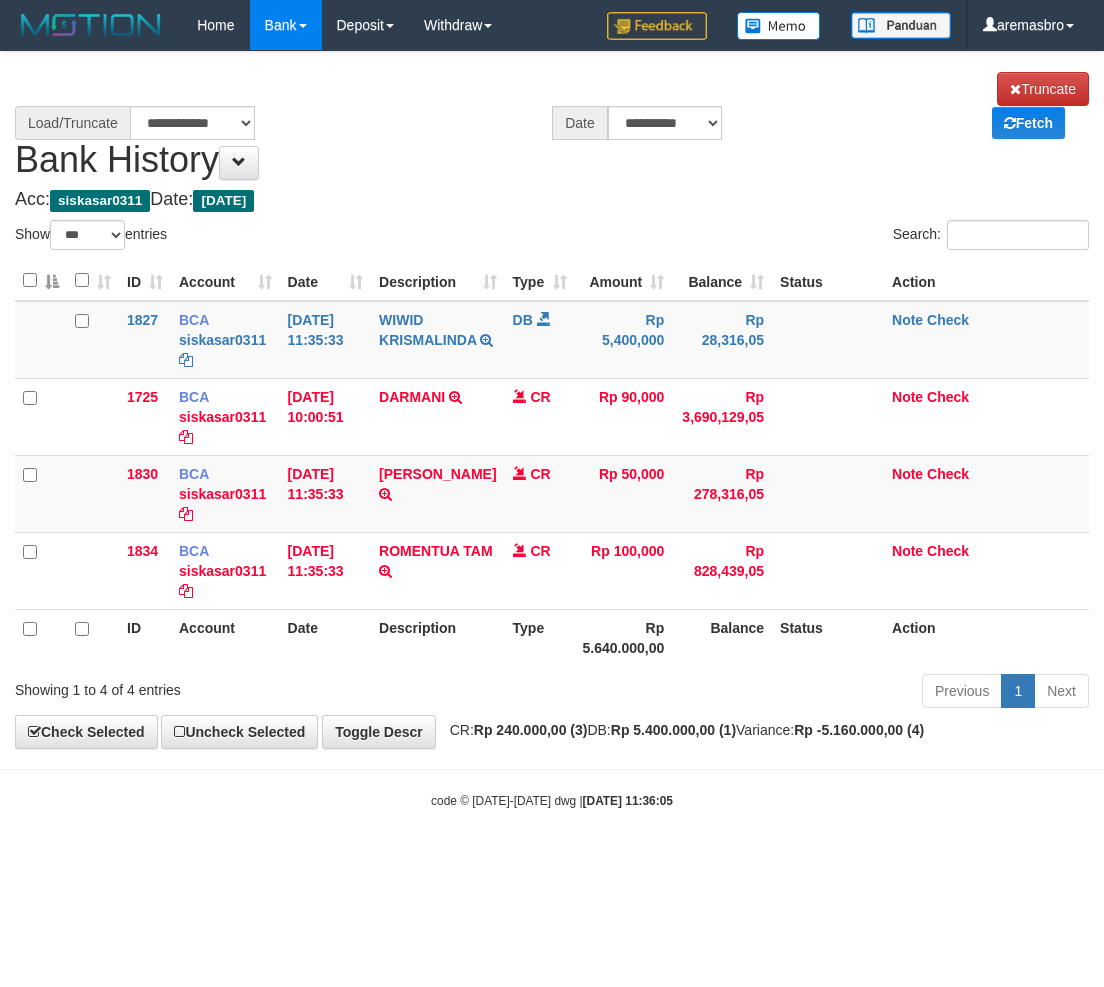 scroll, scrollTop: 0, scrollLeft: 0, axis: both 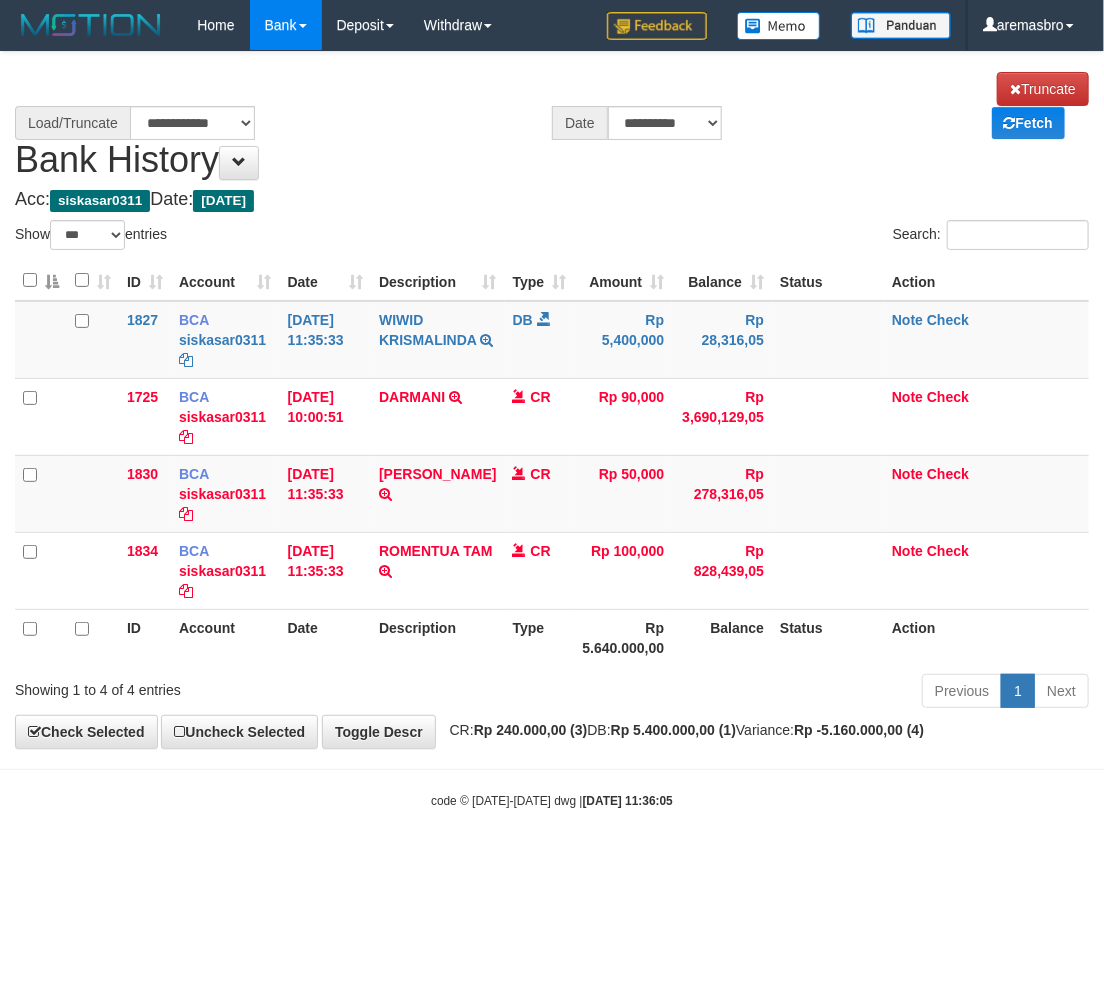 select on "****" 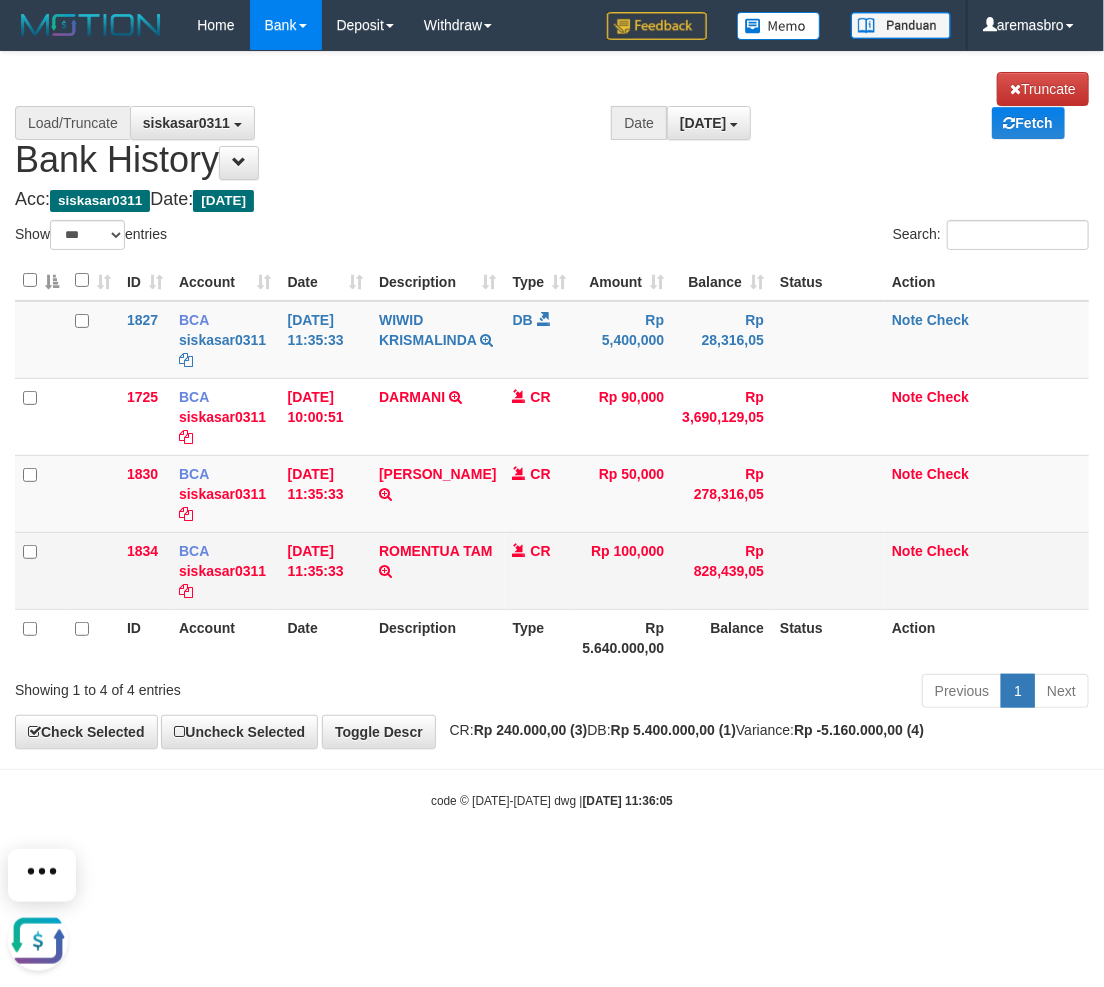 scroll, scrollTop: 0, scrollLeft: 0, axis: both 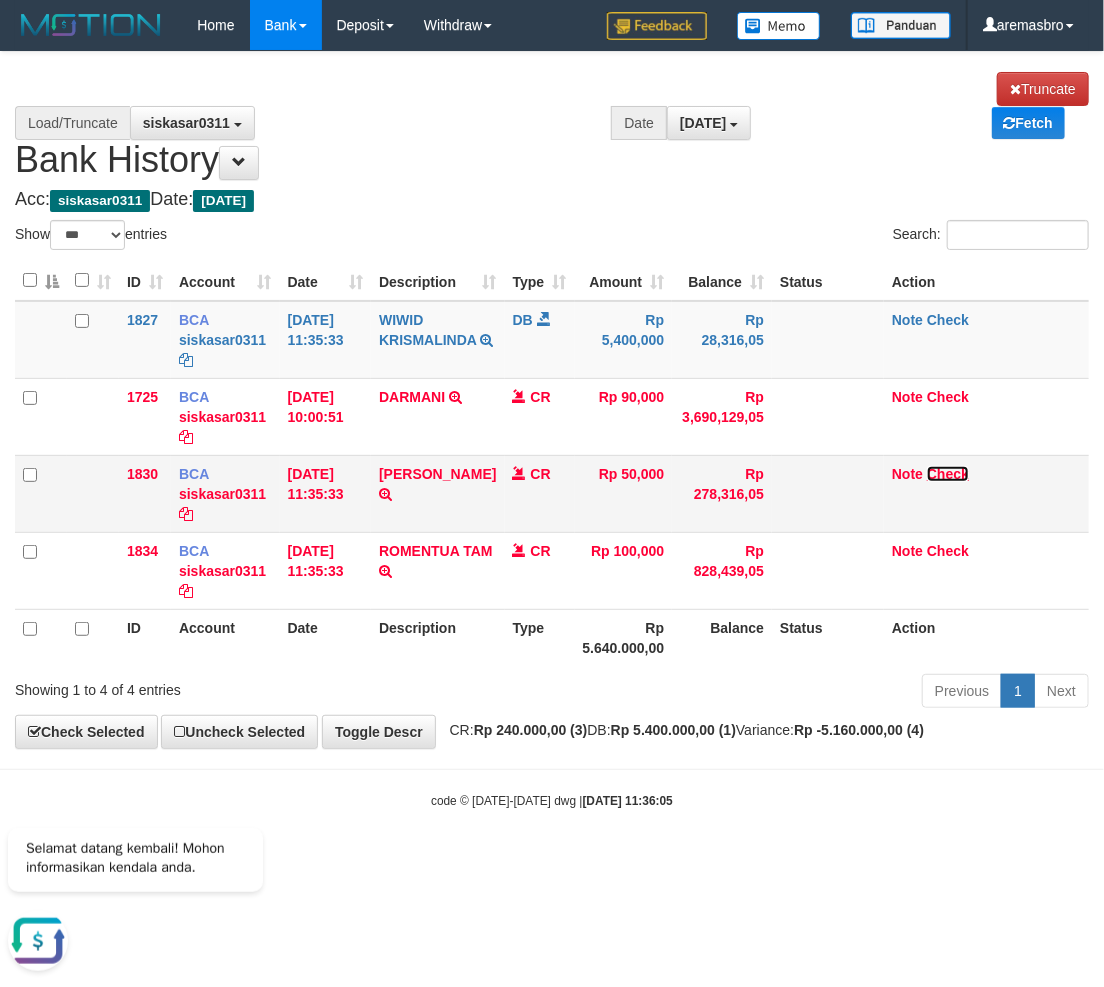 click on "Check" at bounding box center (948, 474) 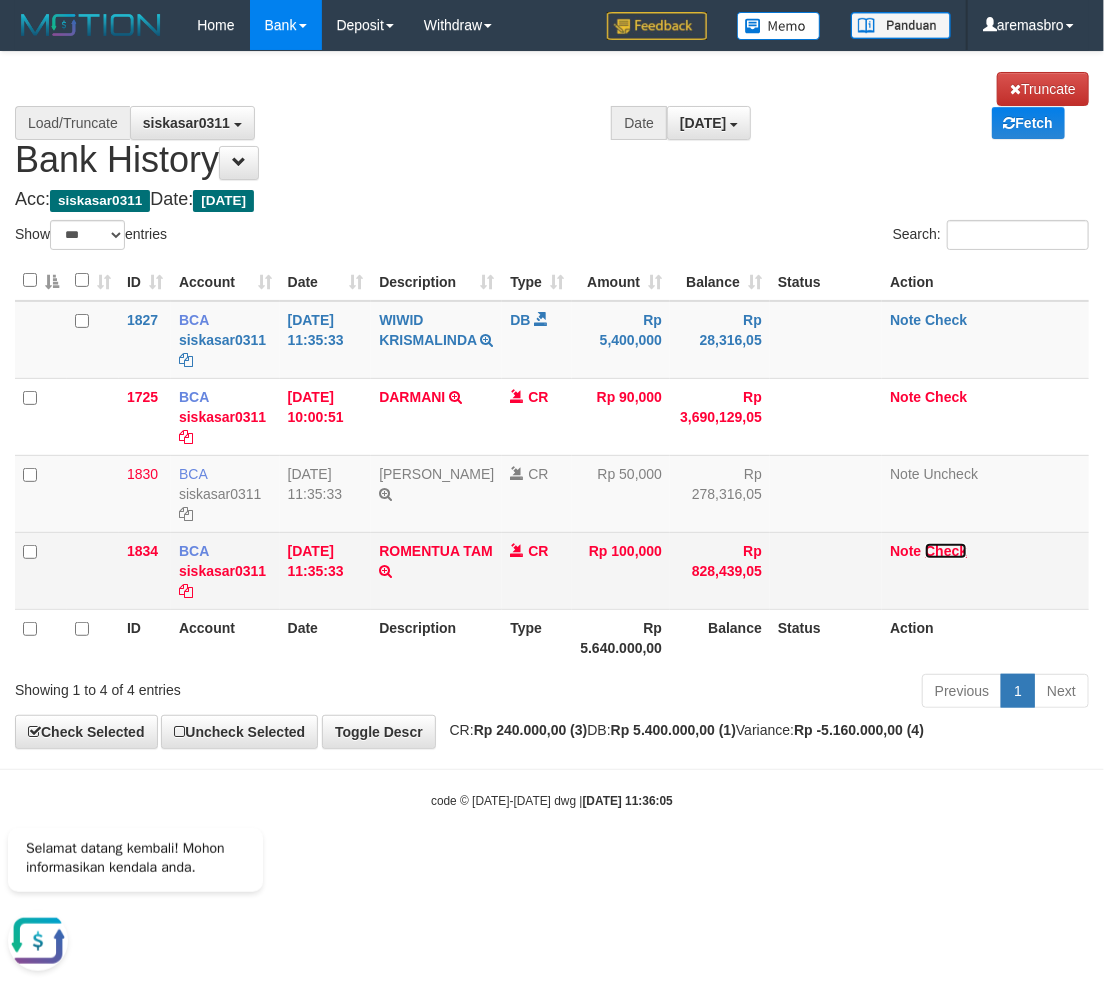 click on "Check" at bounding box center (946, 551) 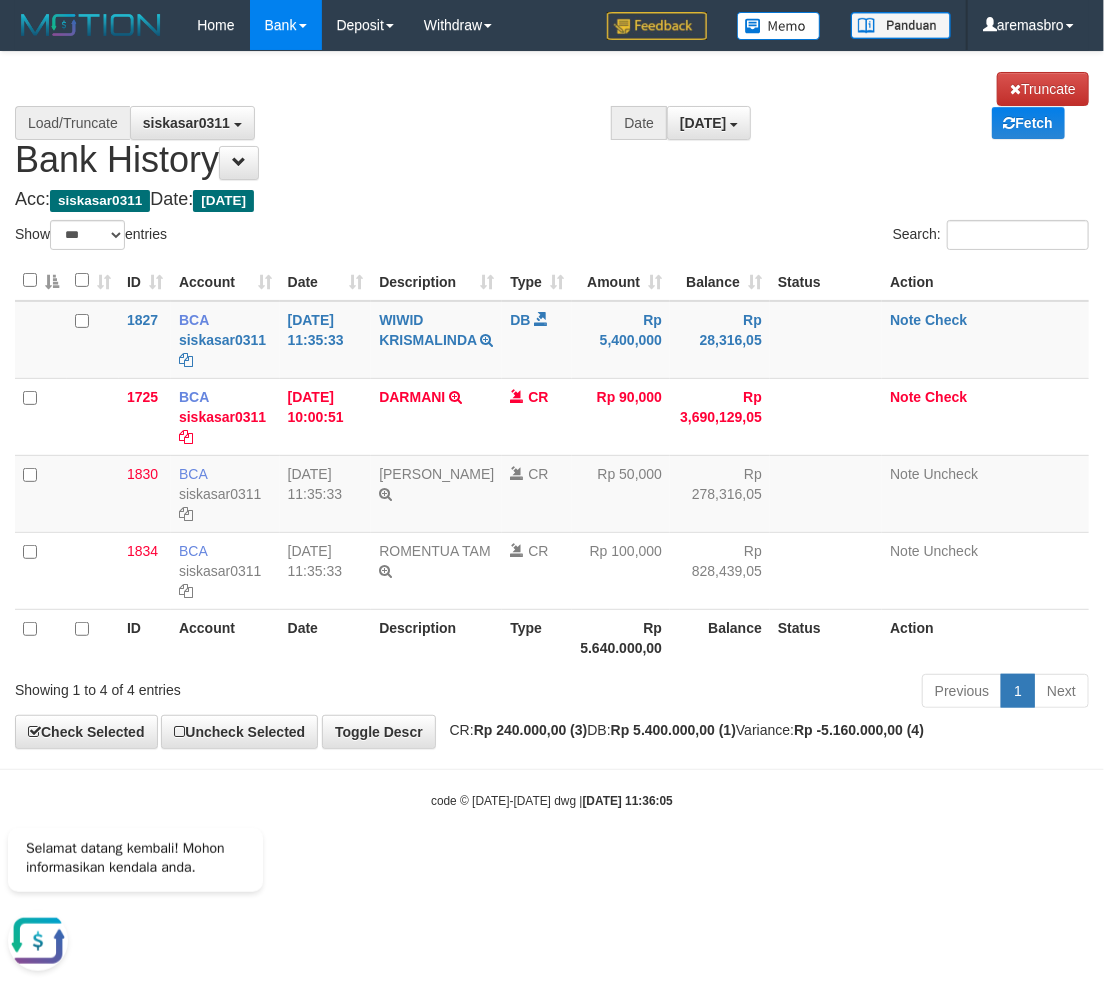 click on "Toggle navigation
Home
Bank
Account List
Load
By Website
Group
[ITOTO]													BELIJITU
By Load Group (DPS)
Group are-20
Group are-30
Mutasi Bank
Search
Sync" at bounding box center (552, 430) 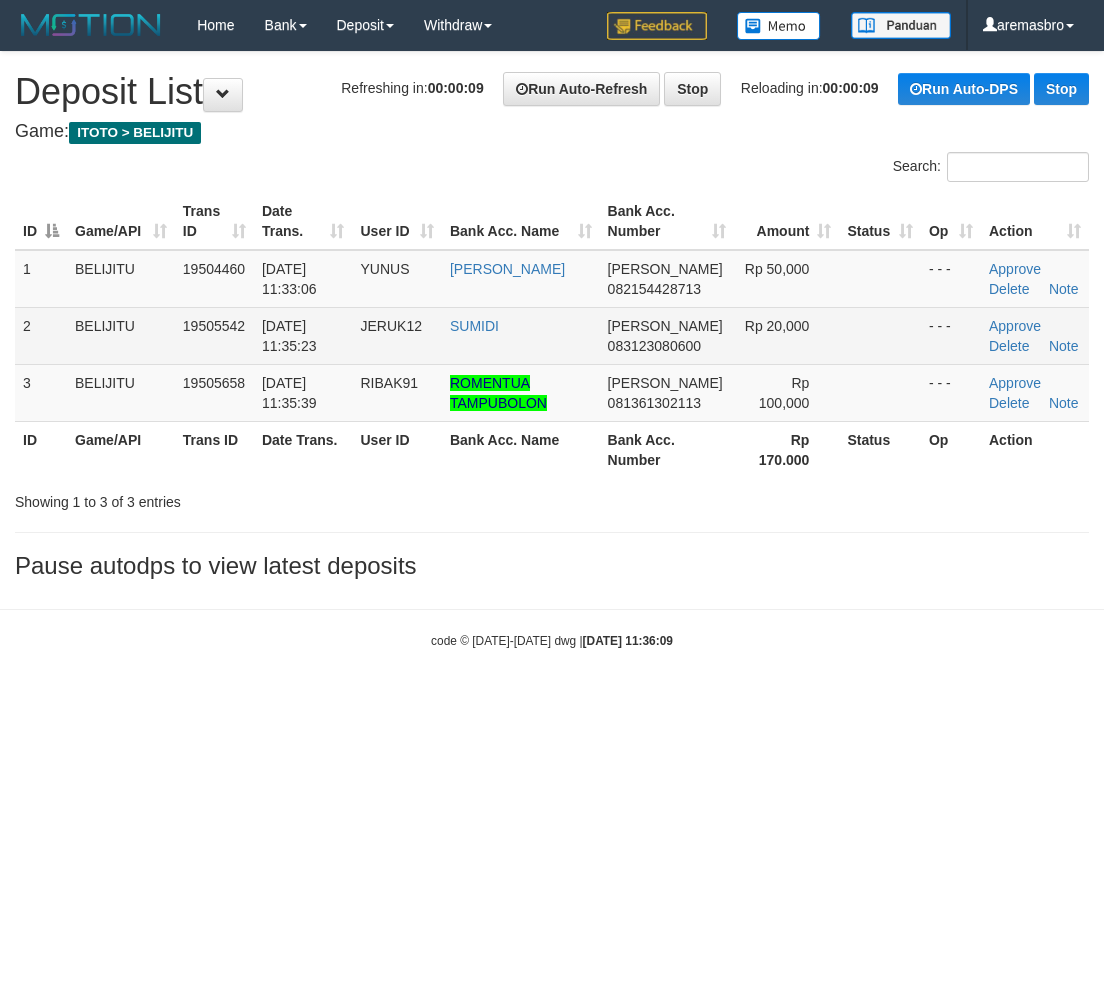 scroll, scrollTop: 0, scrollLeft: 0, axis: both 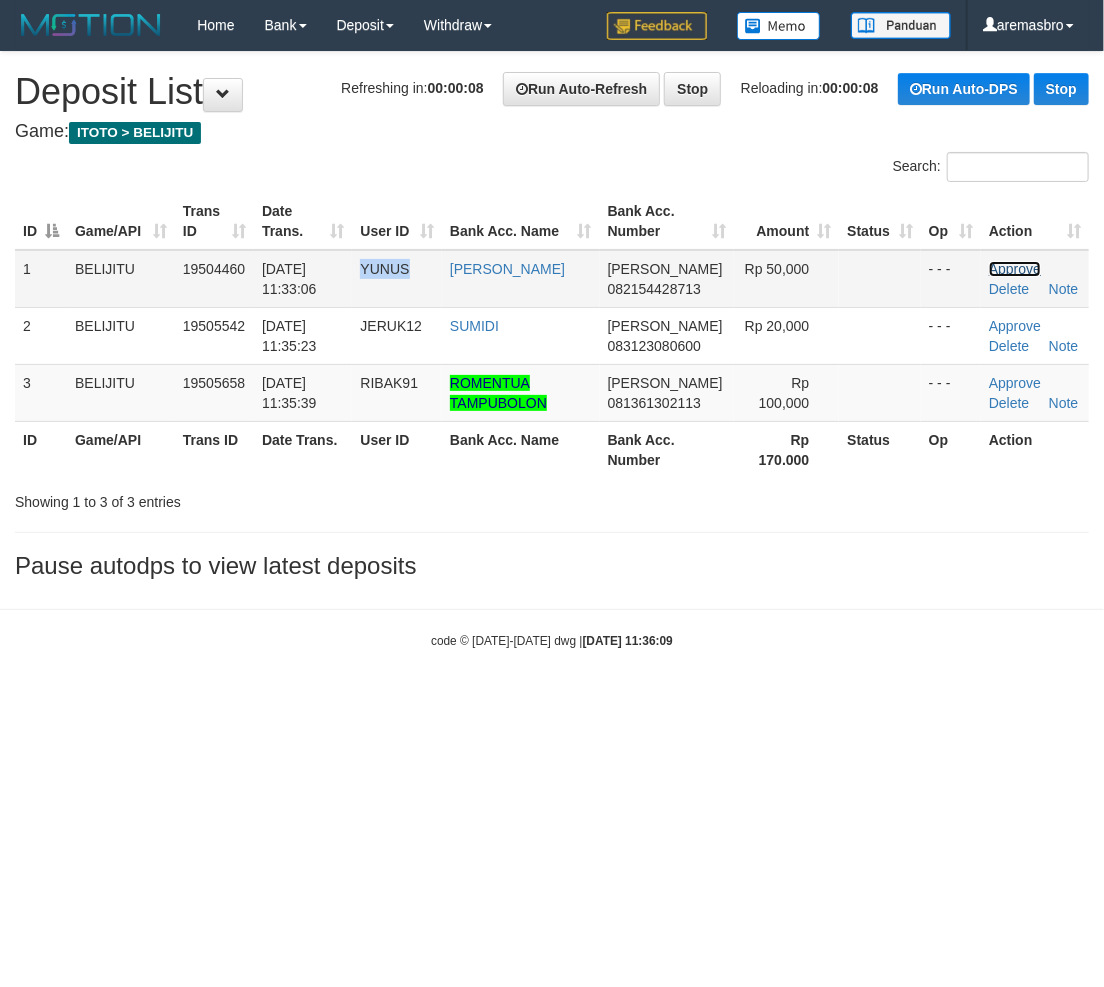 click on "Approve" at bounding box center [1015, 269] 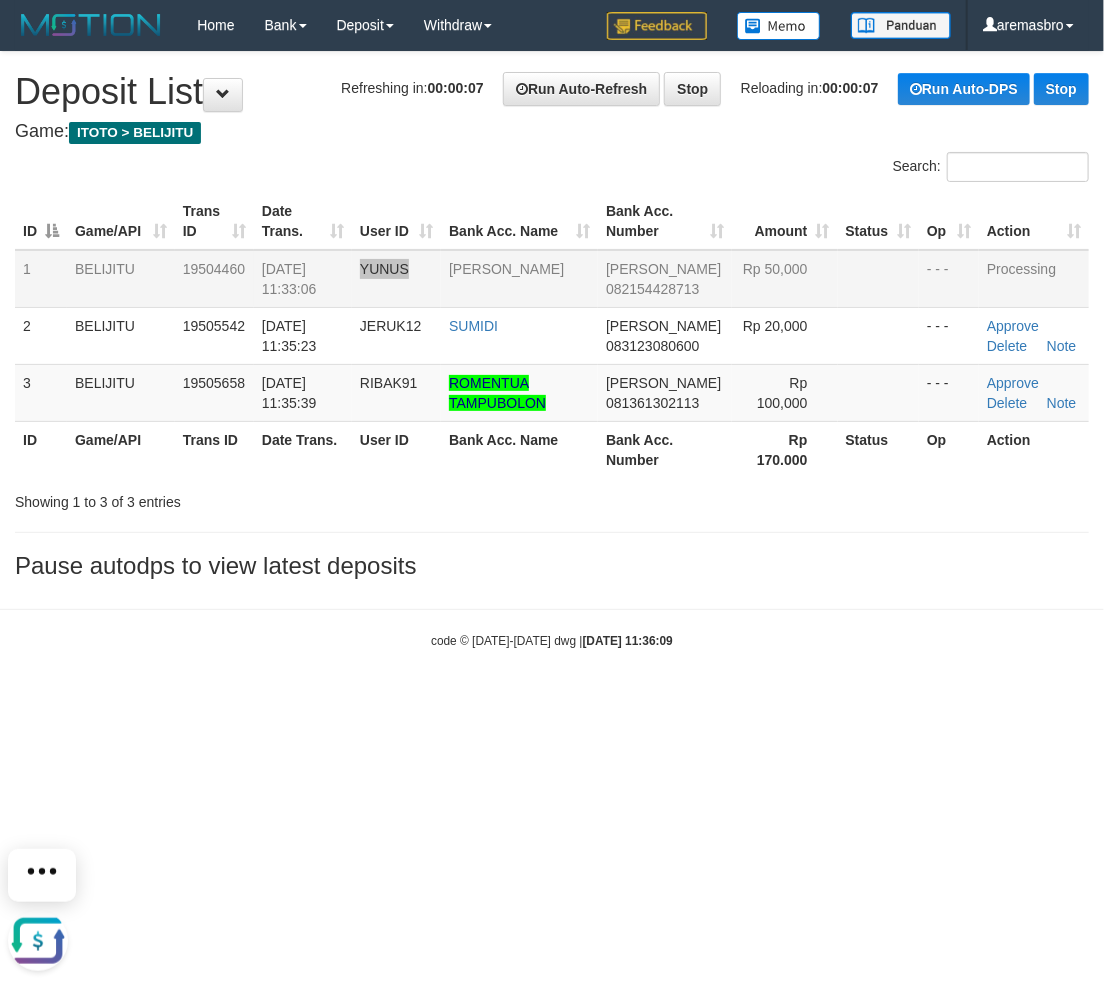 scroll, scrollTop: 0, scrollLeft: 0, axis: both 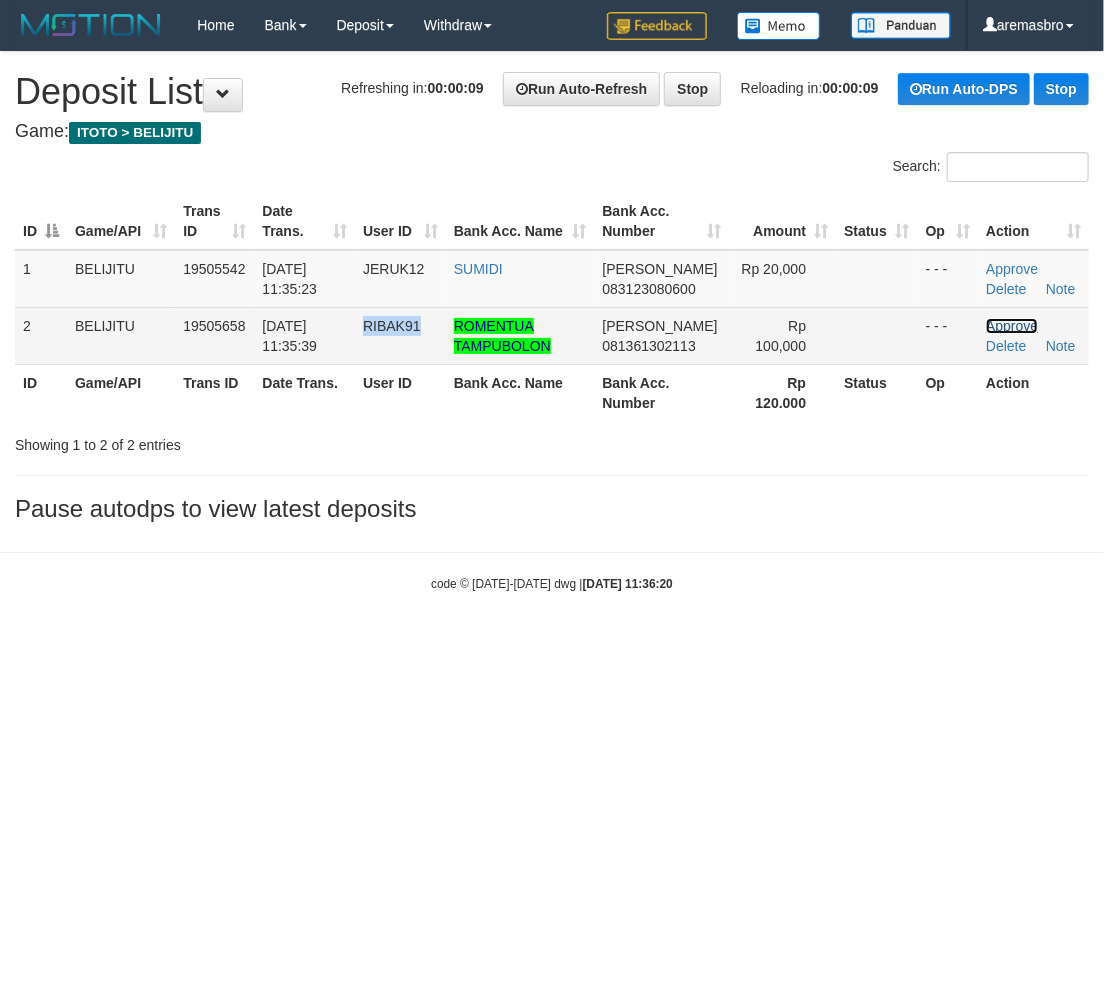 click on "Approve" at bounding box center [1012, 326] 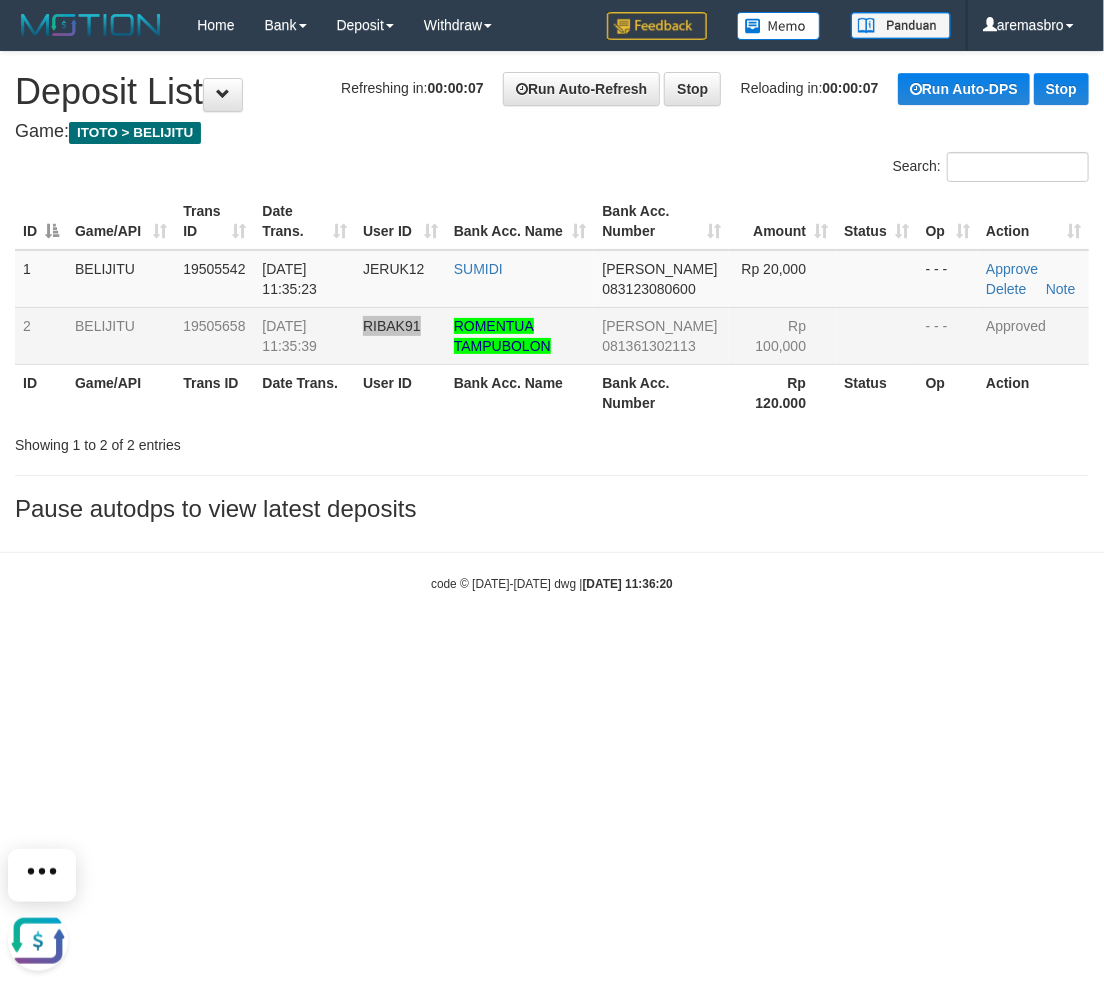 scroll, scrollTop: 0, scrollLeft: 0, axis: both 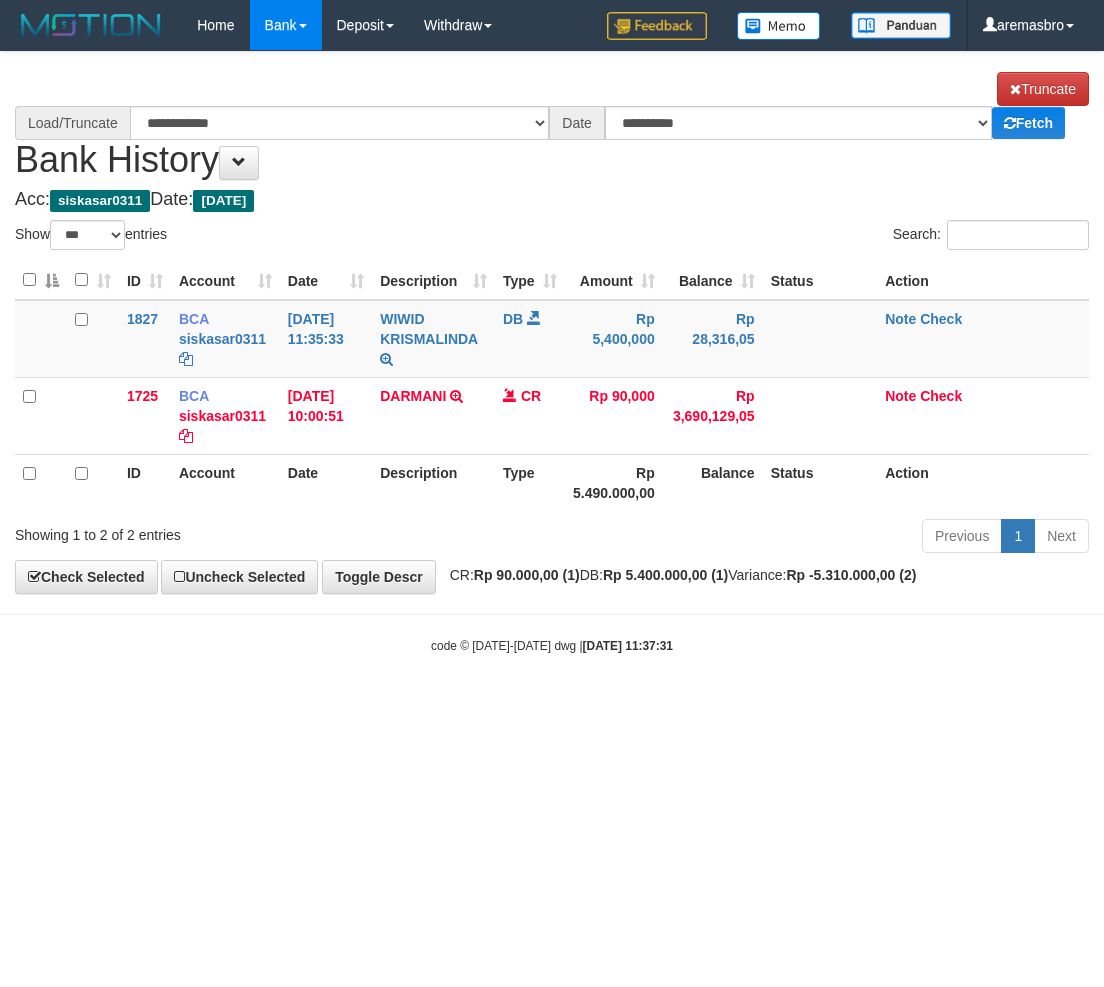 select on "***" 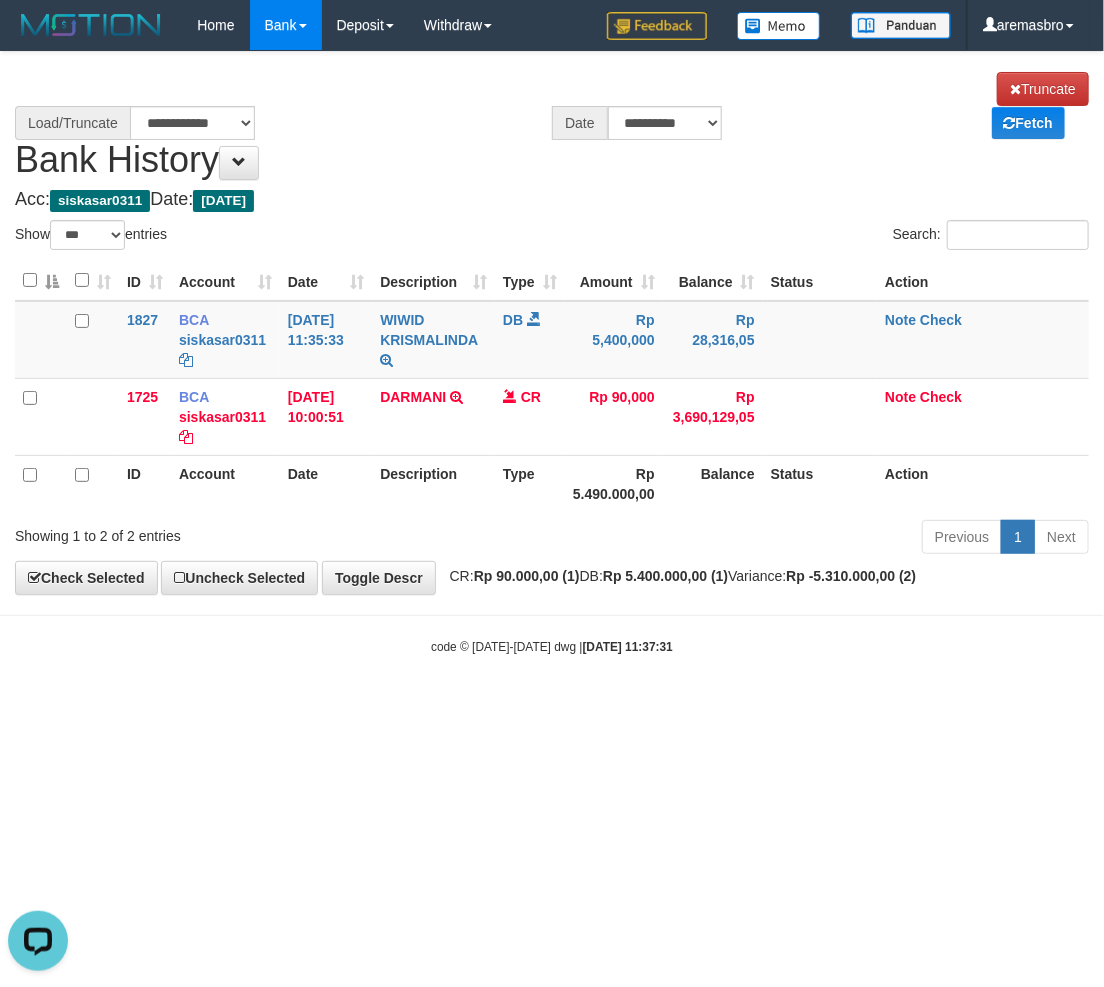 scroll, scrollTop: 0, scrollLeft: 0, axis: both 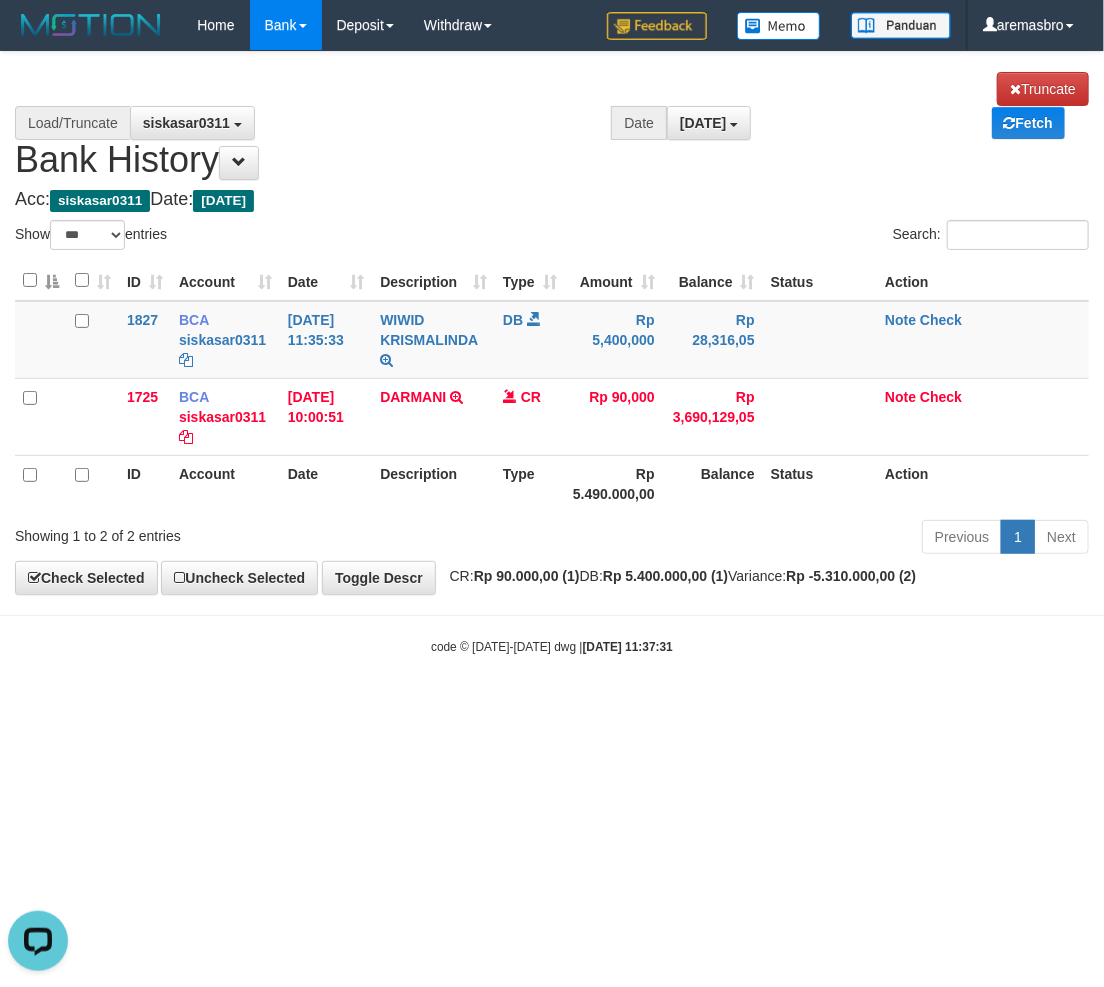 click on "Toggle navigation
Home
Bank
Account List
Load
By Website
Group
[ITOTO]													BELIJITU
By Load Group (DPS)
Group are-20
Group are-30
Mutasi Bank
Search
Sync" at bounding box center [552, 353] 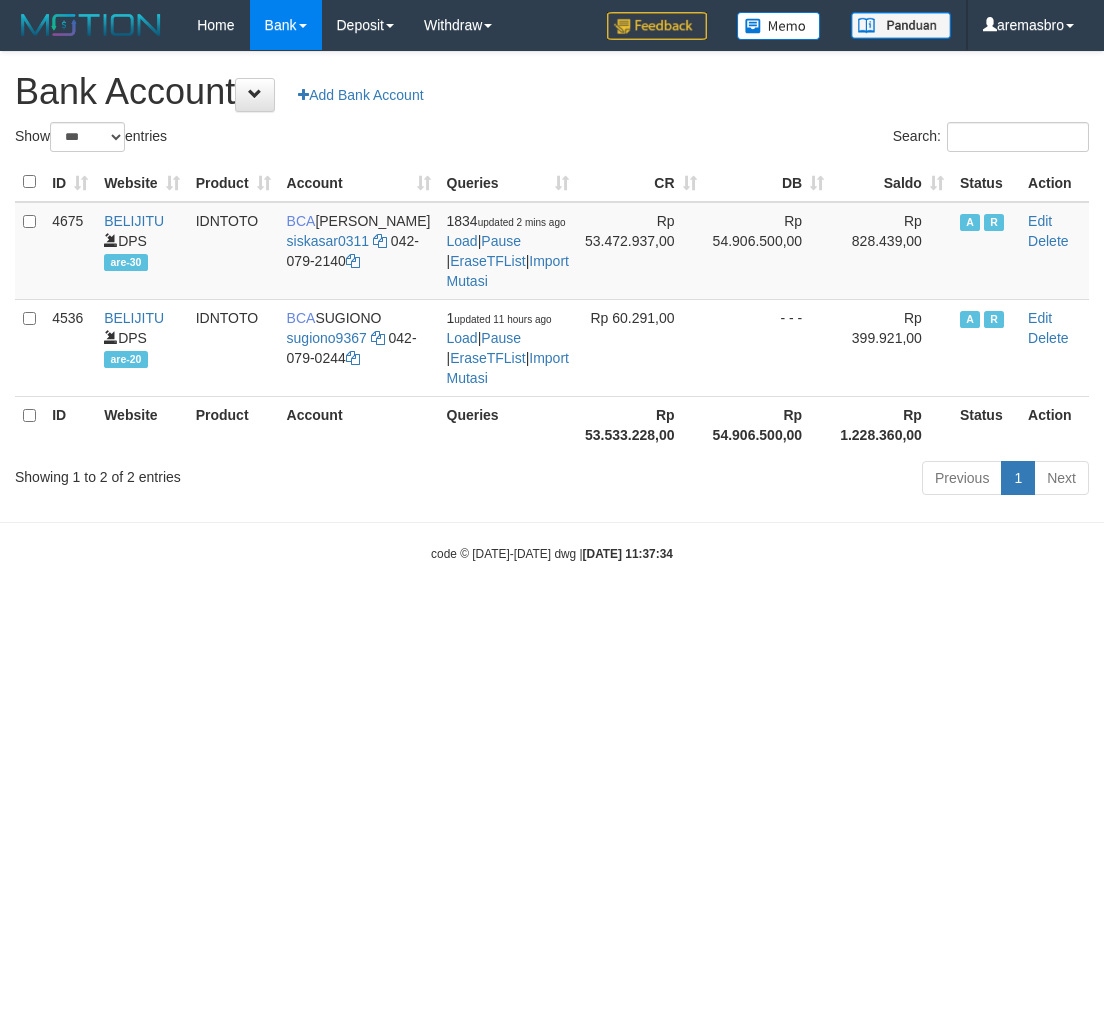 select on "***" 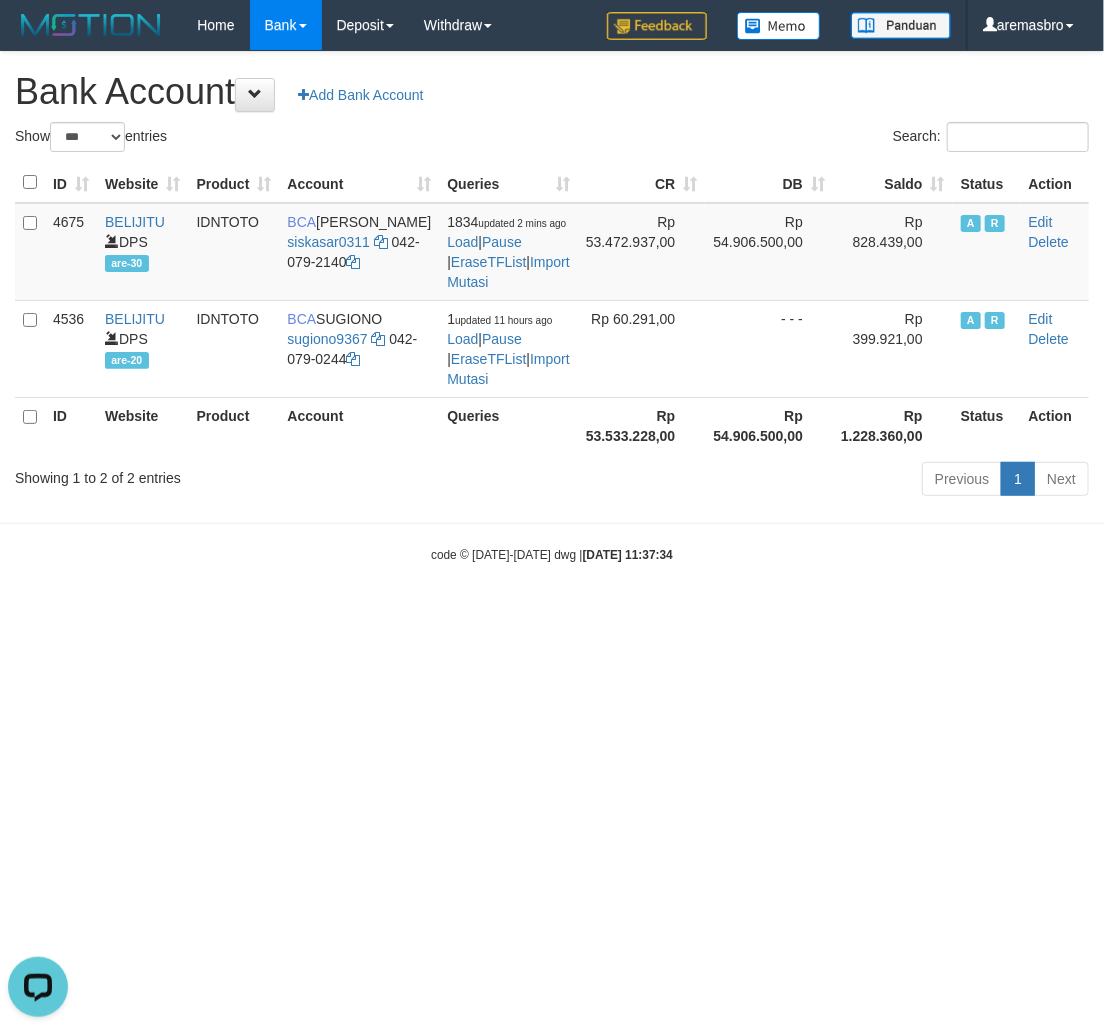 scroll, scrollTop: 0, scrollLeft: 0, axis: both 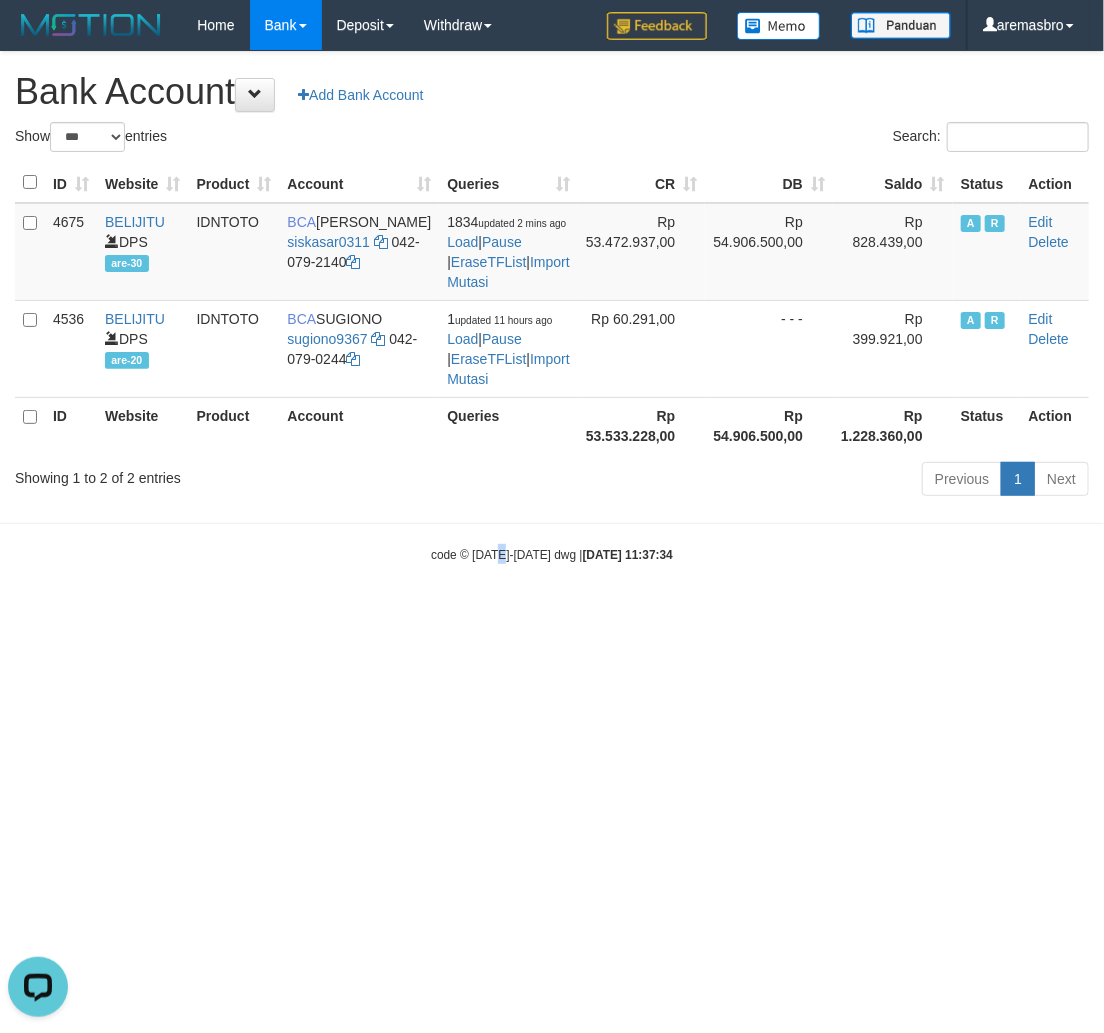 click on "Toggle navigation
Home
Bank
Account List
Load
By Website
Group
[ITOTO]													BELIJITU
By Load Group (DPS)
Group are-20
Group are-30
Mutasi Bank
Search
Sync" at bounding box center [552, 307] 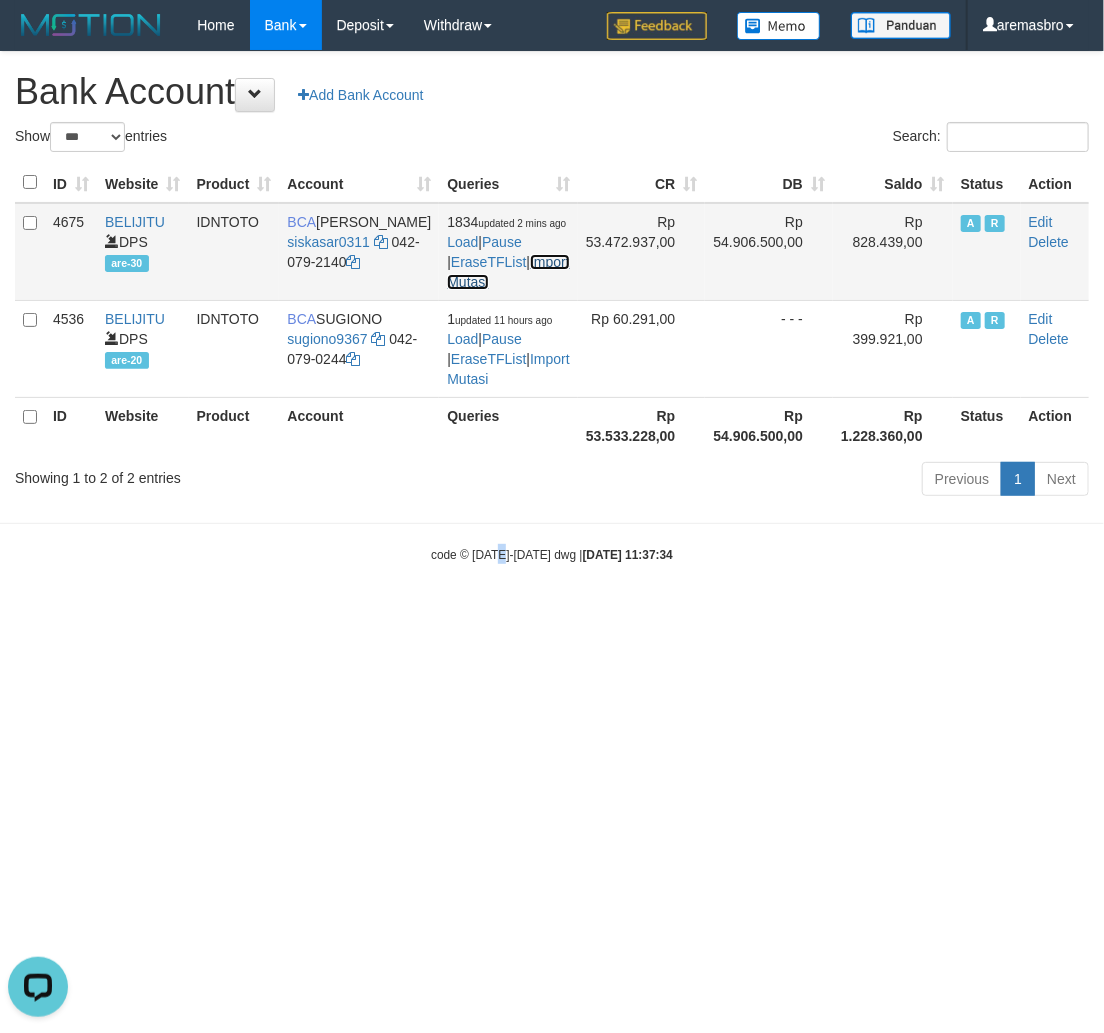 click on "Import Mutasi" at bounding box center (508, 272) 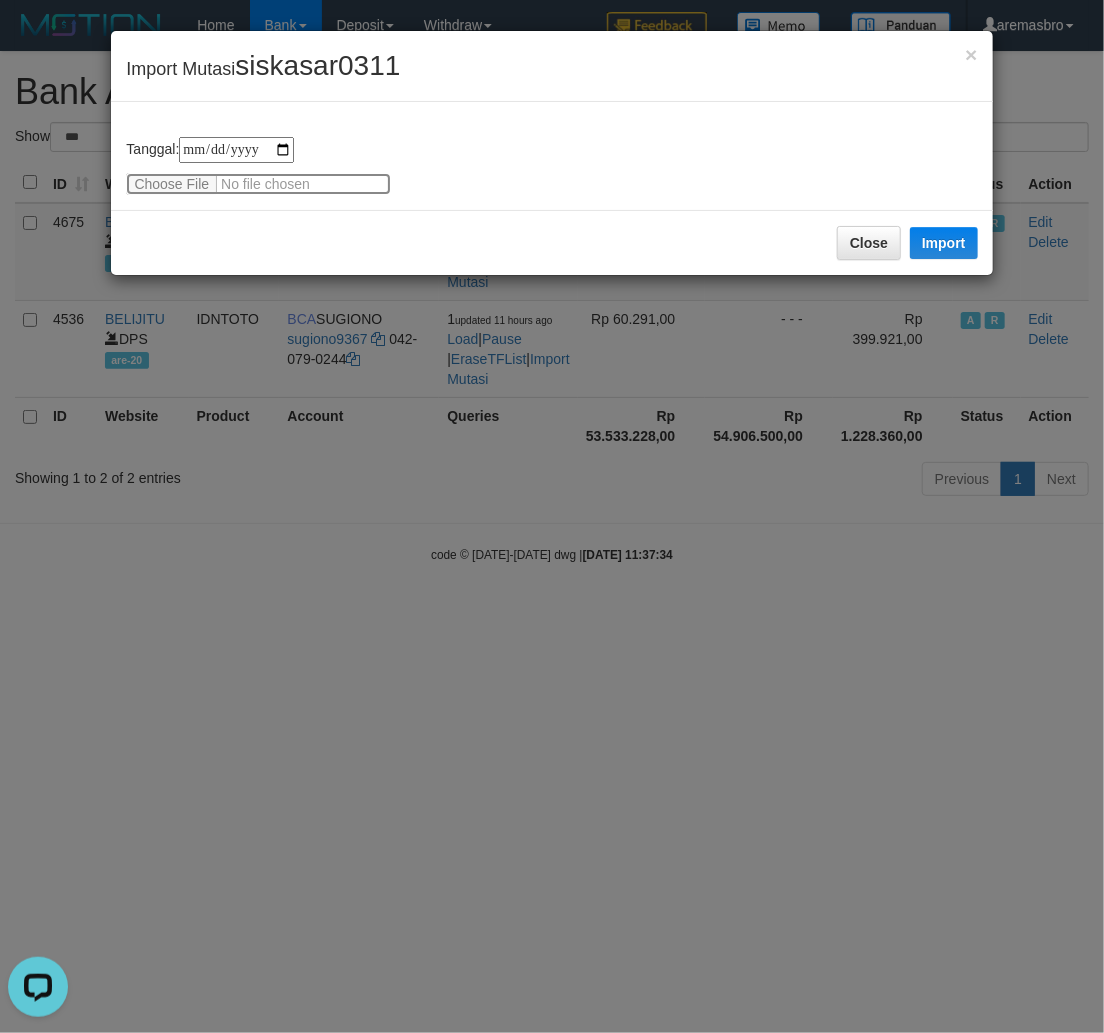 click at bounding box center (258, 184) 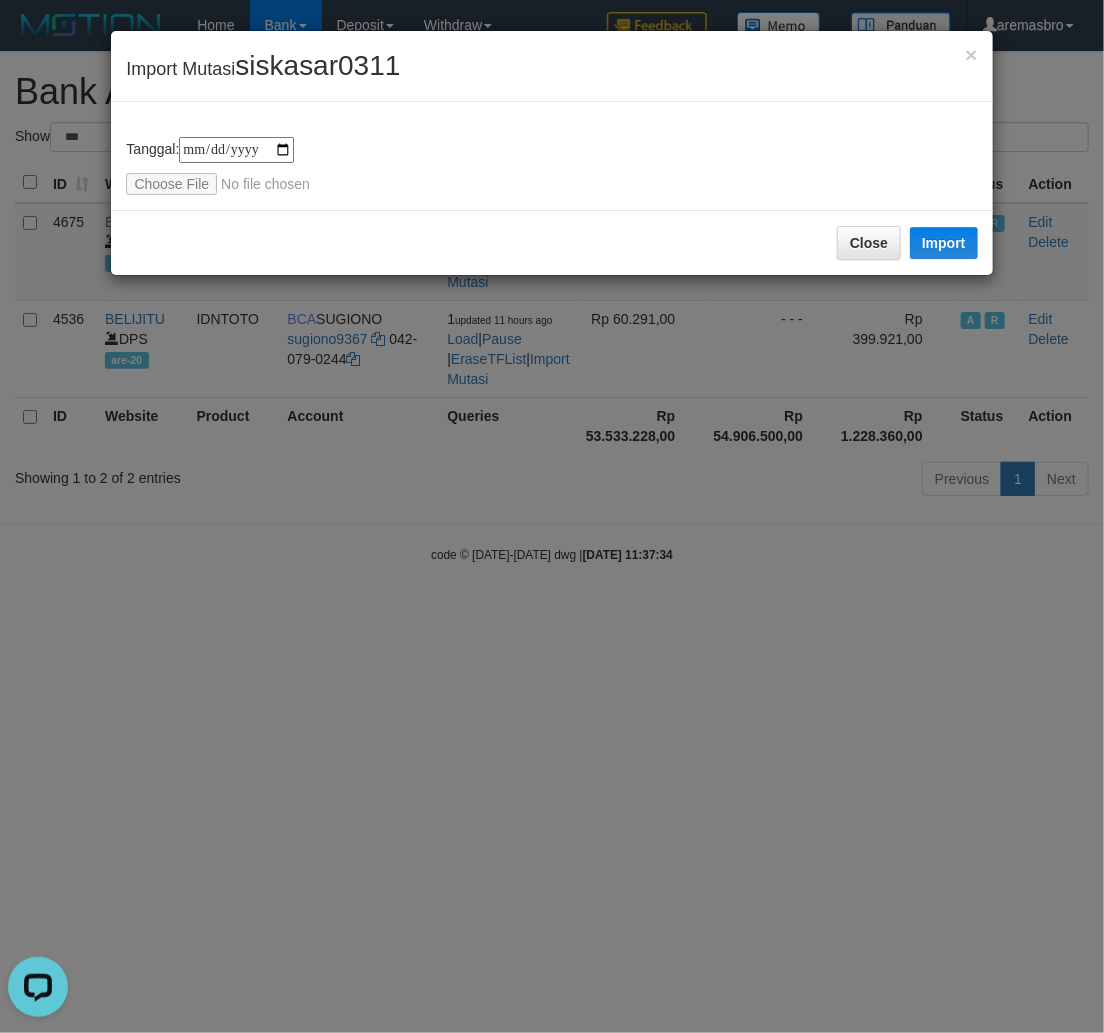 type on "**********" 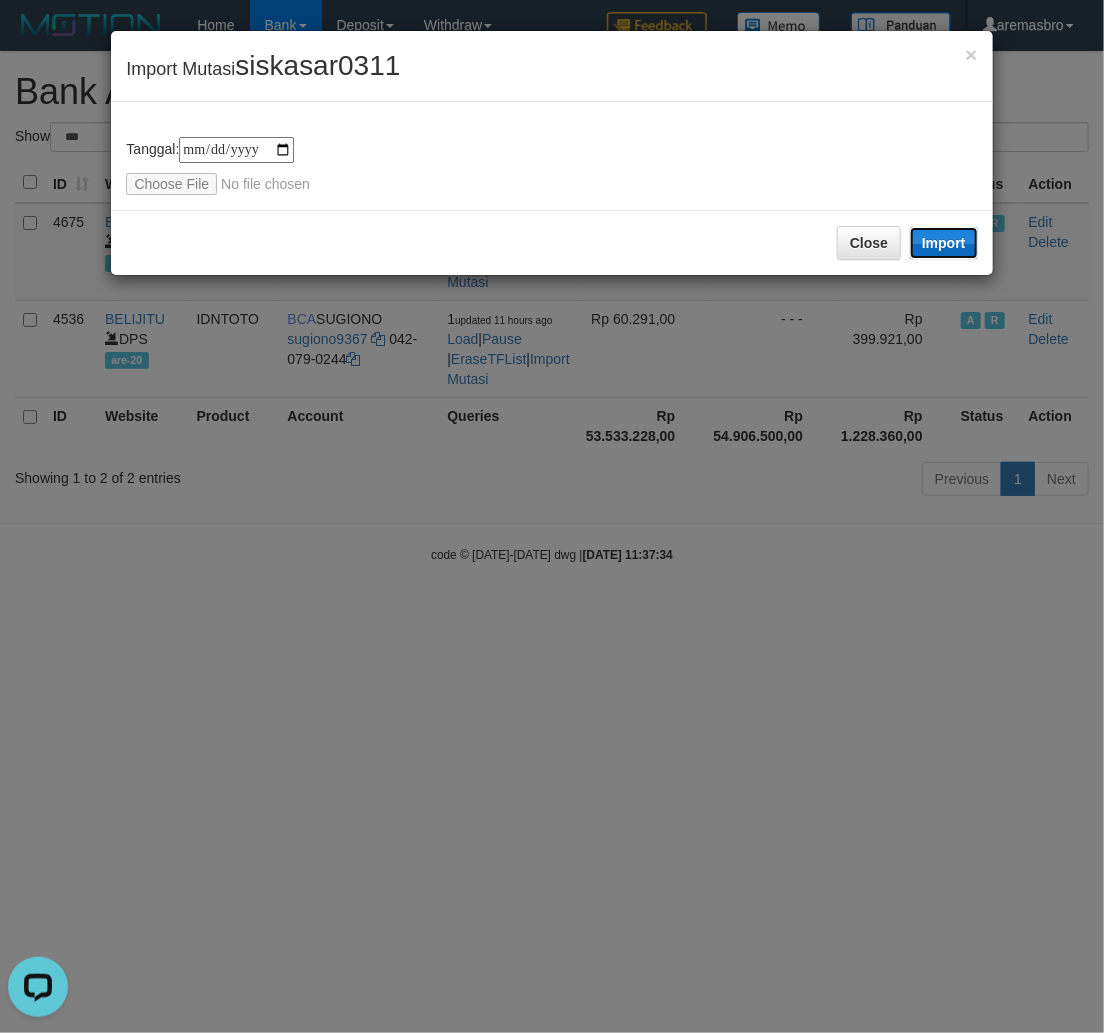 click on "Import" at bounding box center [944, 243] 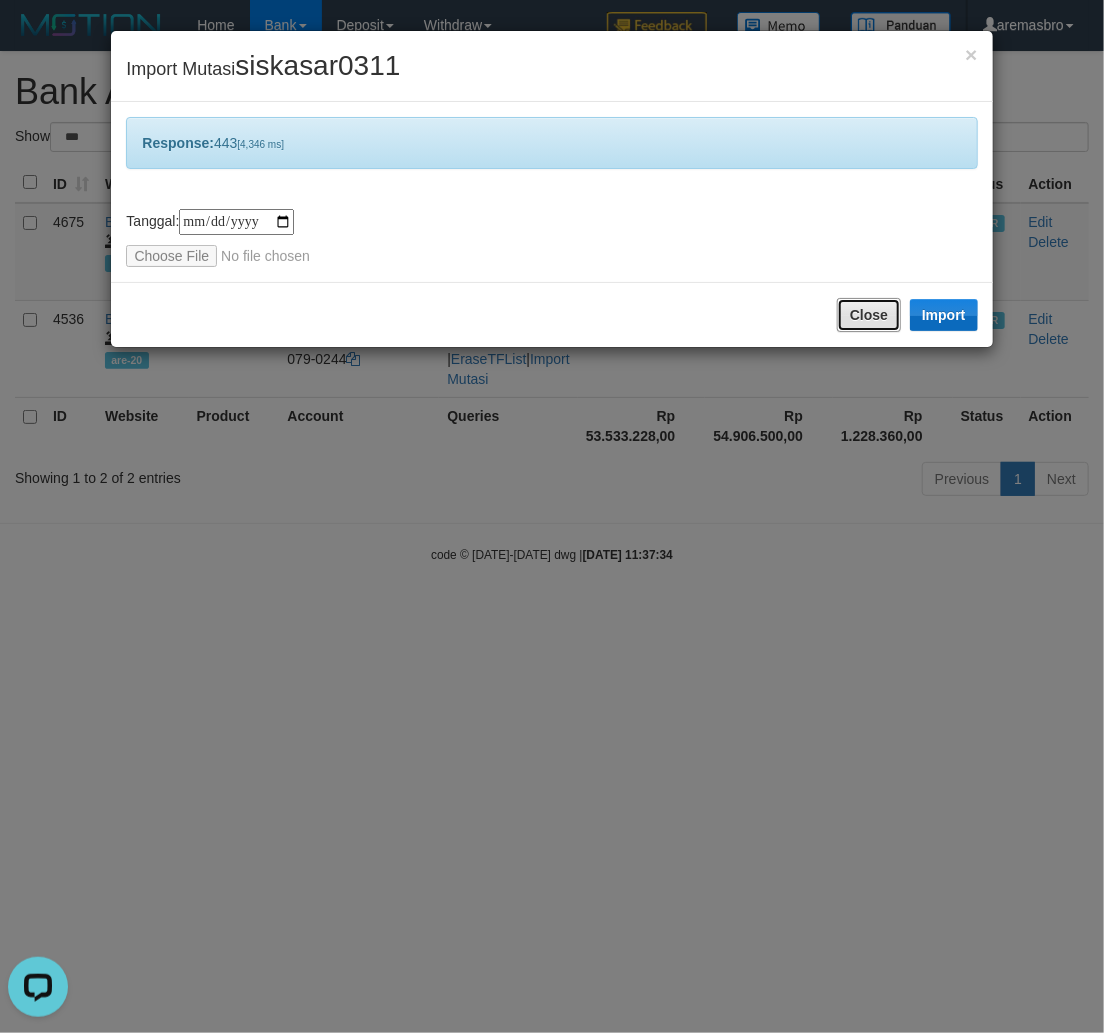 click on "Close" at bounding box center [869, 315] 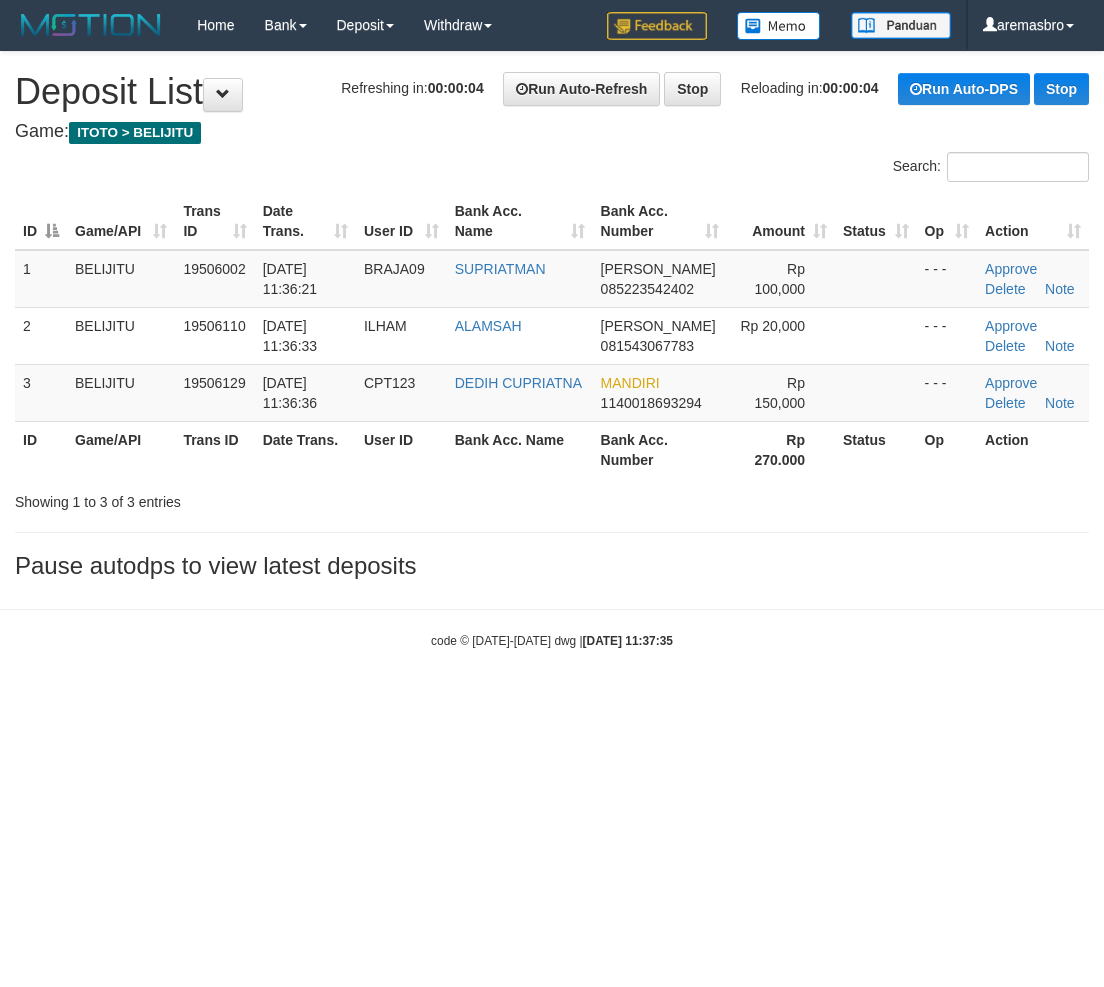 scroll, scrollTop: 0, scrollLeft: 0, axis: both 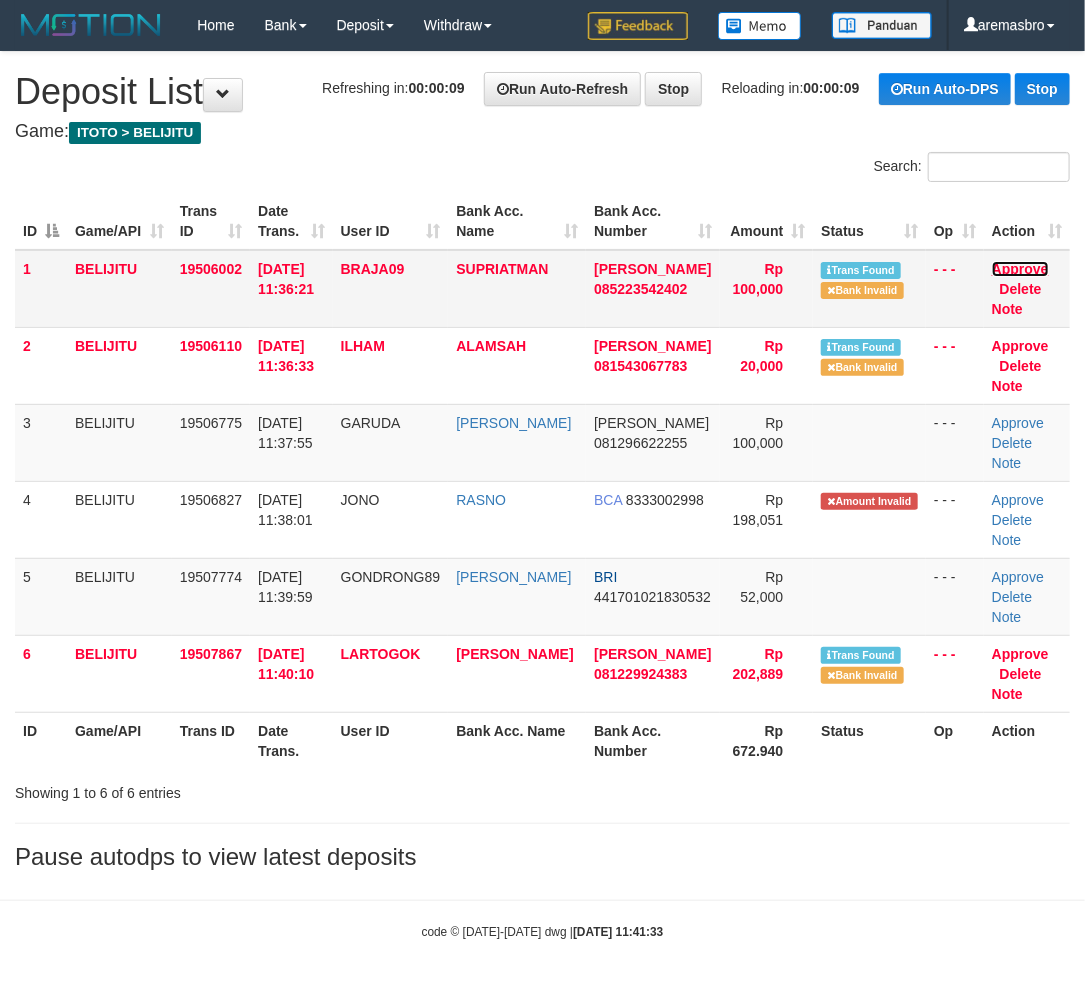 click on "Approve" at bounding box center (1020, 269) 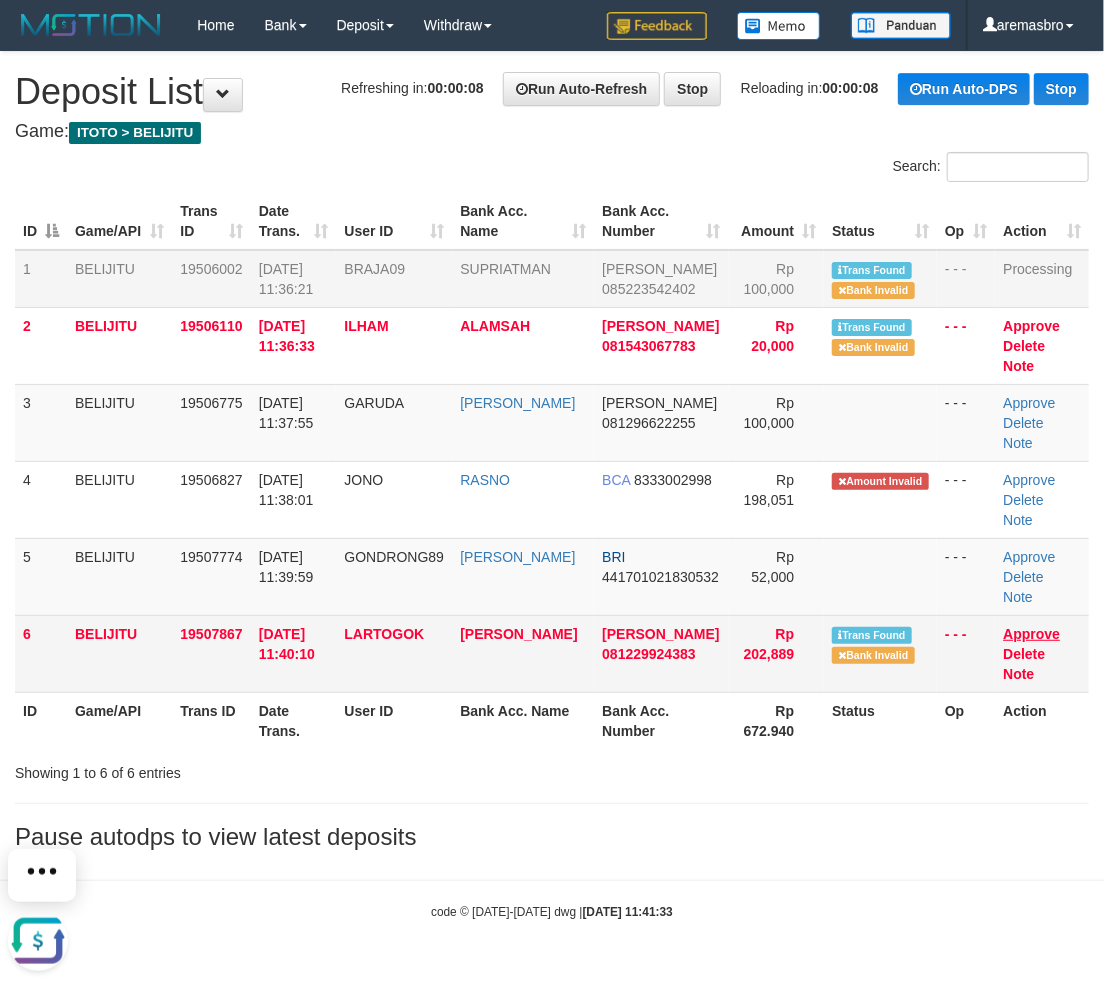 scroll, scrollTop: 0, scrollLeft: 0, axis: both 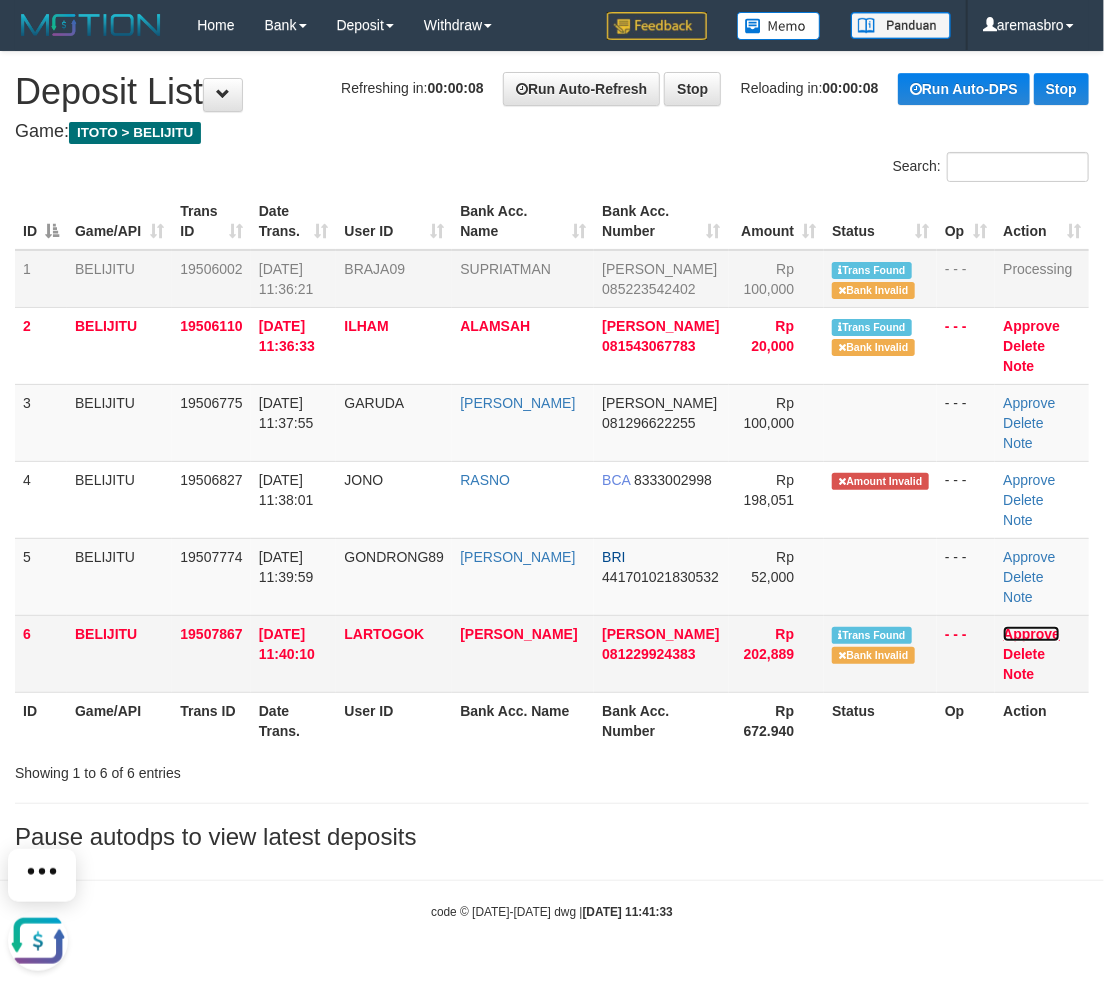 click on "Approve" at bounding box center (1031, 634) 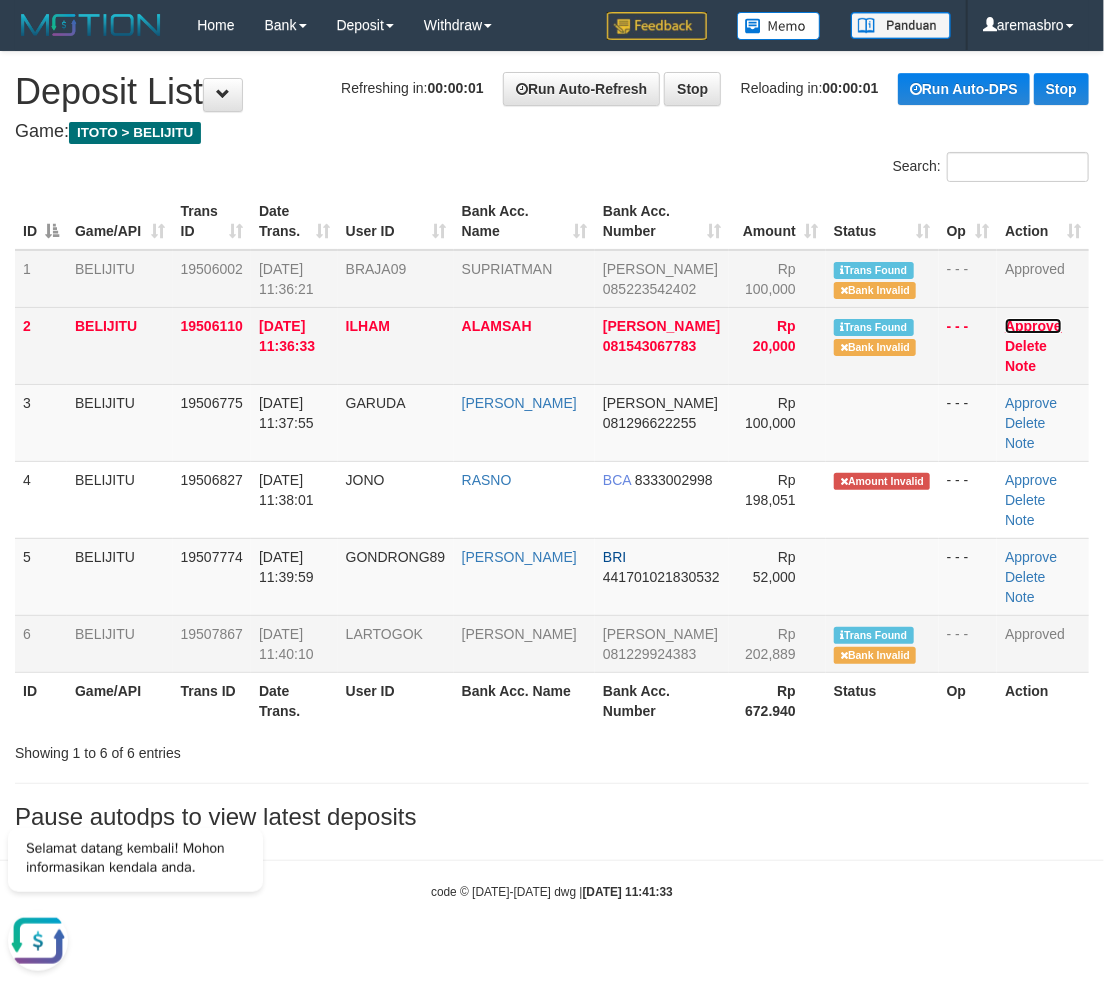 click on "Approve" at bounding box center (1033, 326) 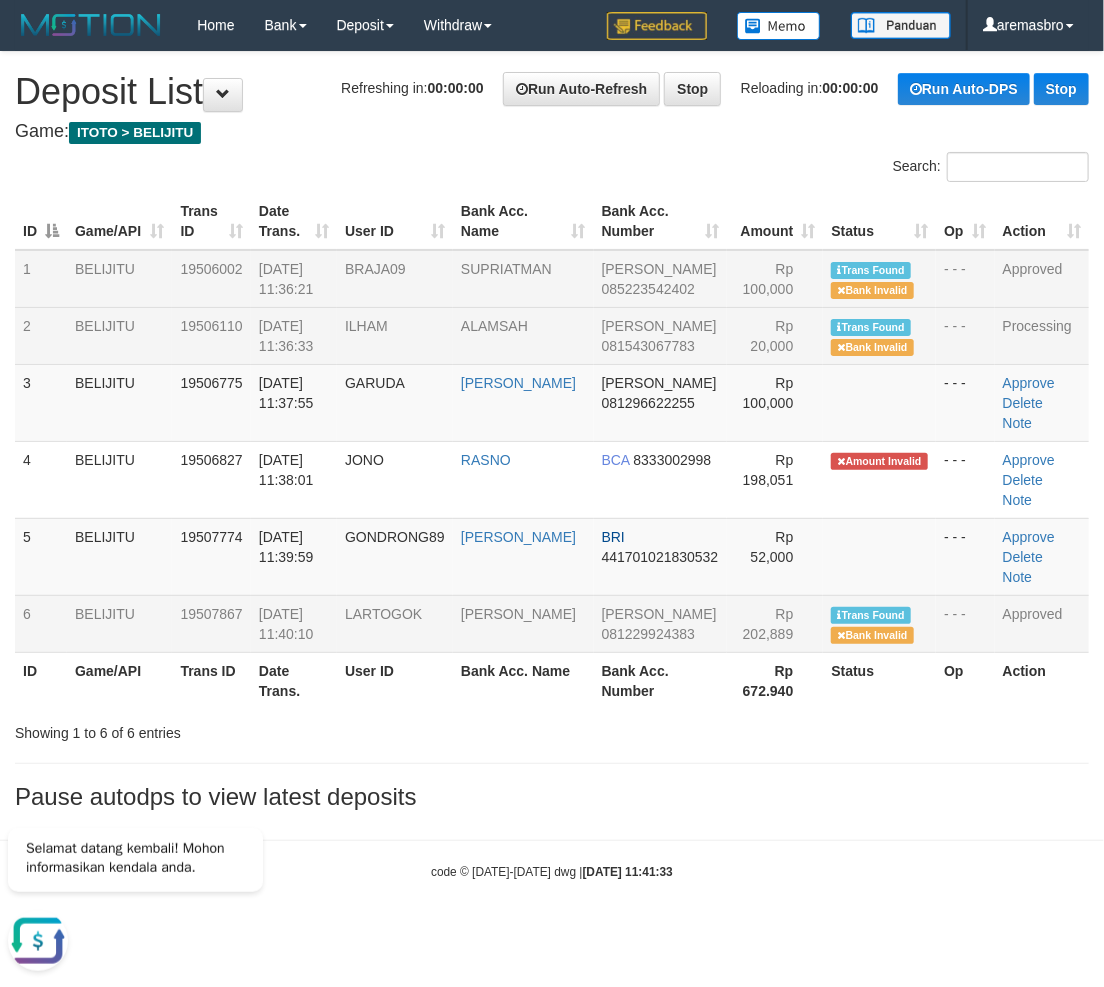 click on "Search:" at bounding box center [552, 169] 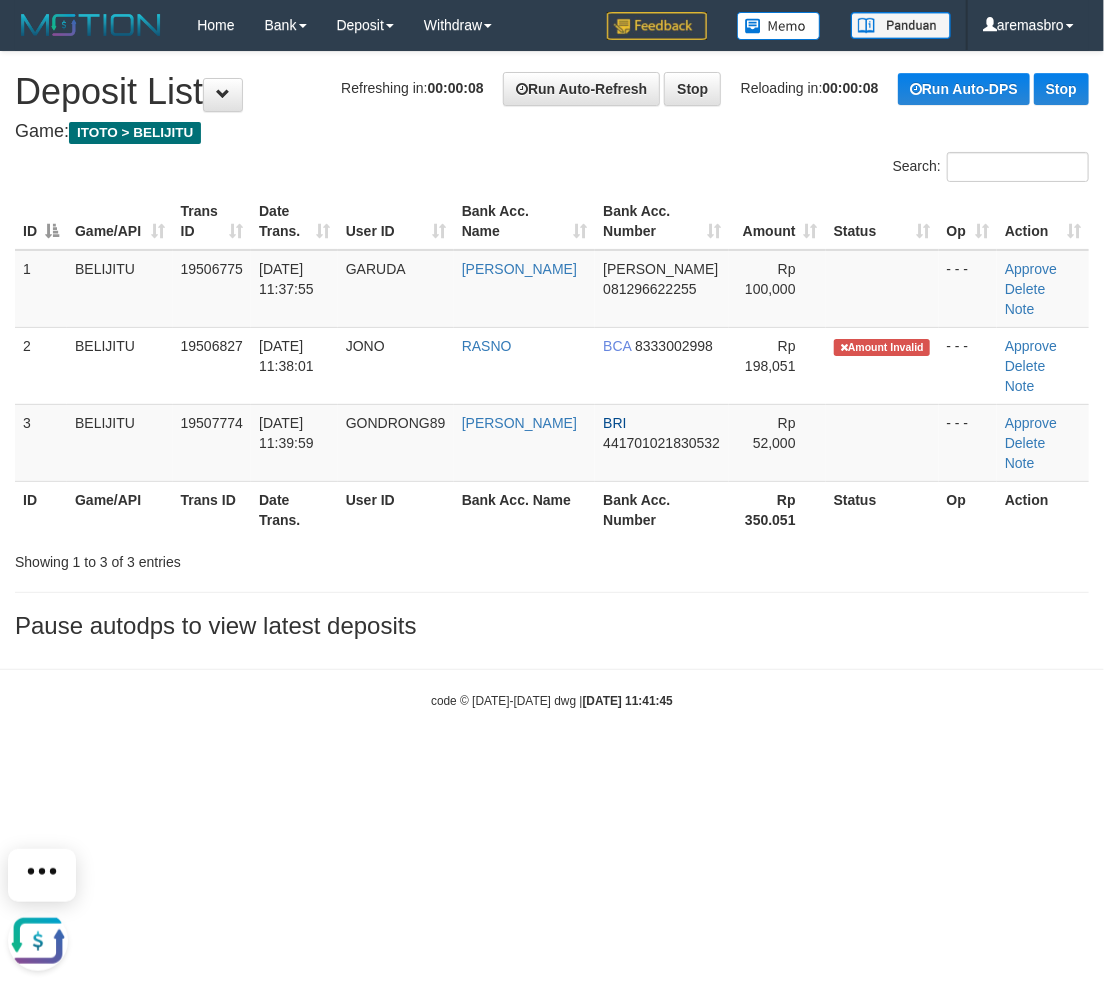 scroll, scrollTop: 0, scrollLeft: 0, axis: both 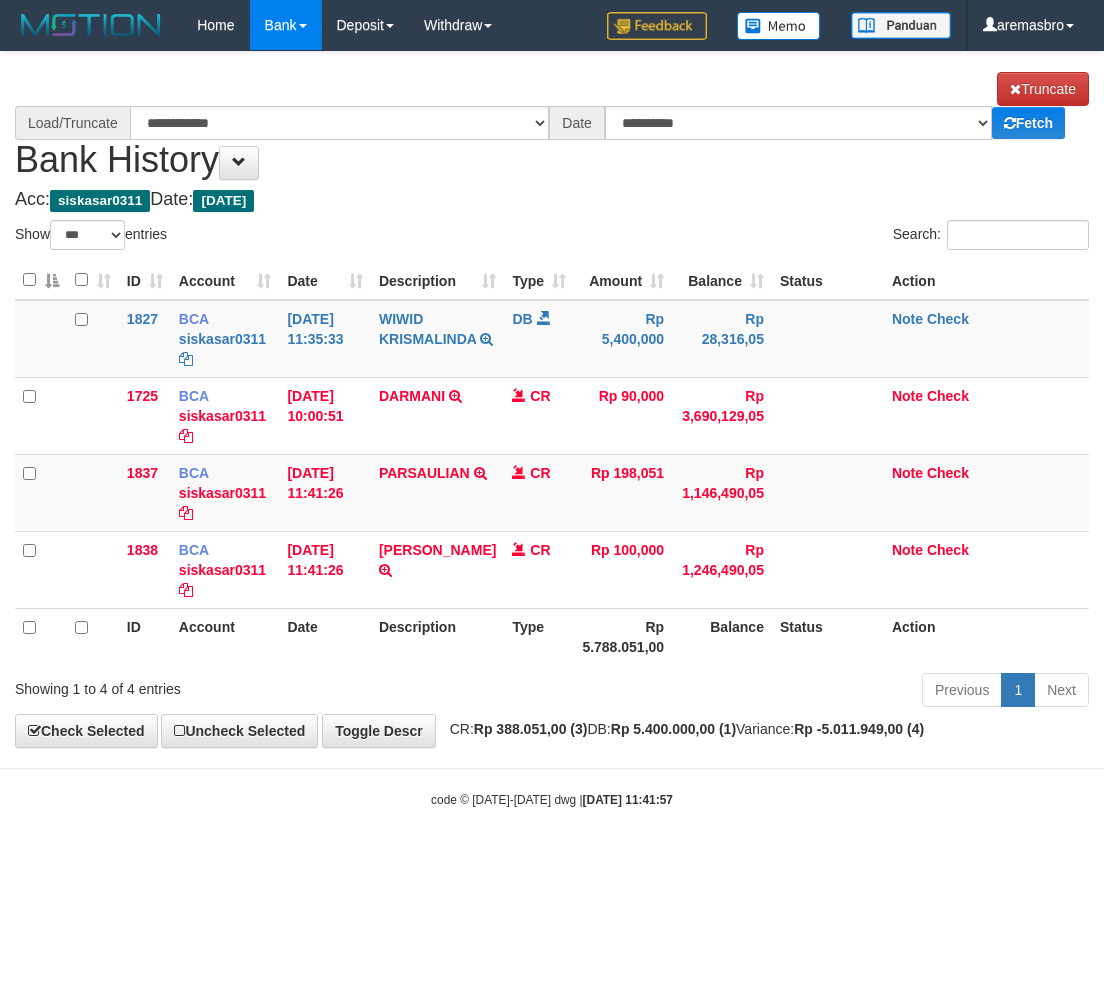 select on "***" 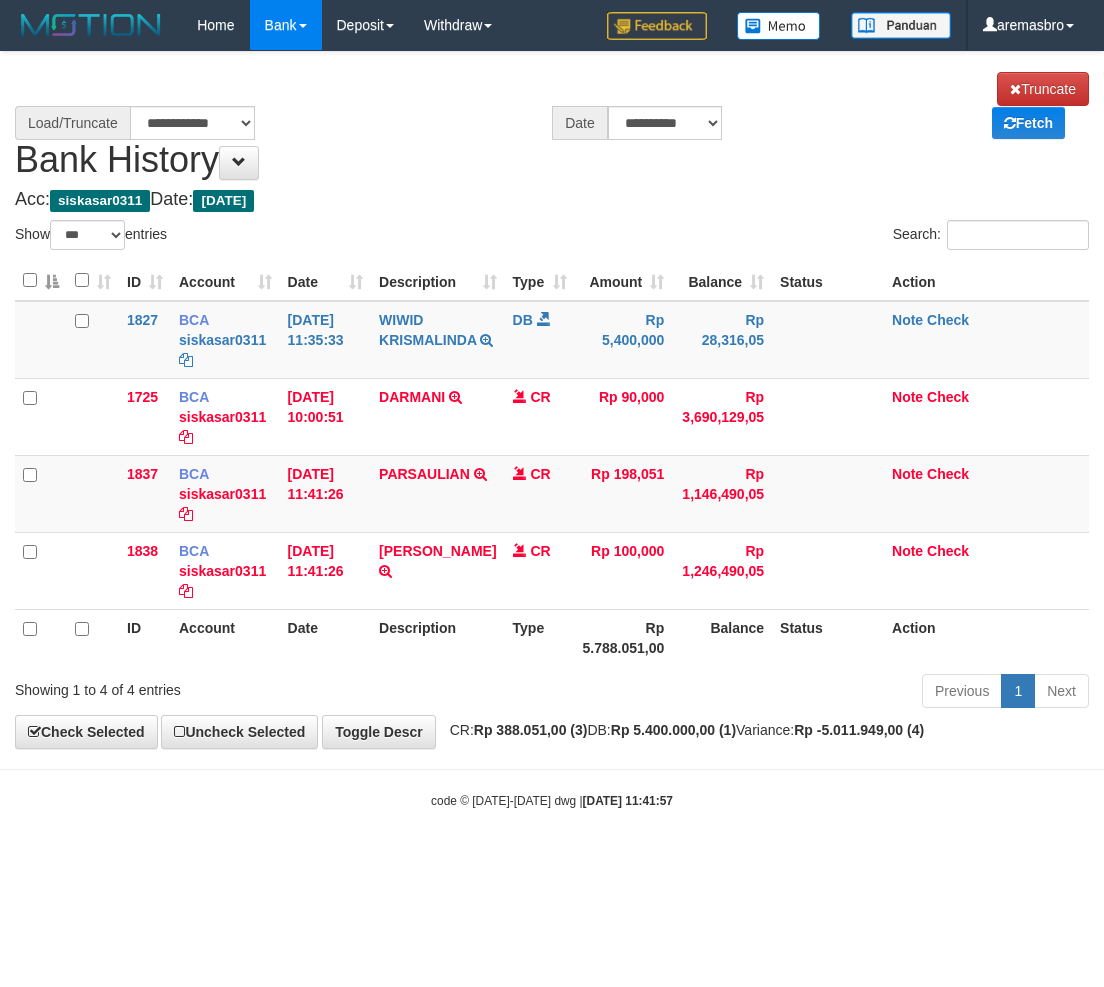 scroll, scrollTop: 0, scrollLeft: 0, axis: both 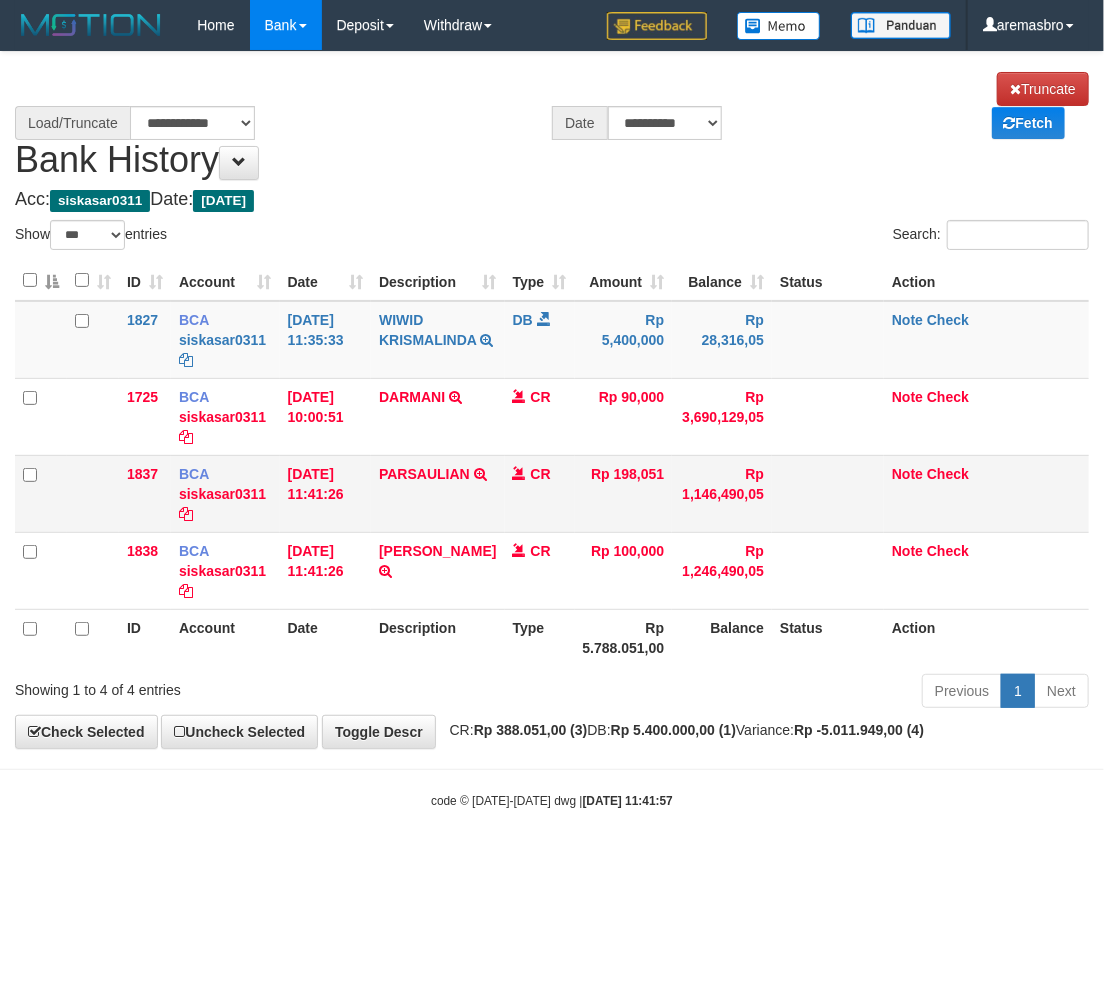 select on "****" 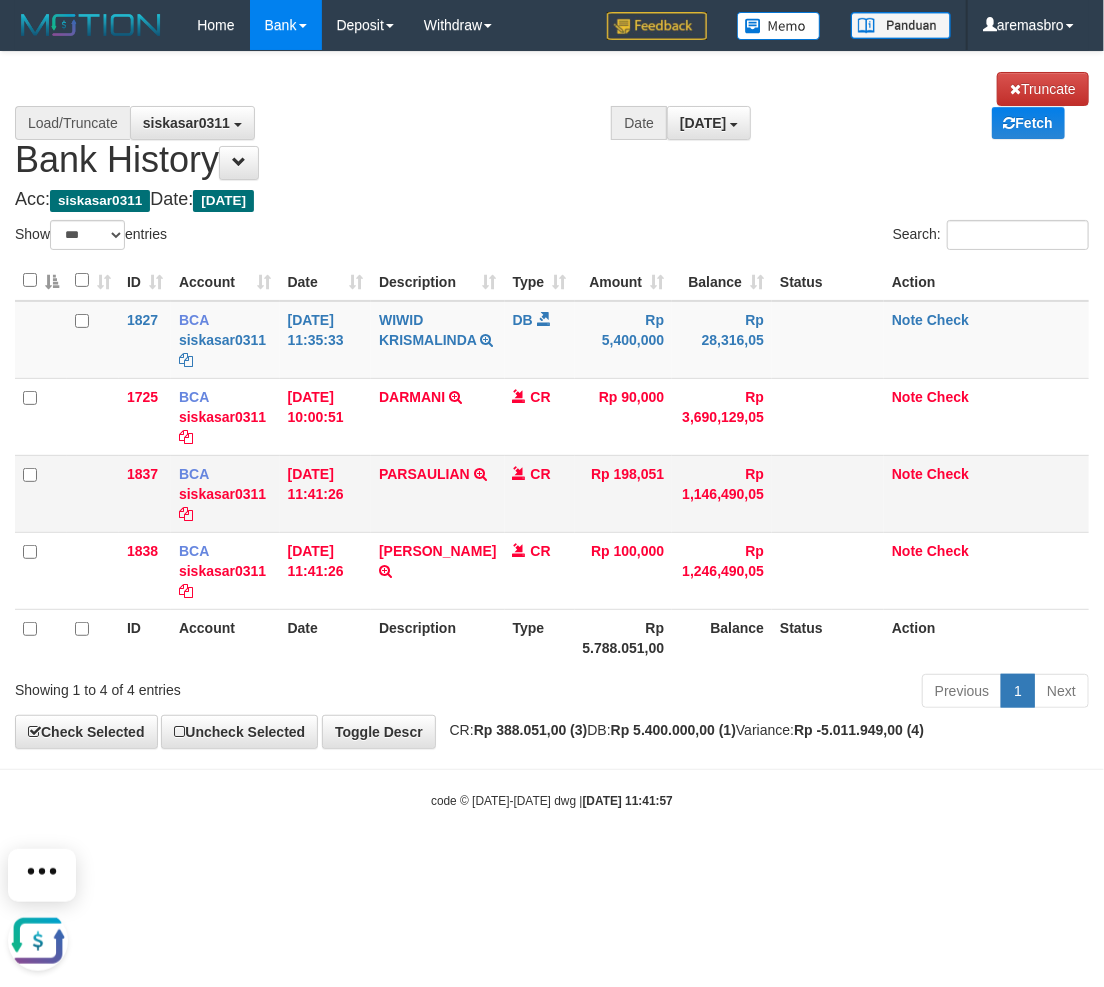 scroll, scrollTop: 0, scrollLeft: 0, axis: both 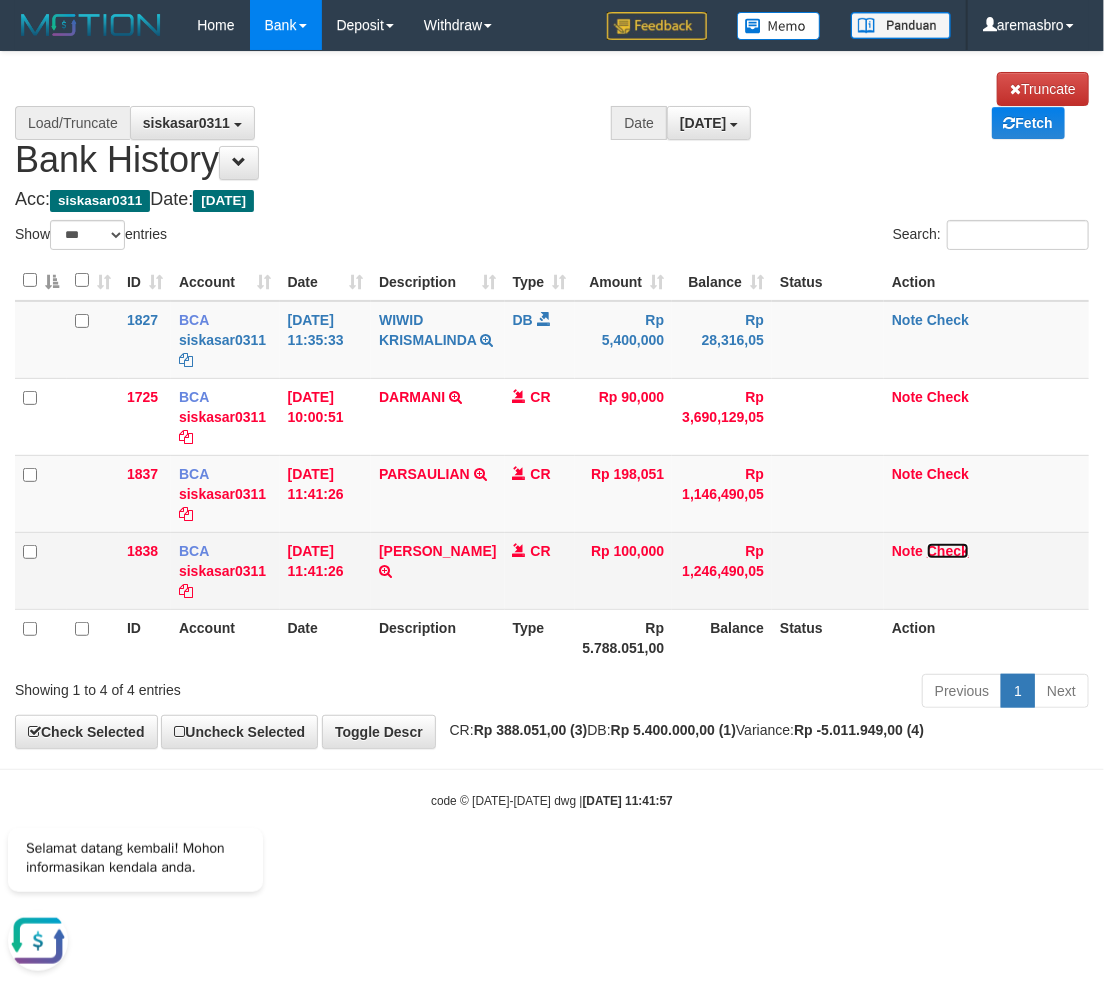 click on "Check" at bounding box center (948, 551) 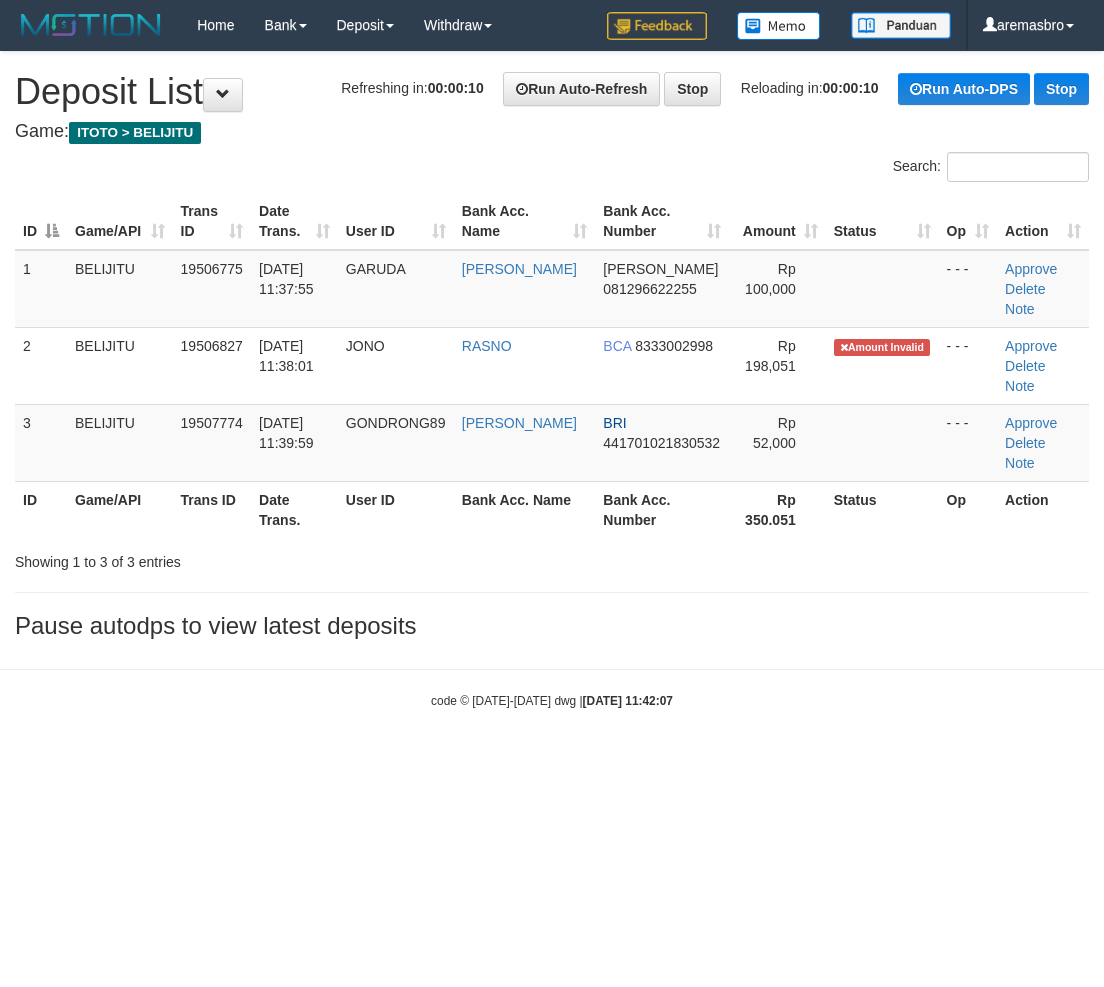 scroll, scrollTop: 0, scrollLeft: 0, axis: both 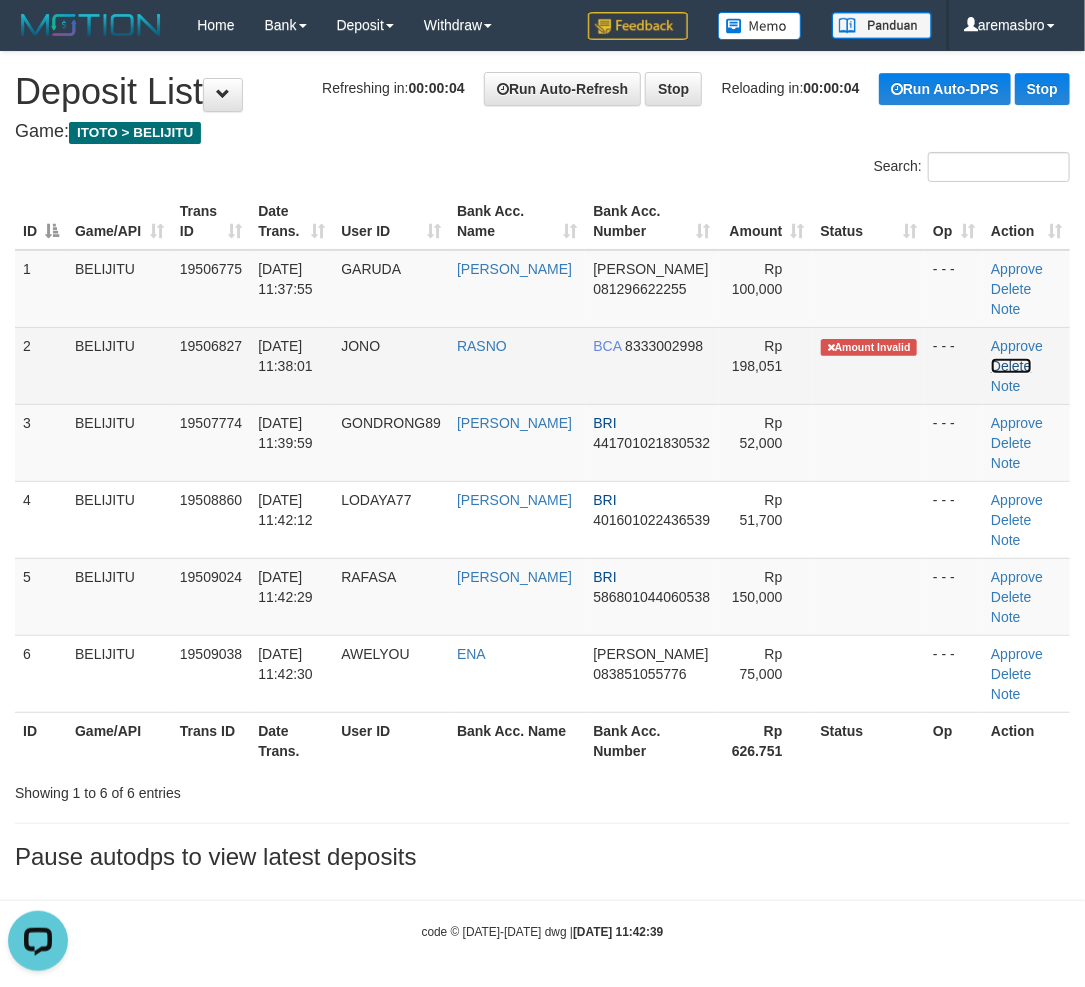 click on "Delete" at bounding box center [1011, 366] 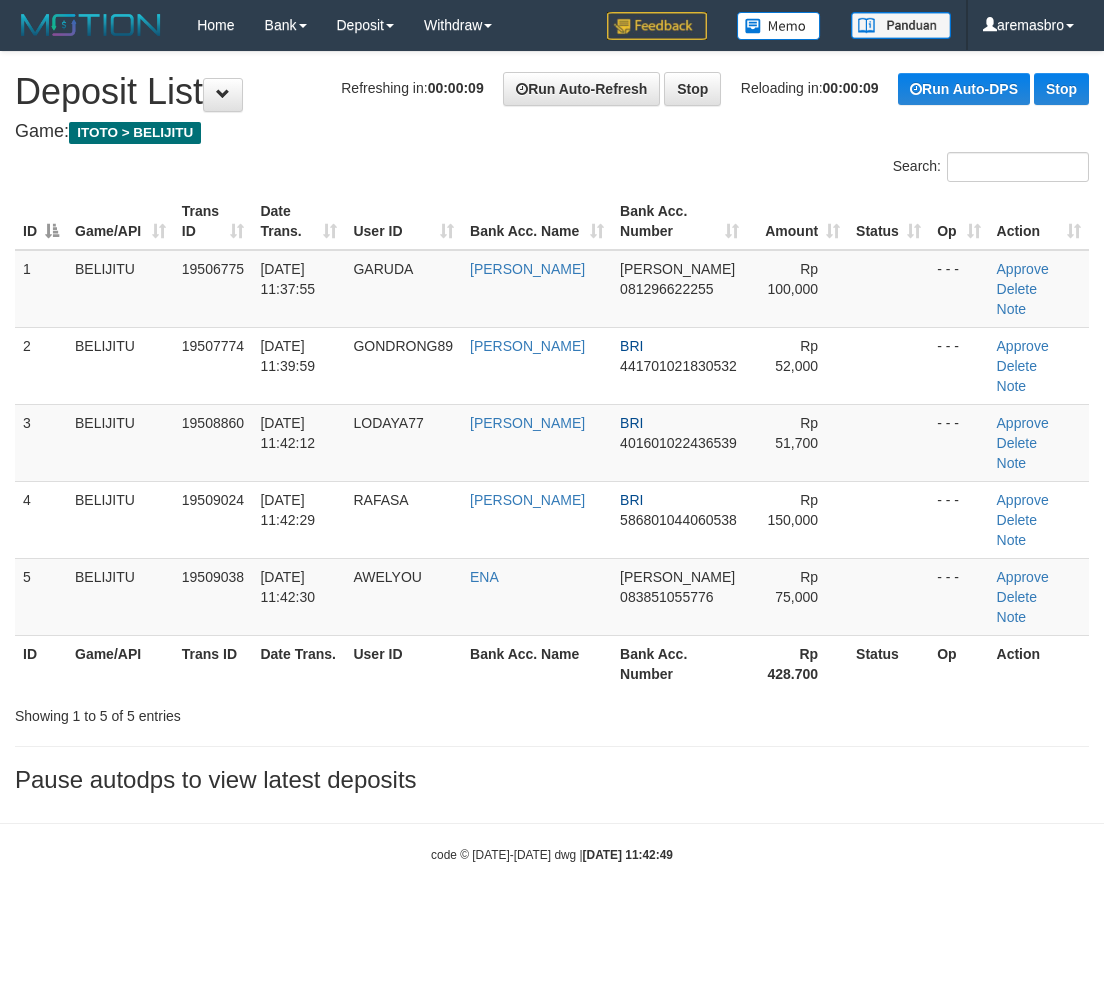 scroll, scrollTop: 0, scrollLeft: 0, axis: both 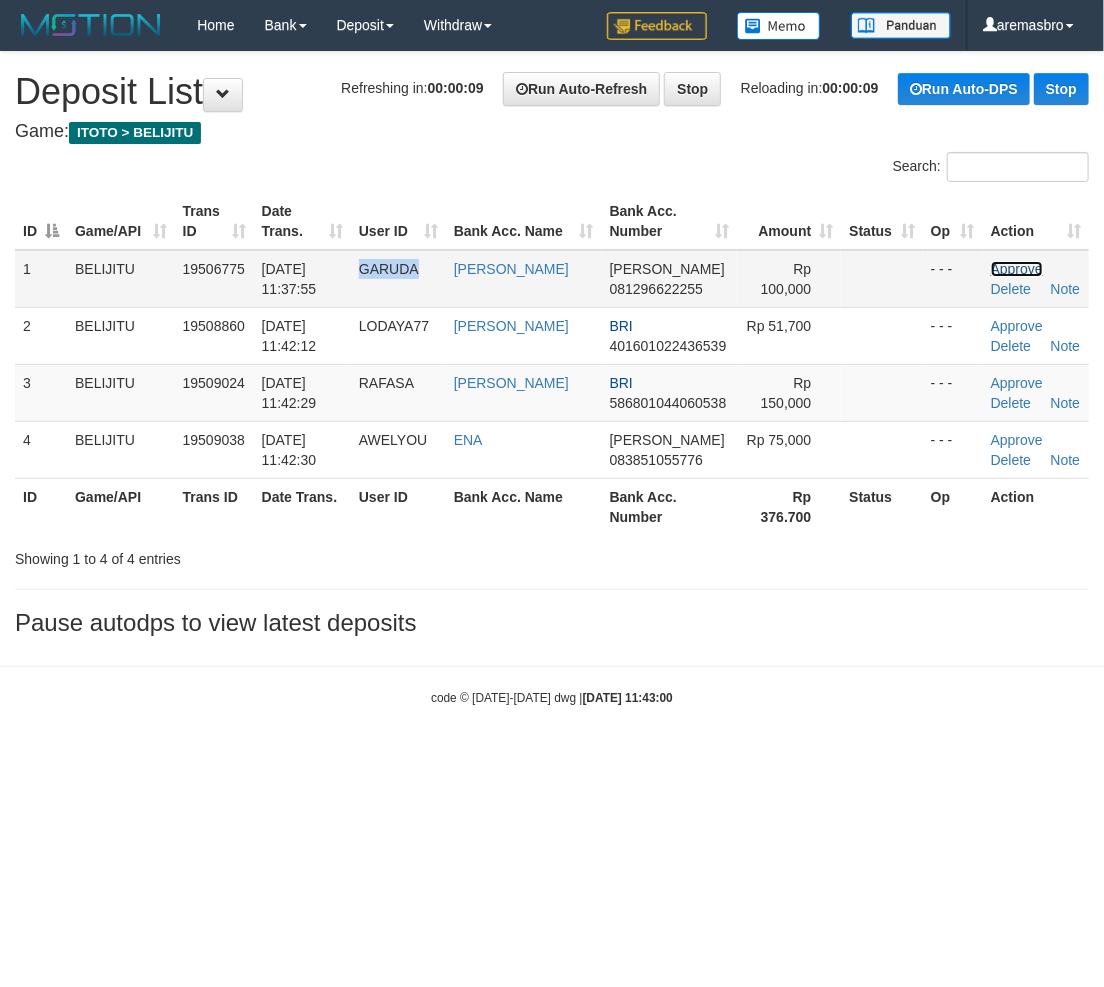 click on "Approve" at bounding box center (1017, 269) 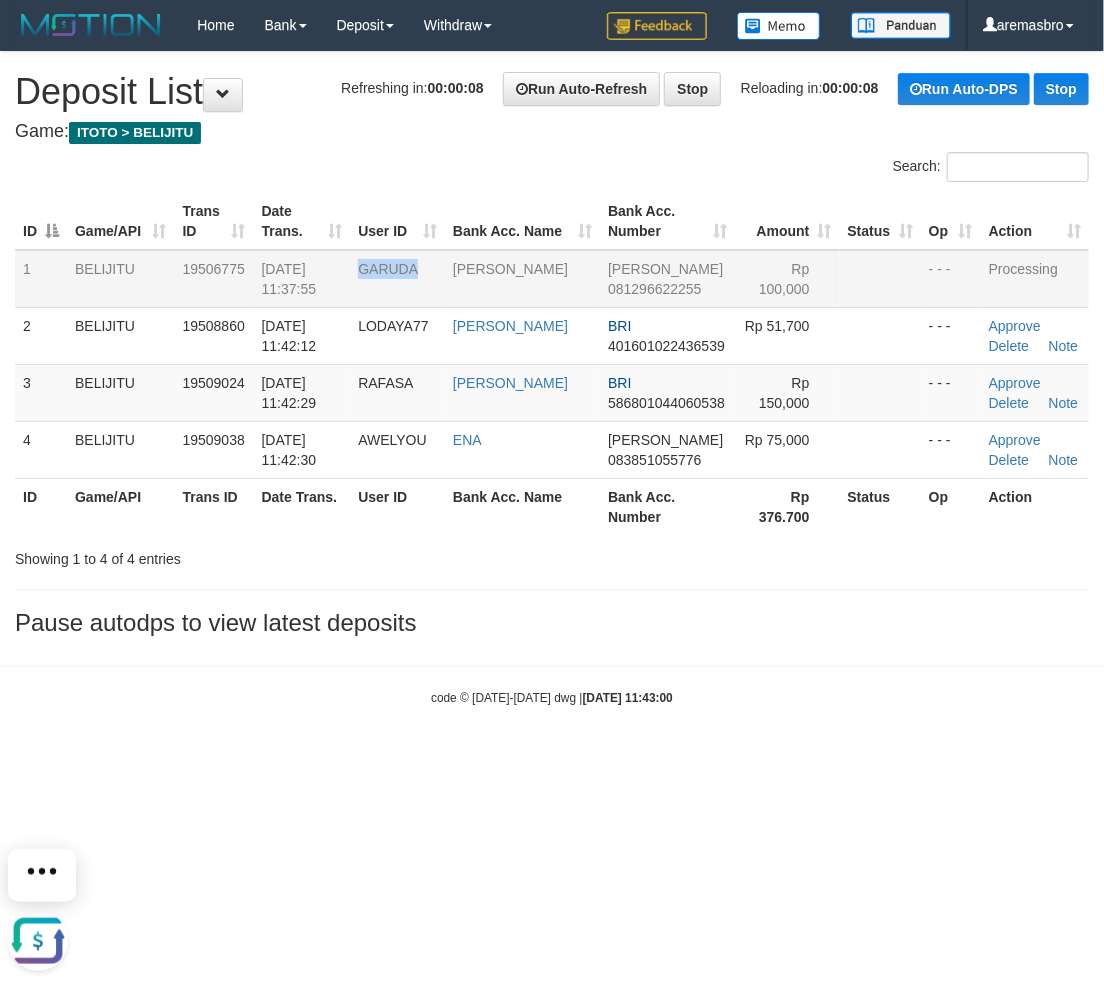 scroll, scrollTop: 0, scrollLeft: 0, axis: both 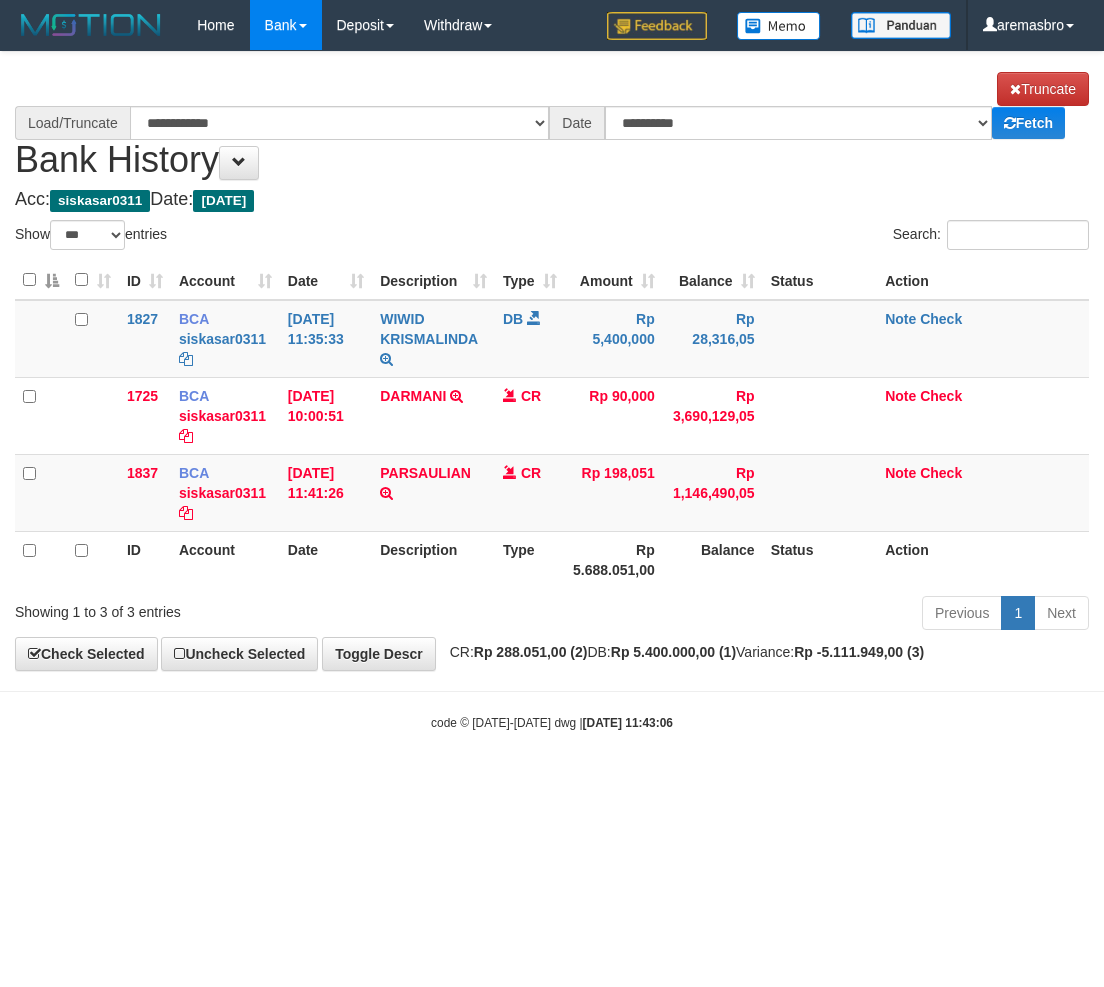 select on "***" 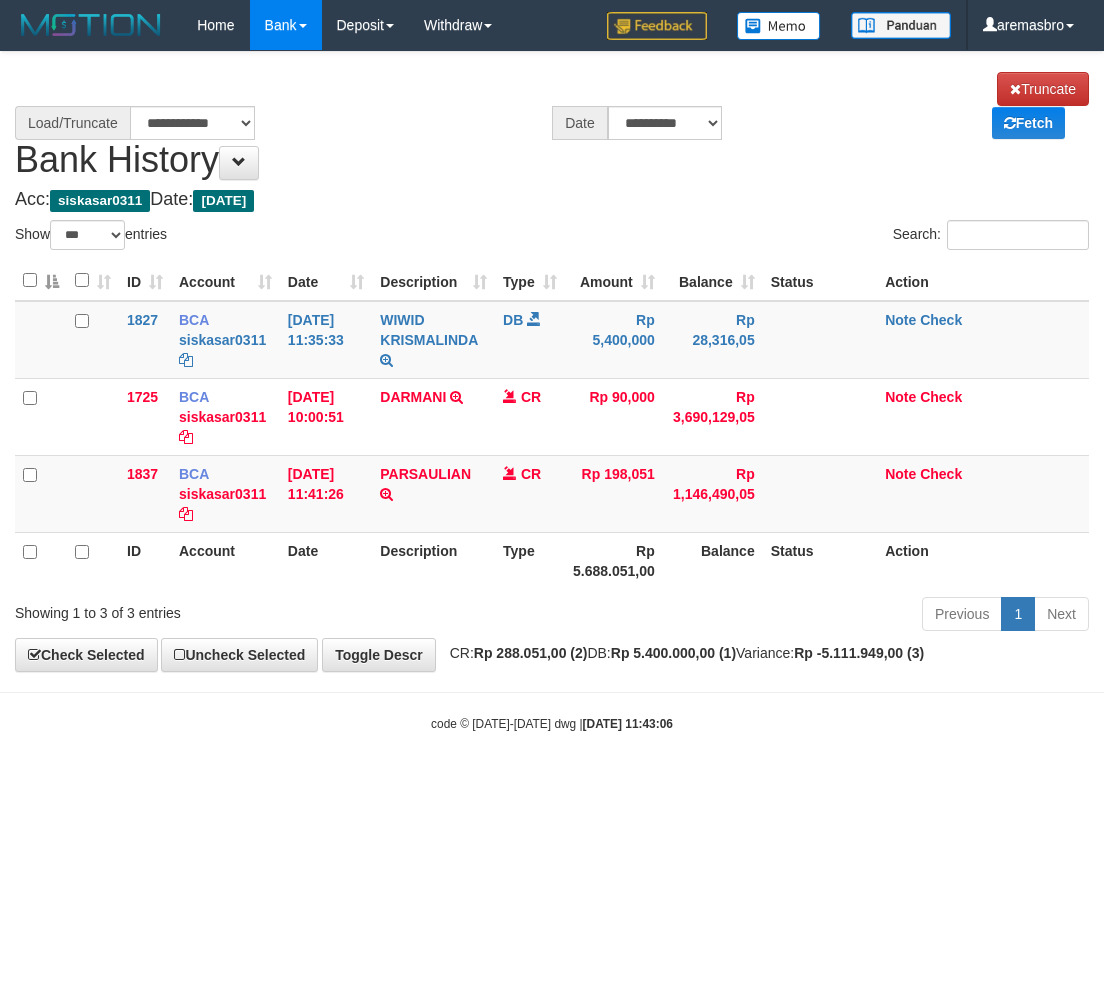 scroll, scrollTop: 0, scrollLeft: 0, axis: both 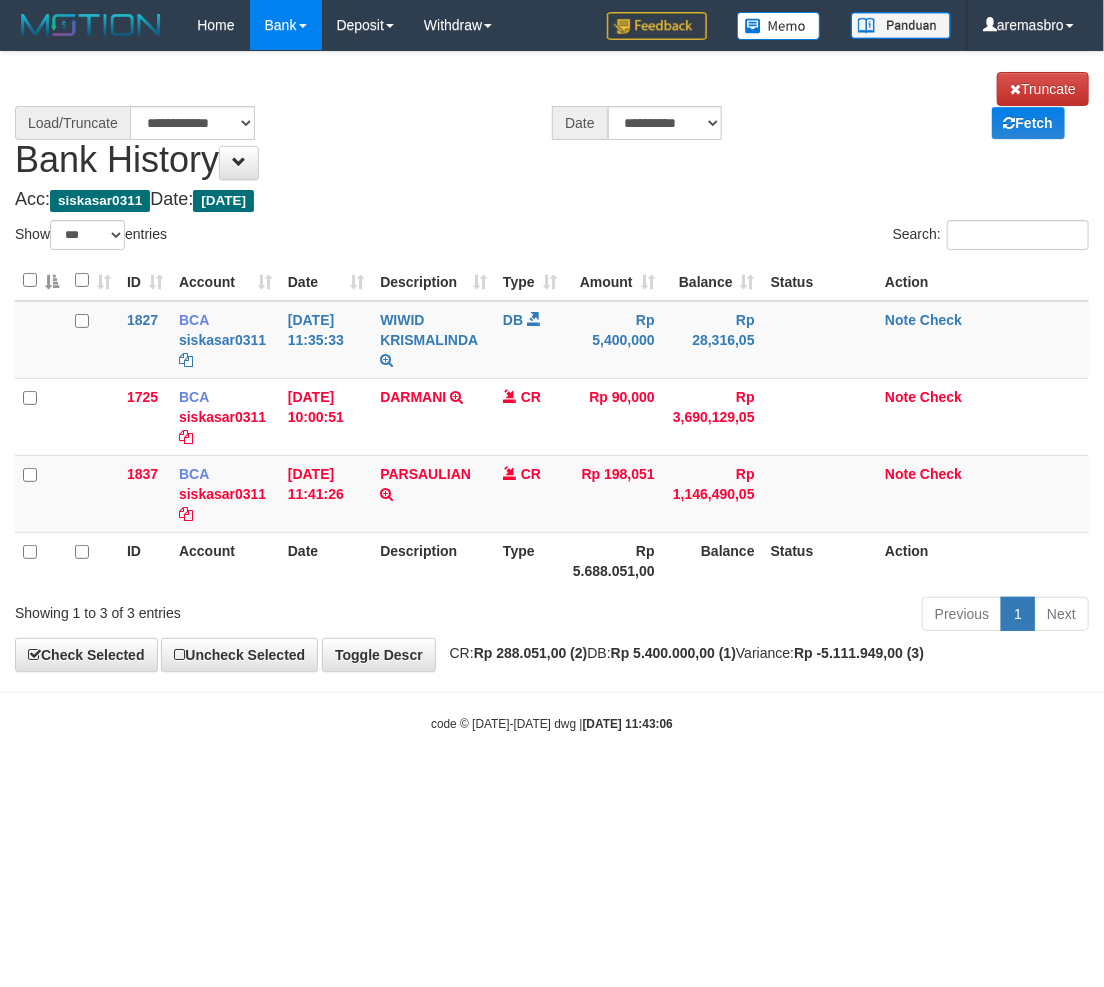 select on "****" 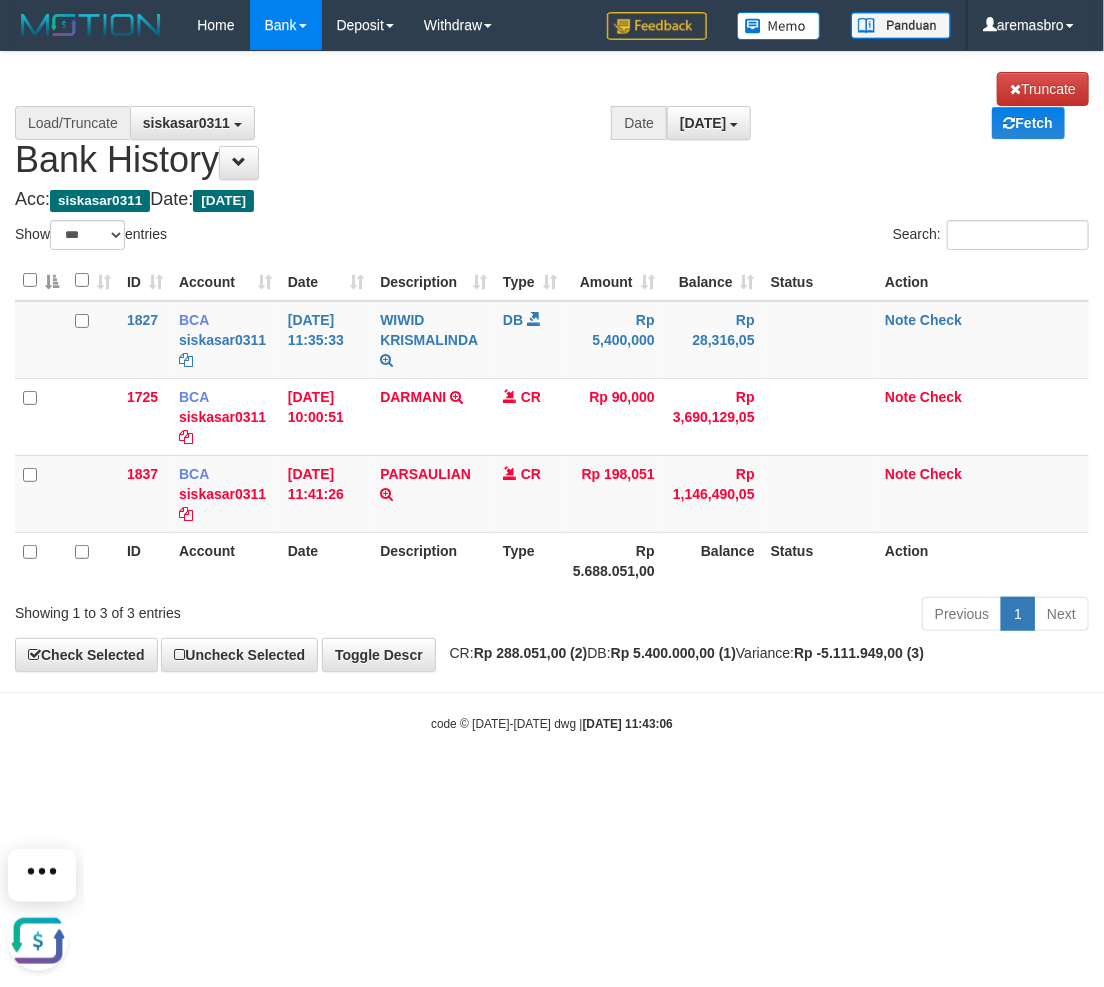 scroll, scrollTop: 0, scrollLeft: 0, axis: both 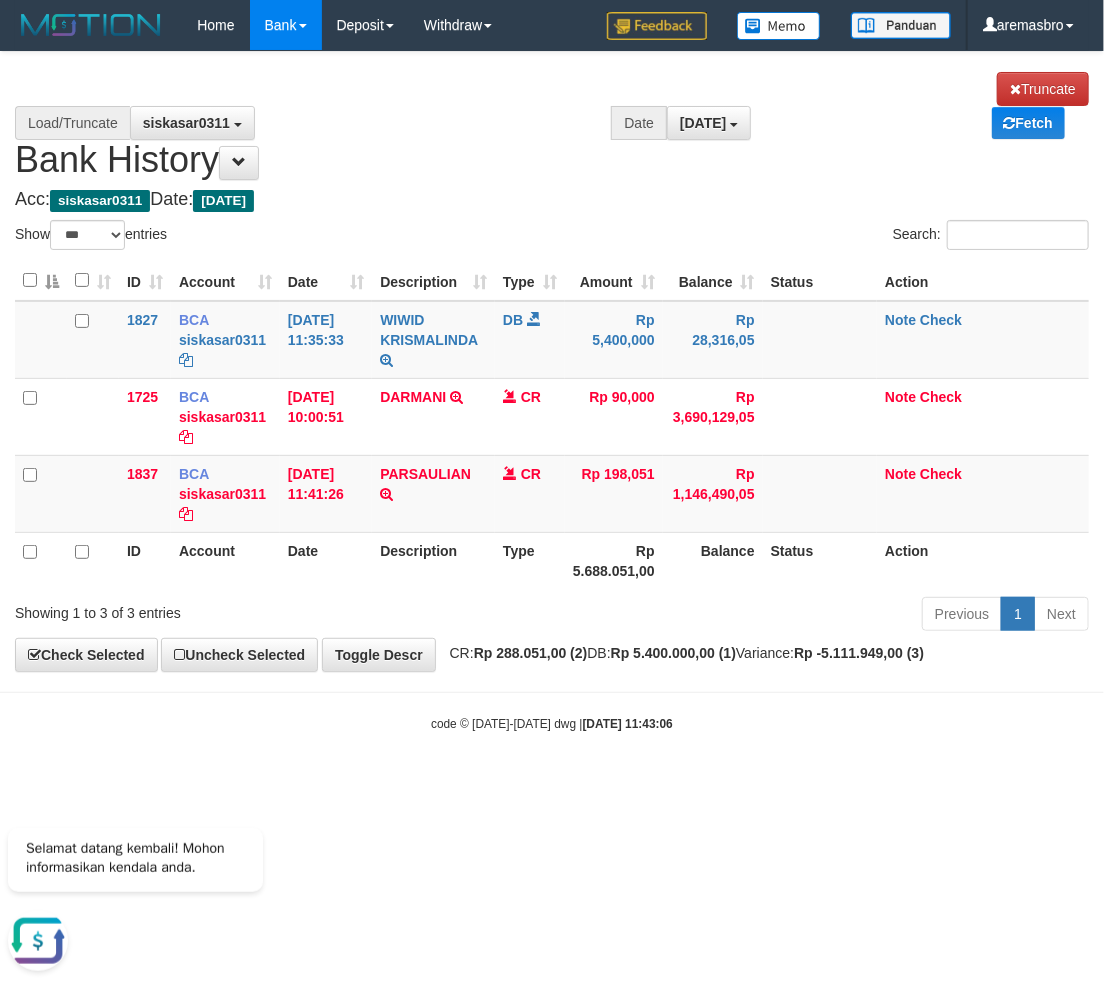 click on "Toggle navigation
Home
Bank
Account List
Load
By Website
Group
[ITOTO]													BELIJITU
By Load Group (DPS)
Group are-20
Group are-30
Mutasi Bank
Search
Sync" at bounding box center (552, 391) 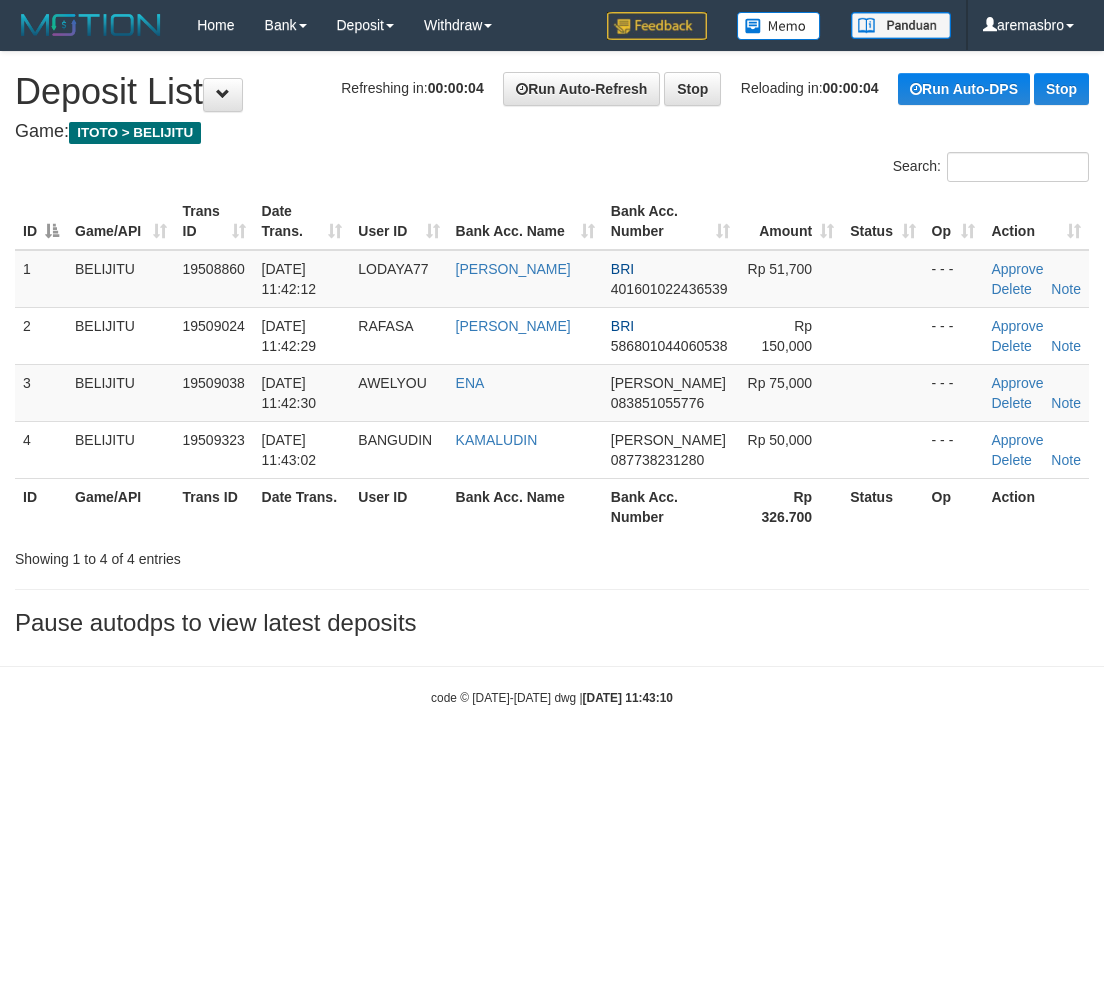 scroll, scrollTop: 0, scrollLeft: 0, axis: both 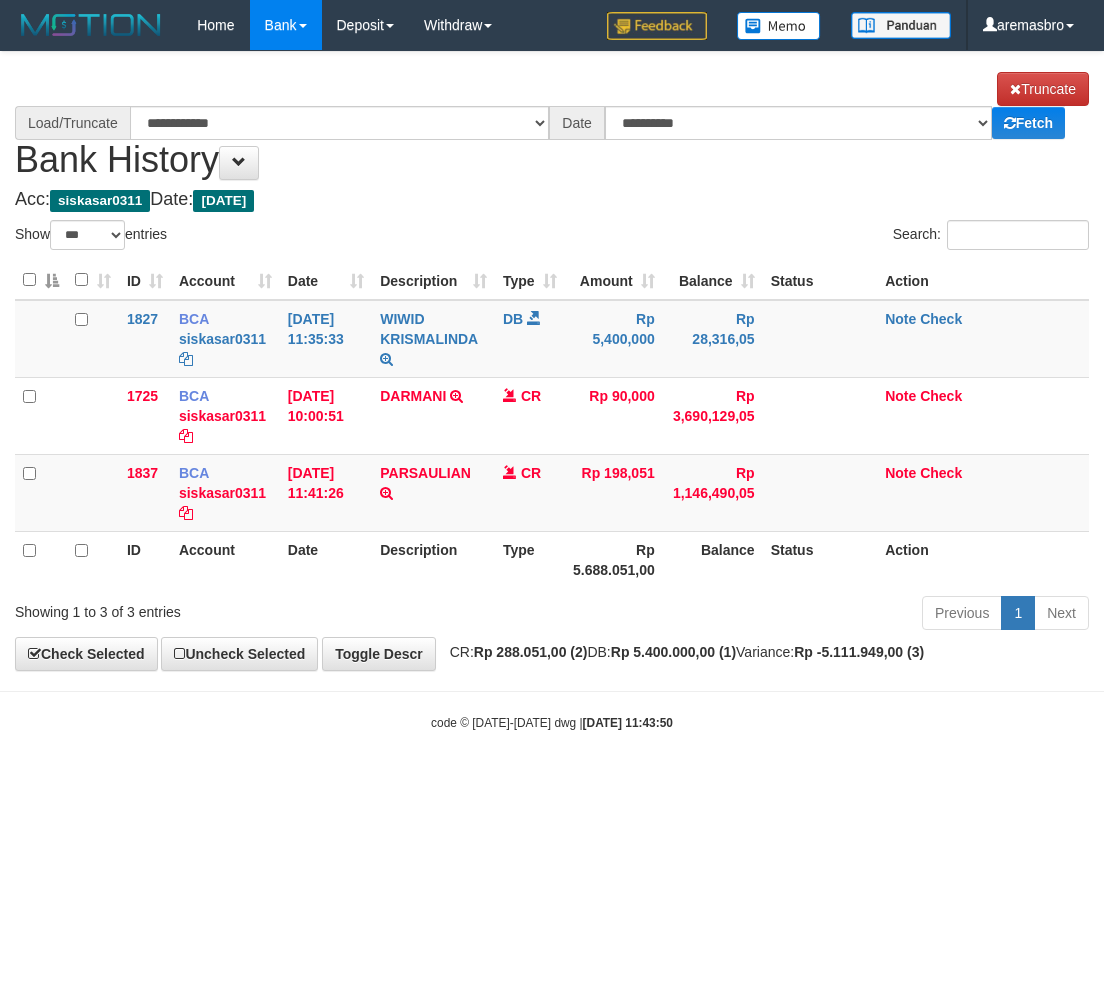 select on "***" 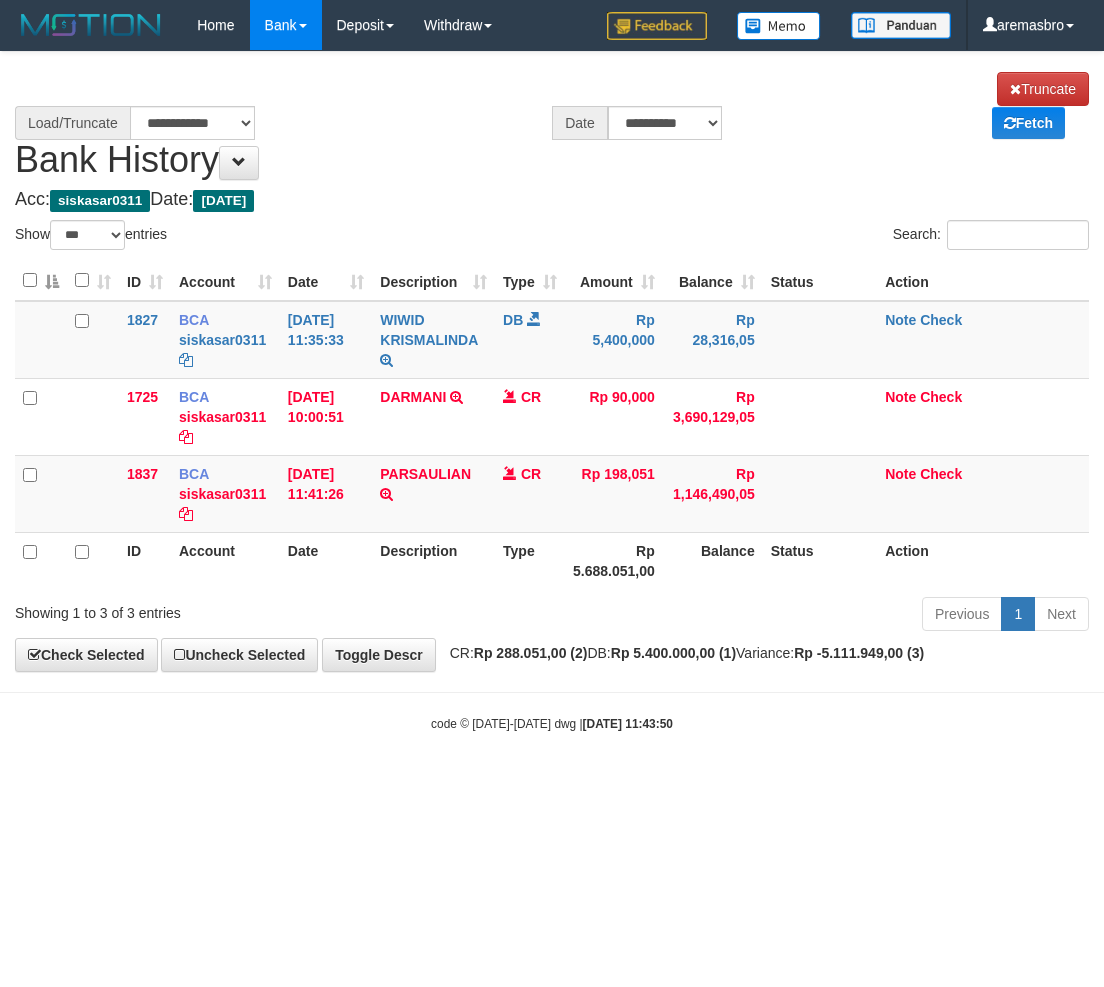 scroll, scrollTop: 0, scrollLeft: 0, axis: both 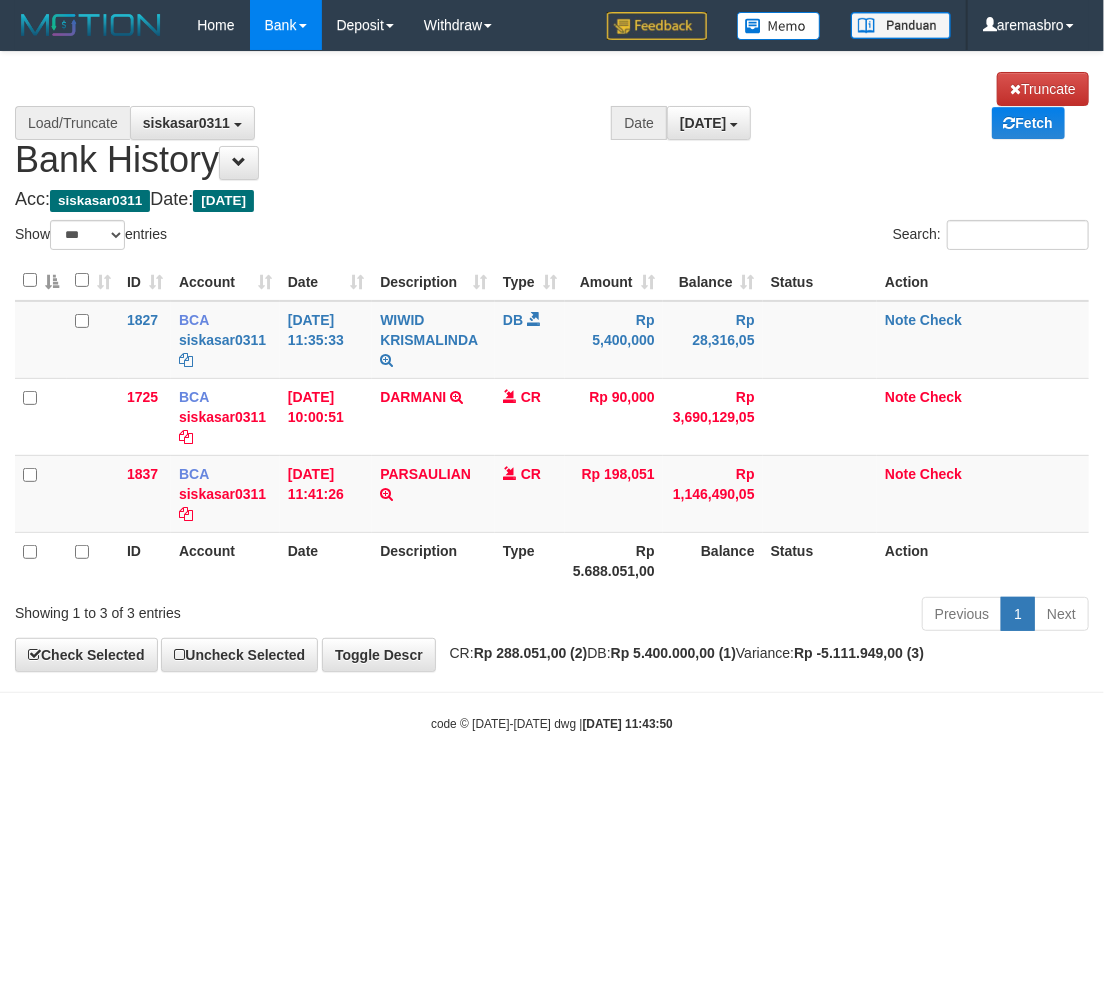 select on "****" 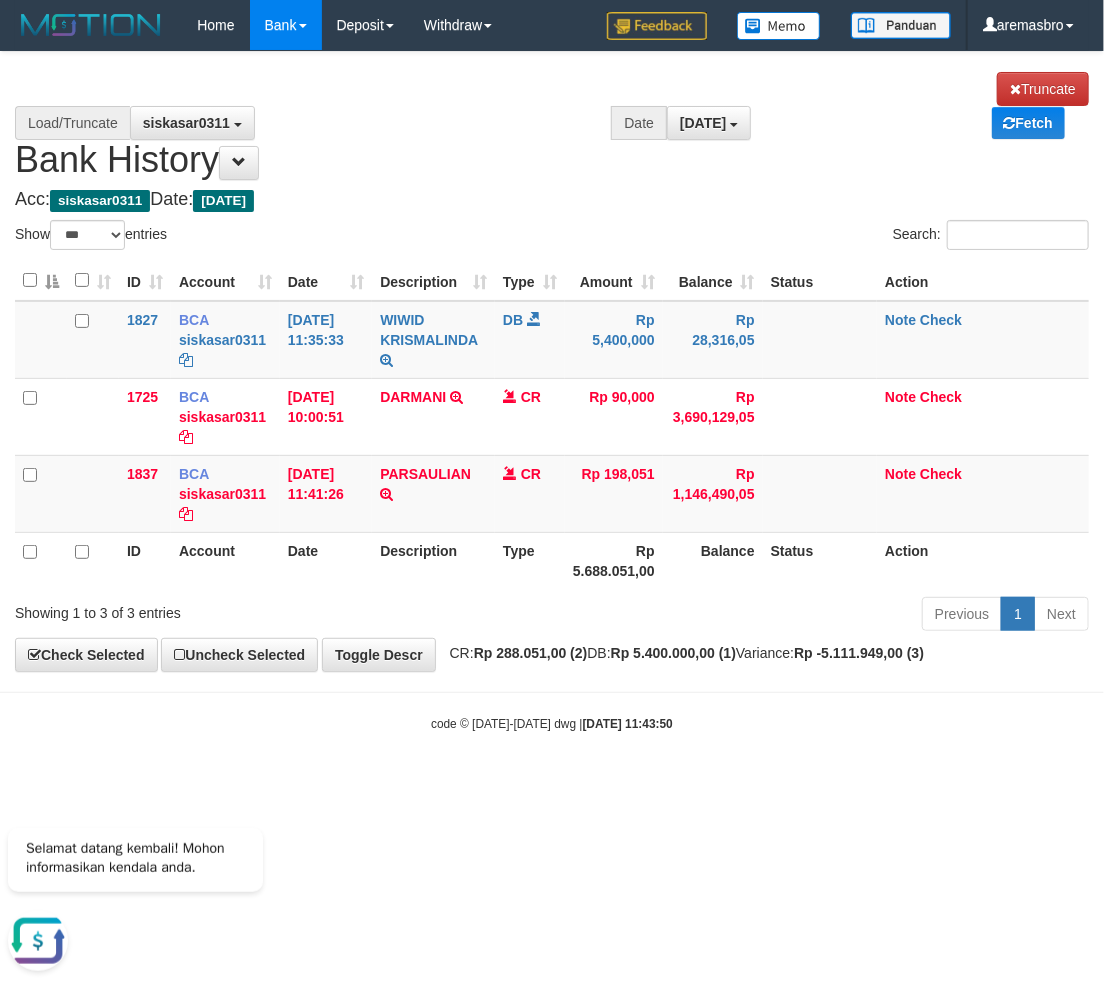 scroll, scrollTop: 0, scrollLeft: 0, axis: both 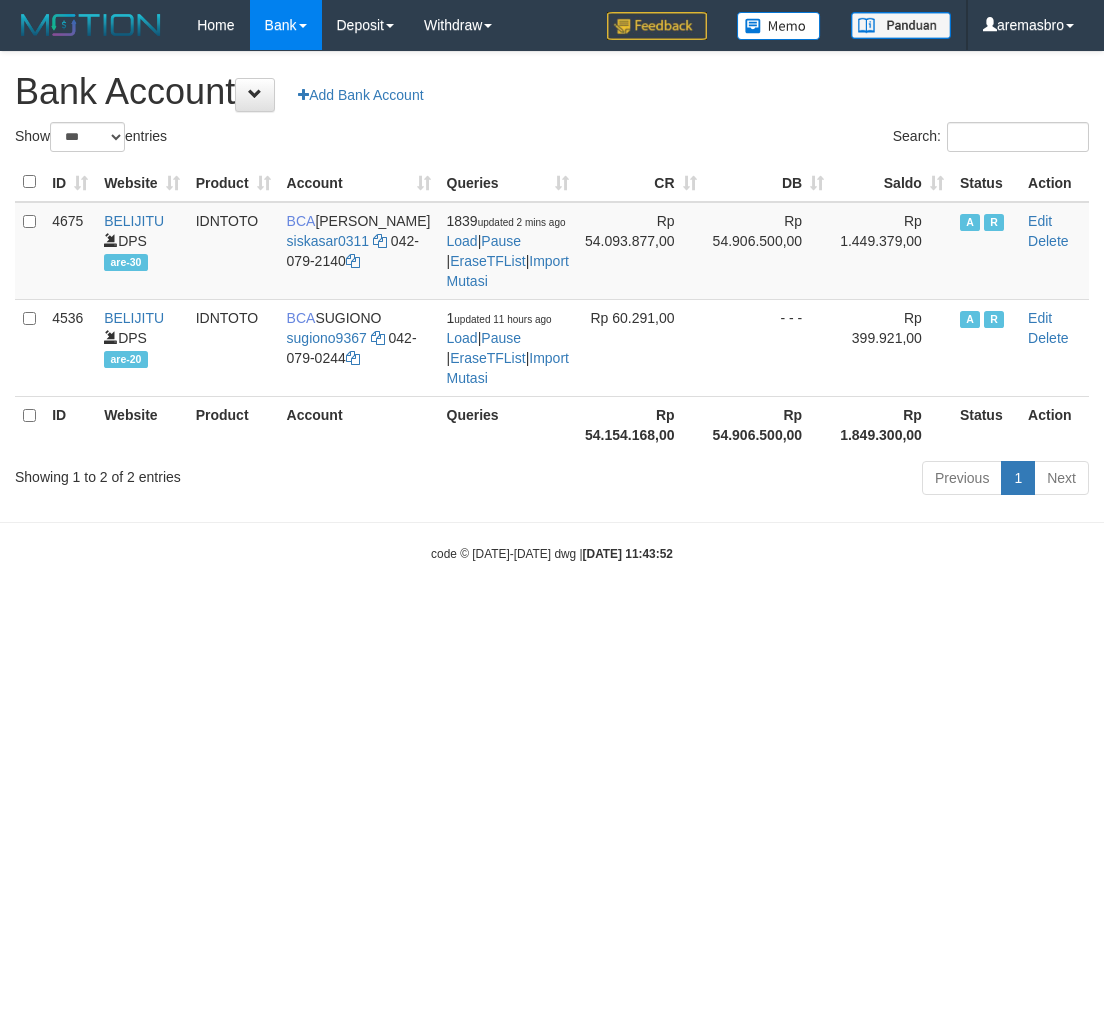select on "***" 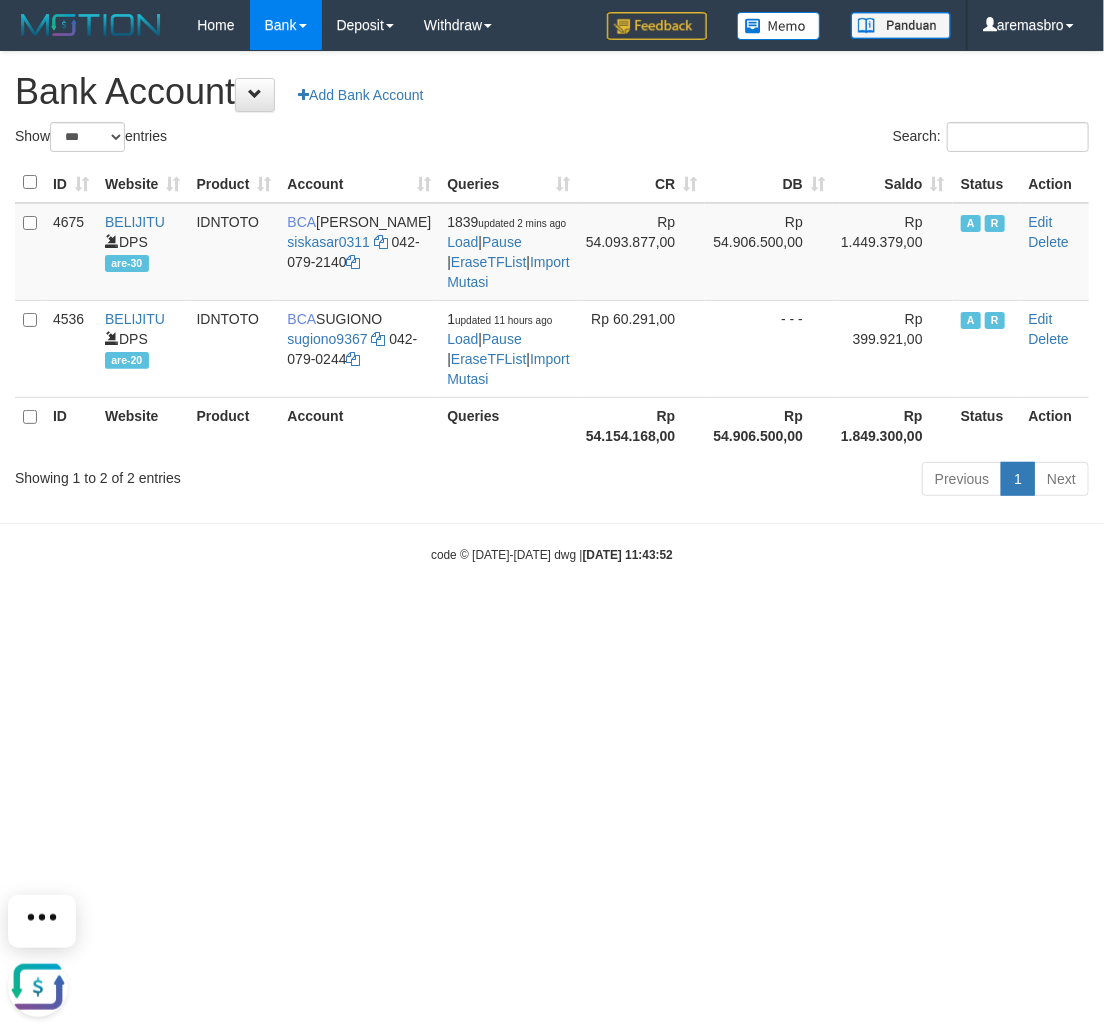 scroll, scrollTop: 0, scrollLeft: 0, axis: both 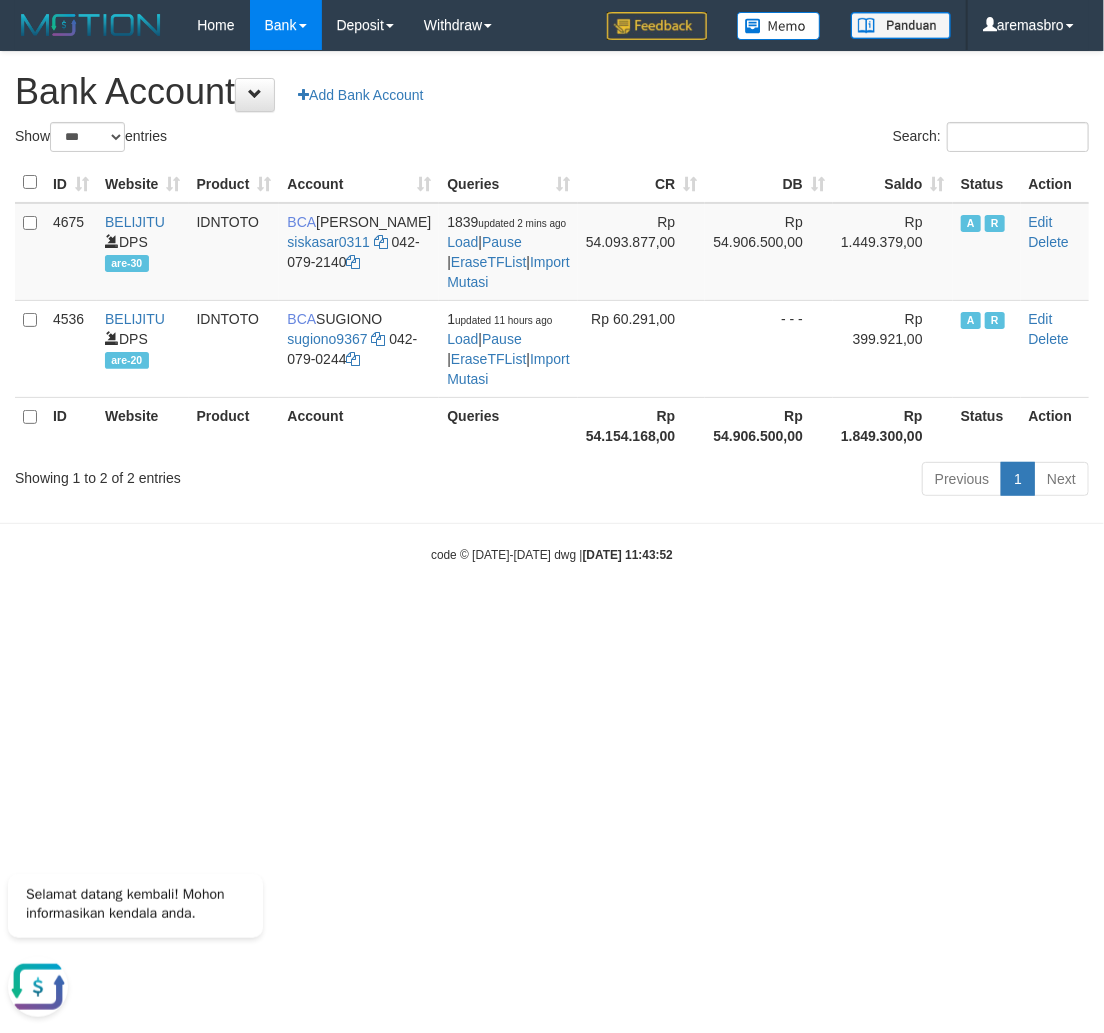 click on "Toggle navigation
Home
Bank
Account List
Load
By Website
Group
[ITOTO]													BELIJITU
By Load Group (DPS)
Group are-20
Group are-30
Mutasi Bank
Search
Sync" at bounding box center [552, 307] 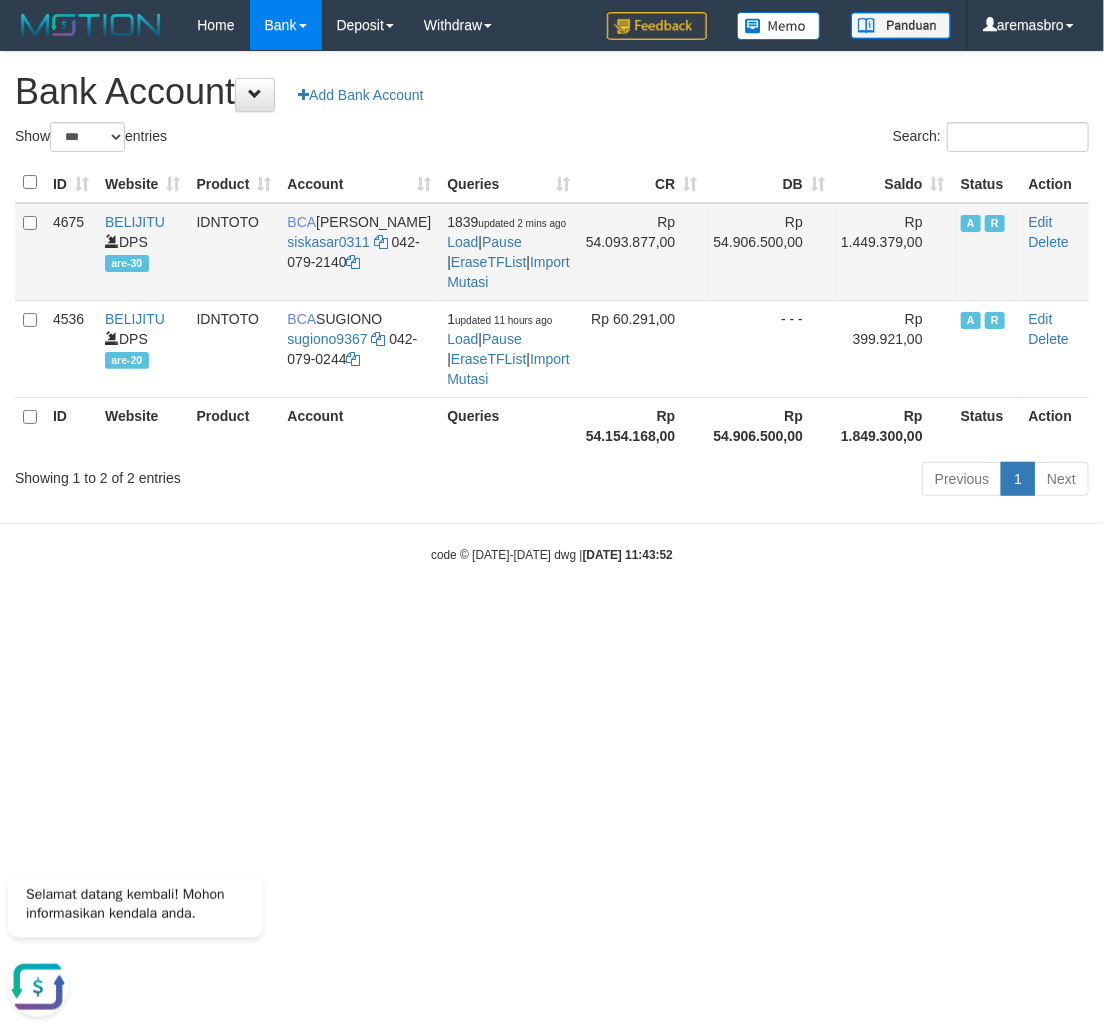 click on "1839  updated 2 mins ago
Load
|
Pause
|
EraseTFList
|
Import Mutasi" at bounding box center (508, 252) 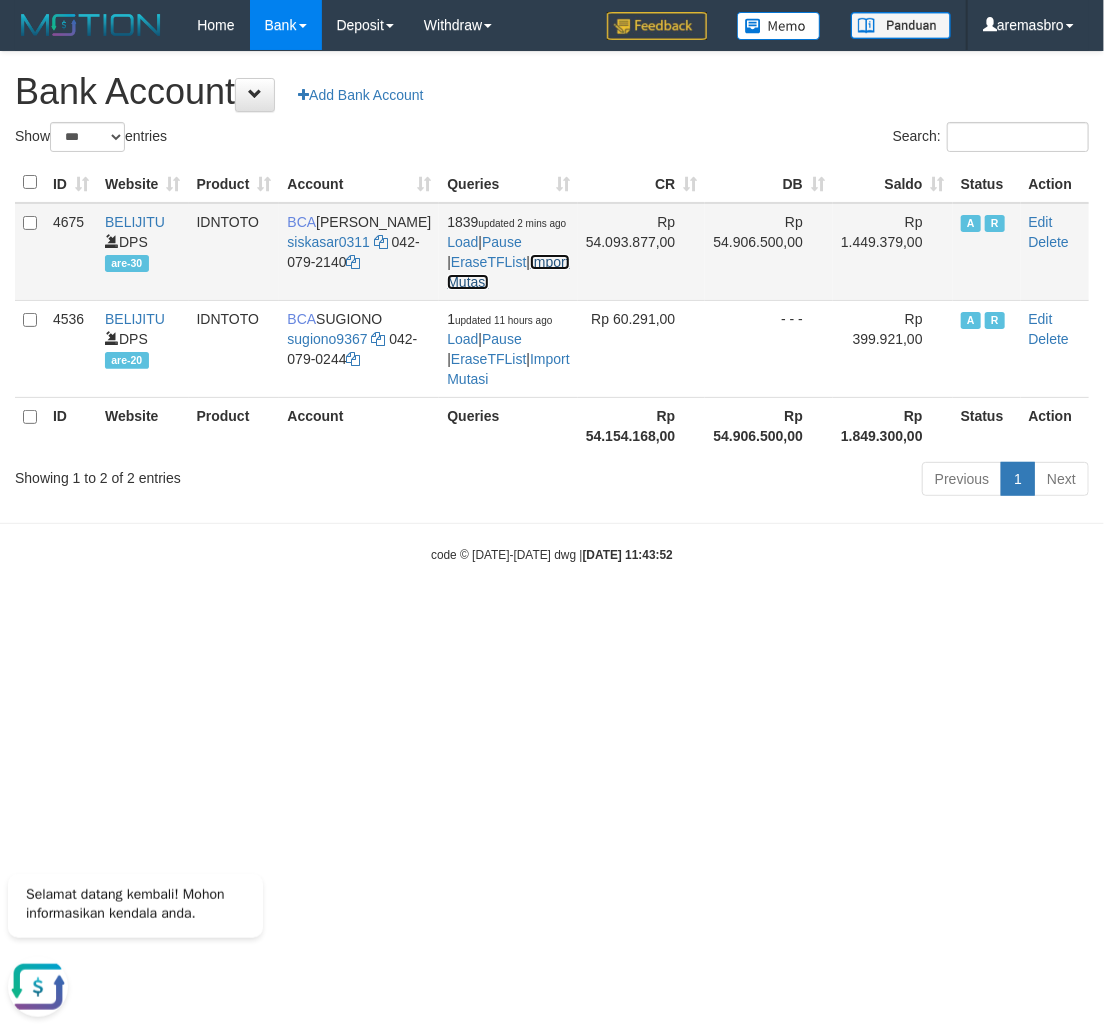 click on "Import Mutasi" at bounding box center [508, 272] 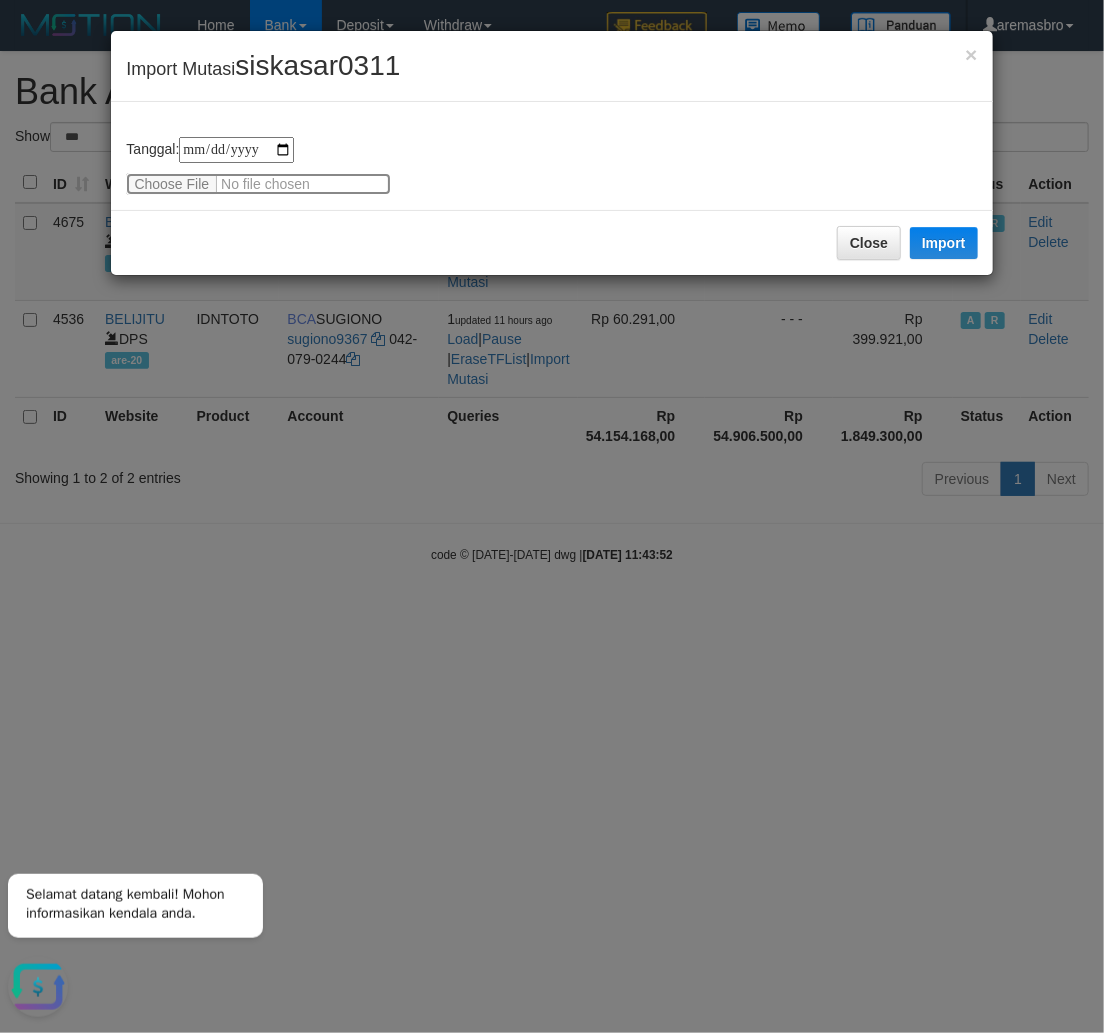 click at bounding box center [258, 184] 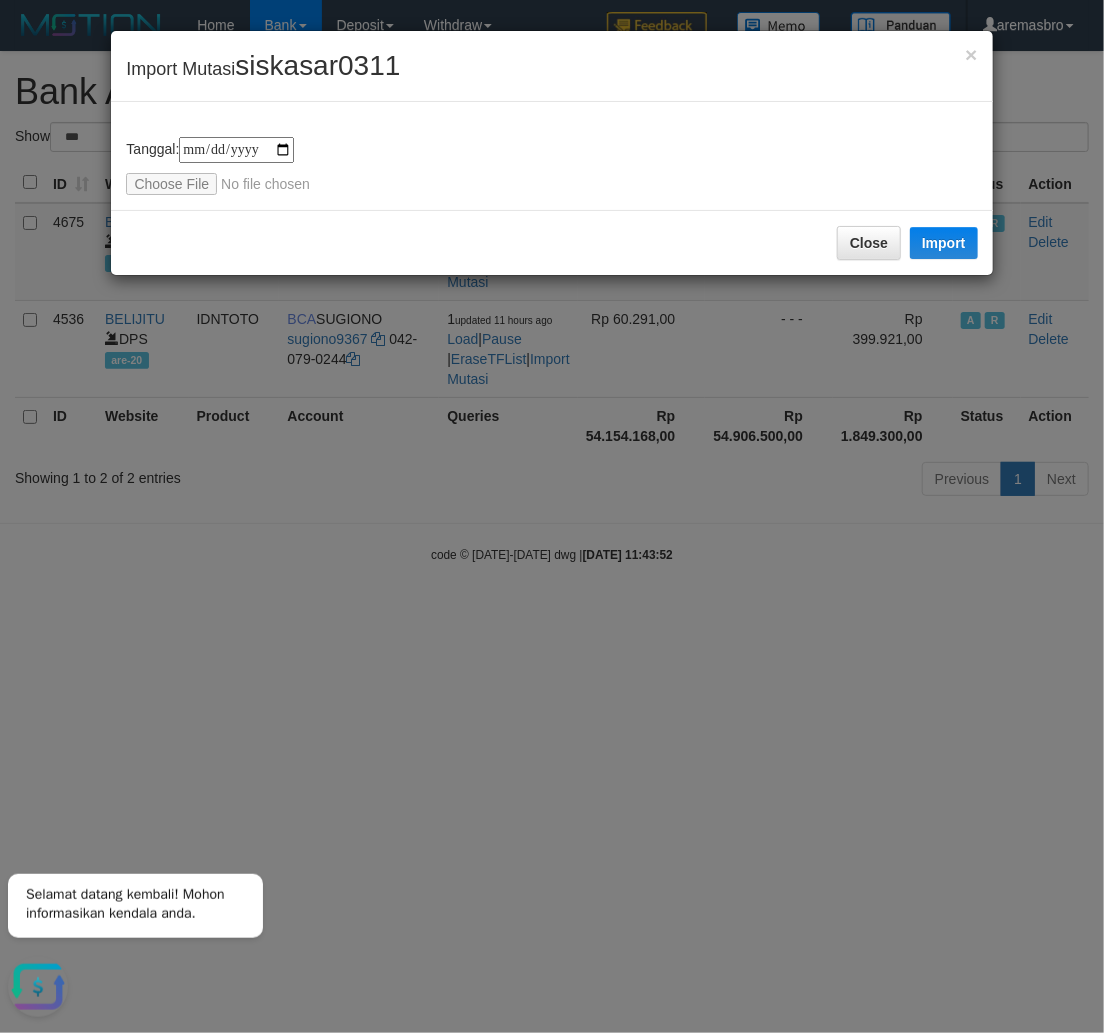 type on "**********" 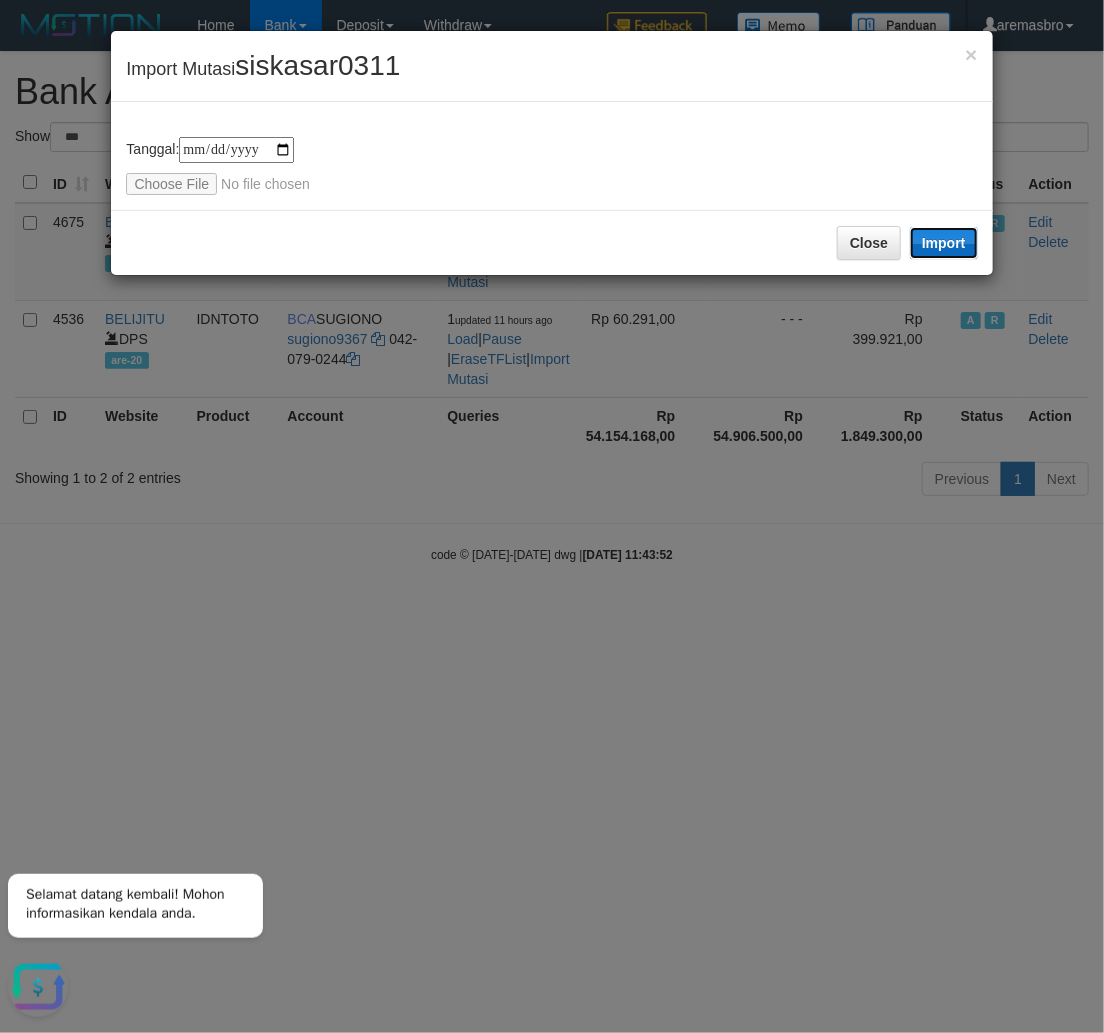 click on "Import" at bounding box center (944, 243) 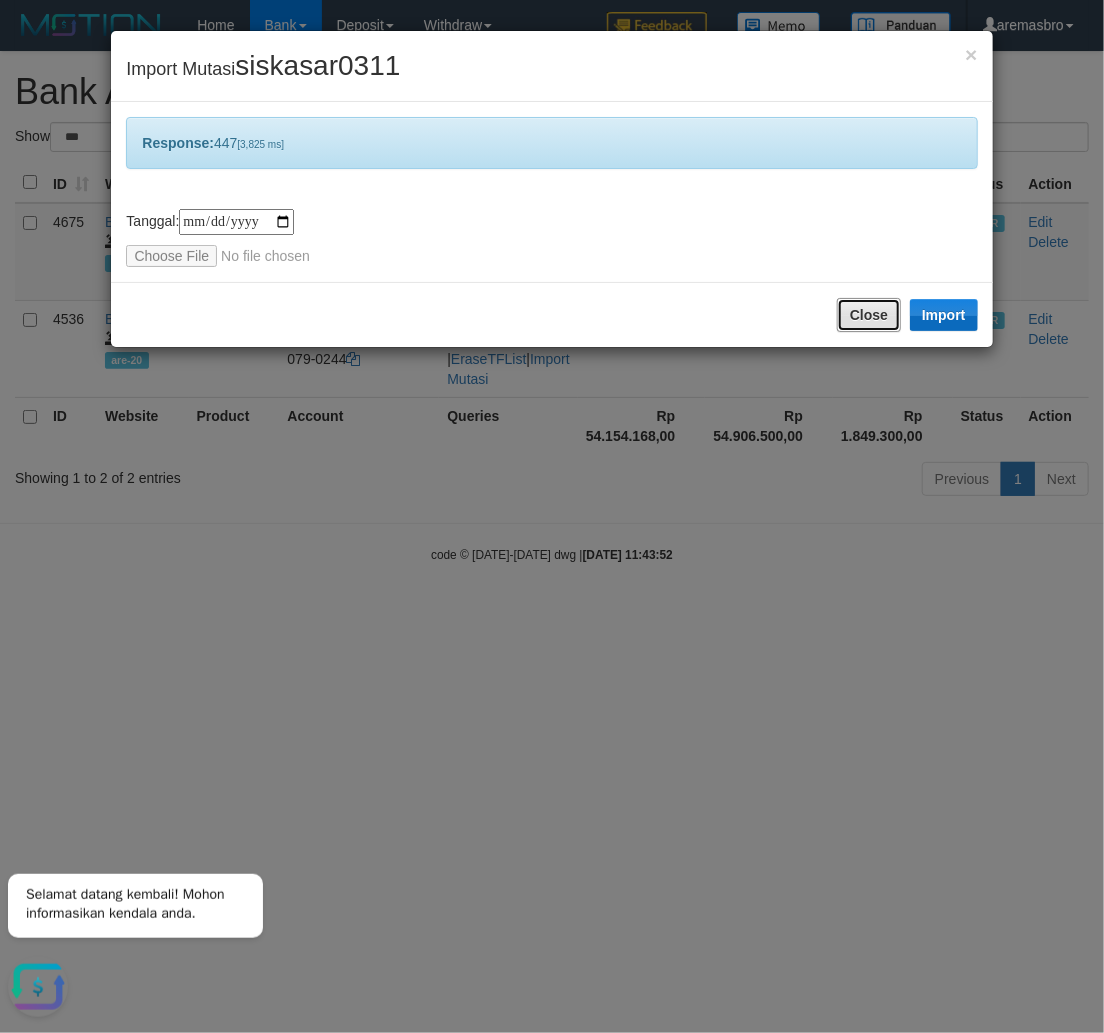 click on "Close" at bounding box center [869, 315] 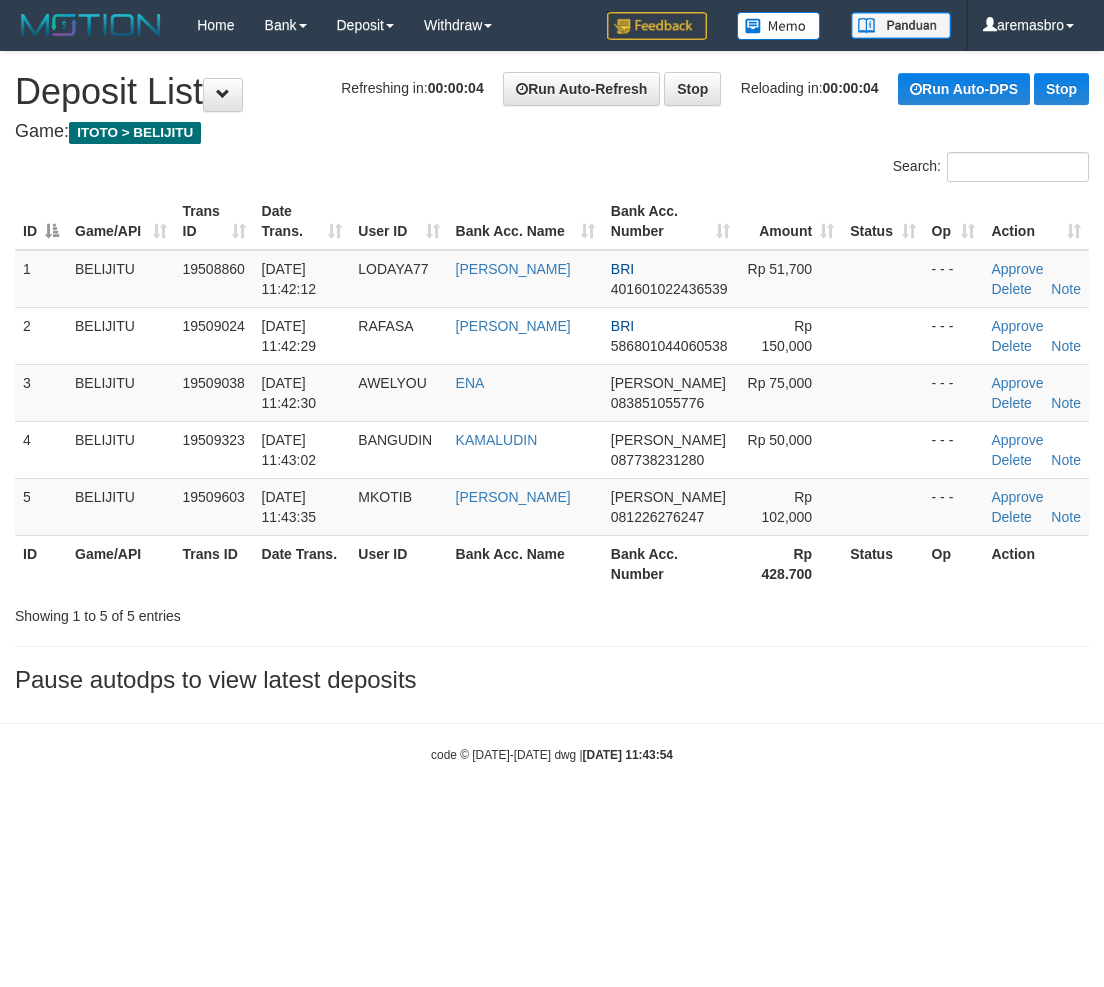 scroll, scrollTop: 0, scrollLeft: 0, axis: both 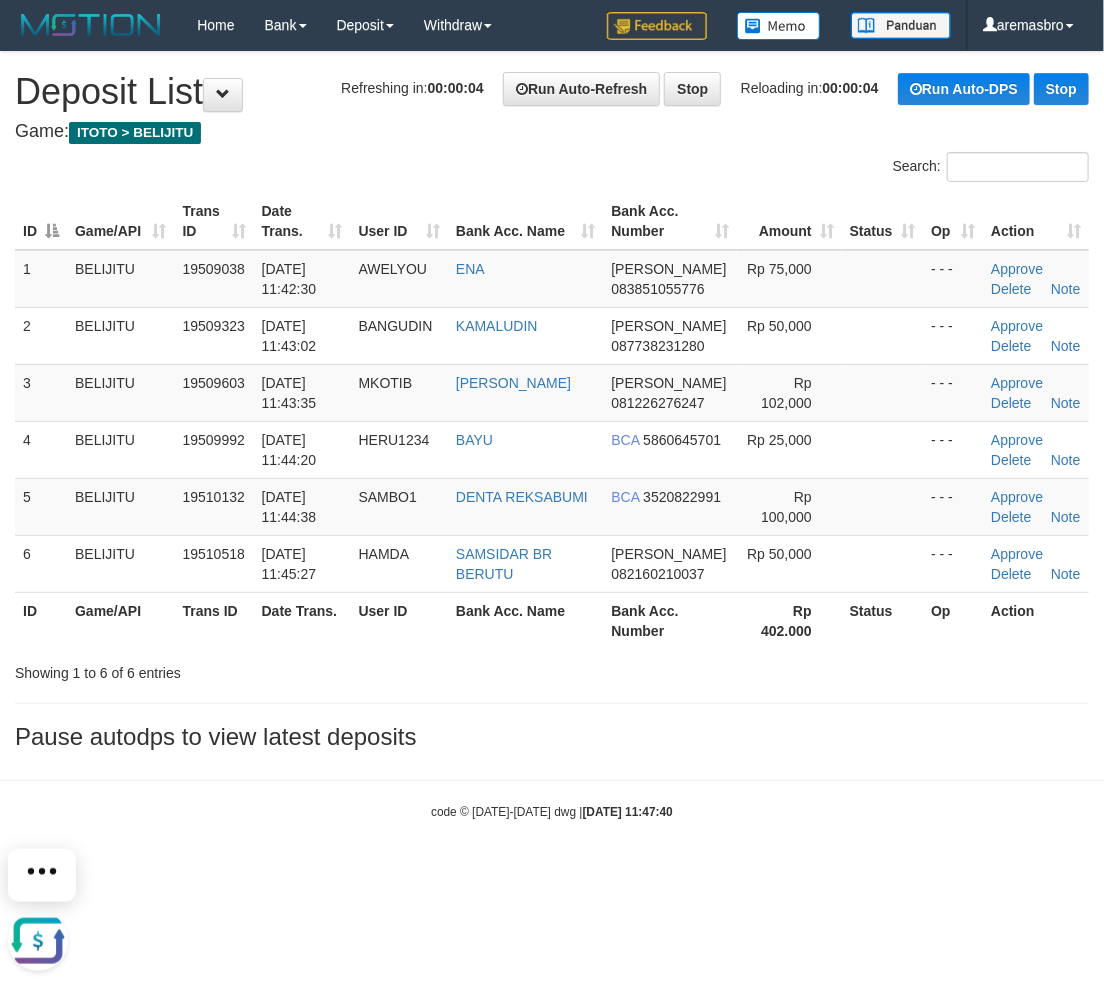 click on "Toggle navigation
Home
Bank
Account List
Load
By Website
Group
[ITOTO]													BELIJITU
By Load Group (DPS)
Group are-20
Group are-30
Mutasi Bank
Search
Sync" at bounding box center (552, 435) 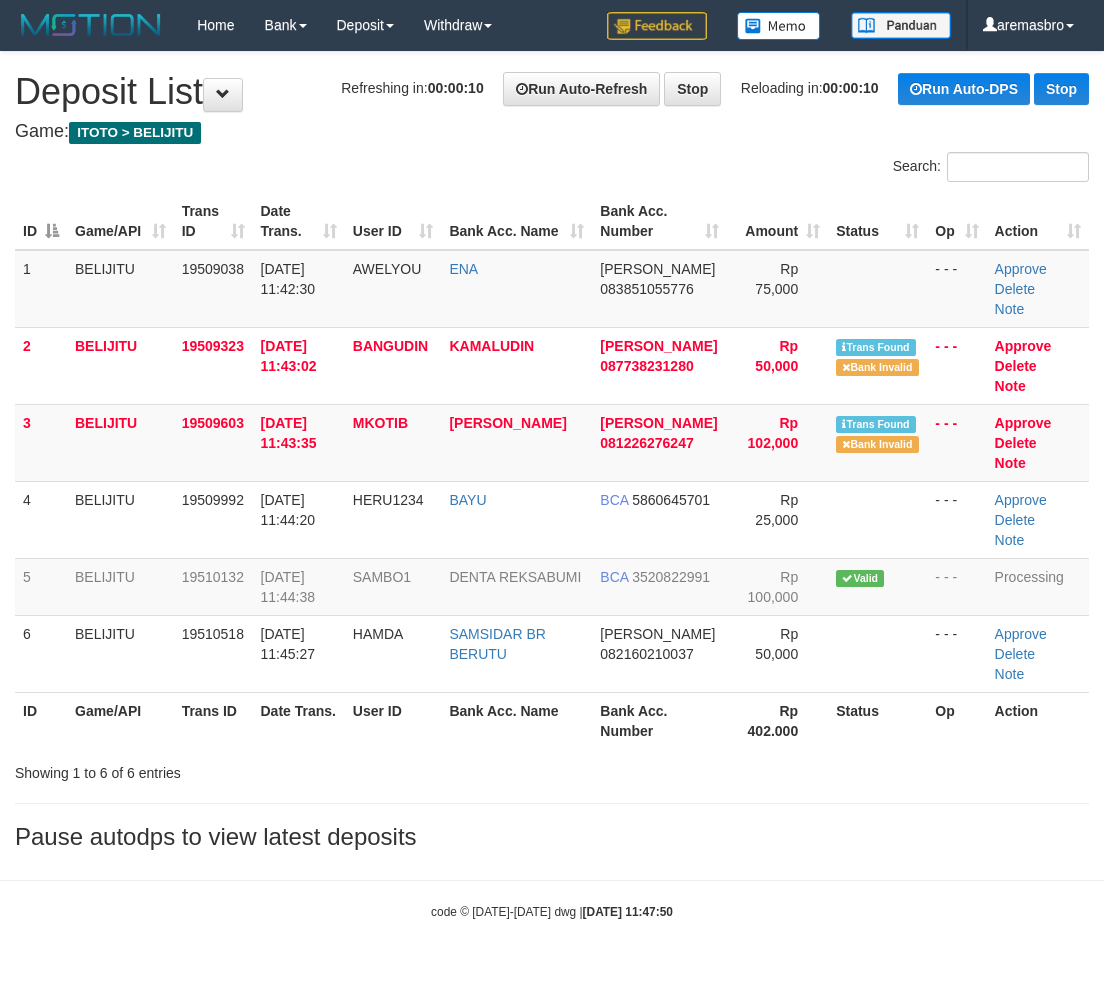 scroll, scrollTop: 0, scrollLeft: 0, axis: both 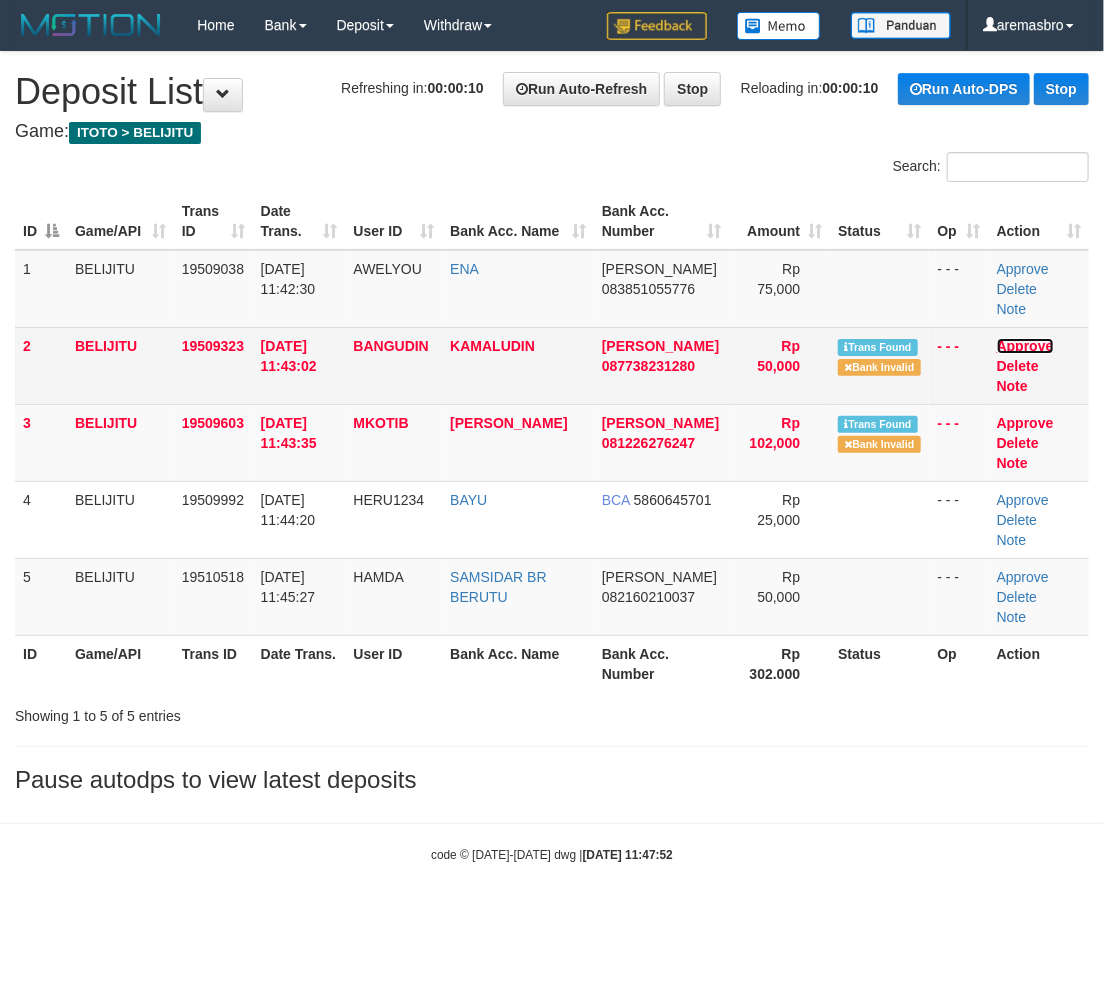 click on "Approve" at bounding box center (1025, 346) 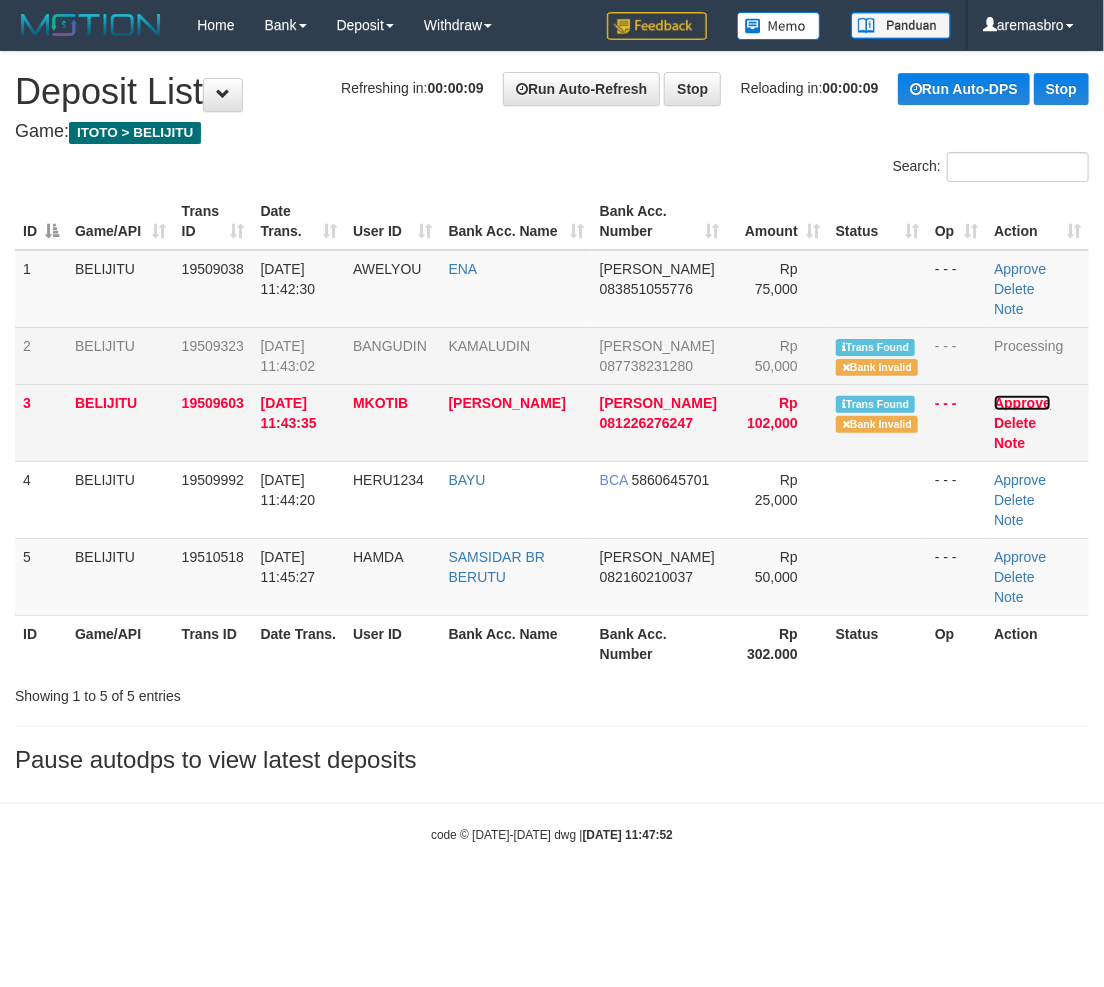 click on "Approve" at bounding box center (1022, 403) 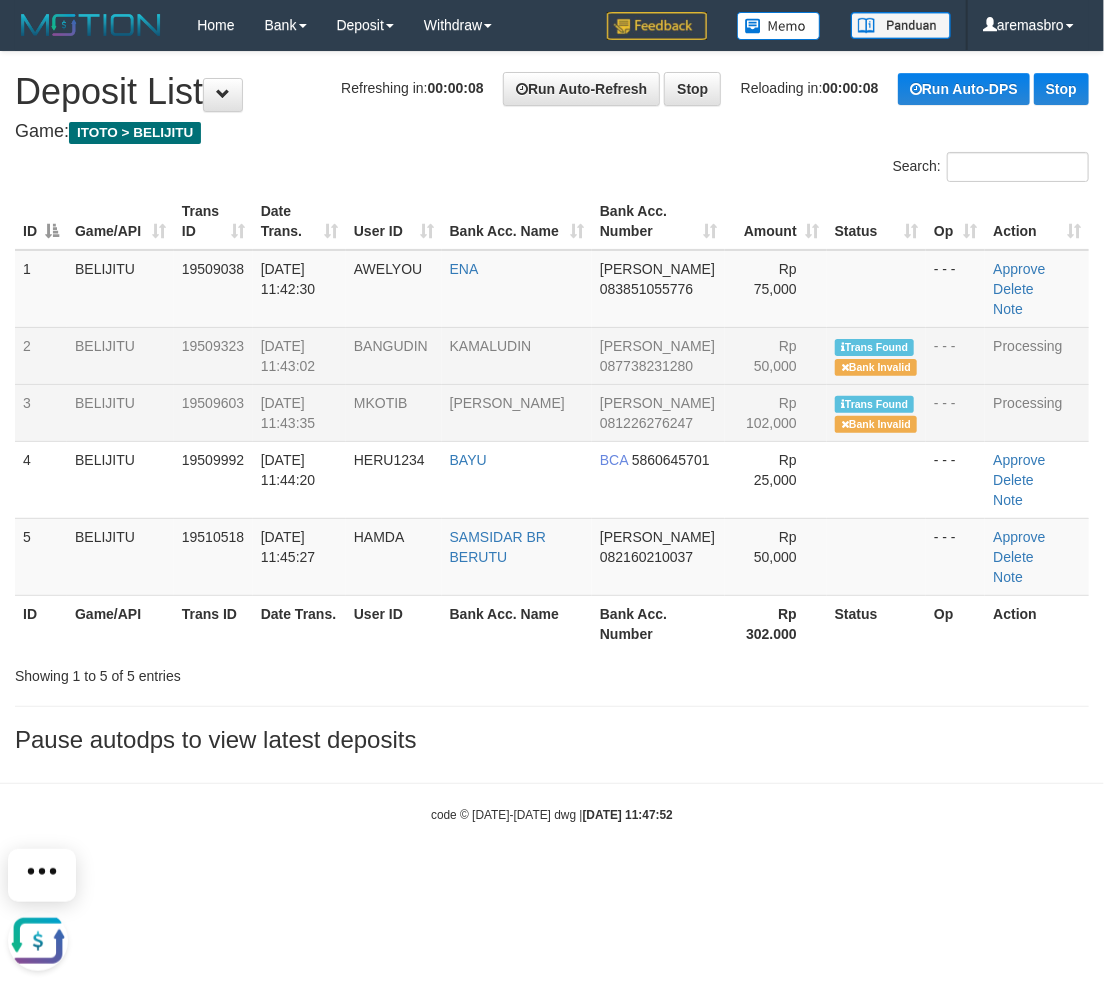 scroll, scrollTop: 0, scrollLeft: 0, axis: both 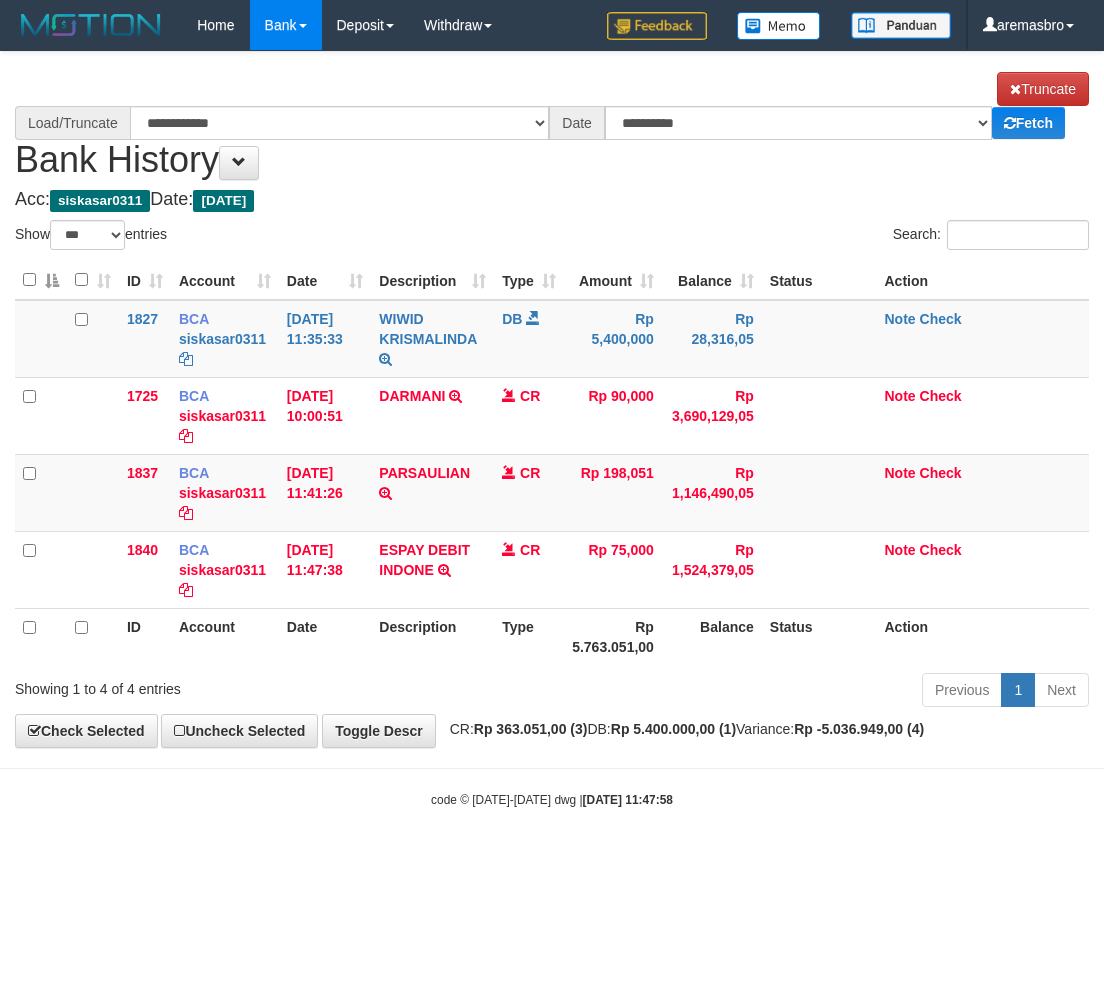 select on "***" 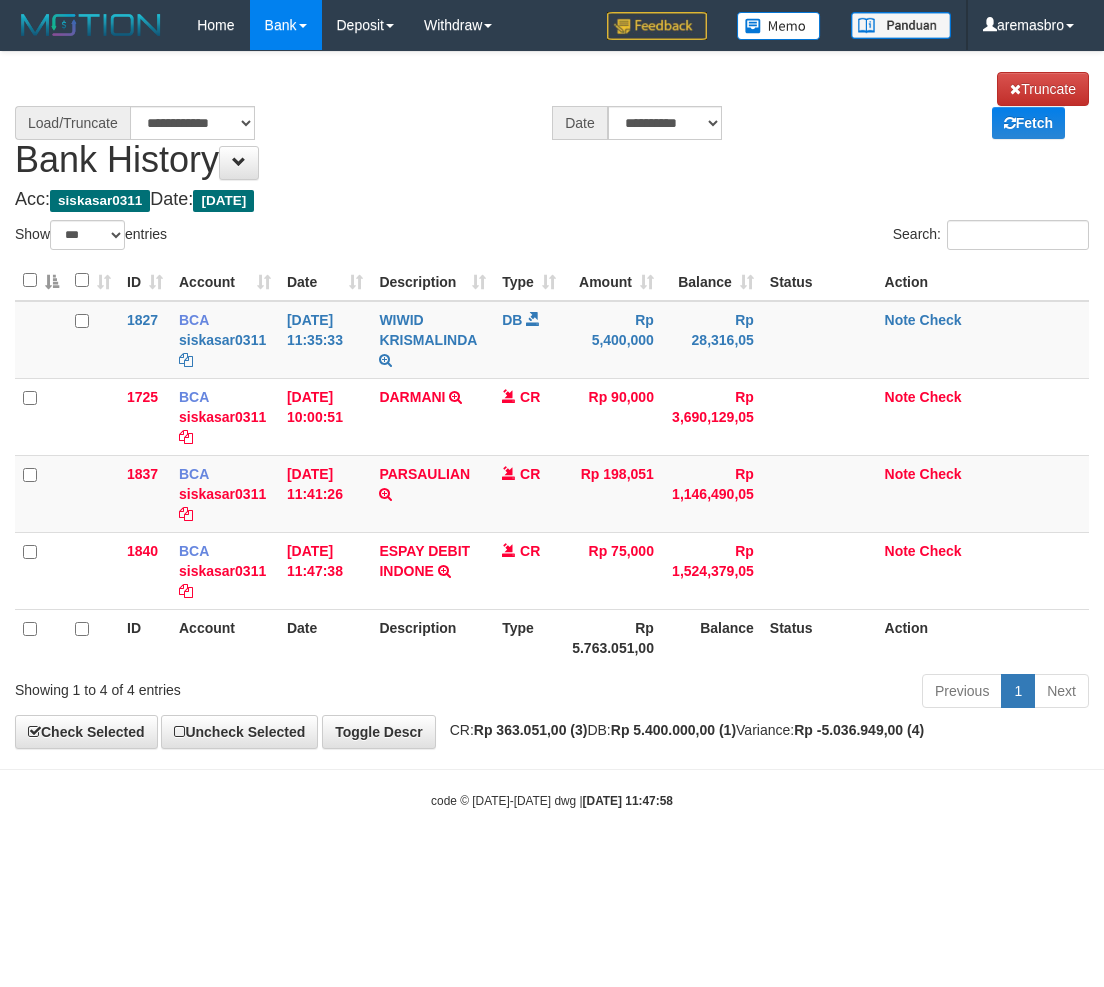 scroll, scrollTop: 0, scrollLeft: 0, axis: both 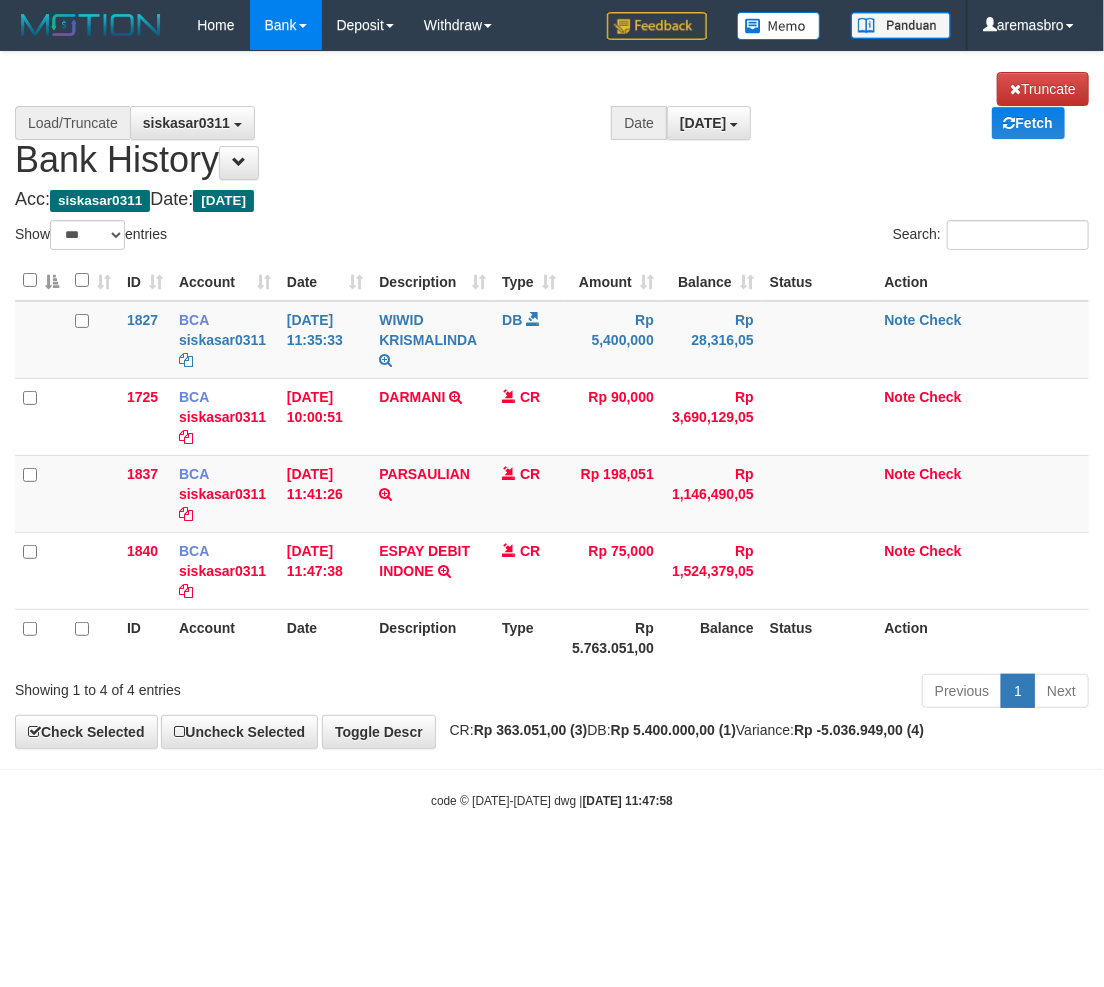 select on "****" 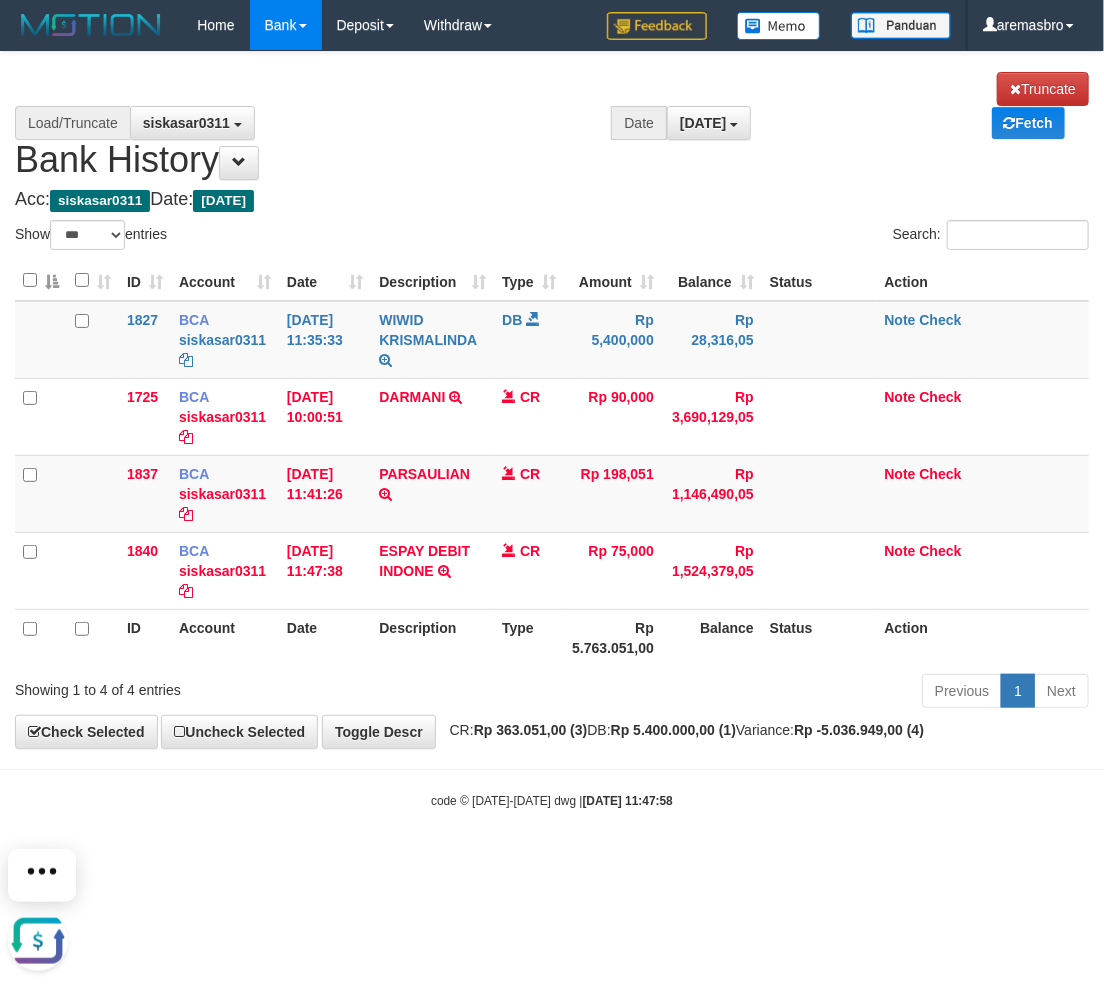 scroll, scrollTop: 0, scrollLeft: 0, axis: both 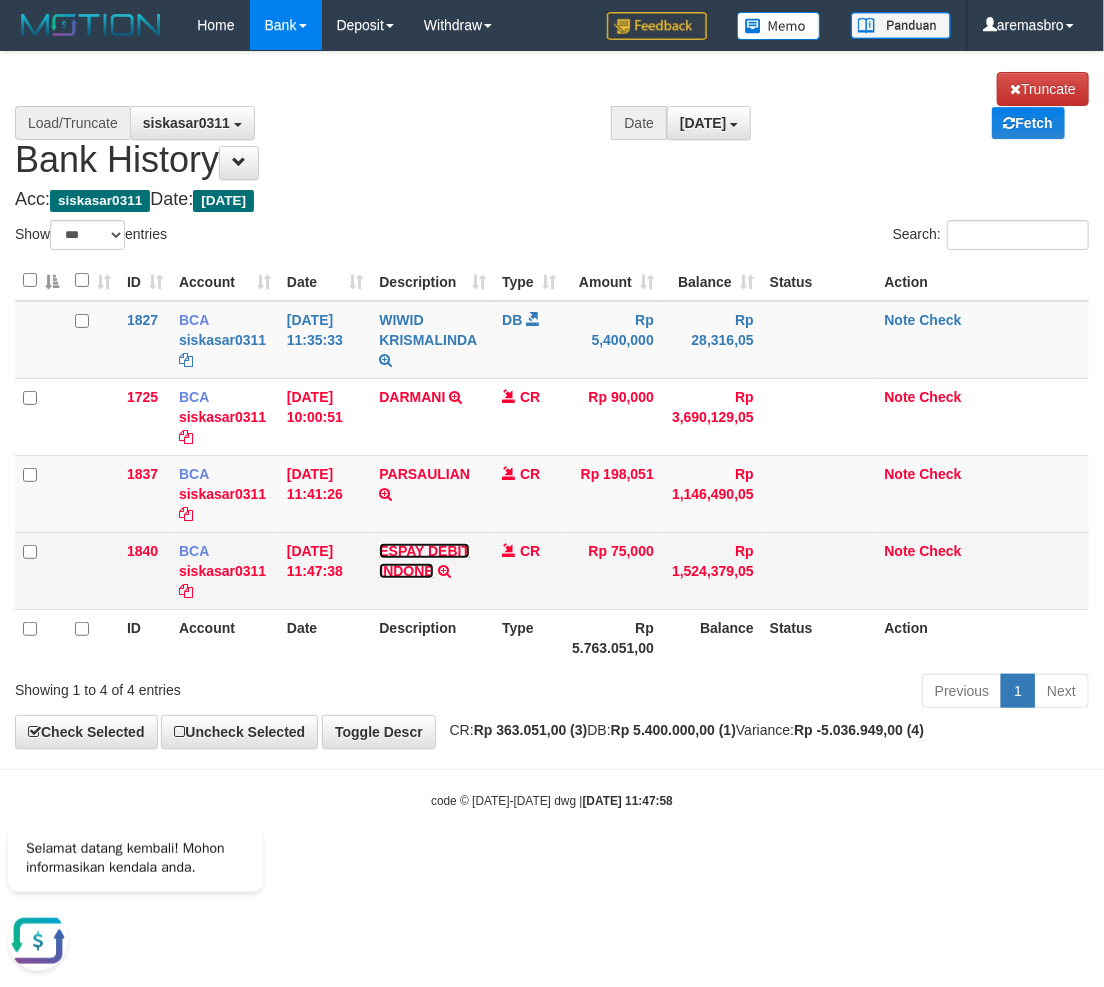 click on "ESPAY DEBIT INDONE" at bounding box center (424, 561) 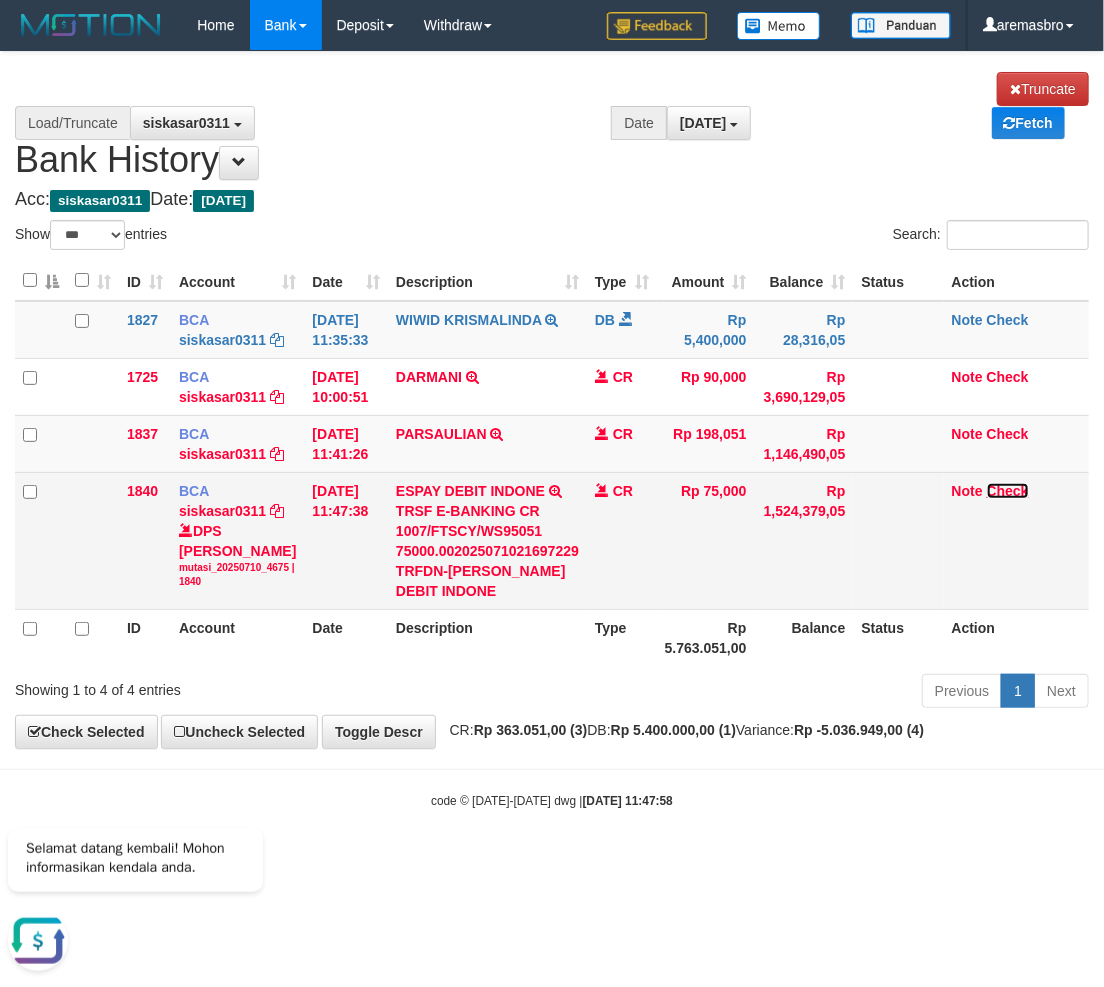 click on "Check" at bounding box center (1008, 491) 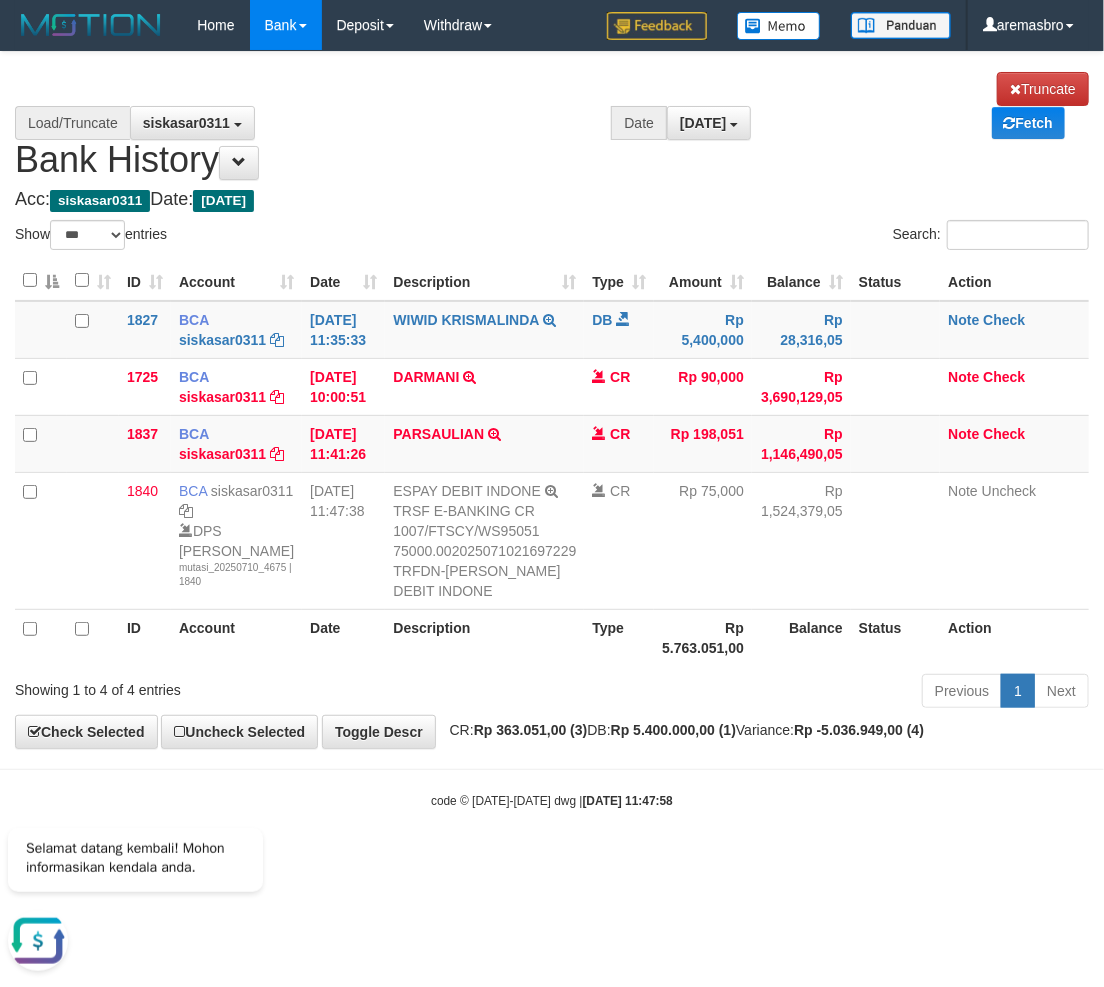 click on "Toggle navigation
Home
Bank
Account List
Load
By Website
Group
[ITOTO]													BELIJITU
By Load Group (DPS)
Group are-20
Group are-30
Mutasi Bank
Search
Sync" at bounding box center [552, 430] 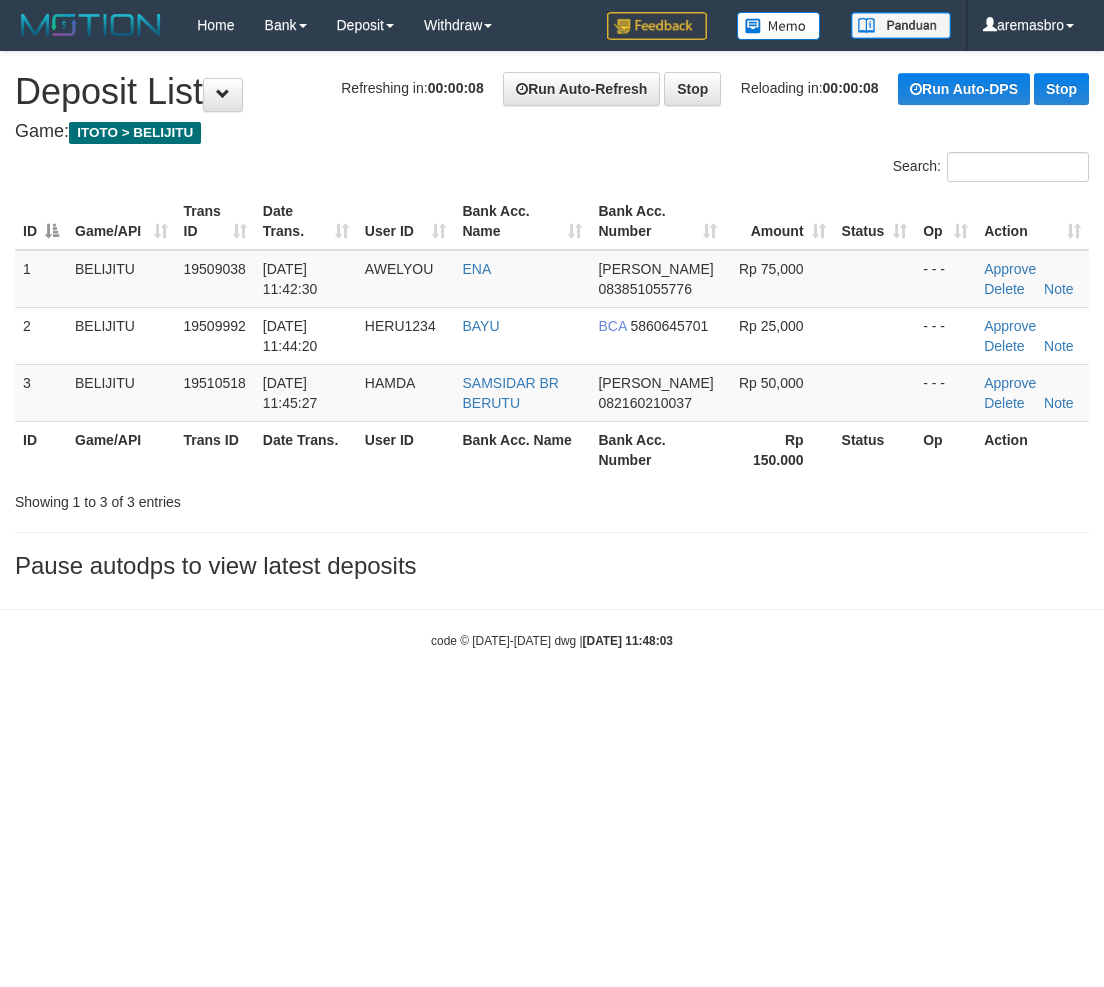 scroll, scrollTop: 0, scrollLeft: 0, axis: both 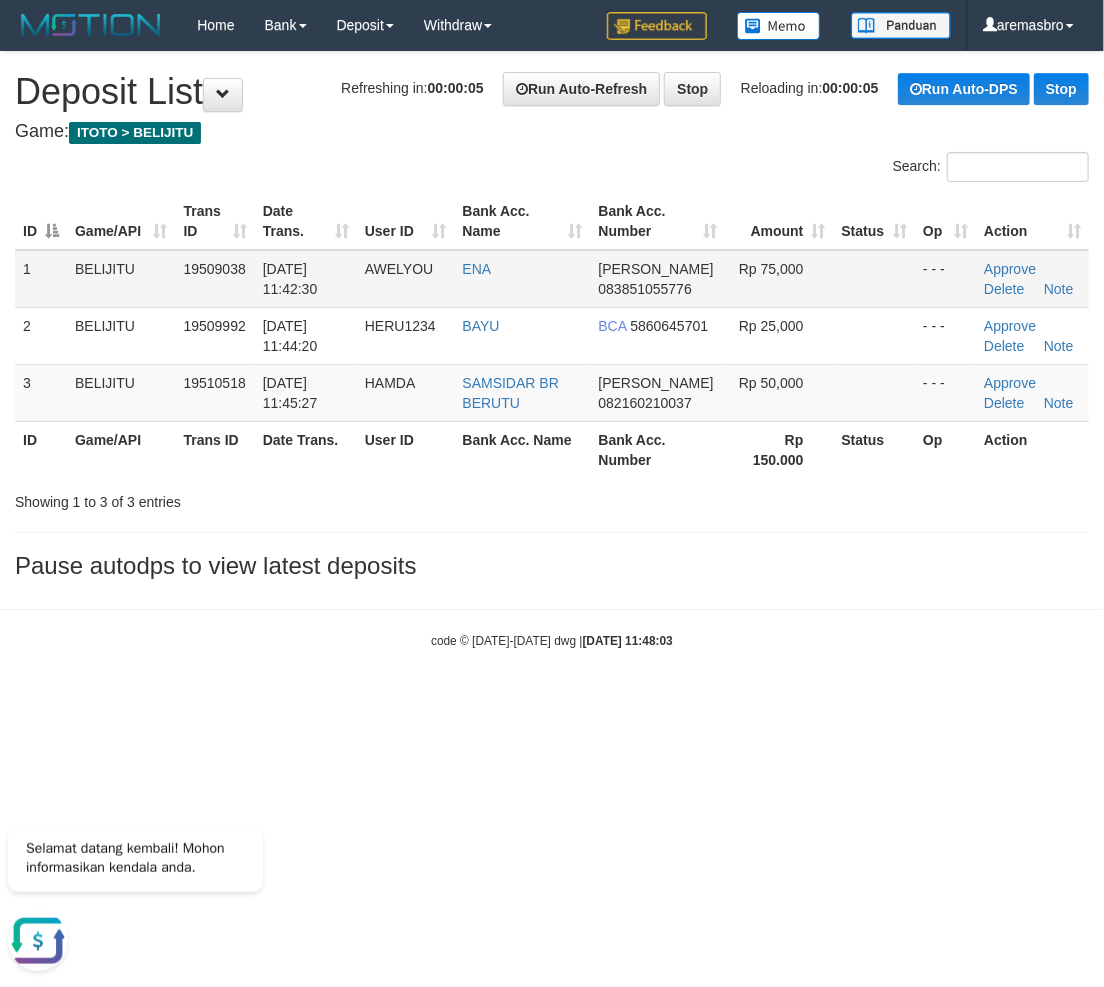 click on "Approve
Delete
Note" at bounding box center [1032, 279] 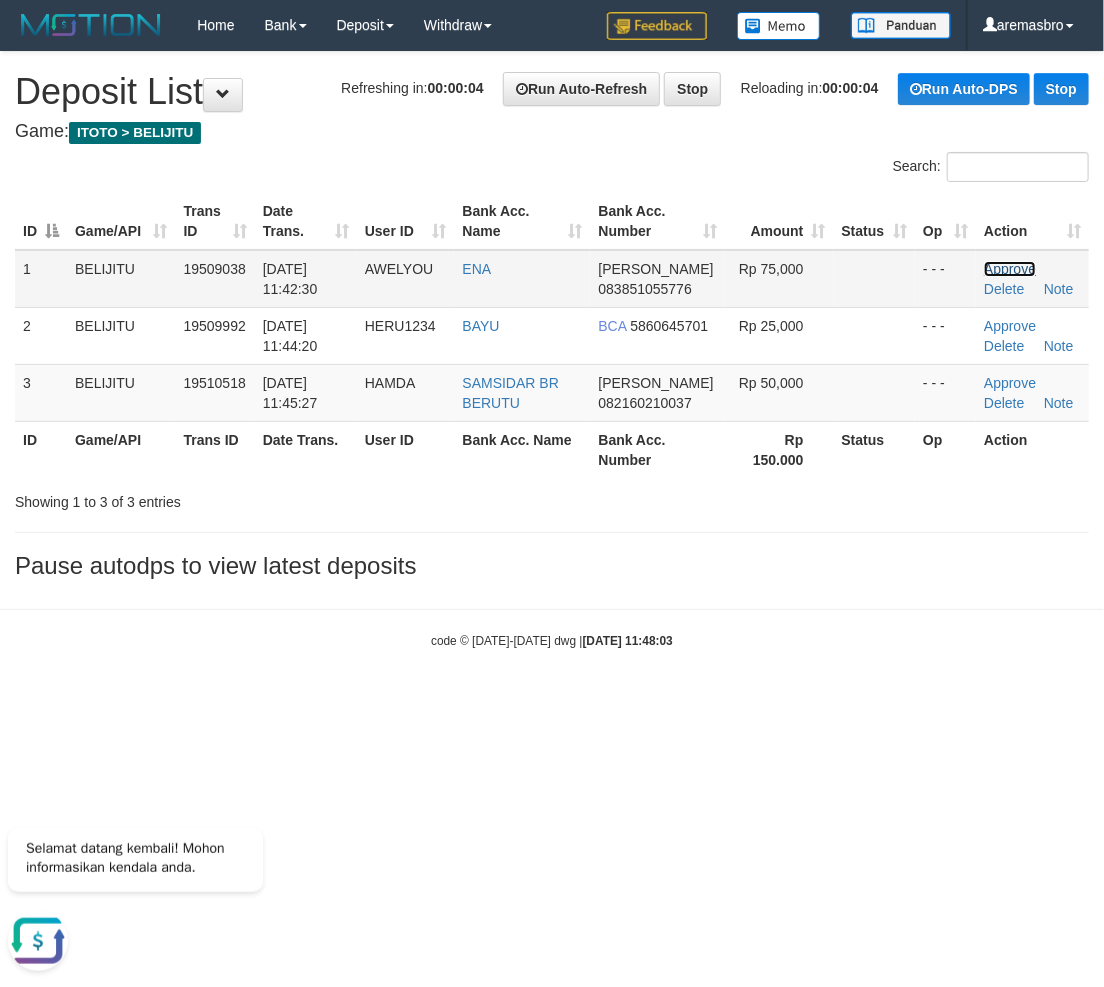 click on "Approve" at bounding box center [1010, 269] 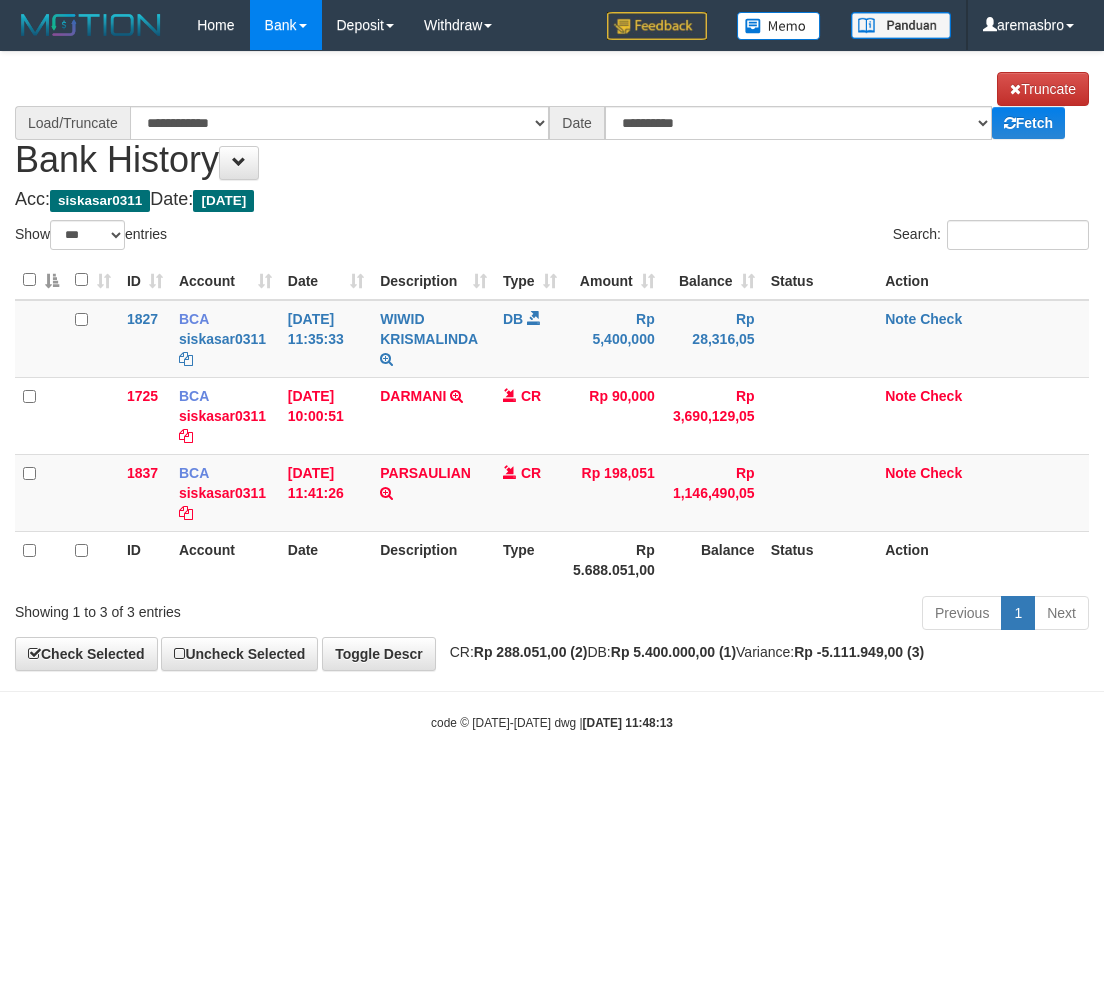 select on "***" 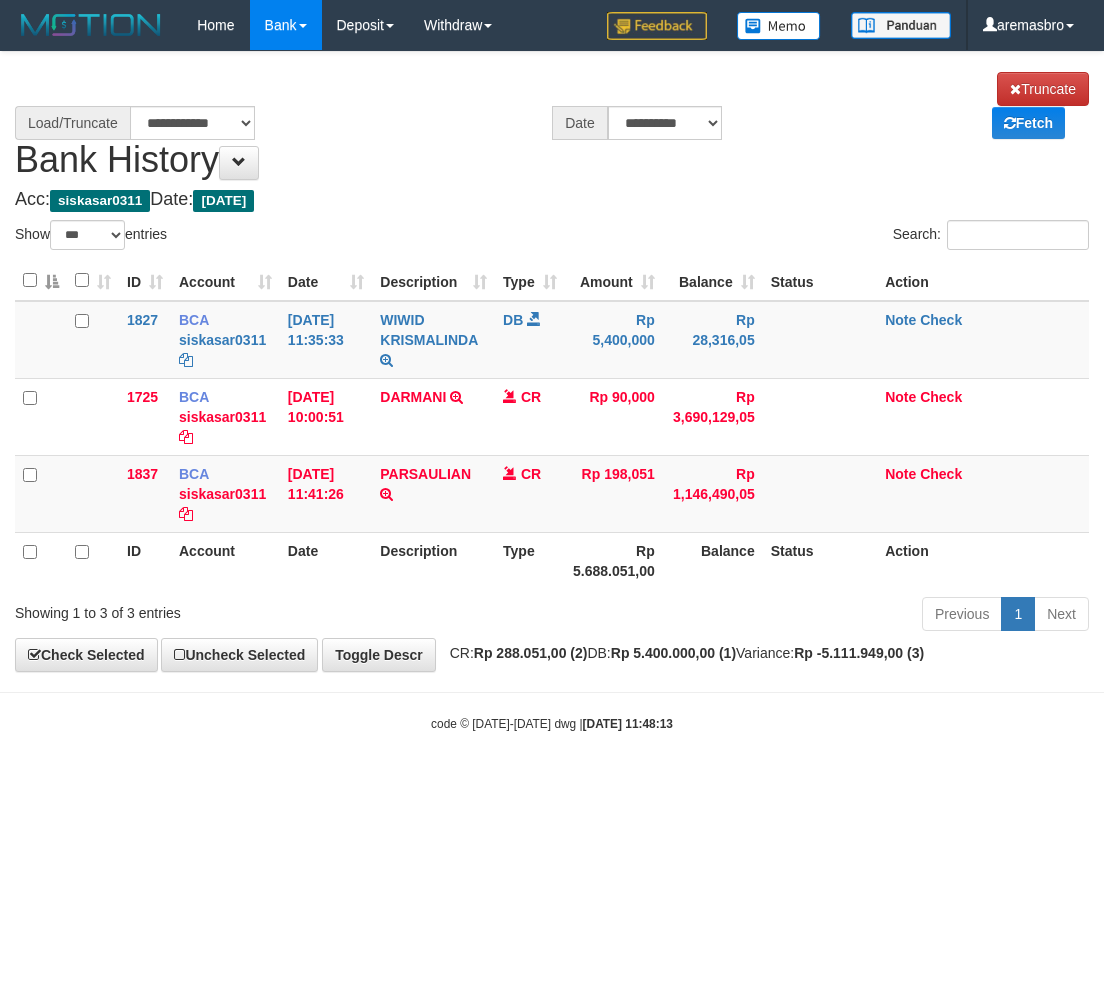 scroll, scrollTop: 0, scrollLeft: 0, axis: both 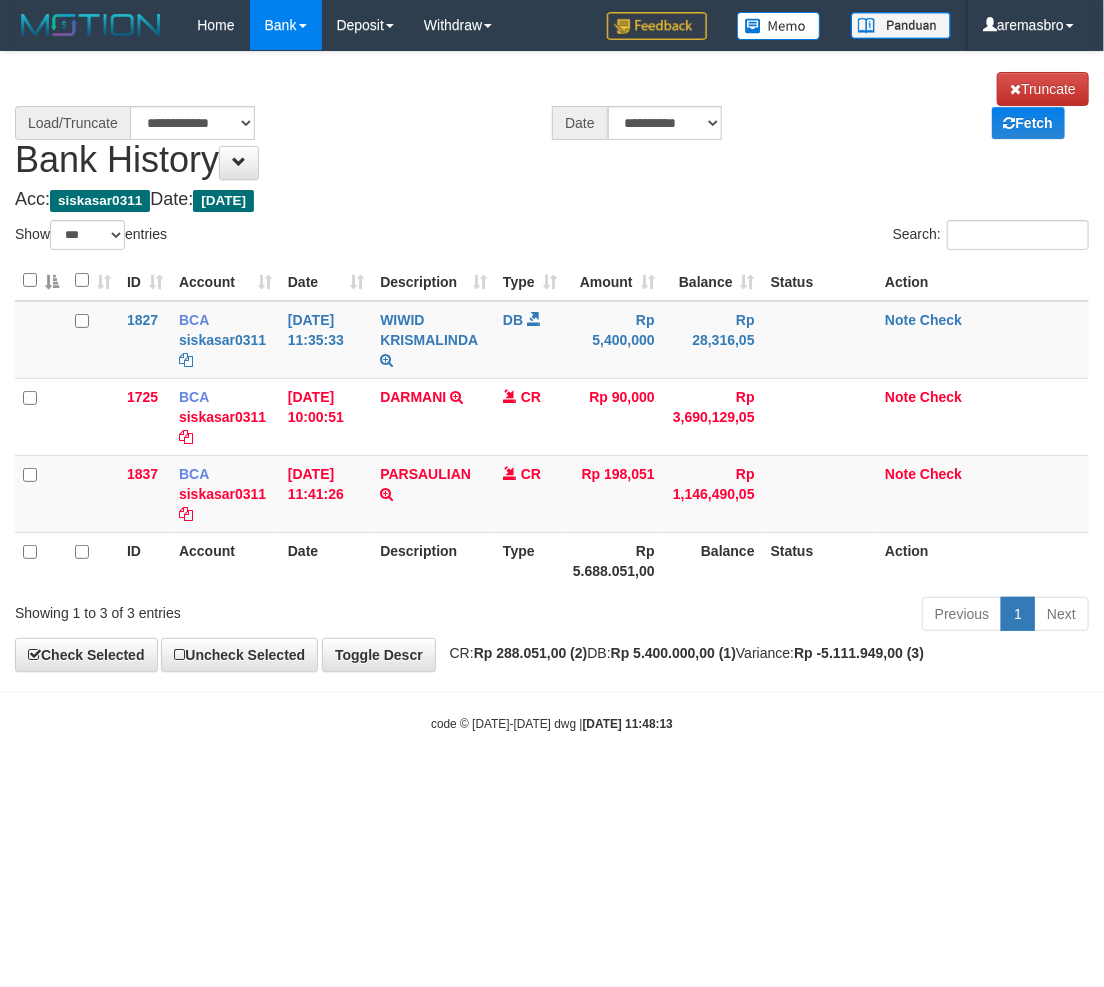select on "****" 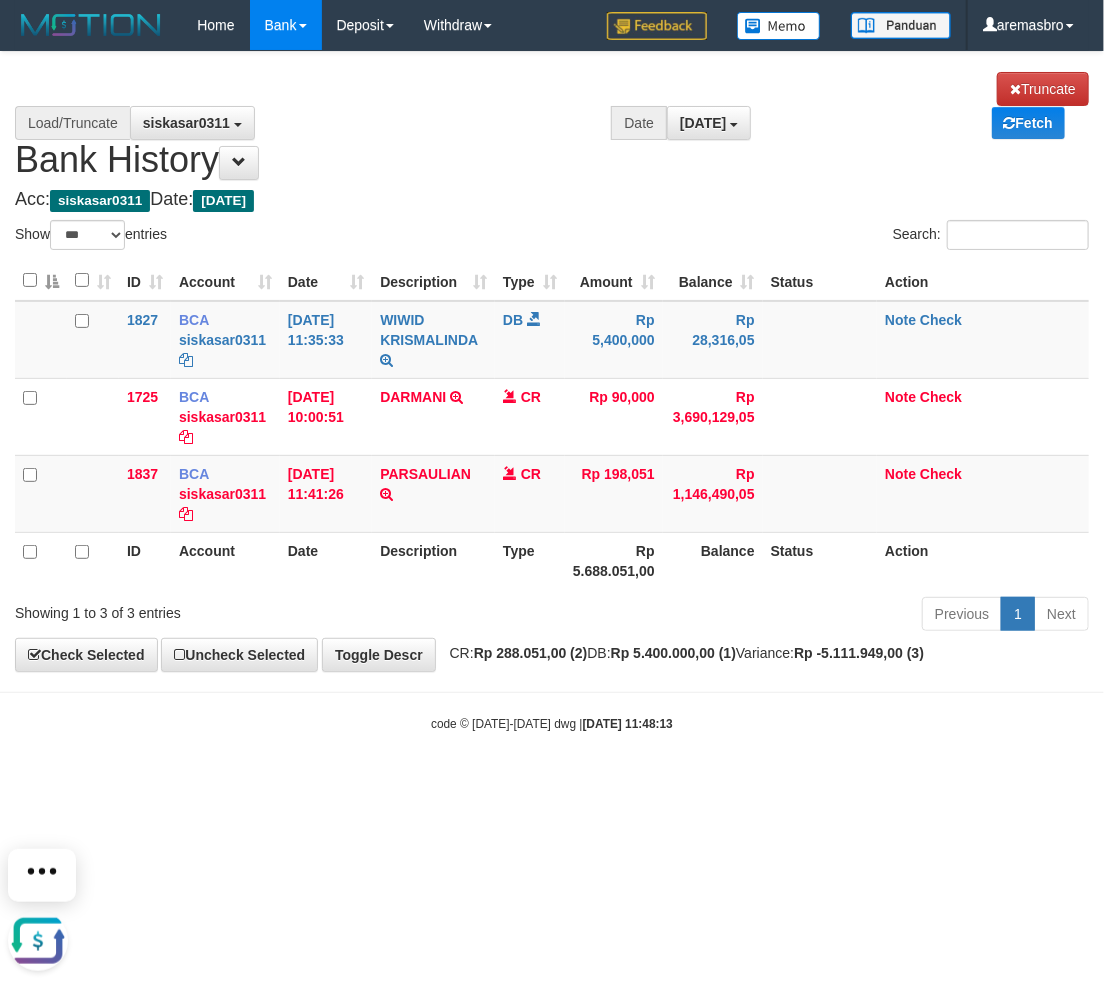 scroll, scrollTop: 0, scrollLeft: 0, axis: both 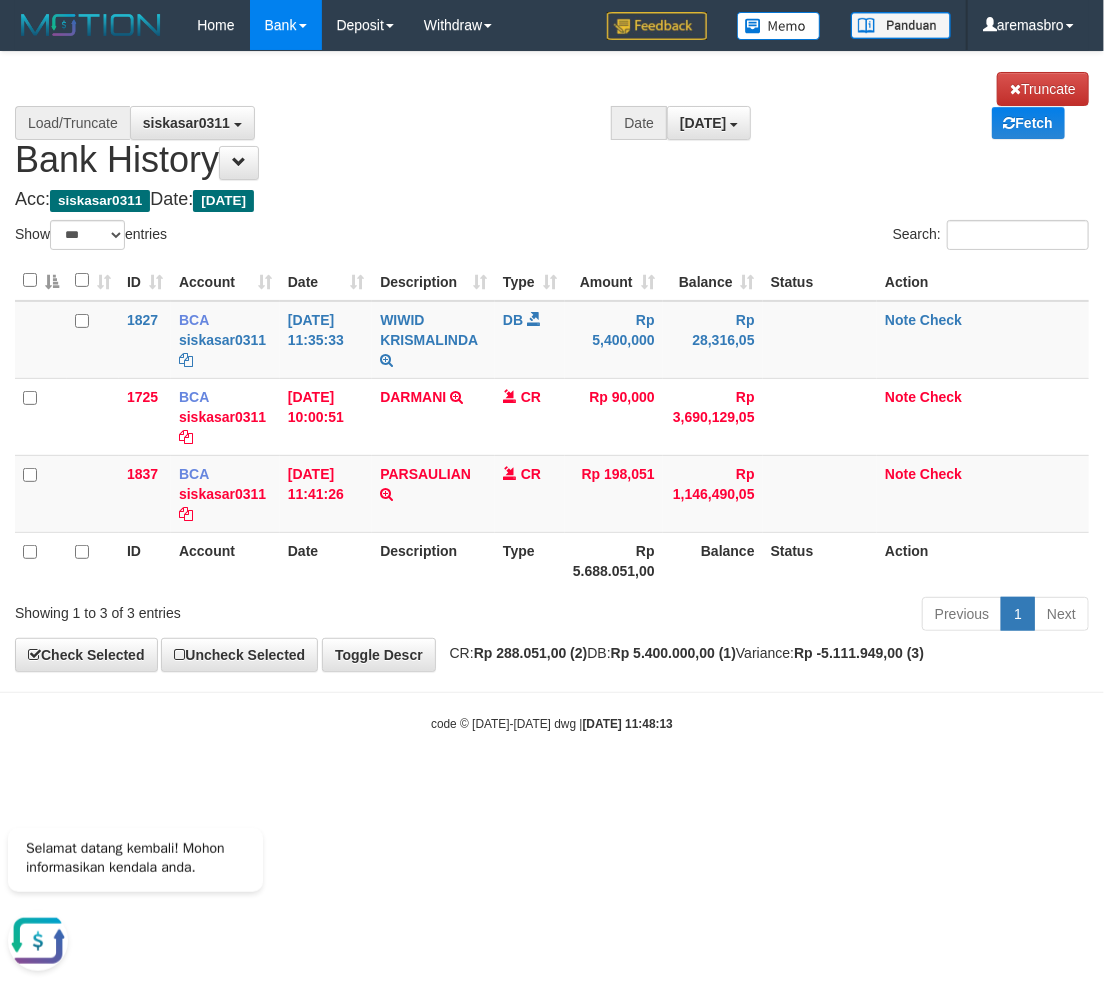 drag, startPoint x: 797, startPoint y: 852, endPoint x: 798, endPoint y: 836, distance: 16.03122 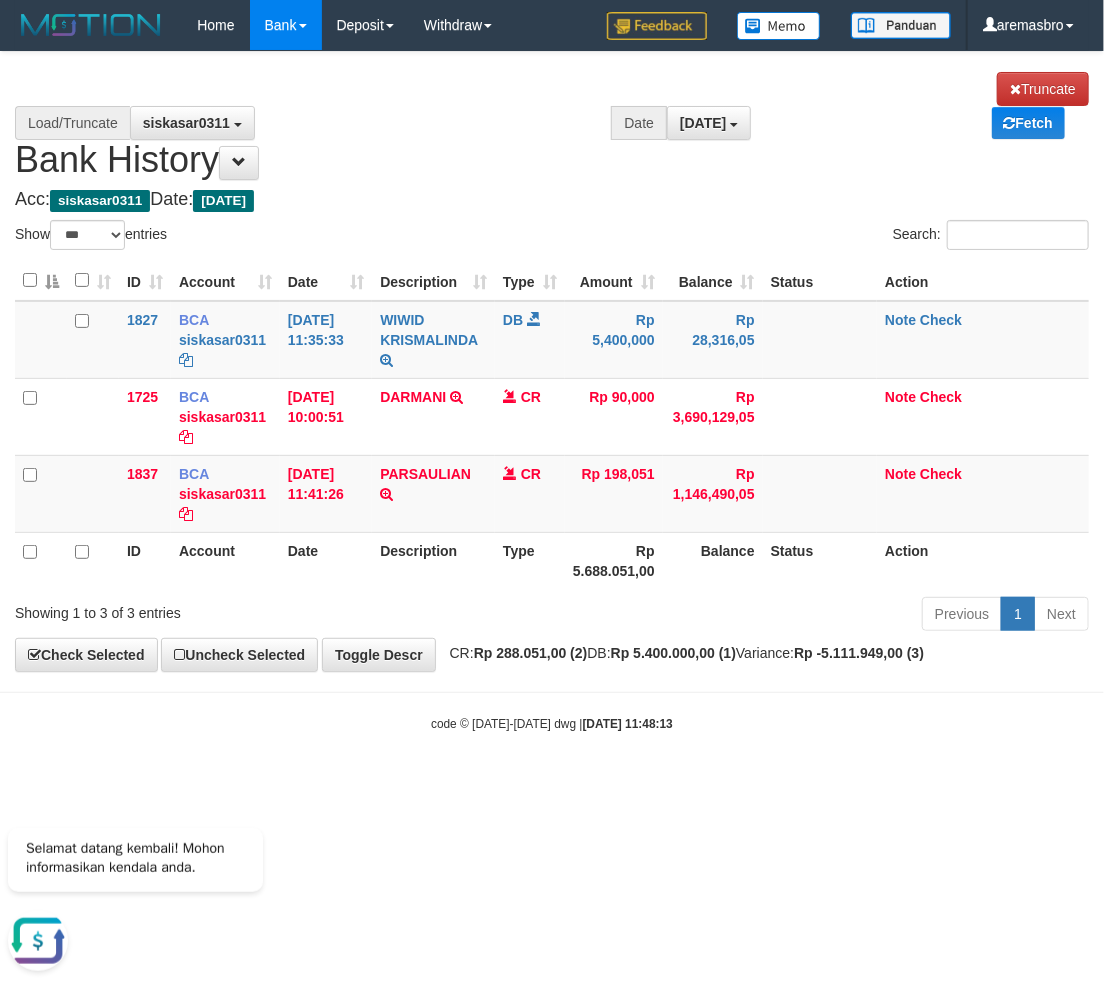 click on "Toggle navigation
Home
Bank
Account List
Load
By Website
Group
[ITOTO]													BELIJITU
By Load Group (DPS)
Group are-20
Group are-30
Mutasi Bank
Search
Sync" at bounding box center (552, 391) 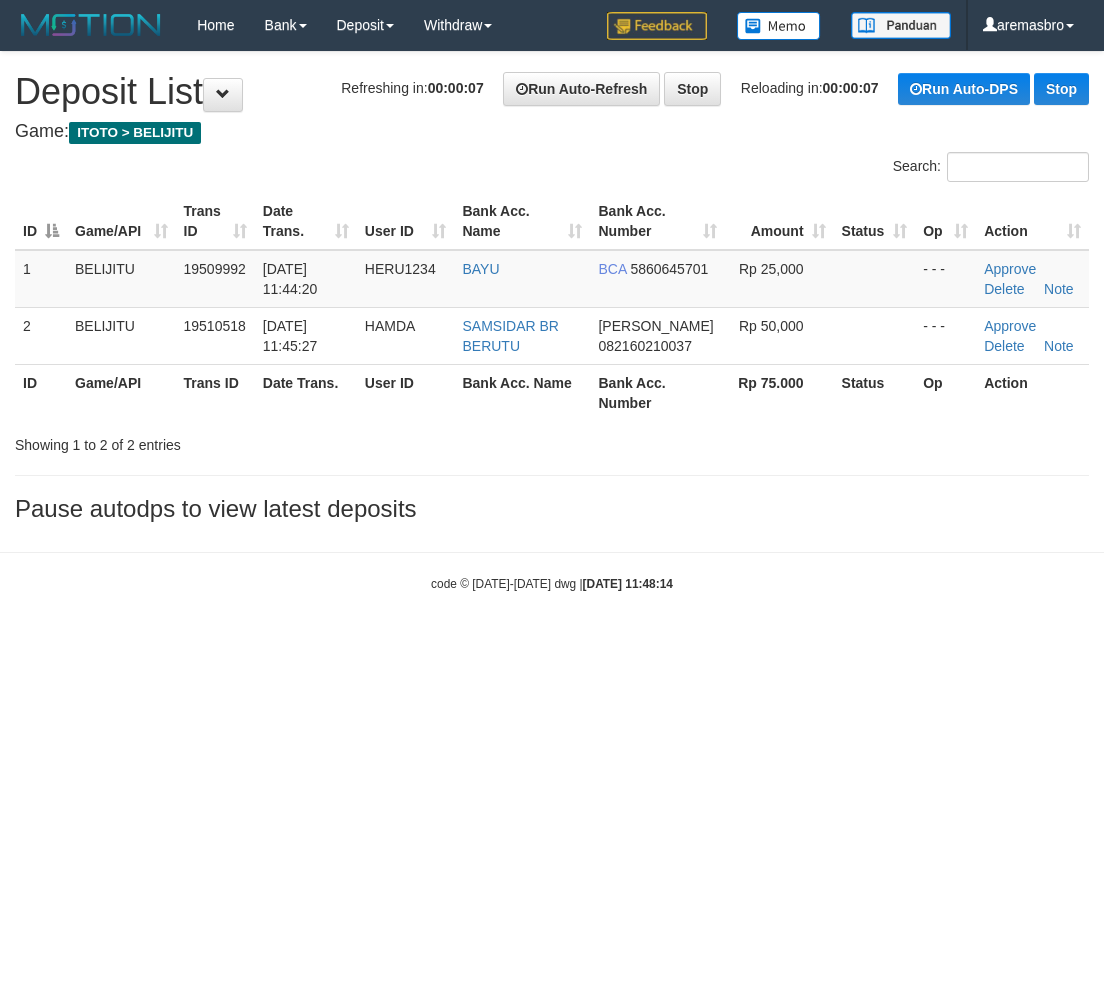 scroll, scrollTop: 0, scrollLeft: 0, axis: both 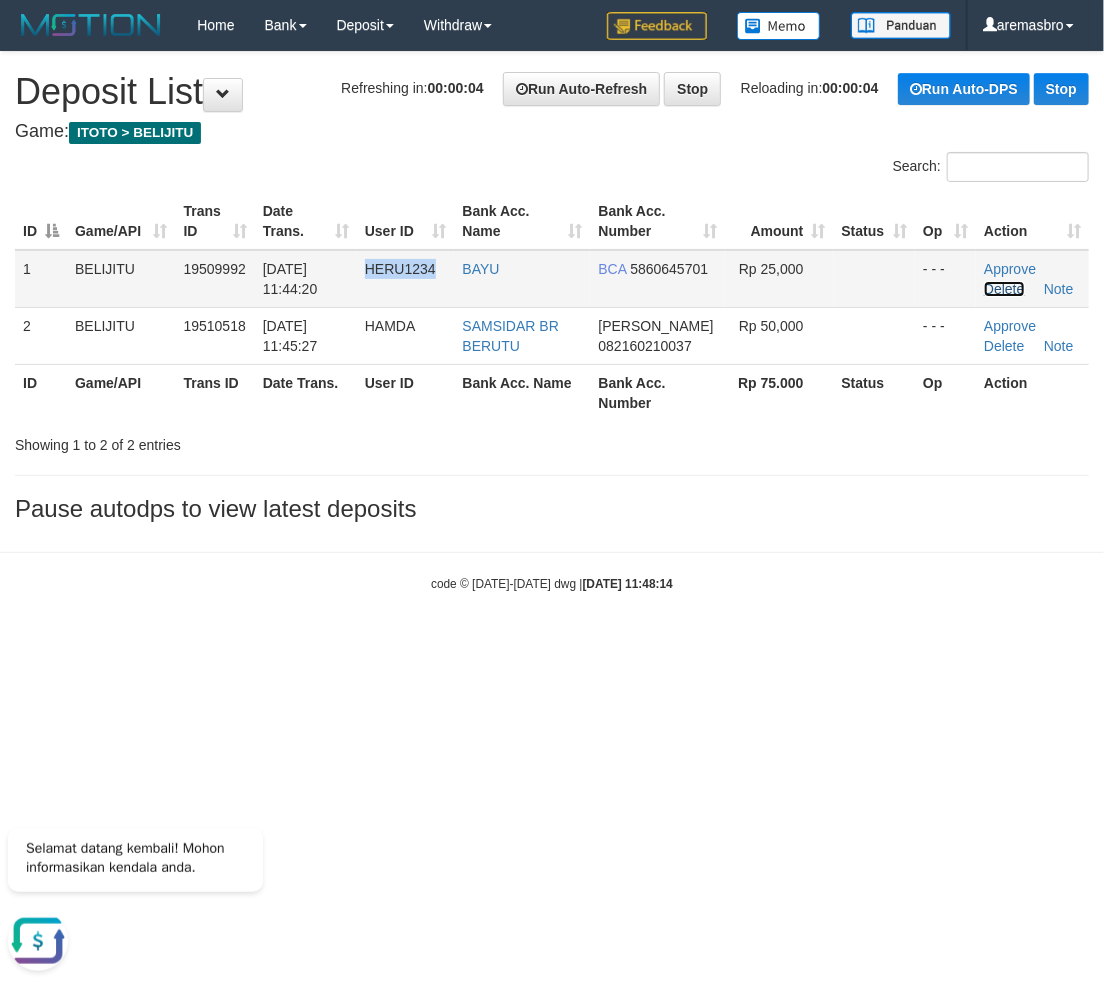 click on "Delete" at bounding box center [1004, 289] 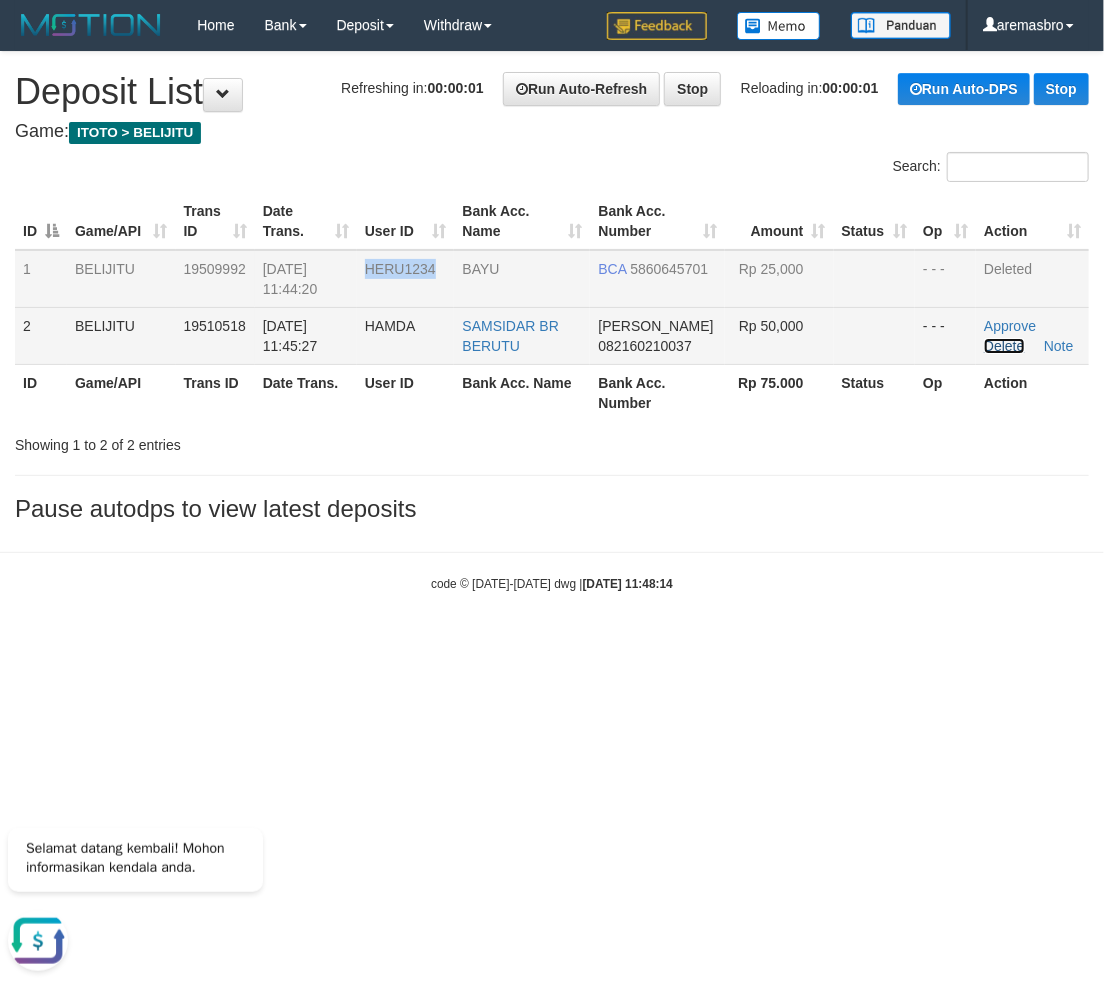 click on "Delete" at bounding box center [1004, 346] 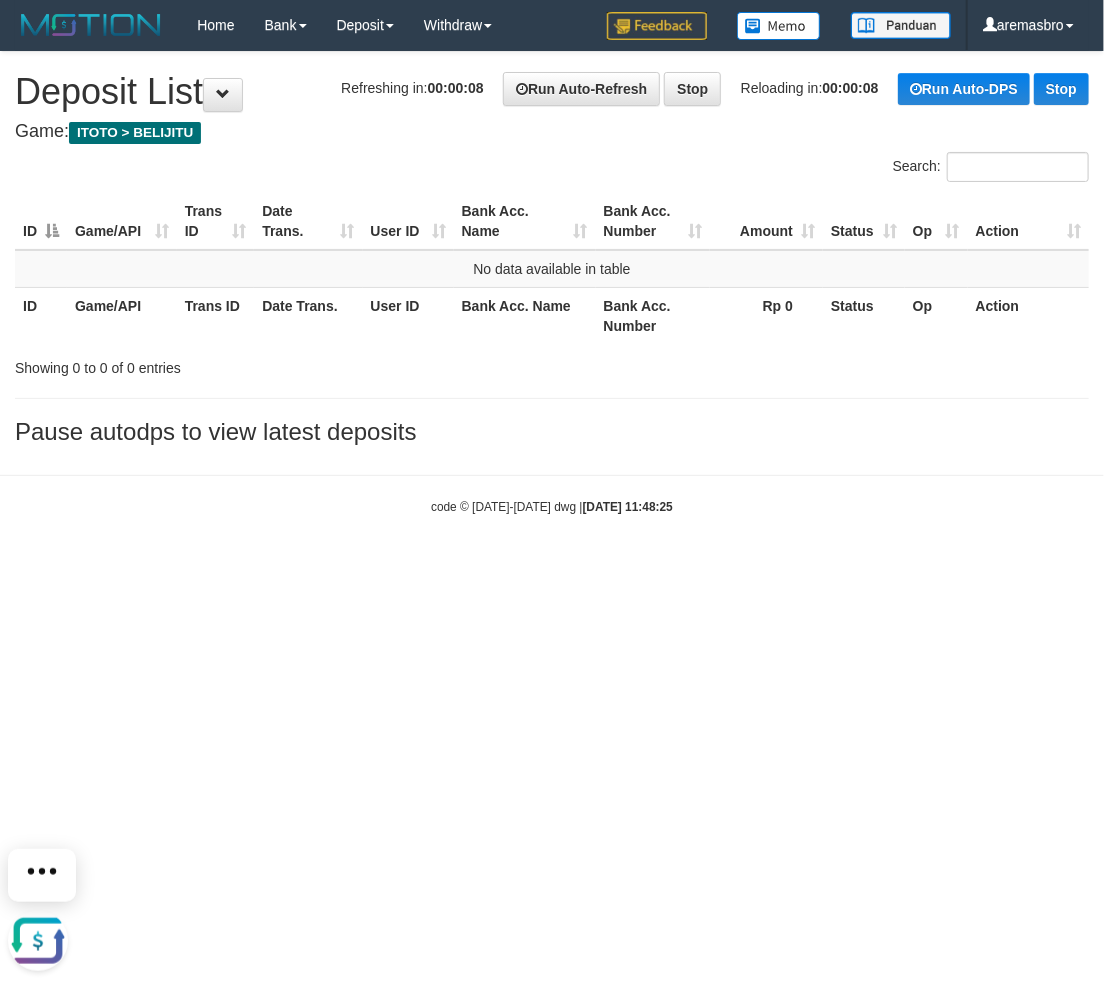 scroll, scrollTop: 0, scrollLeft: 0, axis: both 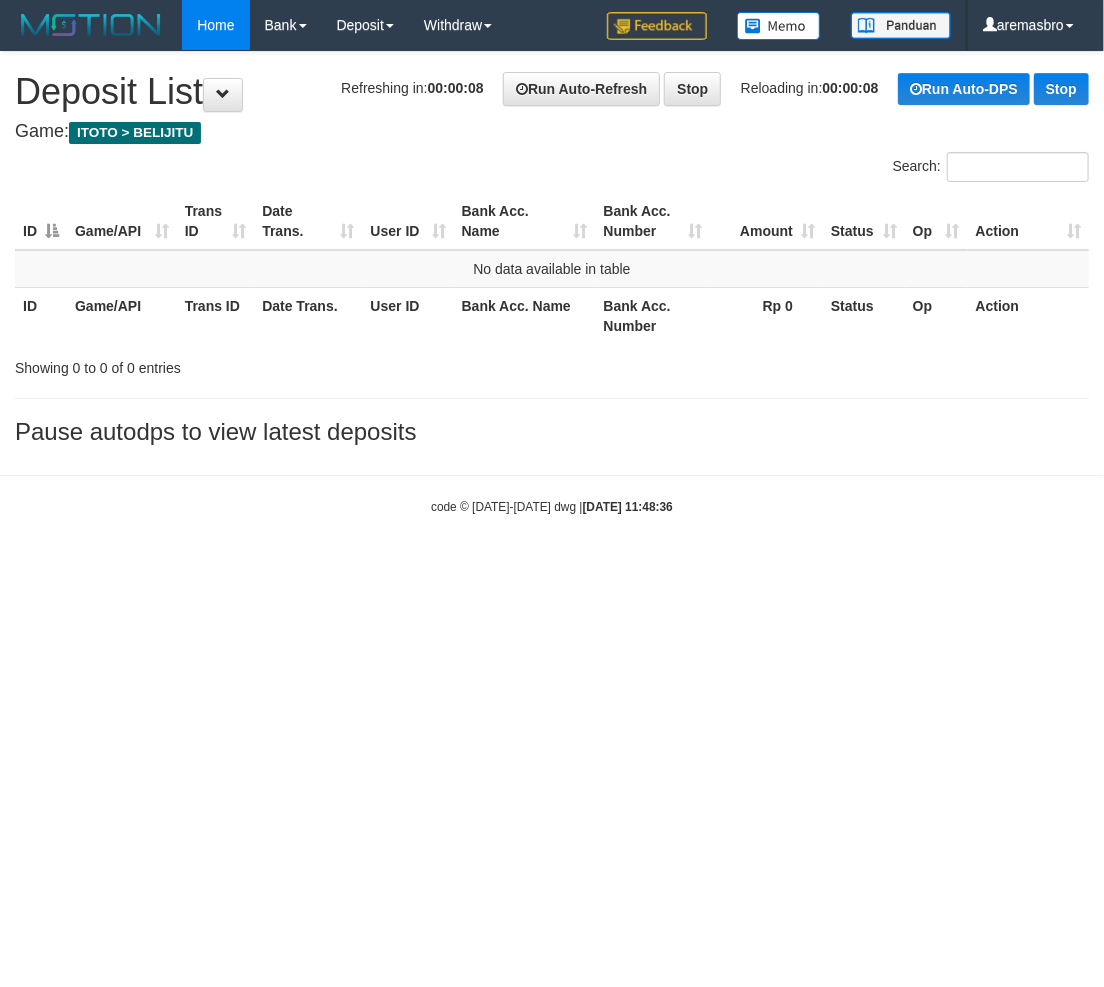 drag, startPoint x: 408, startPoint y: 622, endPoint x: 204, endPoint y: 13, distance: 642.2593 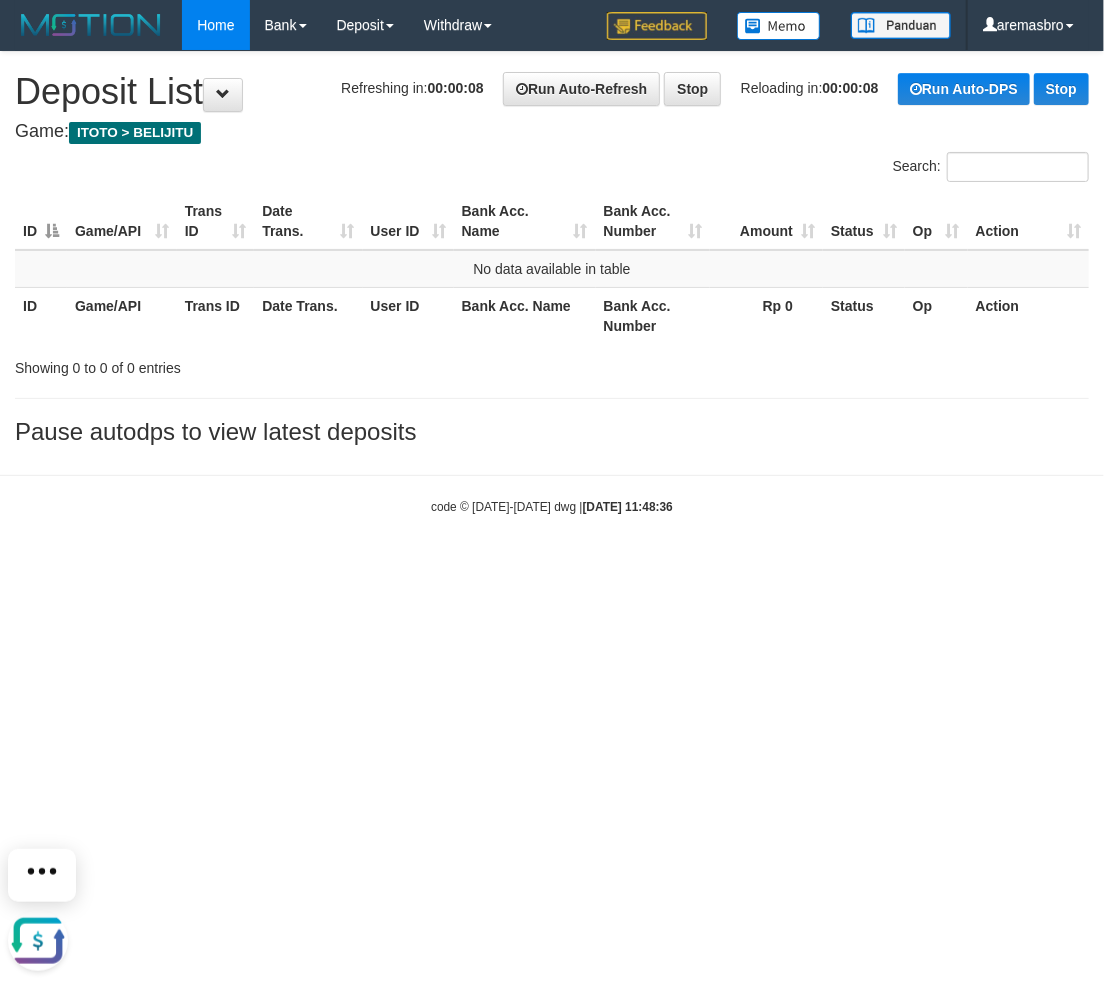 scroll, scrollTop: 0, scrollLeft: 0, axis: both 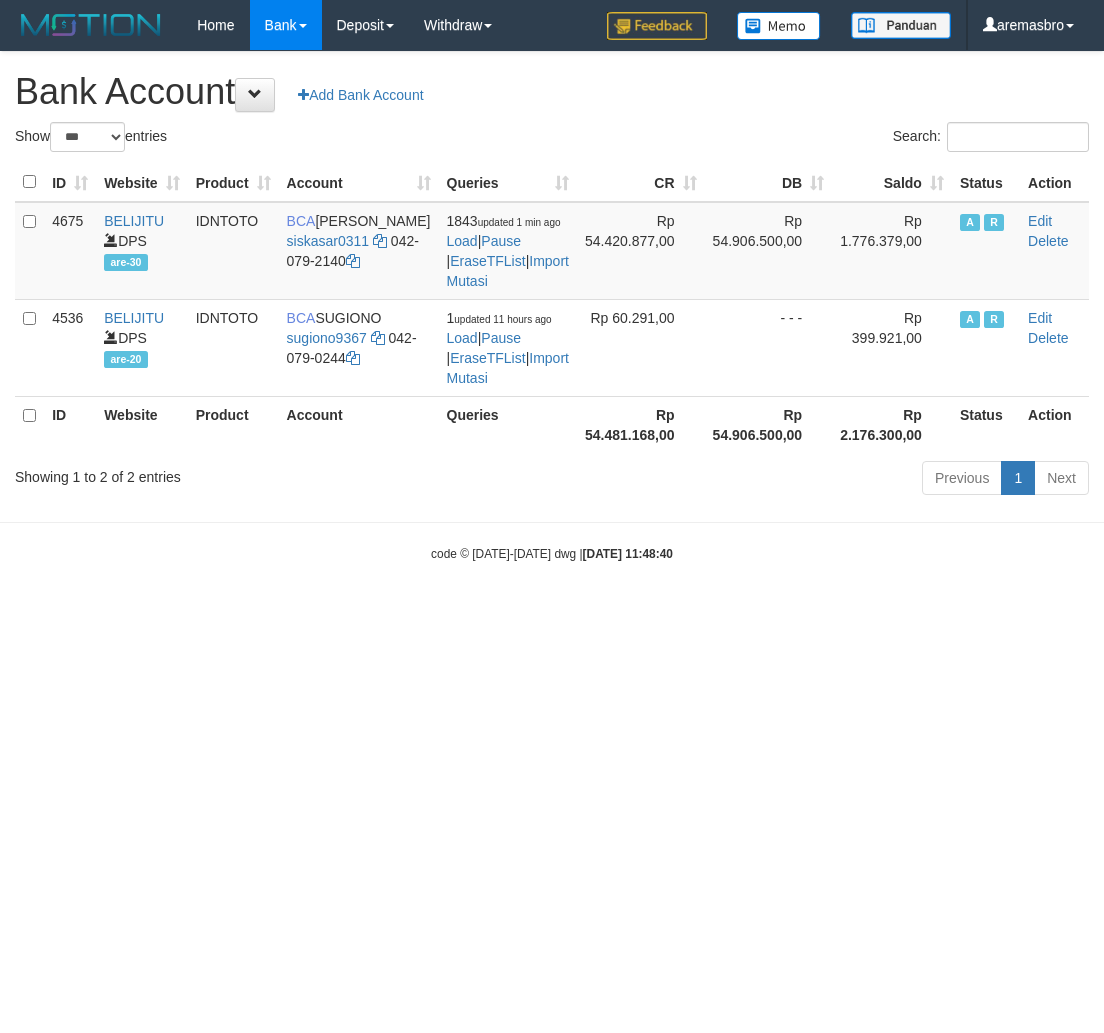 select on "***" 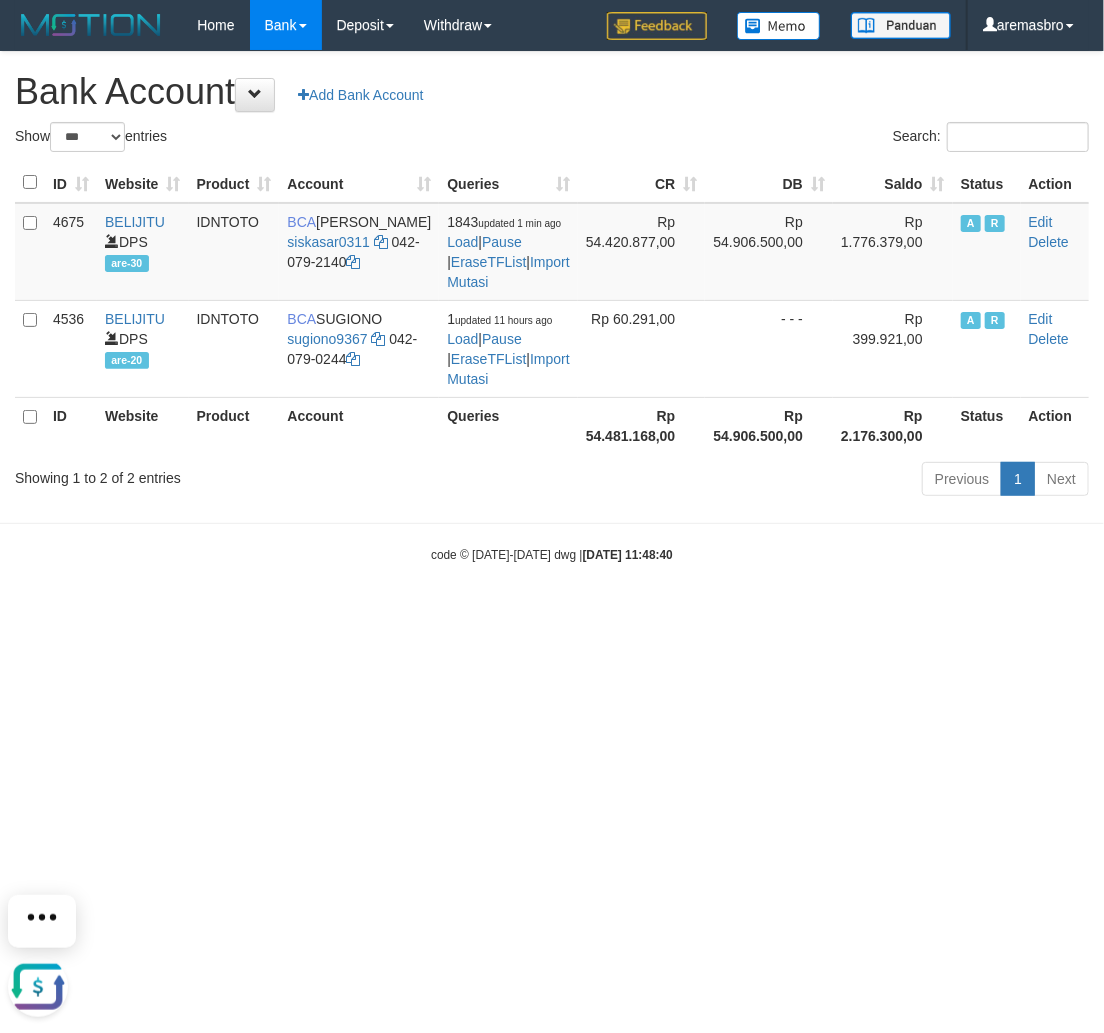 scroll, scrollTop: 0, scrollLeft: 0, axis: both 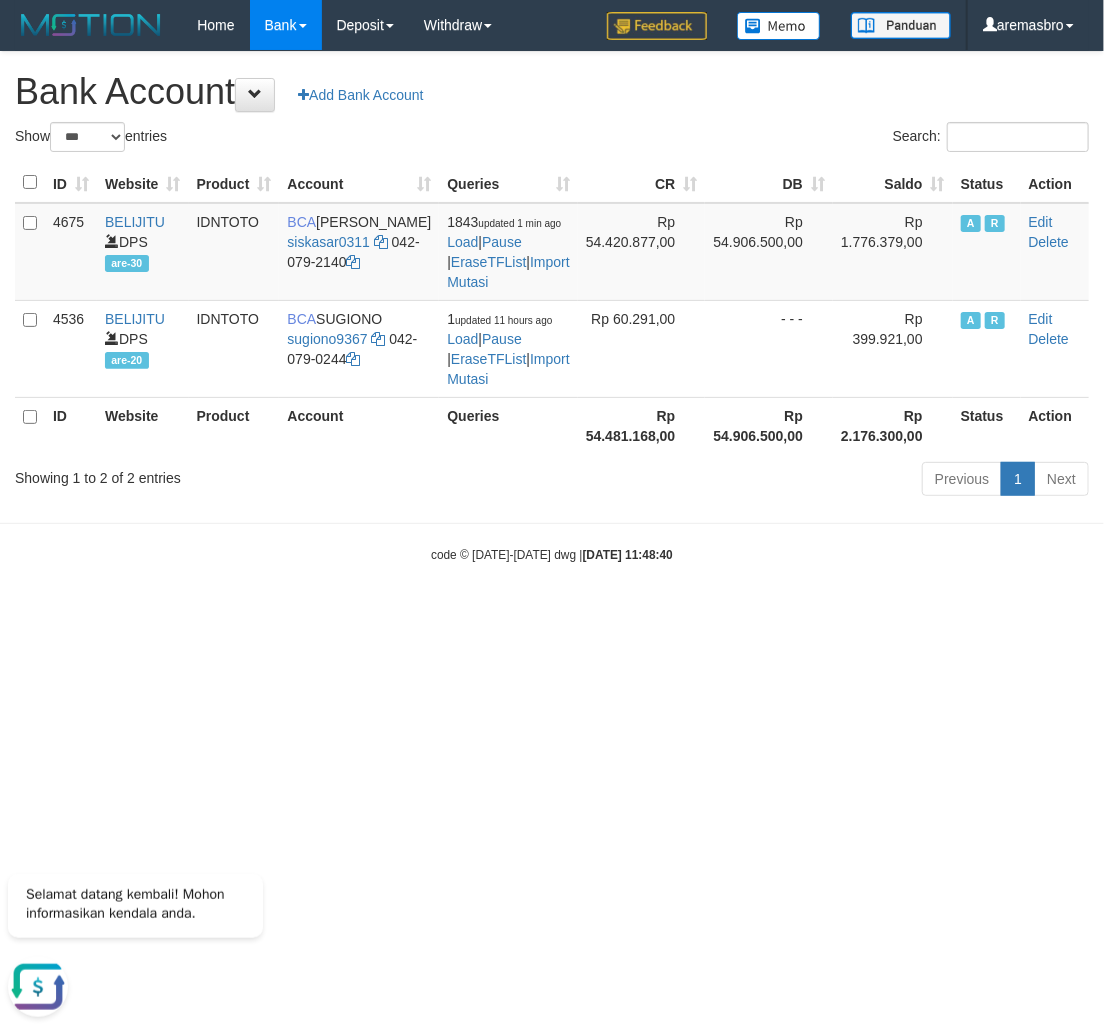 click on "Toggle navigation
Home
Bank
Account List
Load
By Website
Group
[ITOTO]													BELIJITU
By Load Group (DPS)
Group are-20
Group are-30
Mutasi Bank
Search
Sync" at bounding box center [552, 307] 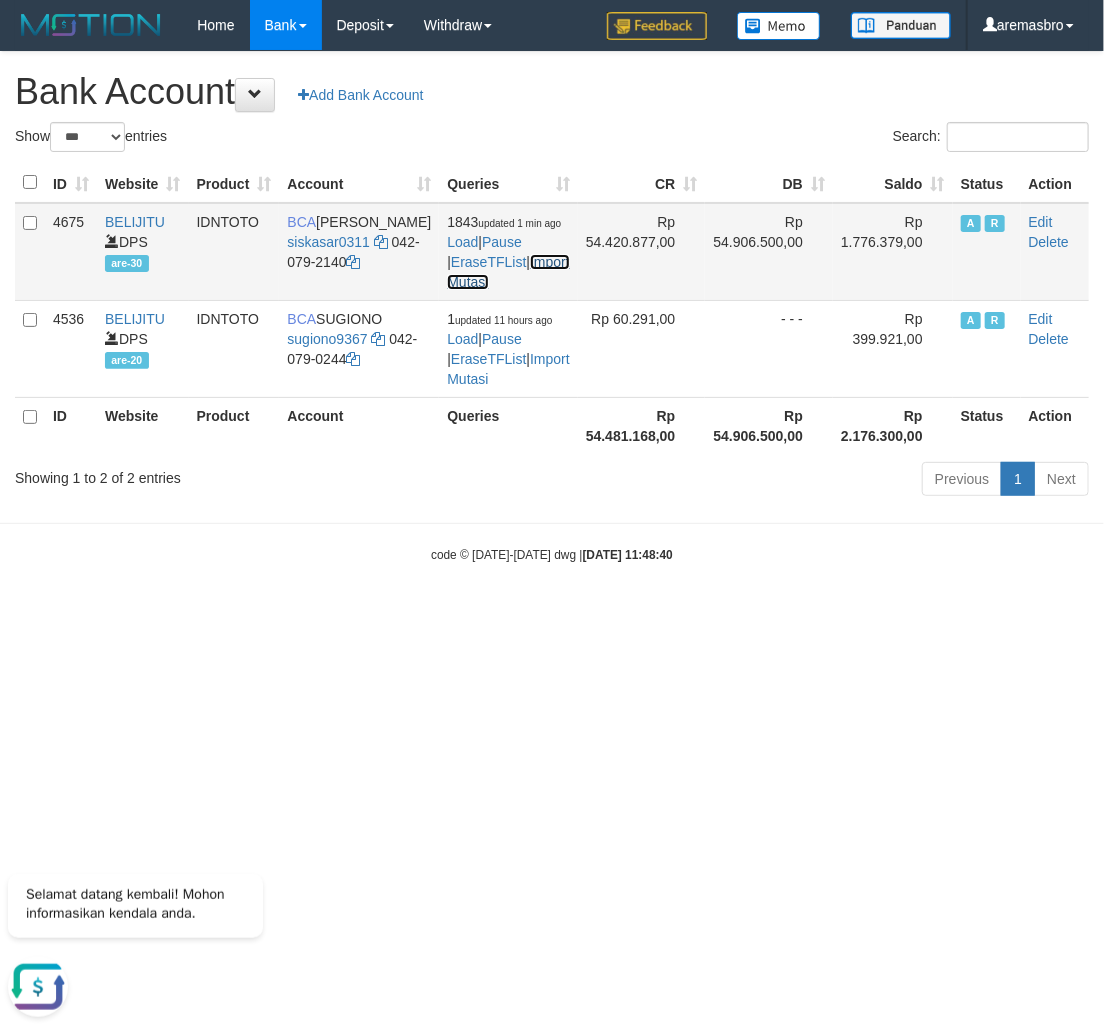 click on "Import Mutasi" at bounding box center [508, 272] 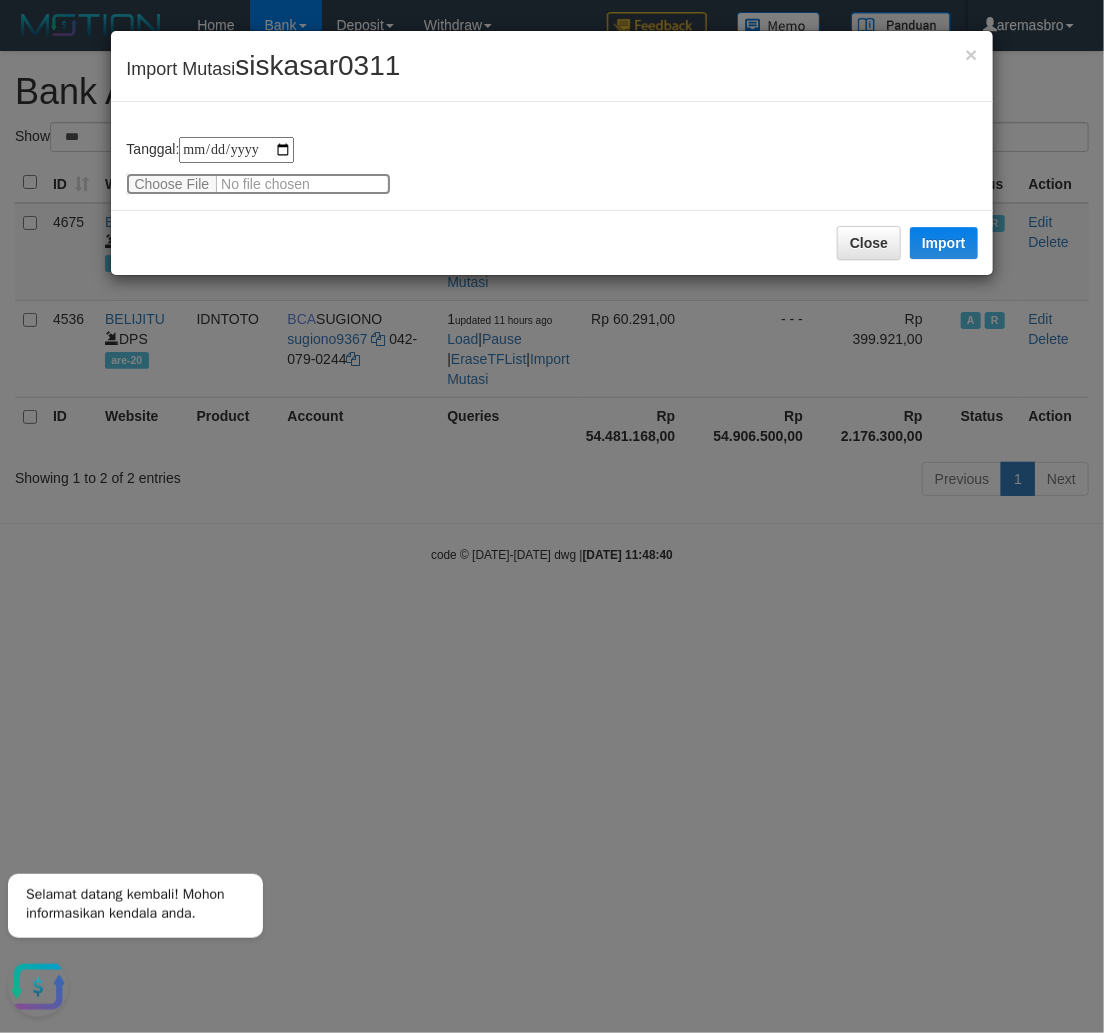 click at bounding box center (258, 184) 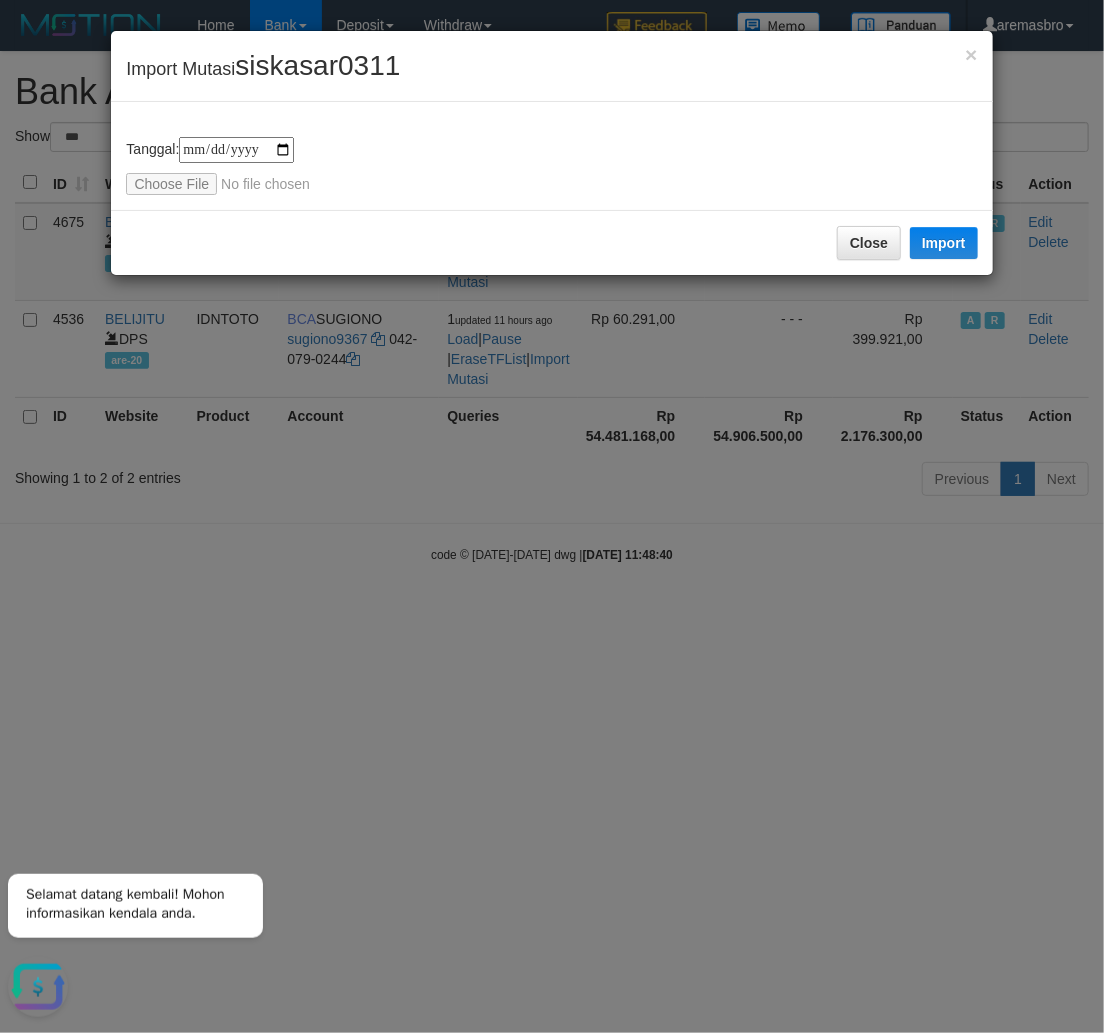 type on "**********" 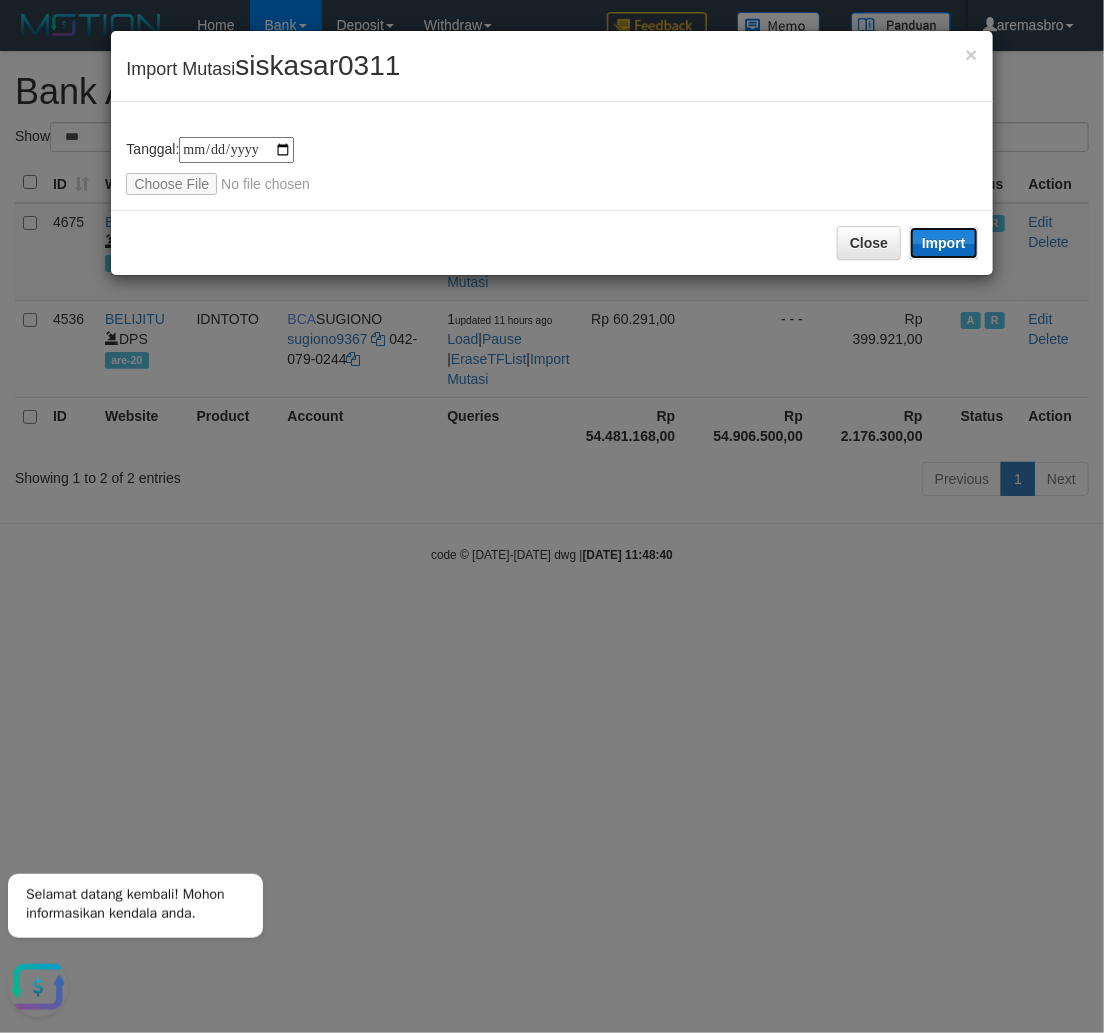 click on "Import" at bounding box center (944, 243) 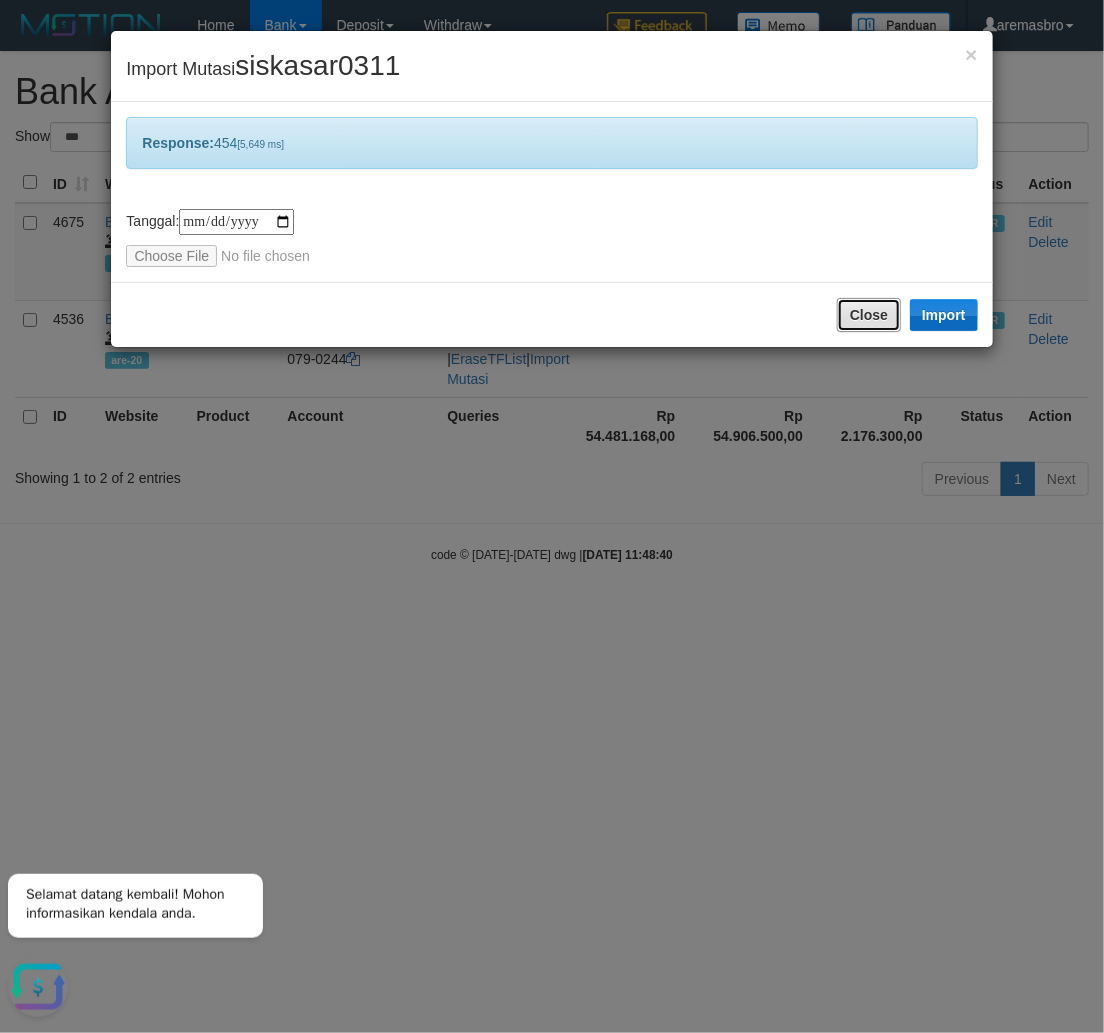 click on "Close" at bounding box center [869, 315] 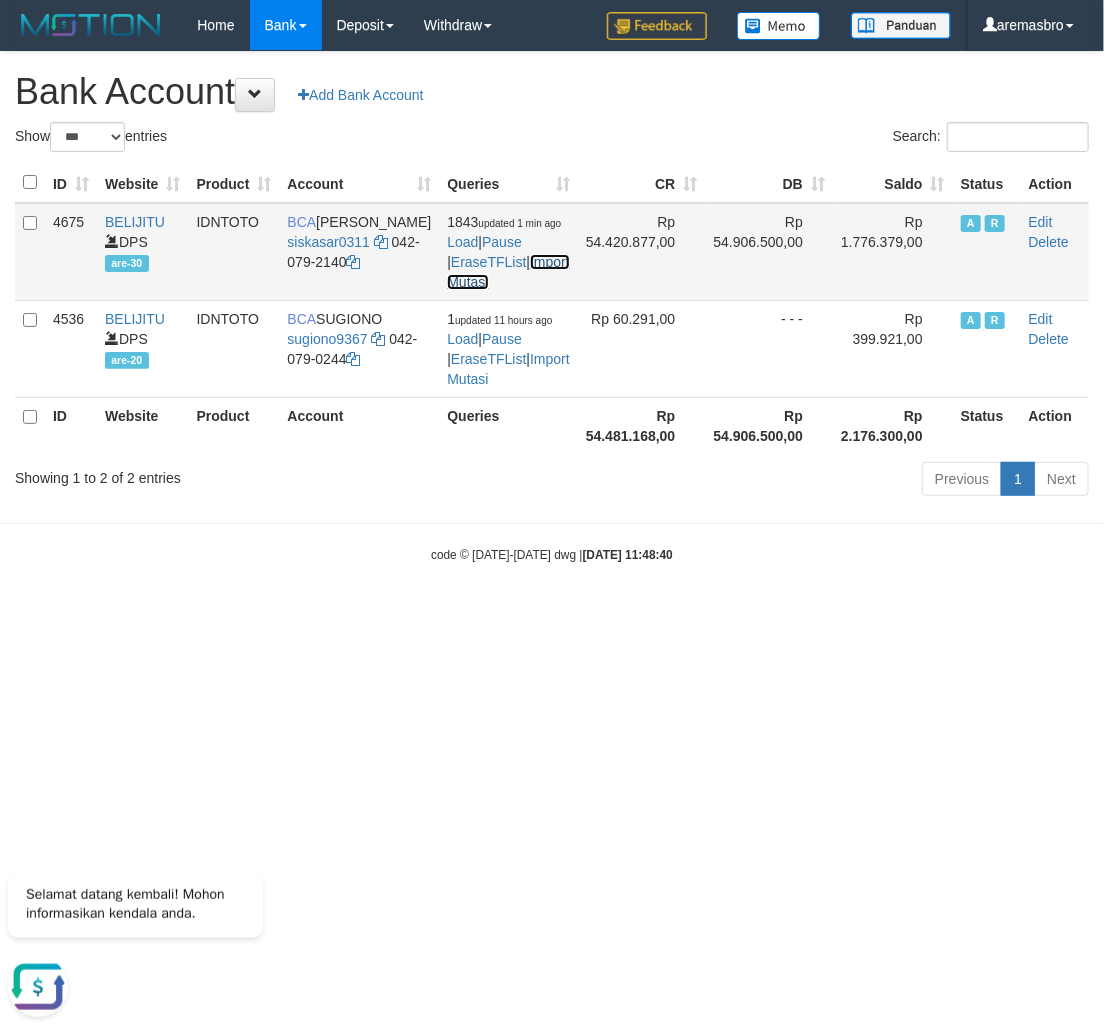click on "Import Mutasi" at bounding box center [508, 272] 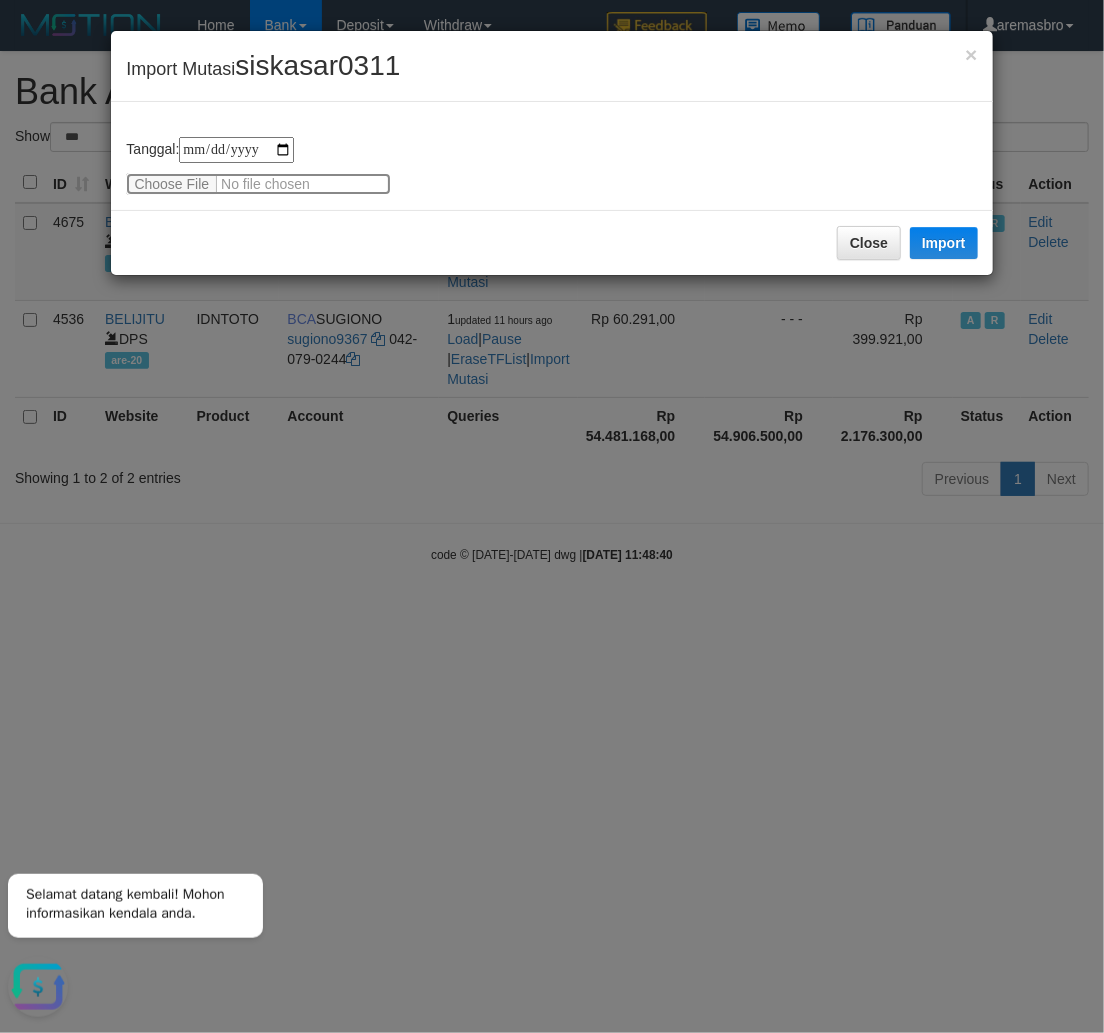 click at bounding box center (258, 184) 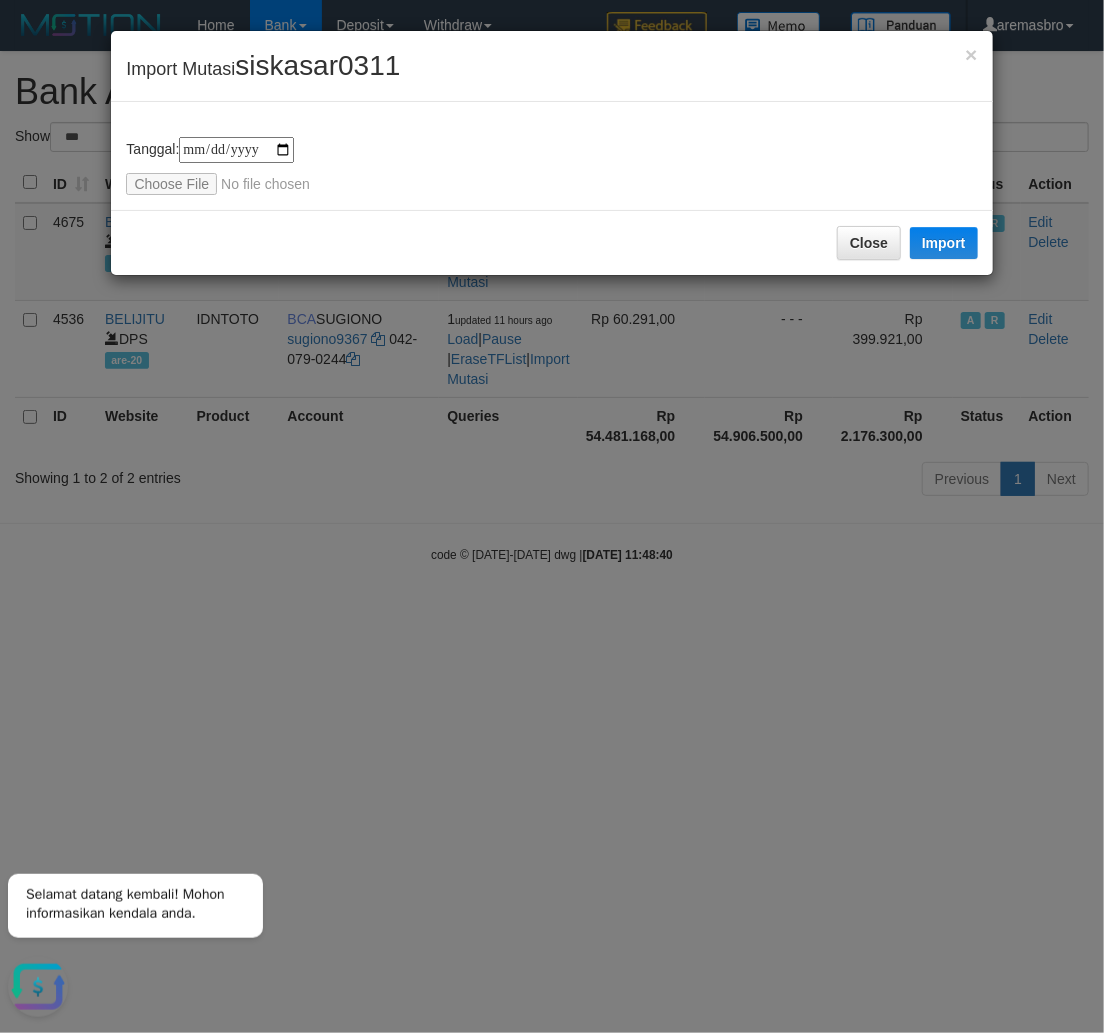 type on "**********" 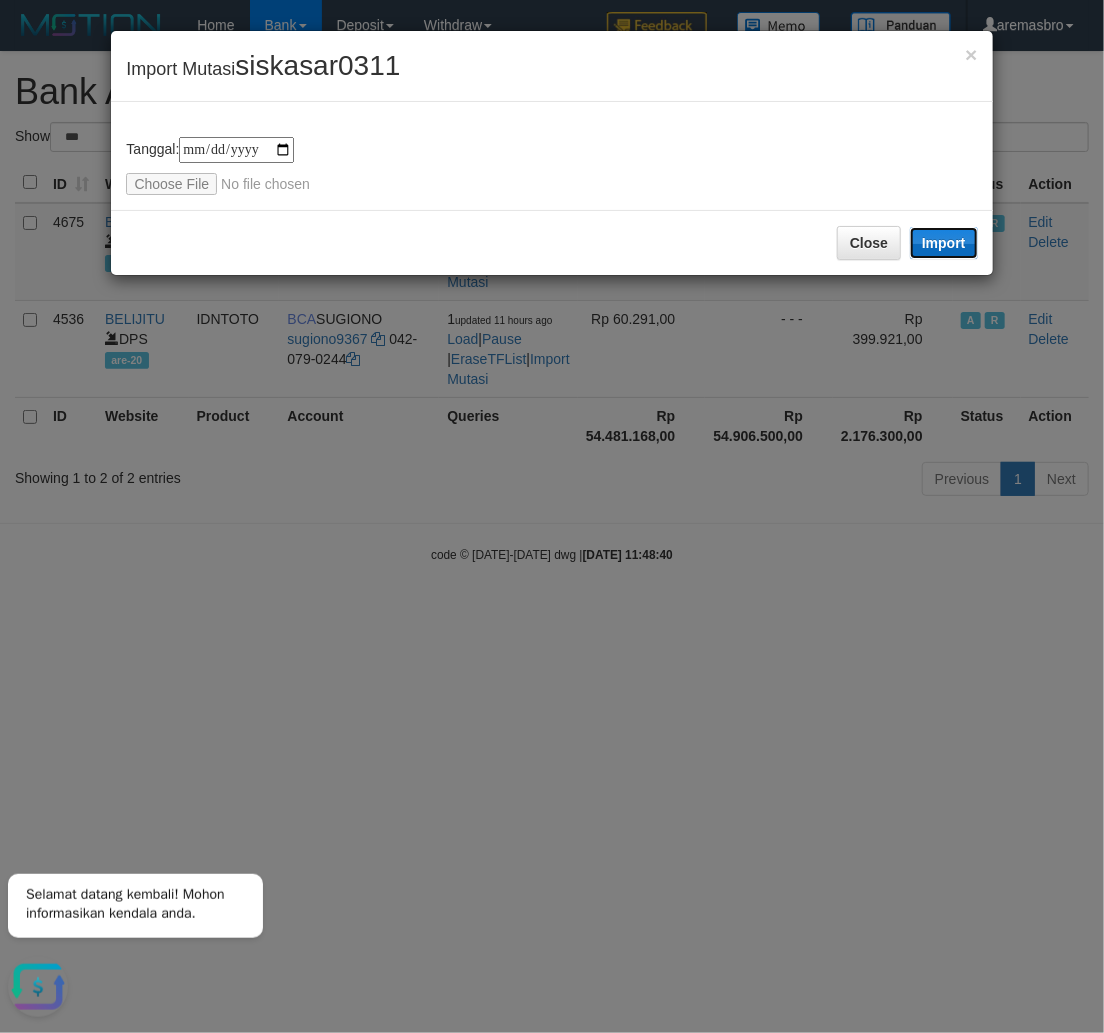 click on "Import" at bounding box center [944, 243] 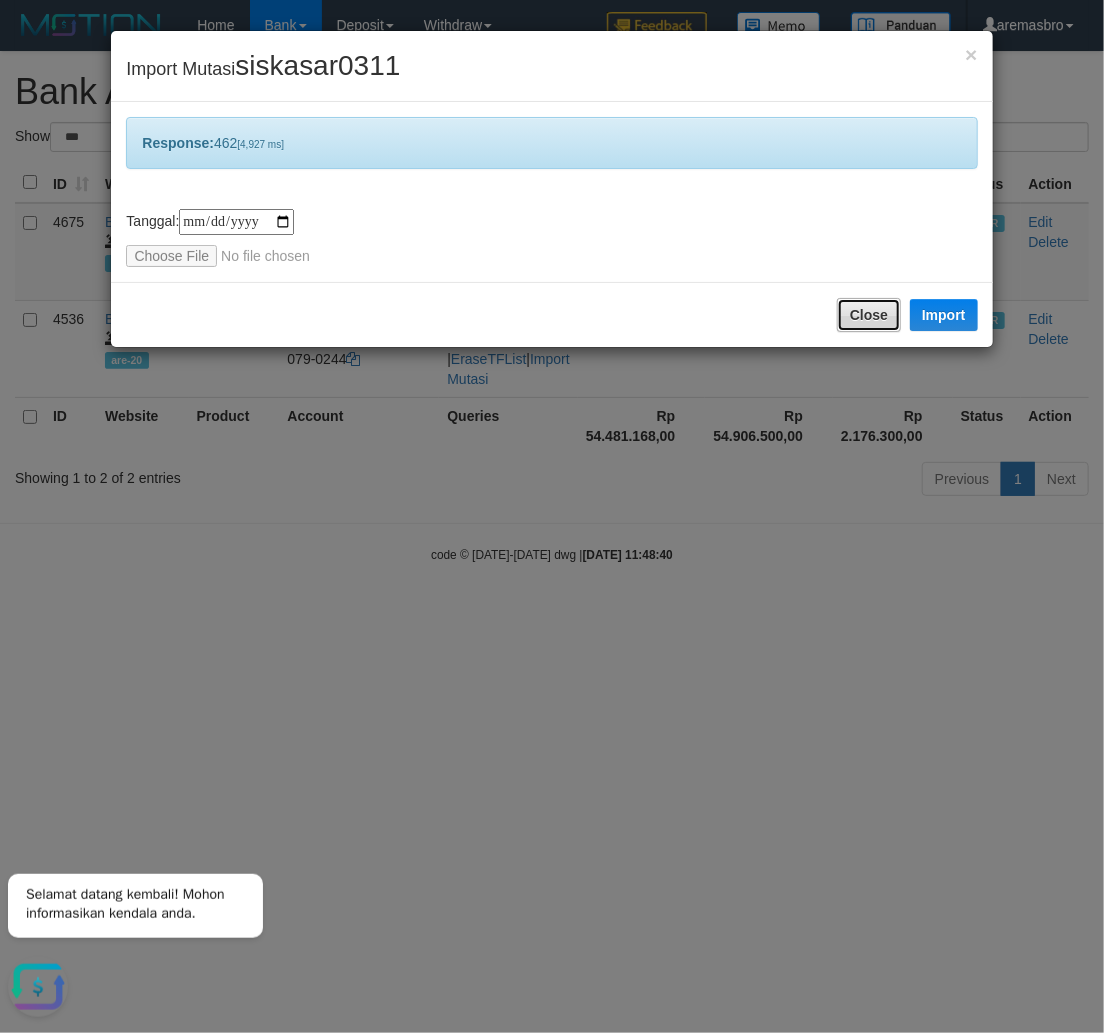 click on "Close" at bounding box center (869, 315) 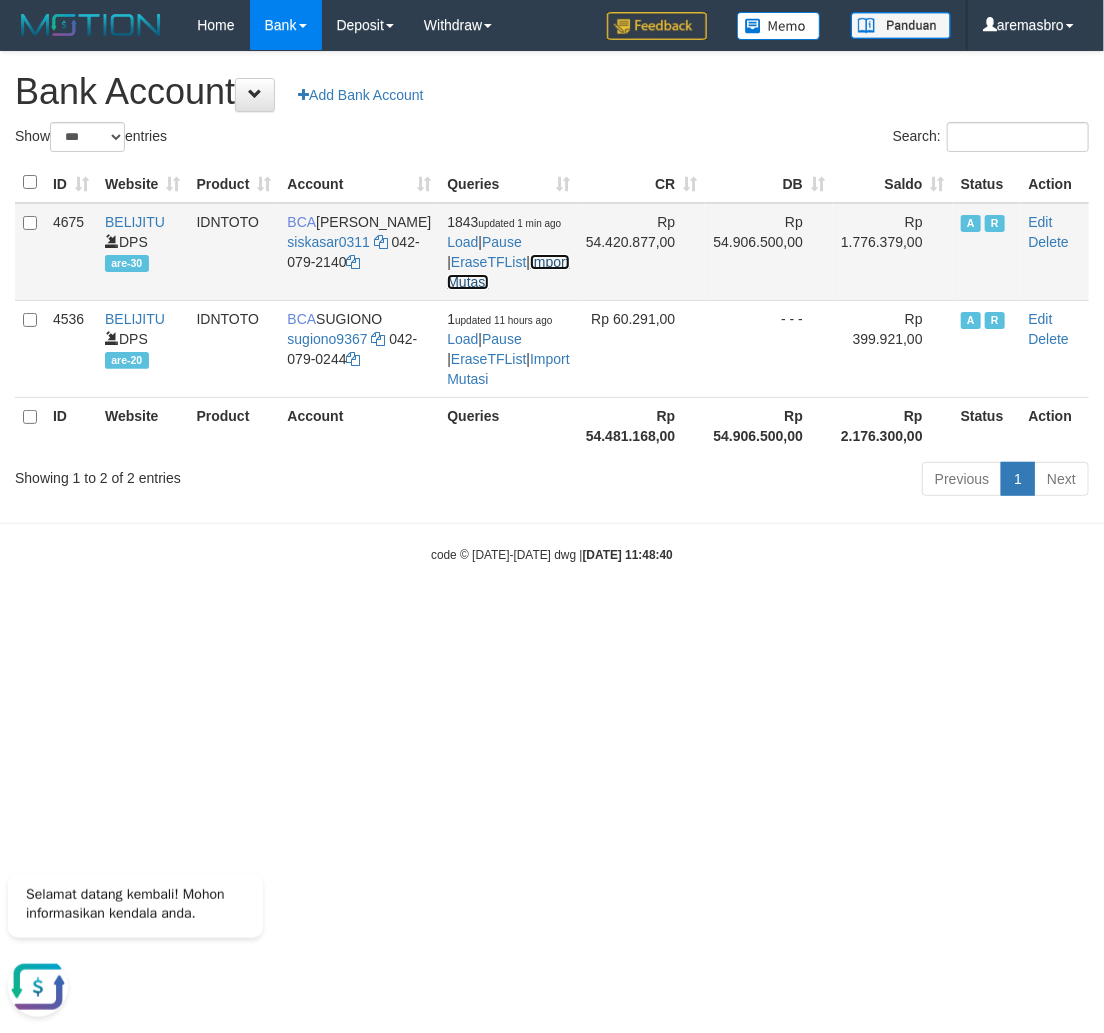 click on "Import Mutasi" at bounding box center (508, 272) 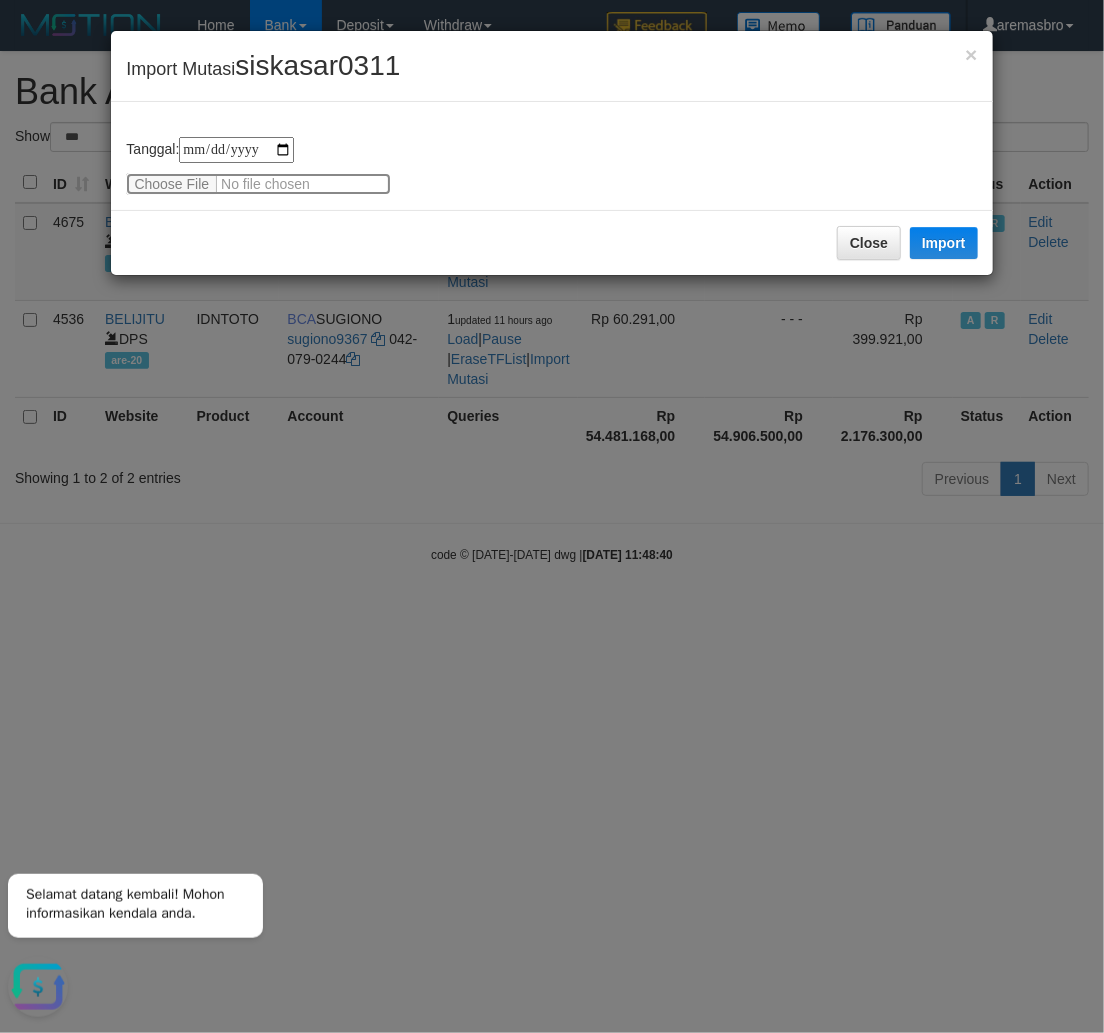 click at bounding box center (258, 184) 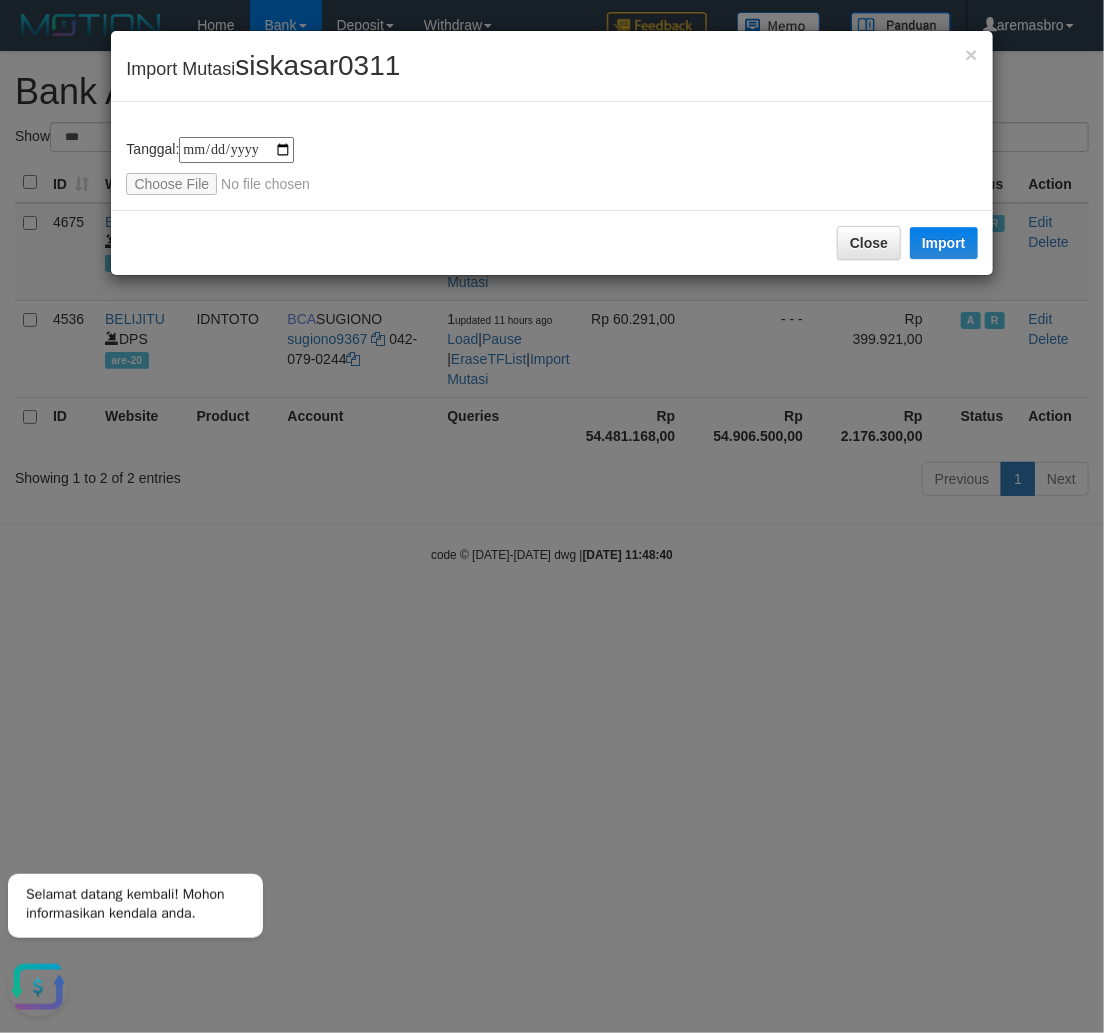 type on "**********" 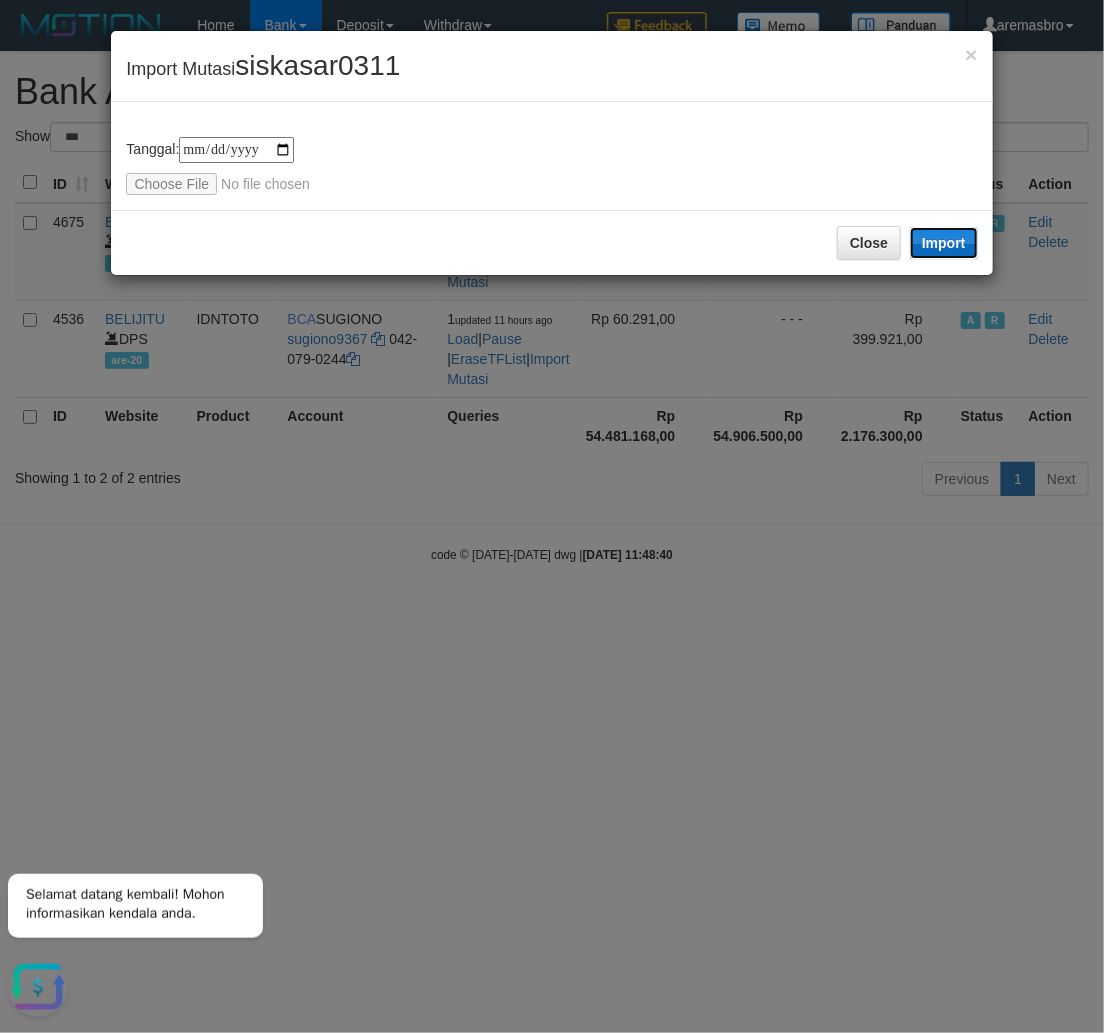 click on "Import" at bounding box center (944, 243) 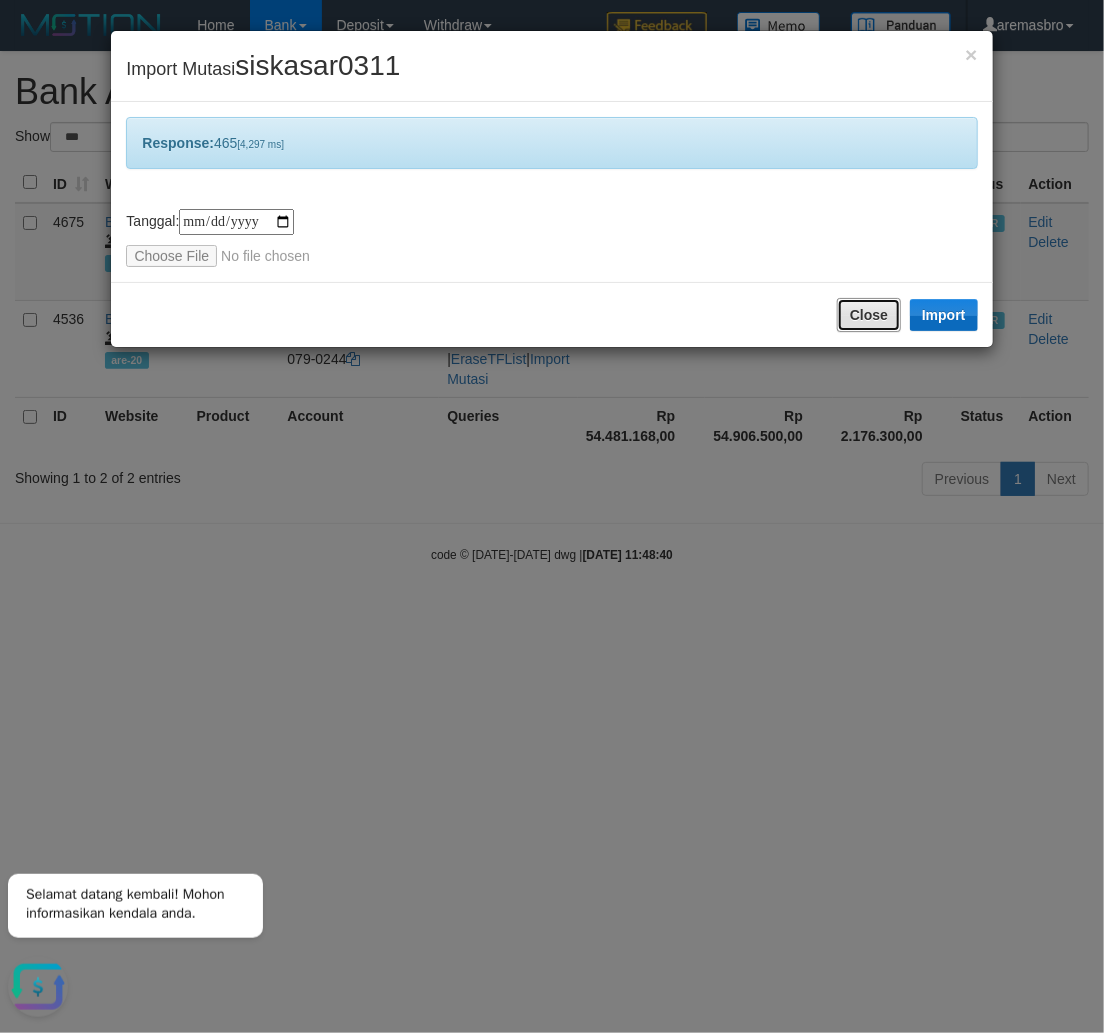 click on "Close" at bounding box center [869, 315] 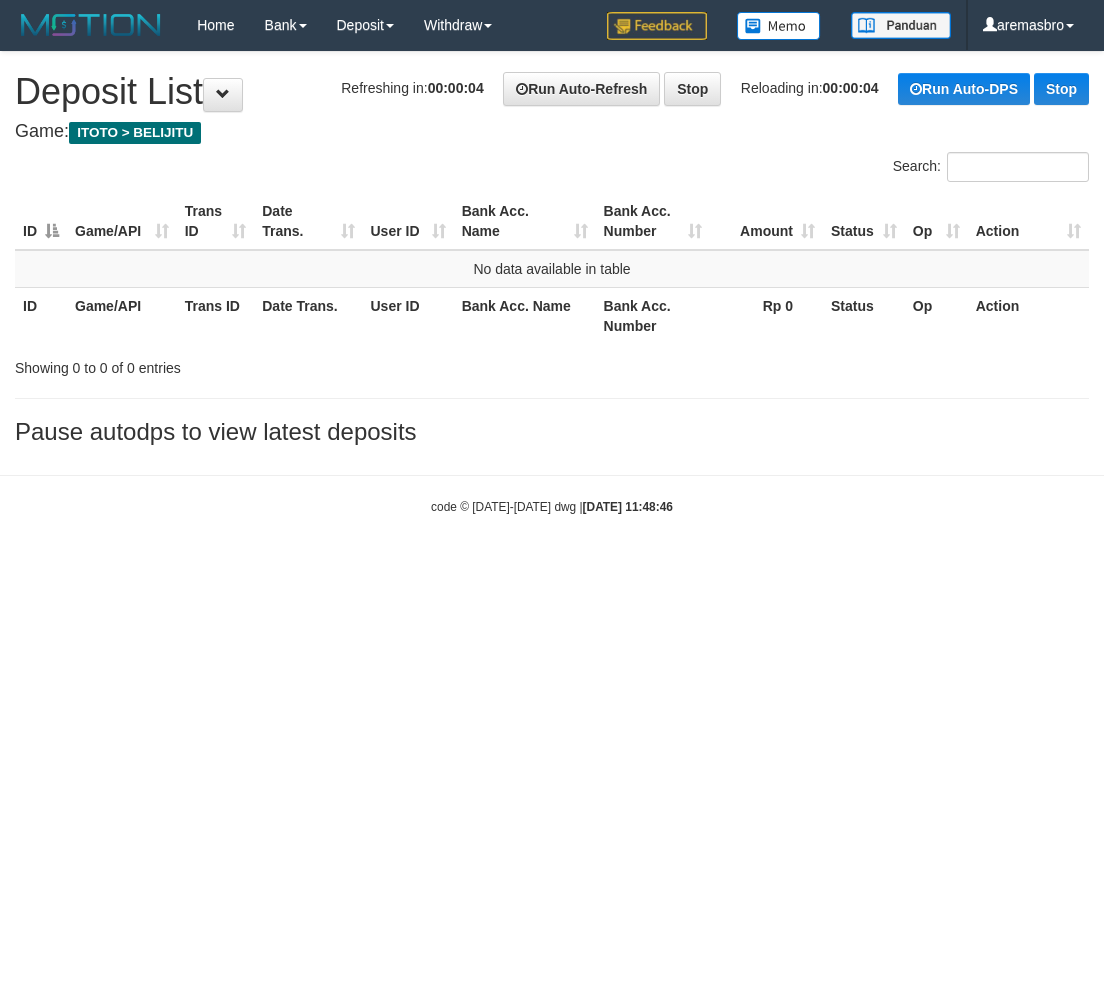 scroll, scrollTop: 0, scrollLeft: 0, axis: both 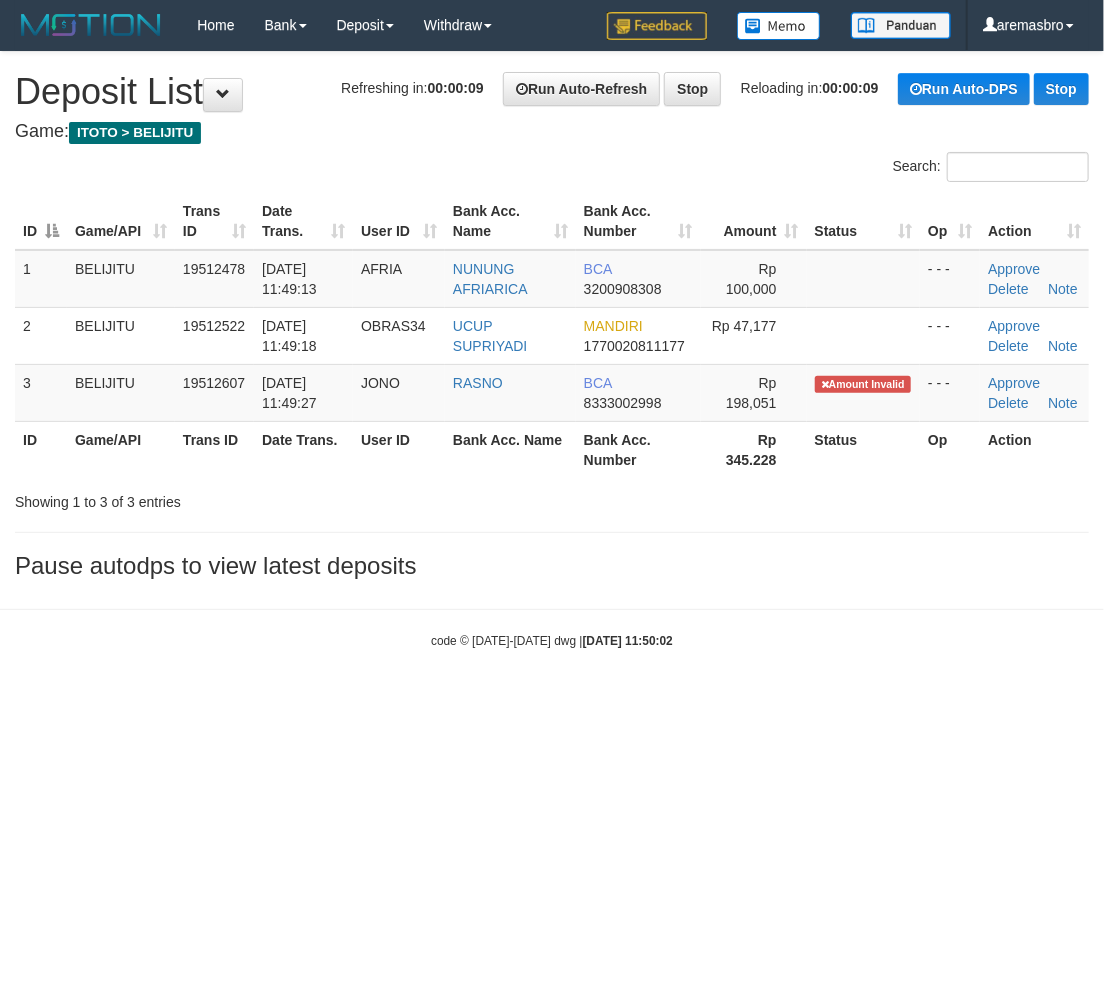 click on "Toggle navigation
Home
Bank
Account List
Load
By Website
Group
[ITOTO]													BELIJITU
By Load Group (DPS)
Group are-20
Group are-30
Mutasi Bank
Search
Sync" at bounding box center (552, 350) 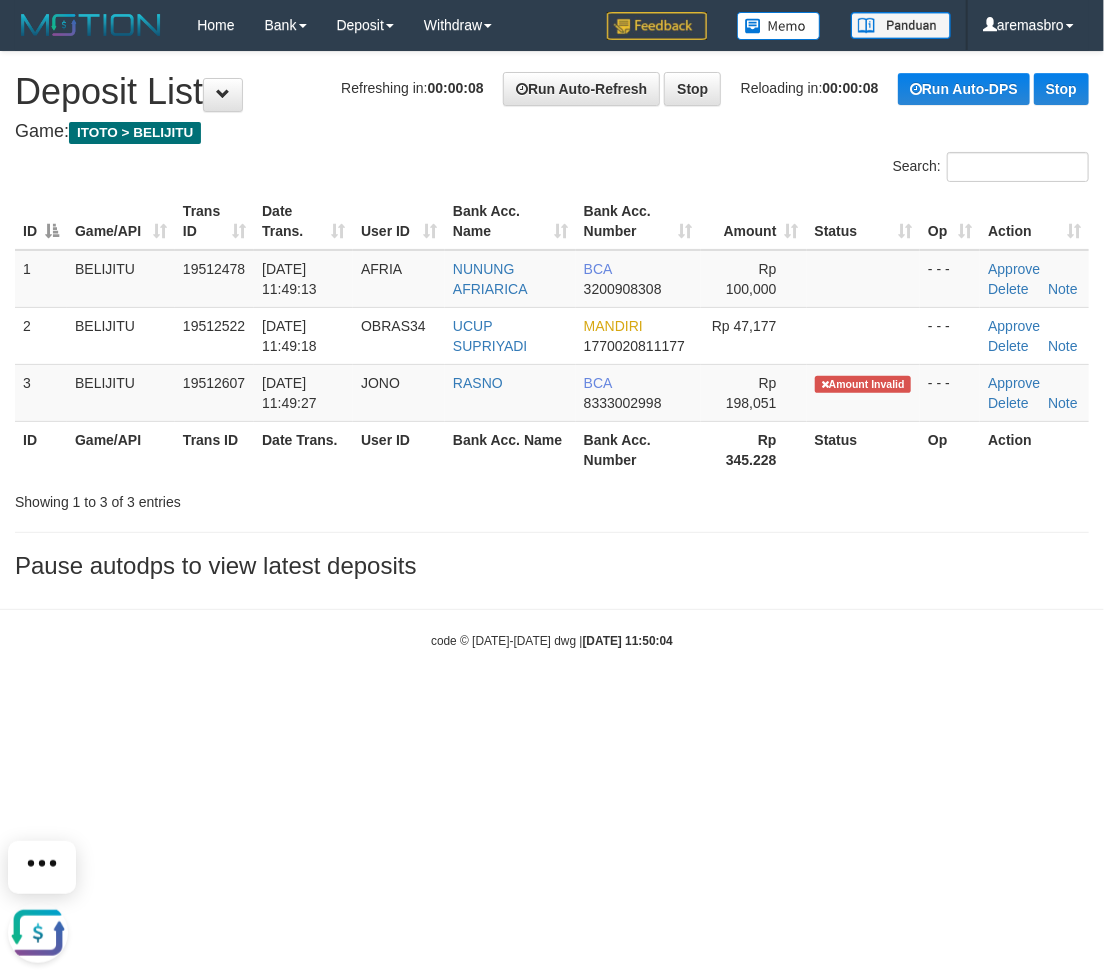 scroll, scrollTop: 0, scrollLeft: 0, axis: both 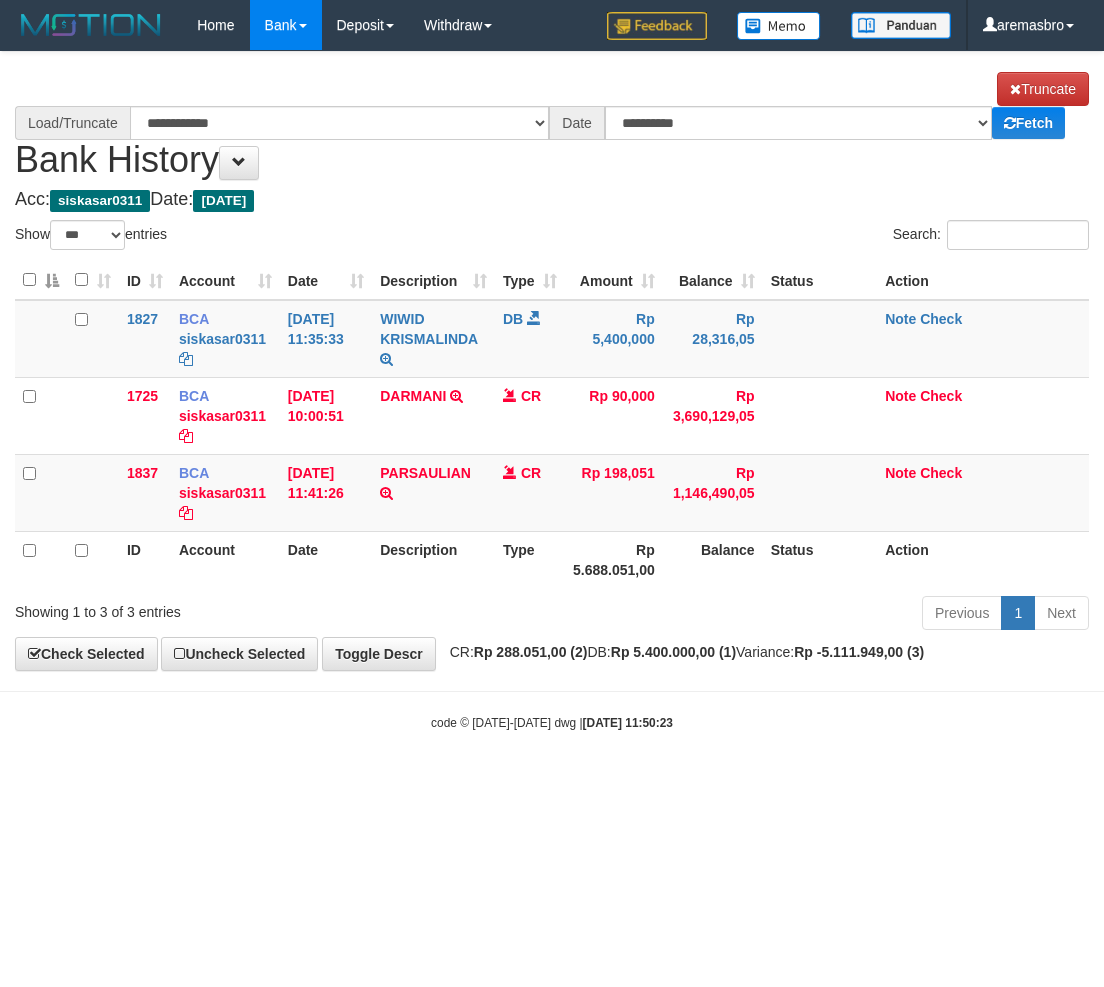 select on "***" 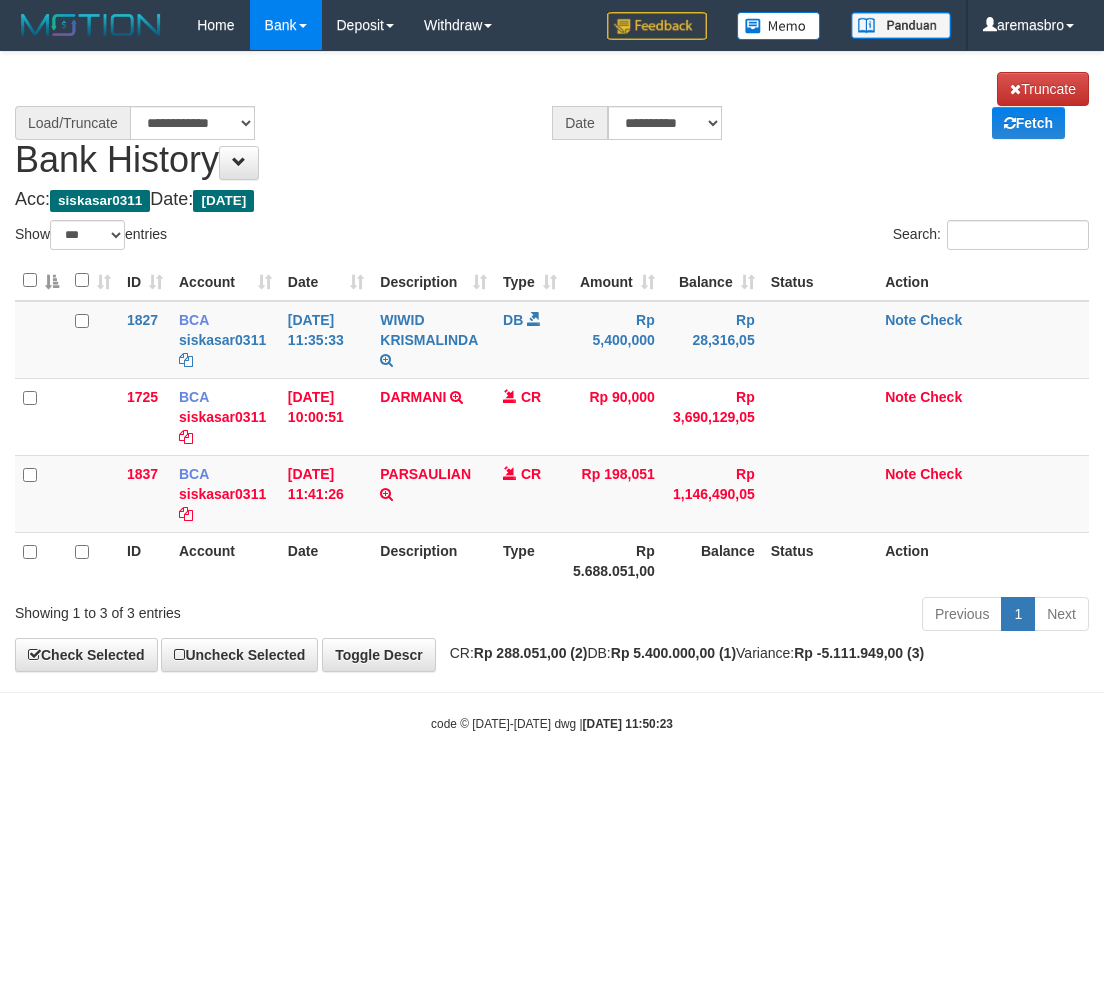 scroll, scrollTop: 0, scrollLeft: 0, axis: both 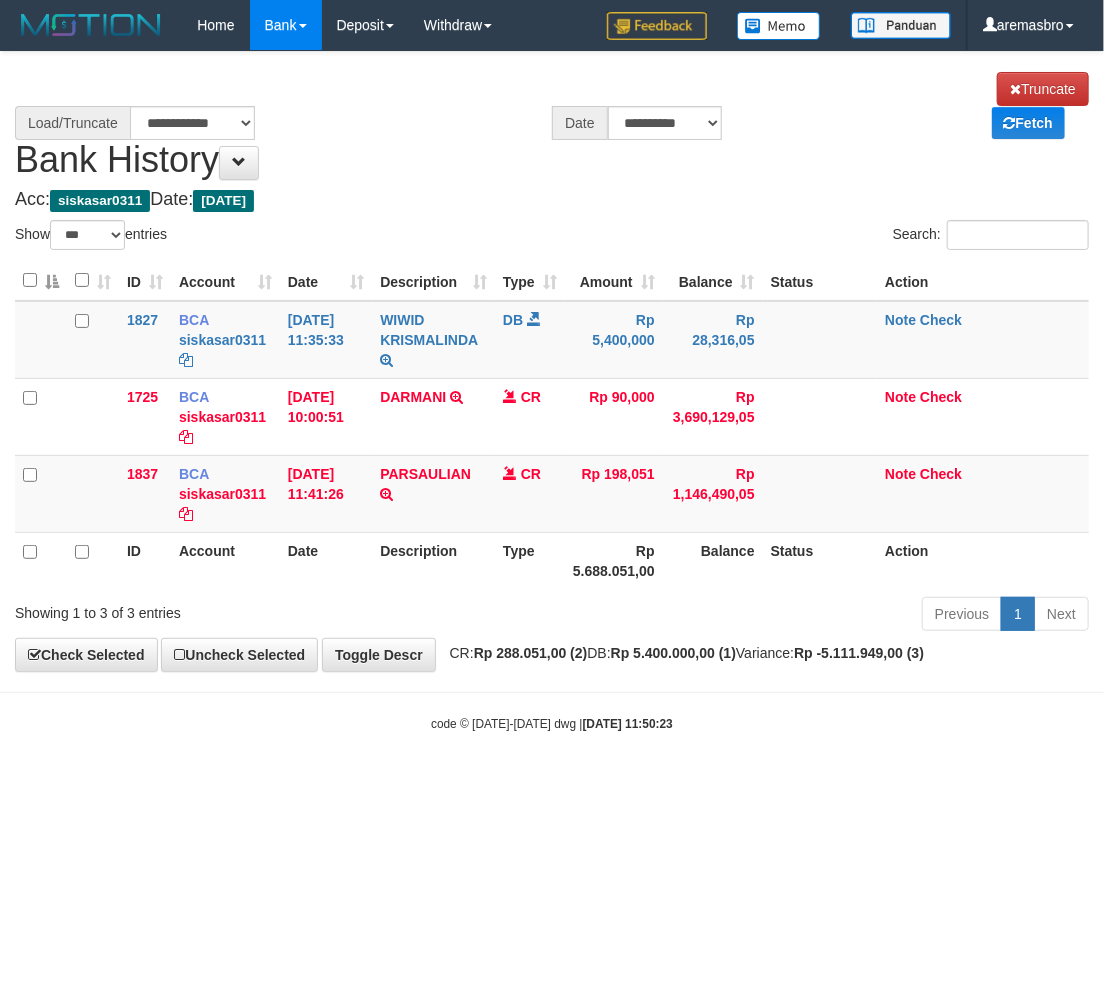 select on "****" 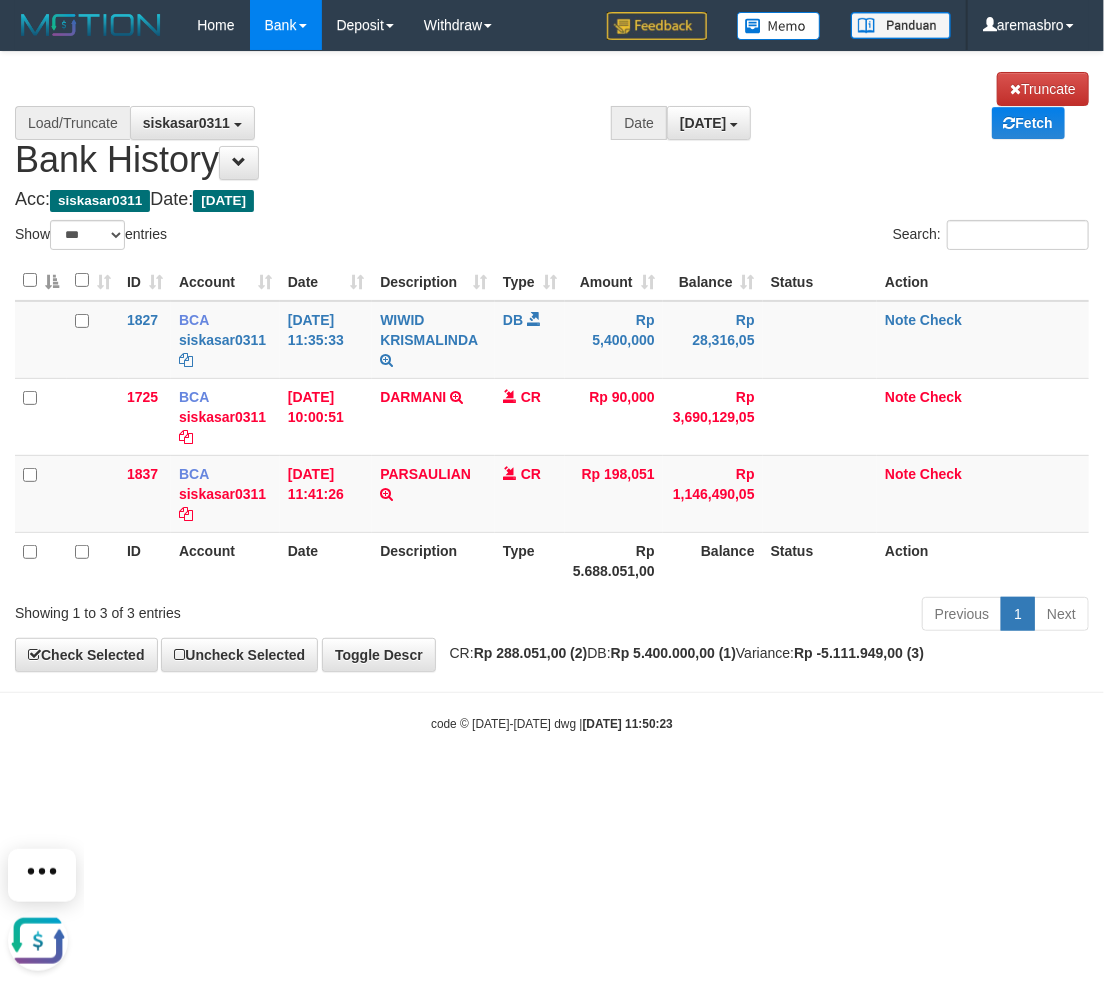 scroll, scrollTop: 0, scrollLeft: 0, axis: both 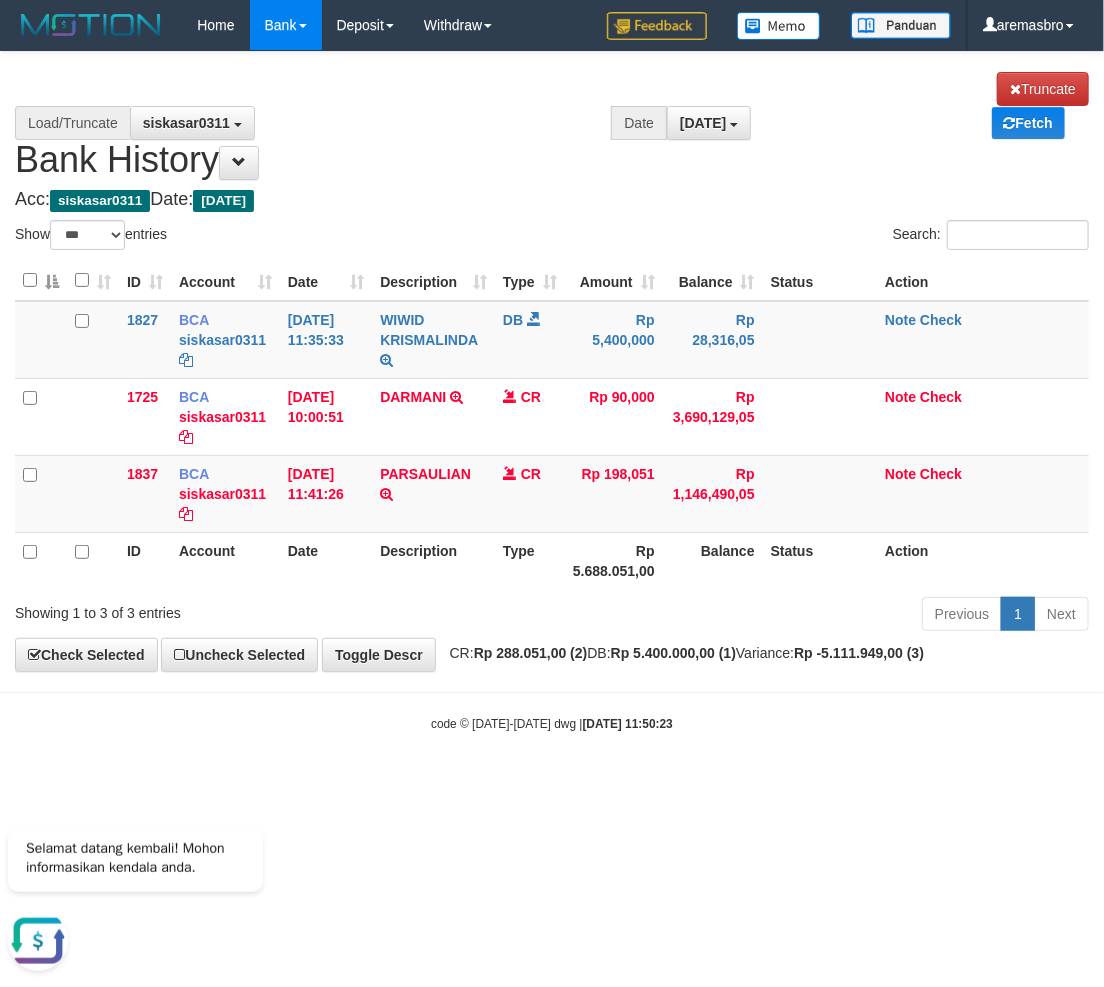 click on "Acc: 											 siskasar0311
Date:  Today" at bounding box center (552, 200) 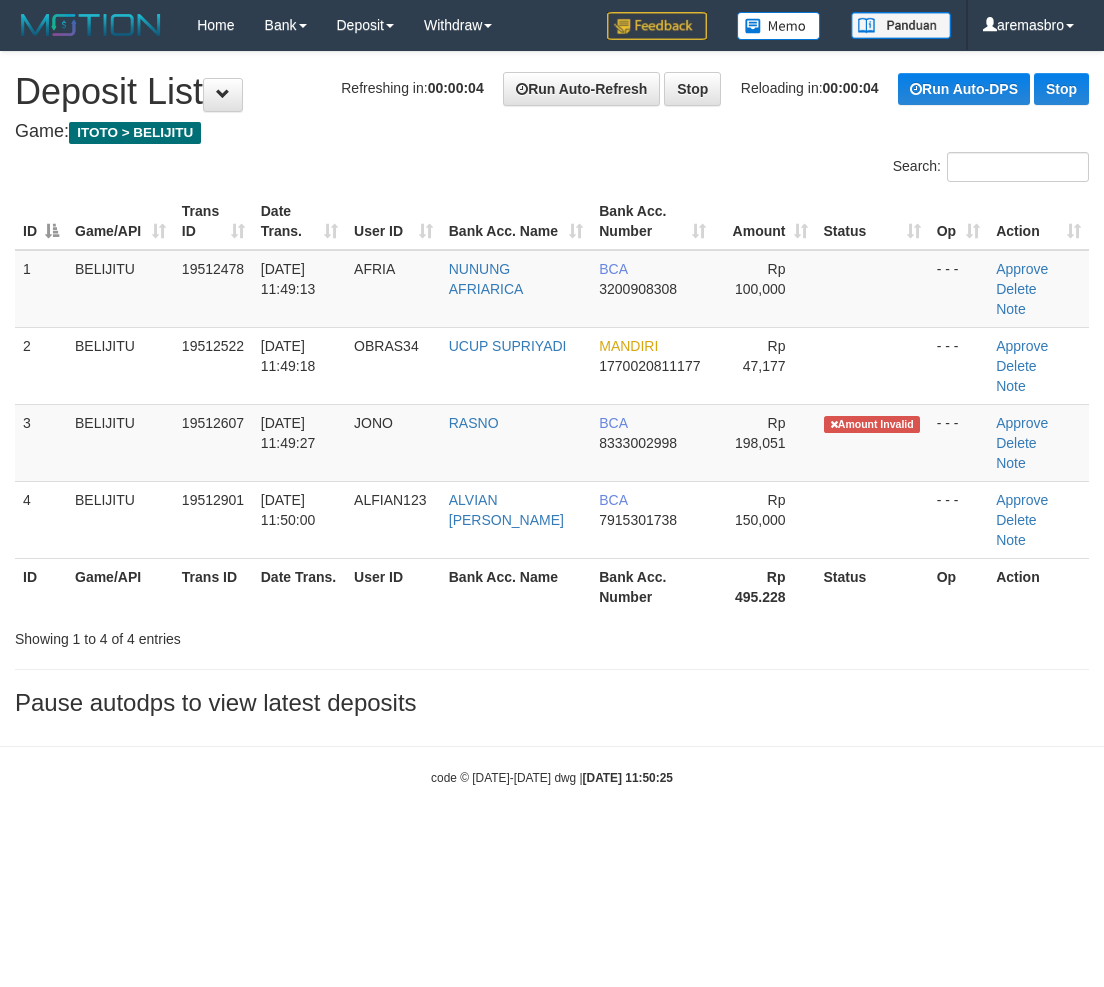 scroll, scrollTop: 0, scrollLeft: 0, axis: both 